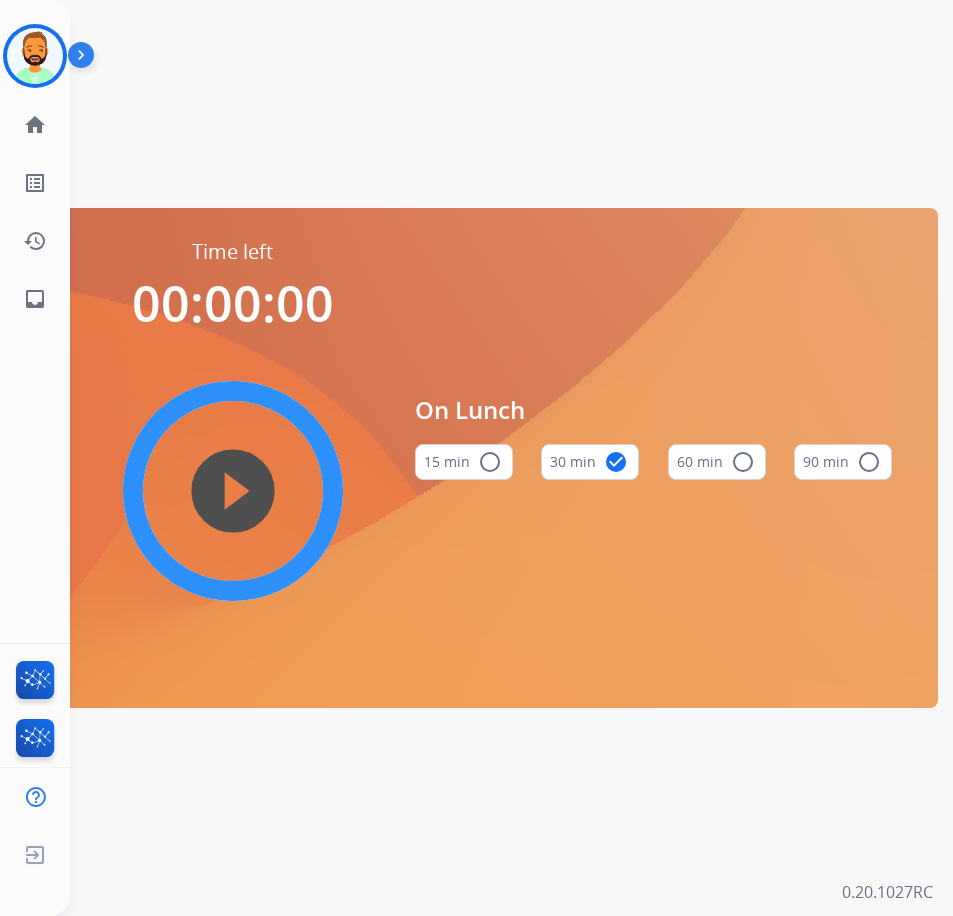 scroll, scrollTop: 0, scrollLeft: 0, axis: both 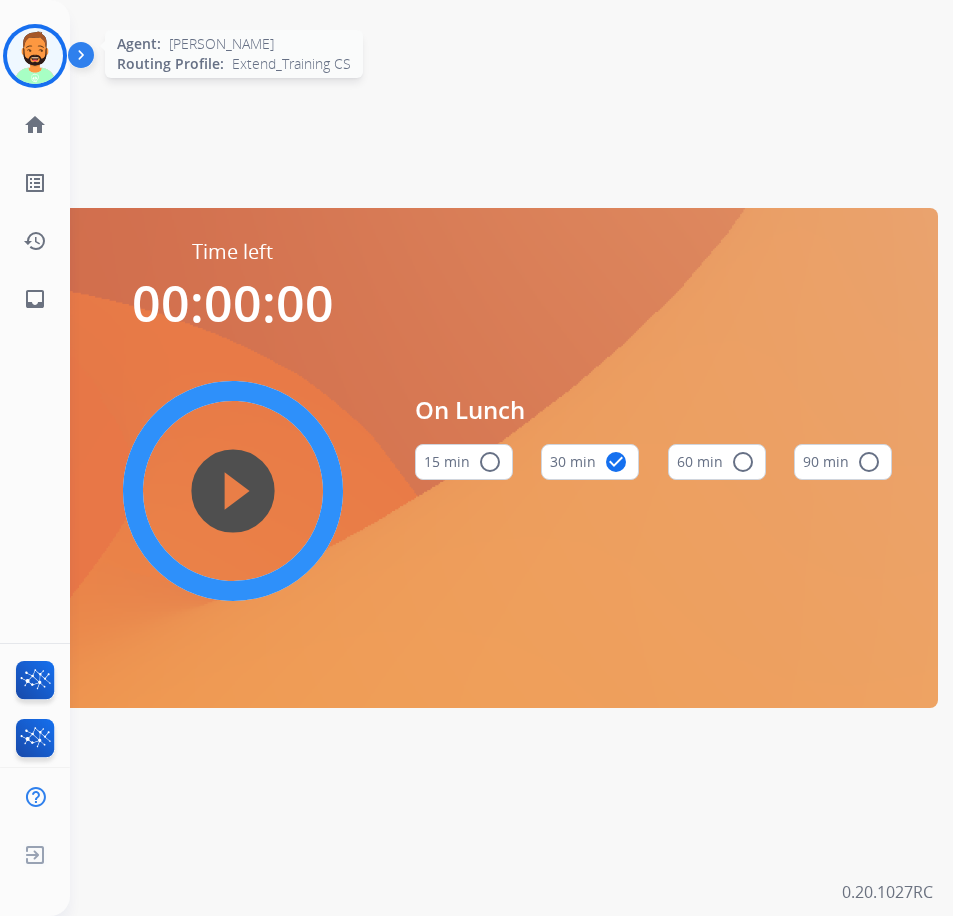 click at bounding box center (35, 56) 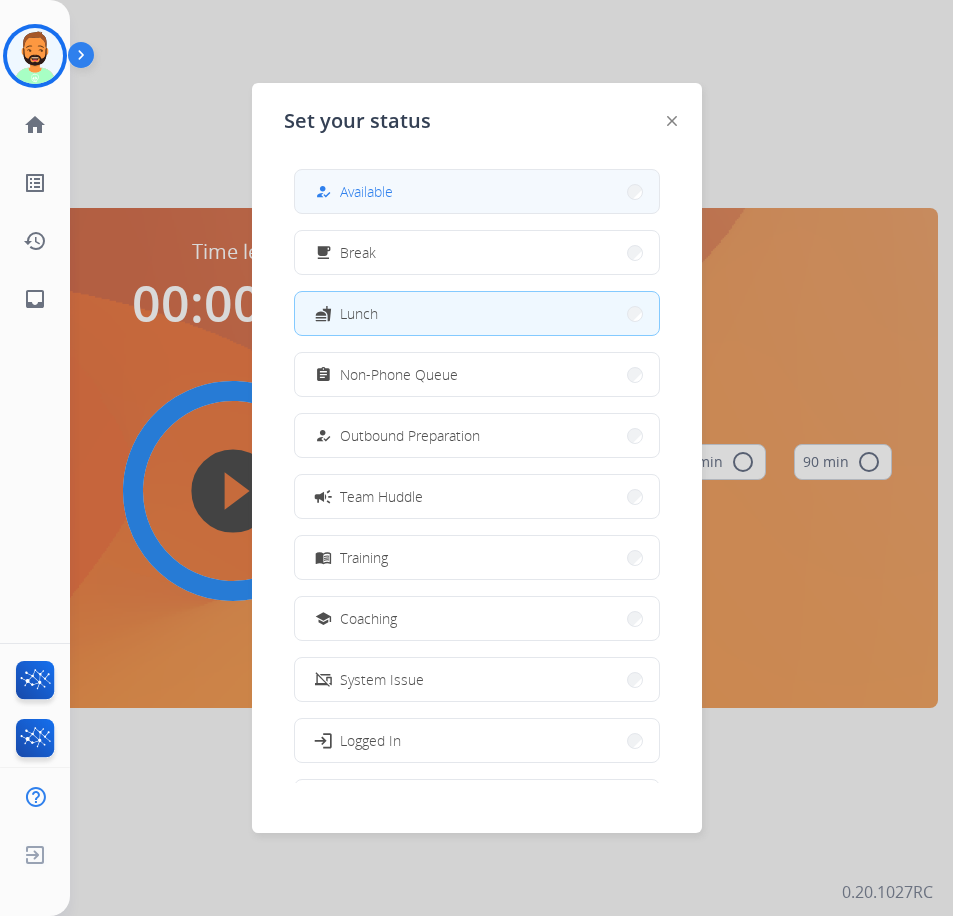 click on "how_to_reg Available" at bounding box center [477, 191] 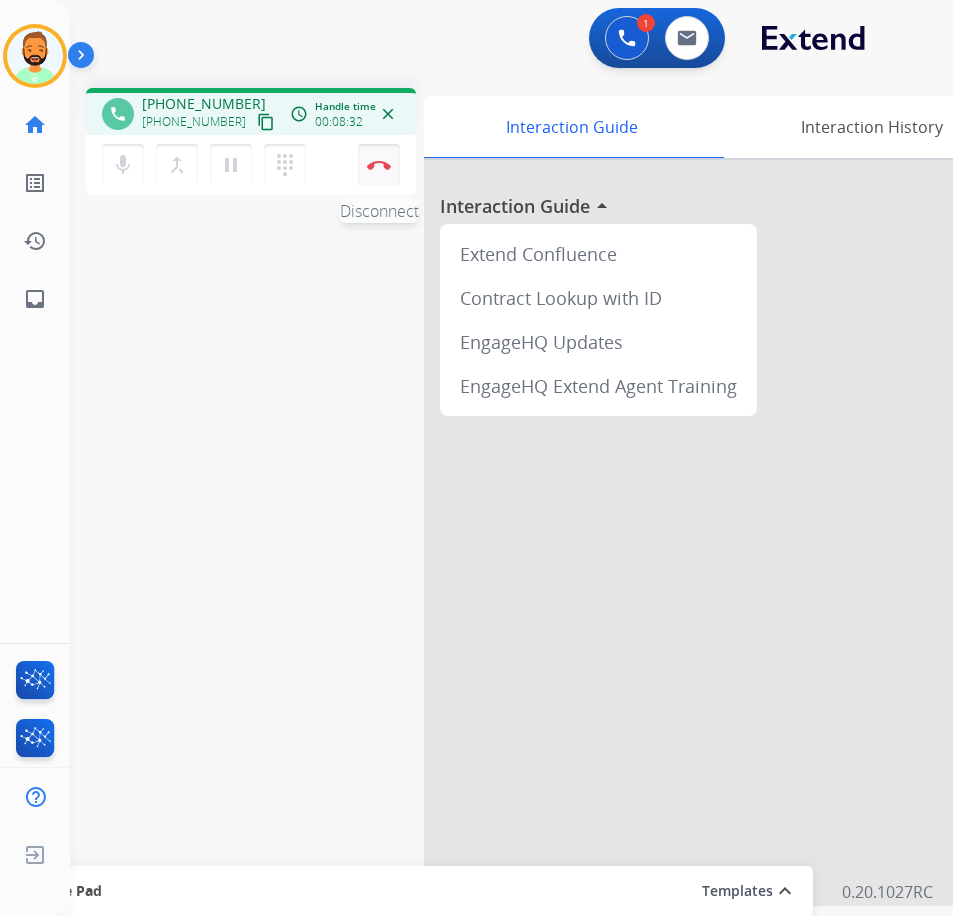 click on "Disconnect" at bounding box center [379, 165] 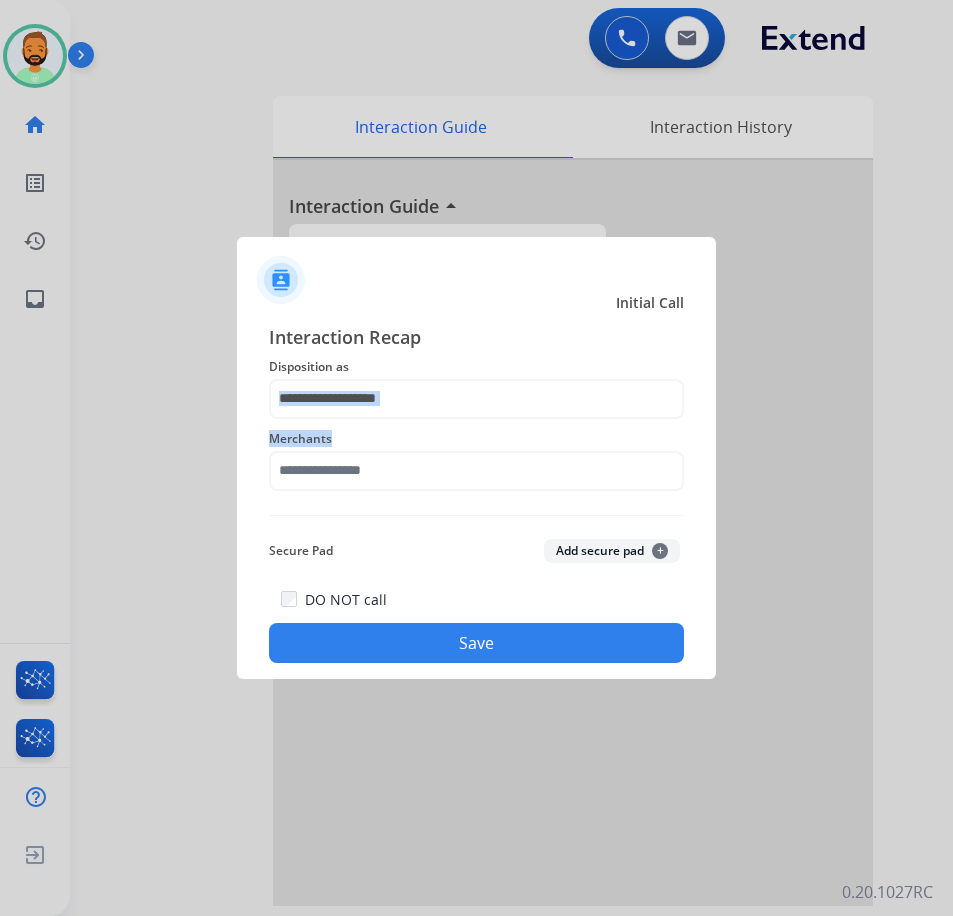 click on "Interaction Recap Disposition as    Merchants   Secure Pad  Add secure pad  +  DO NOT call   Save" 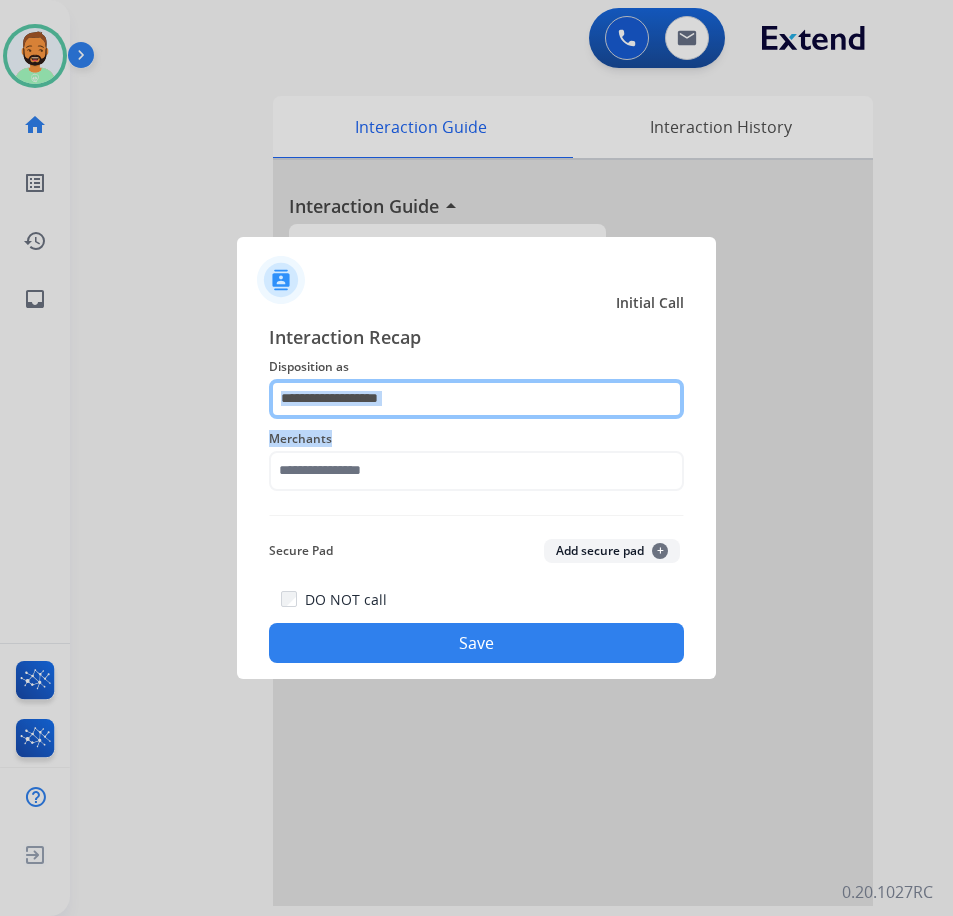 click 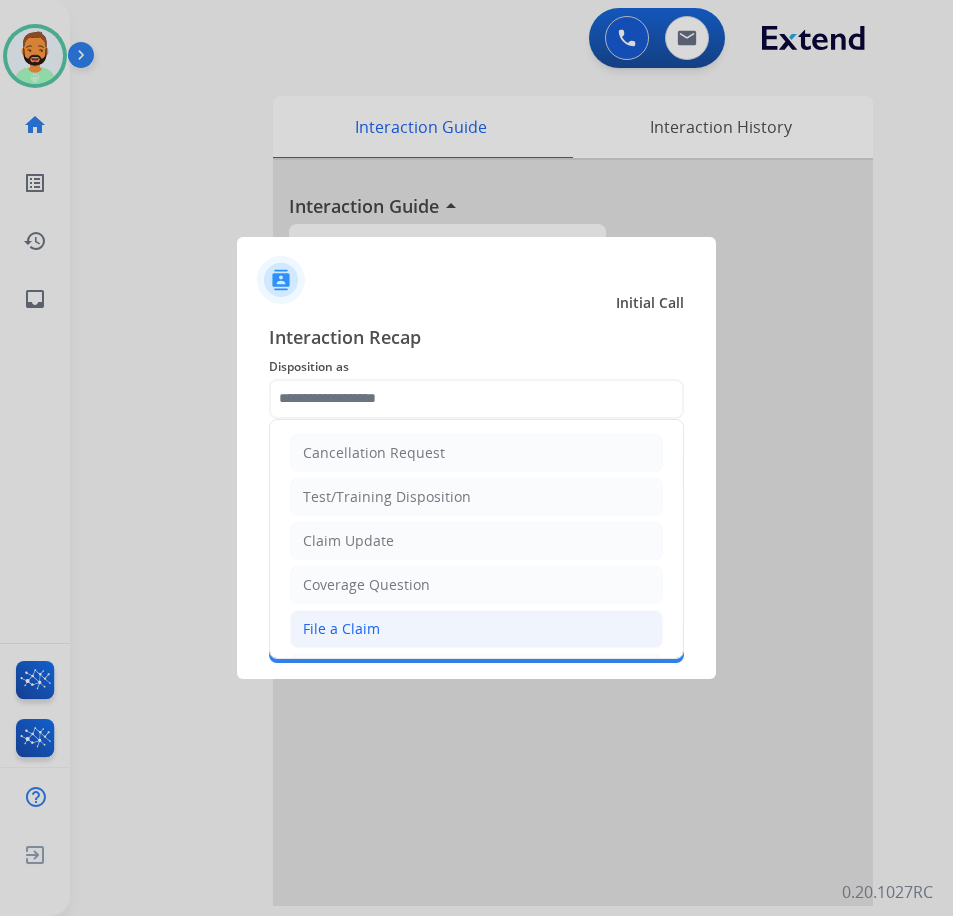 click on "File a Claim" 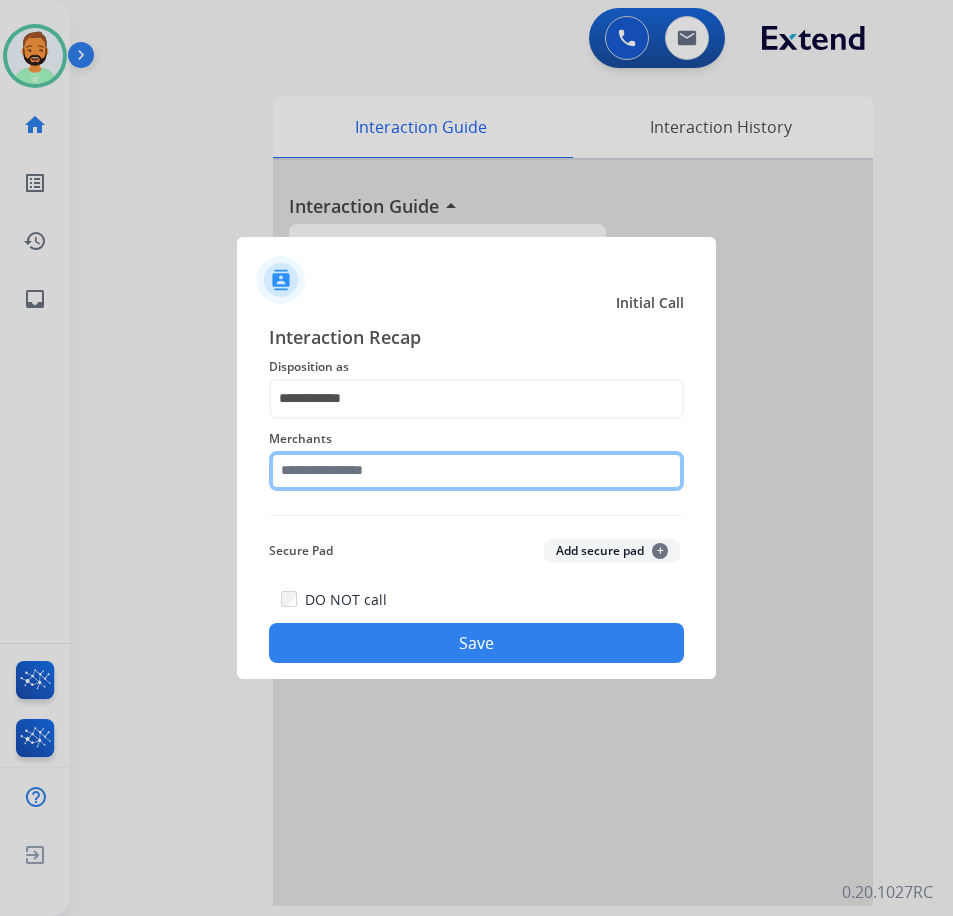 click 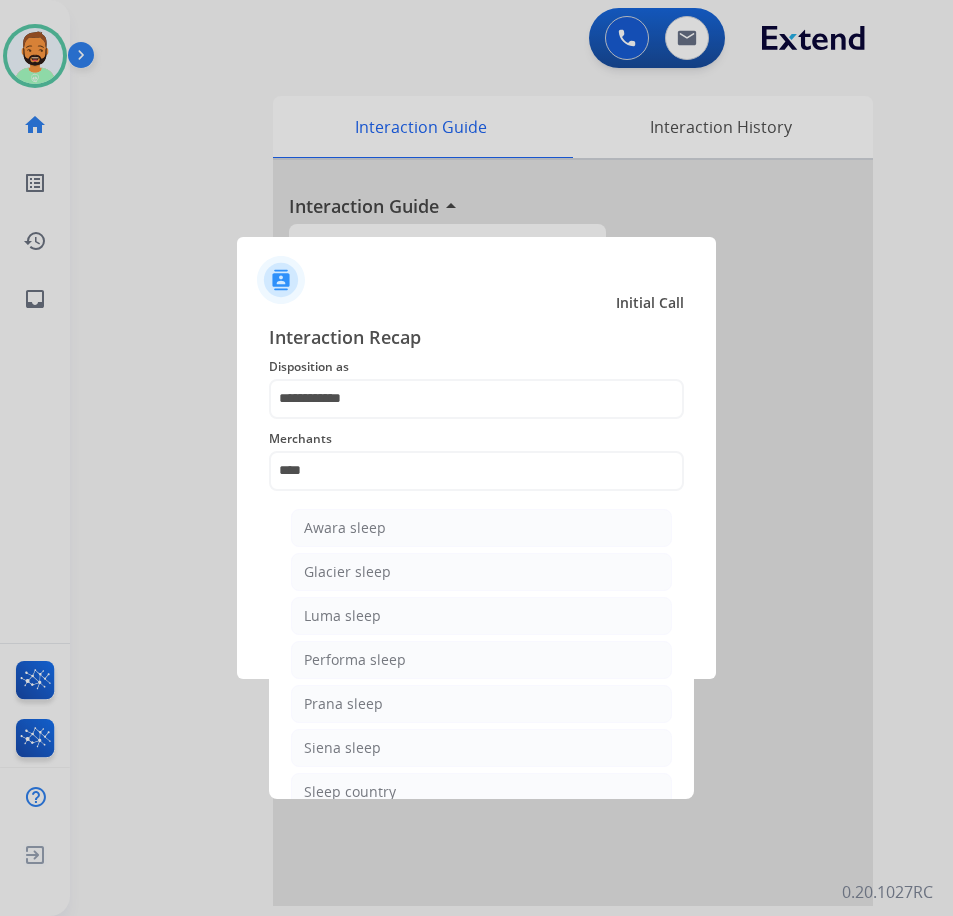 click on "Sleep country" 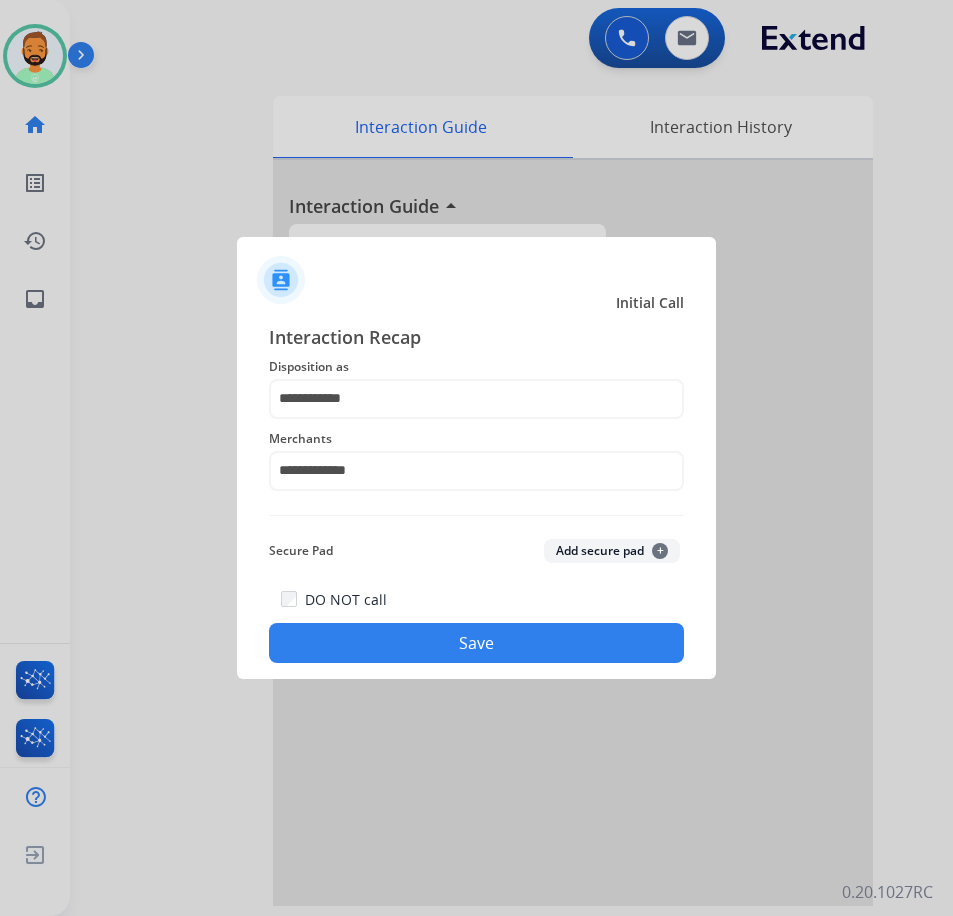 click on "Save" 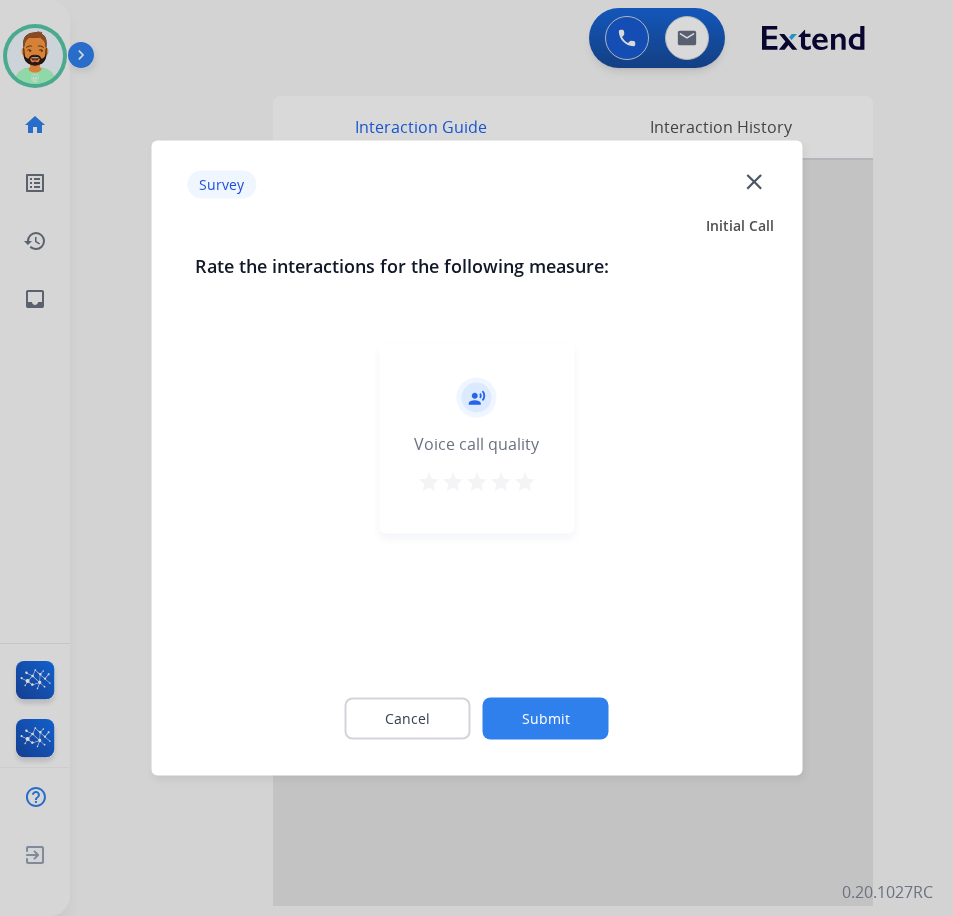 click on "Submit" 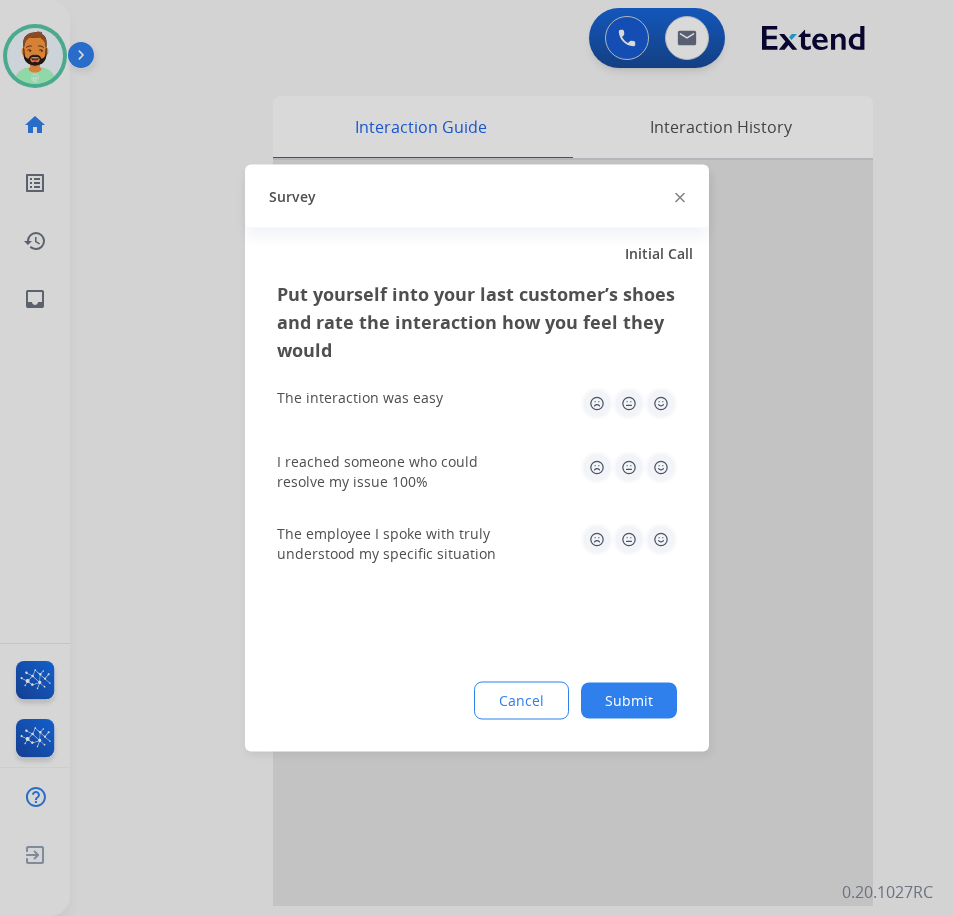 click on "Submit" 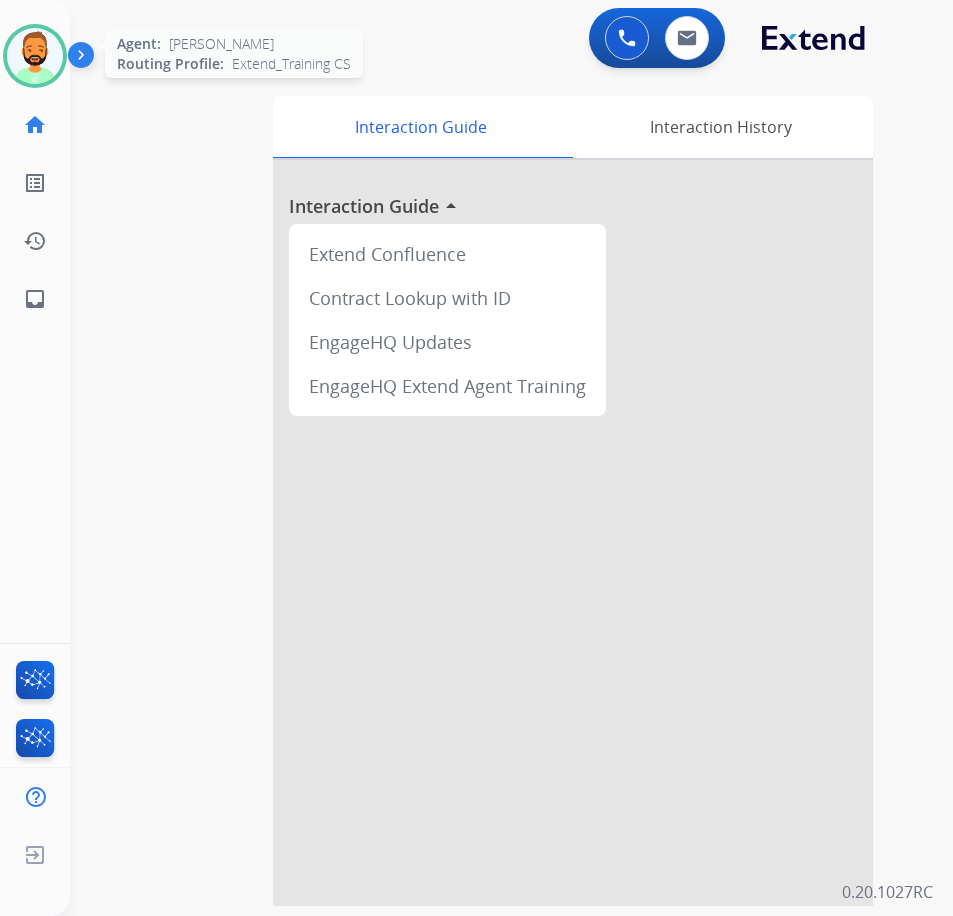 click at bounding box center (35, 56) 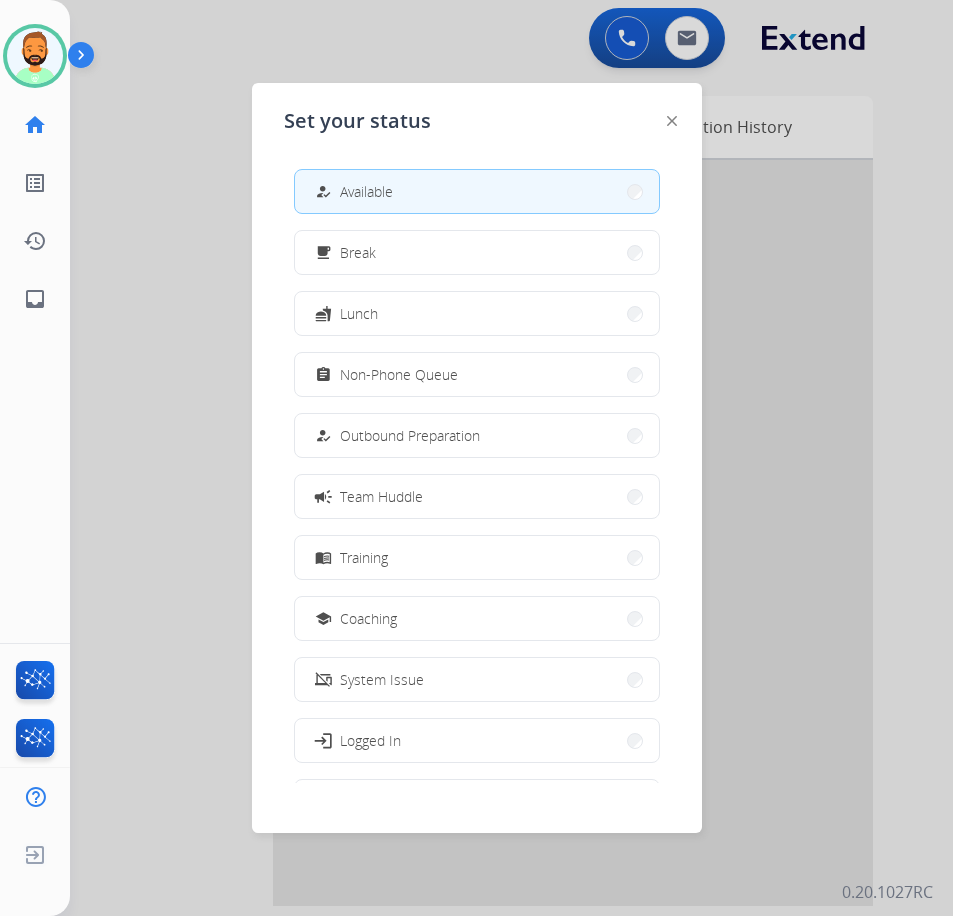 click at bounding box center (476, 458) 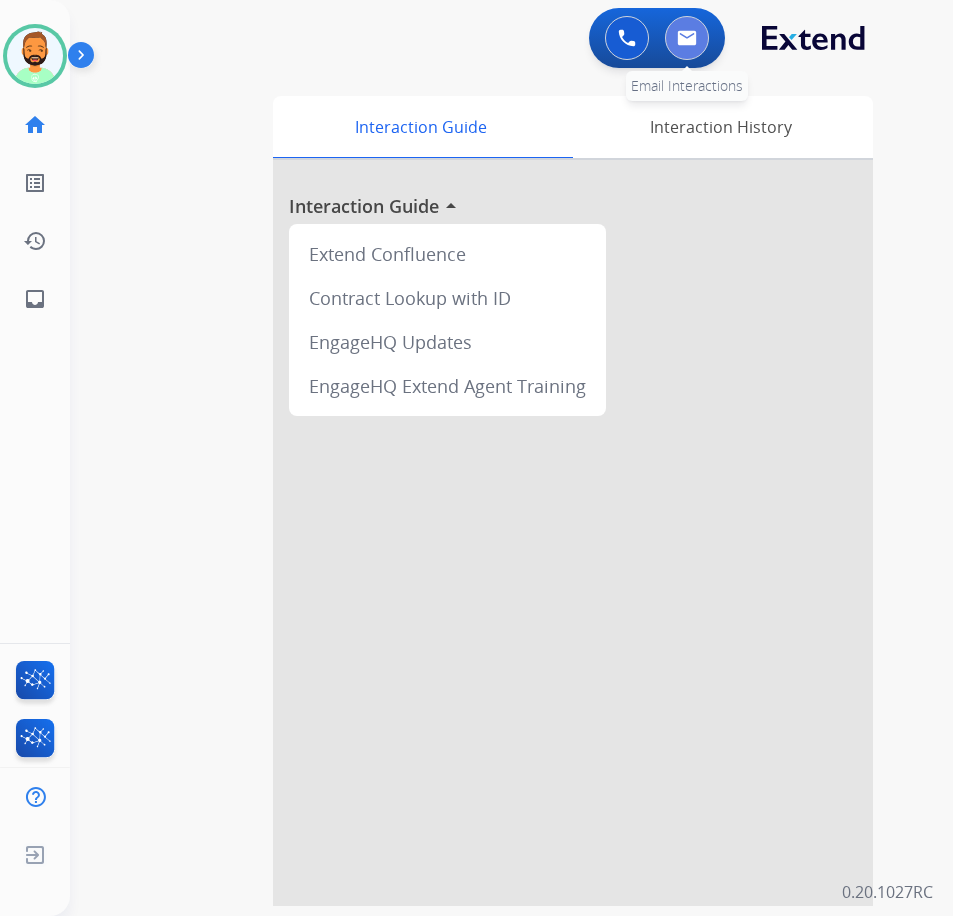 click at bounding box center (687, 38) 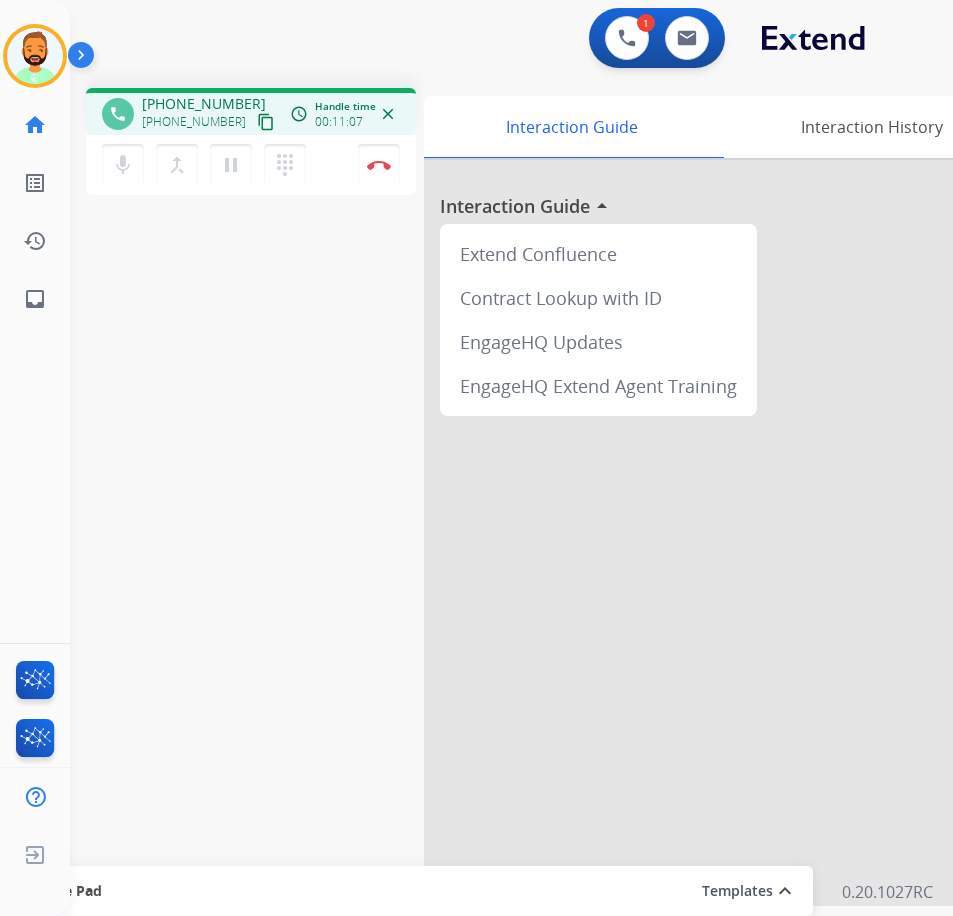 click on "phone [PHONE_NUMBER] [PHONE_NUMBER] content_copy access_time Call metrics Queue   00:10 Hold   00:00 Talk   11:08 Total   11:17 Handle time 00:11:07 close mic Mute merge_type Bridge pause Hold dialpad Dialpad Disconnect swap_horiz Break voice bridge close_fullscreen Connect 3-Way Call merge_type Separate 3-Way Call  Interaction Guide   Interaction History  Interaction Guide arrow_drop_up  Extend Confluence   Contract Lookup with ID   EngageHQ Updates   EngageHQ Extend Agent Training  Secure Pad Templates expand_less Choose a template Save" at bounding box center [487, 489] 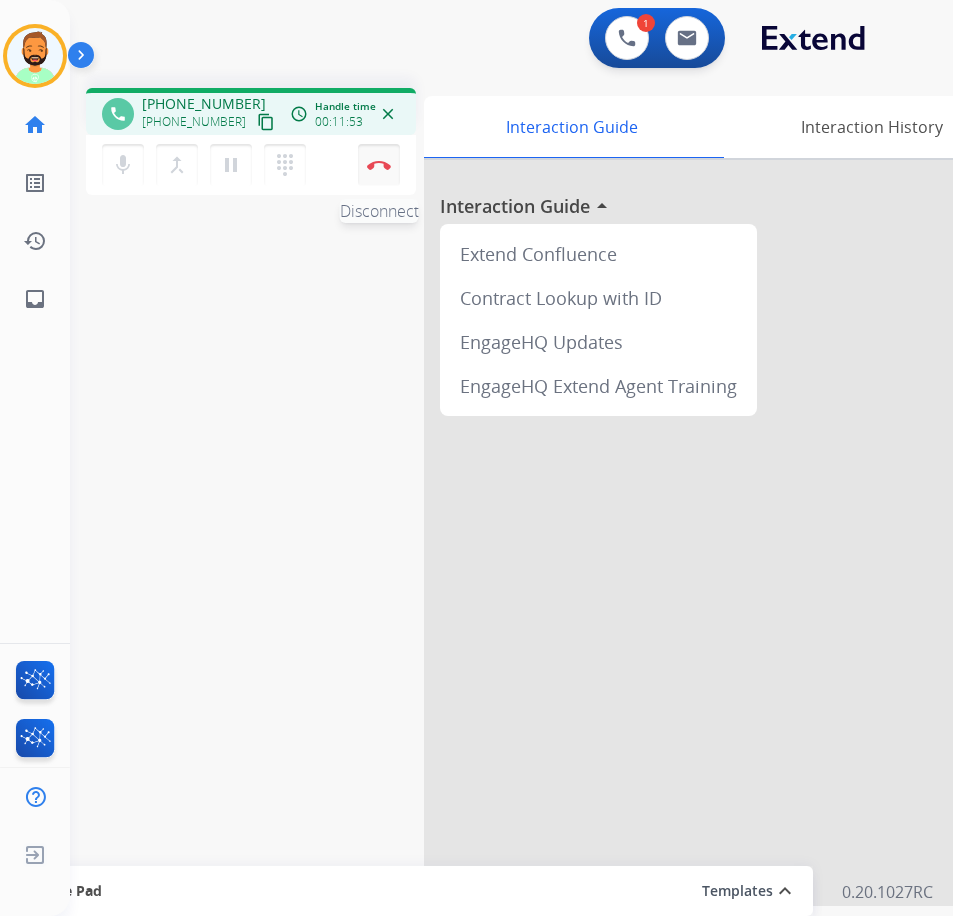 click at bounding box center [379, 165] 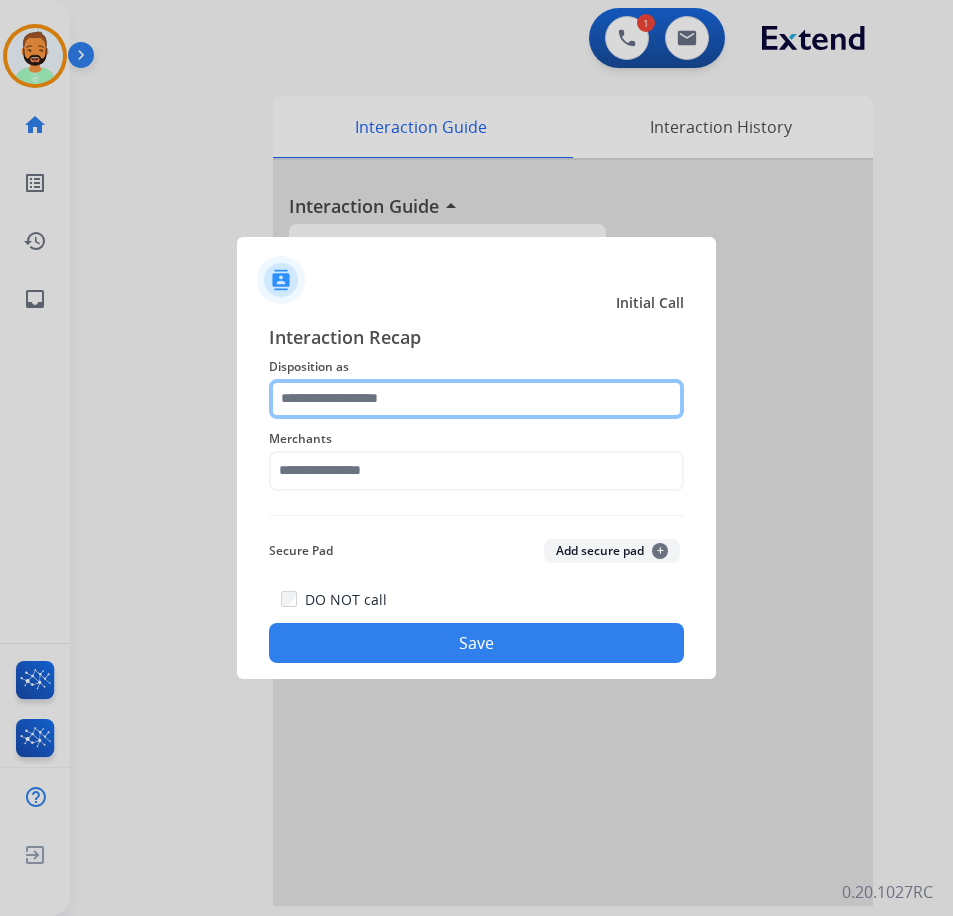 click 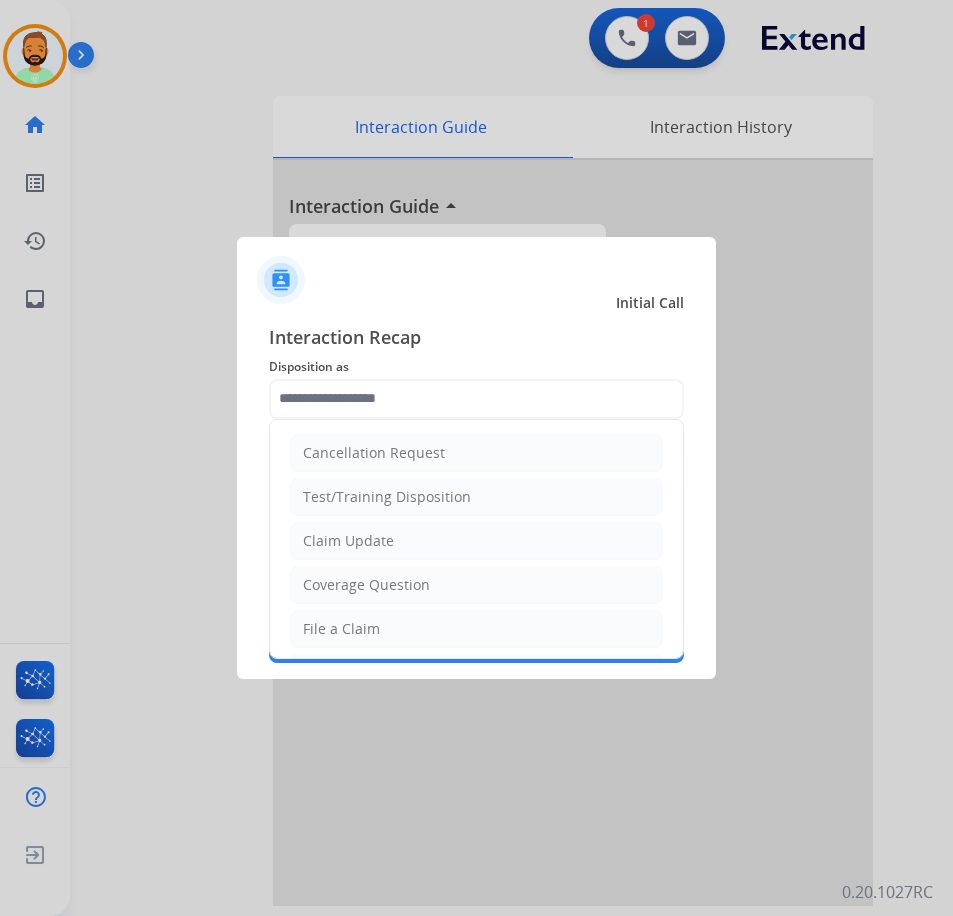 drag, startPoint x: 409, startPoint y: 536, endPoint x: 304, endPoint y: 542, distance: 105.17129 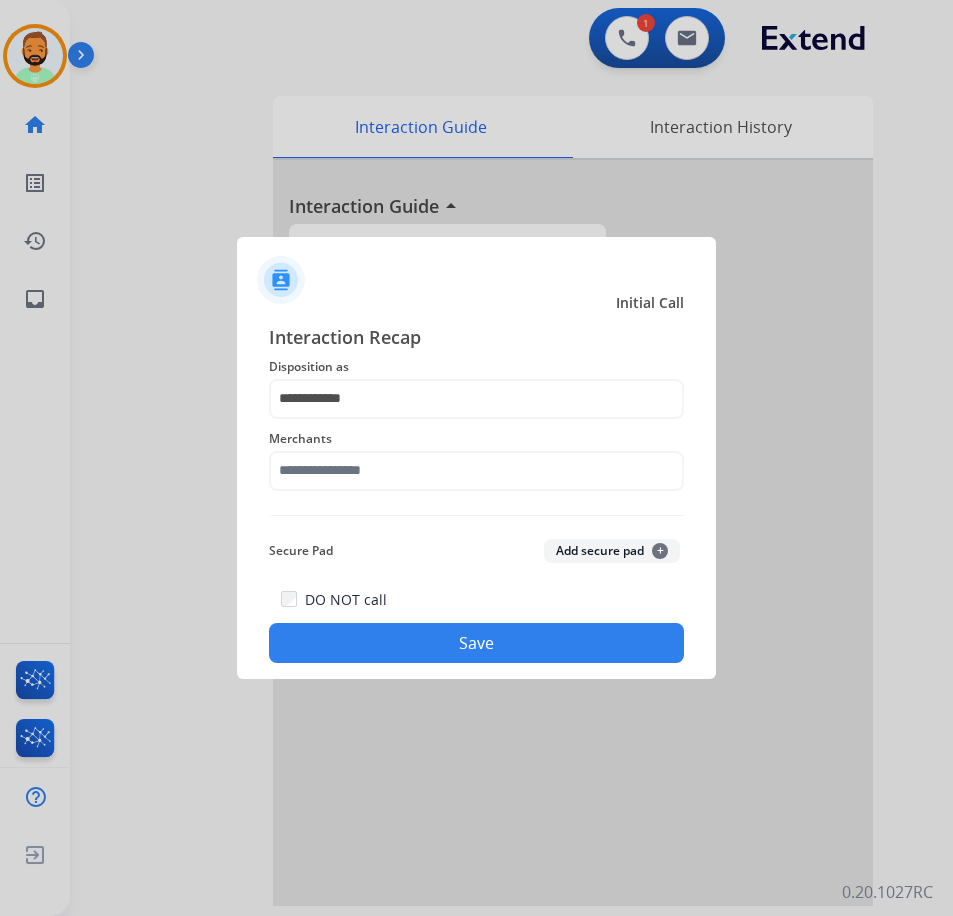 click on "Merchants" 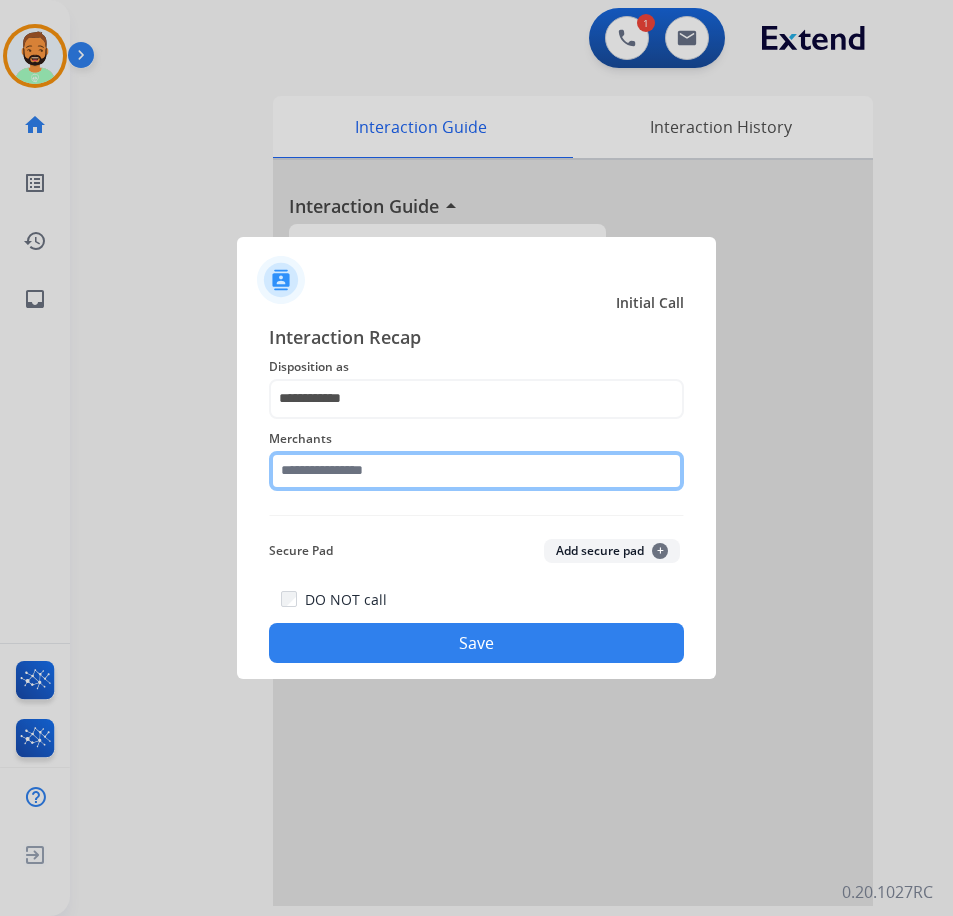 click 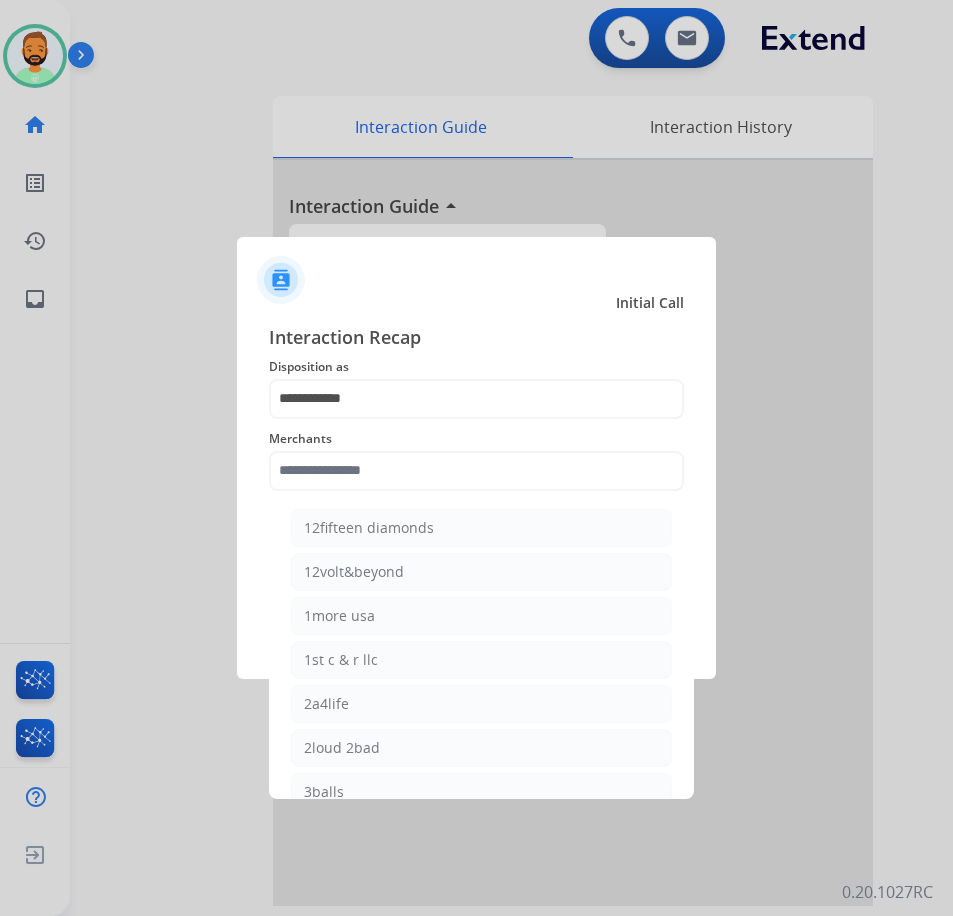 drag, startPoint x: 417, startPoint y: 430, endPoint x: 443, endPoint y: 434, distance: 26.305893 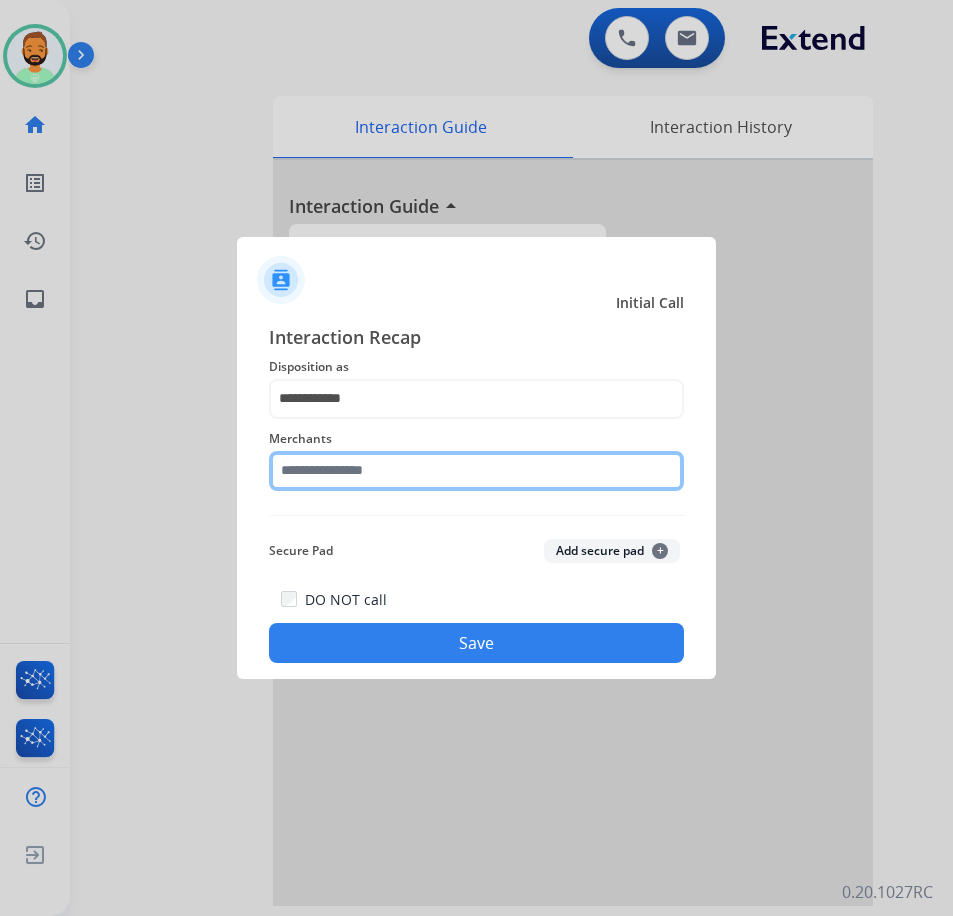 click 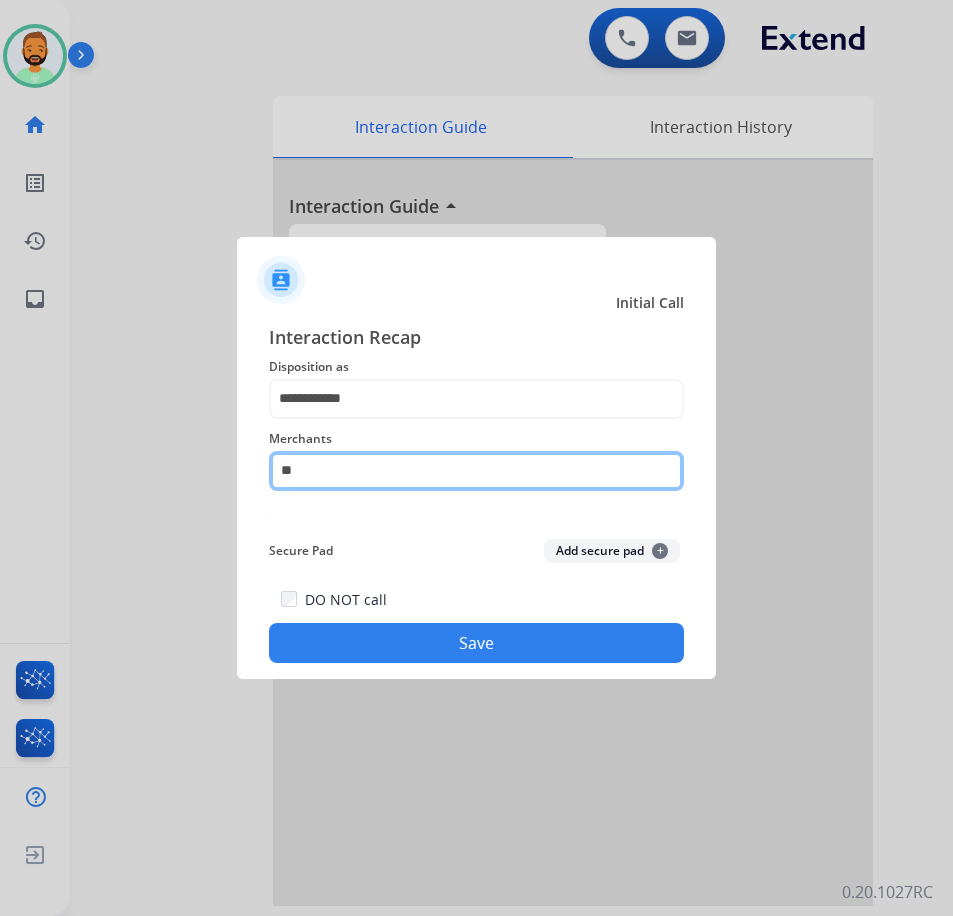 type on "*" 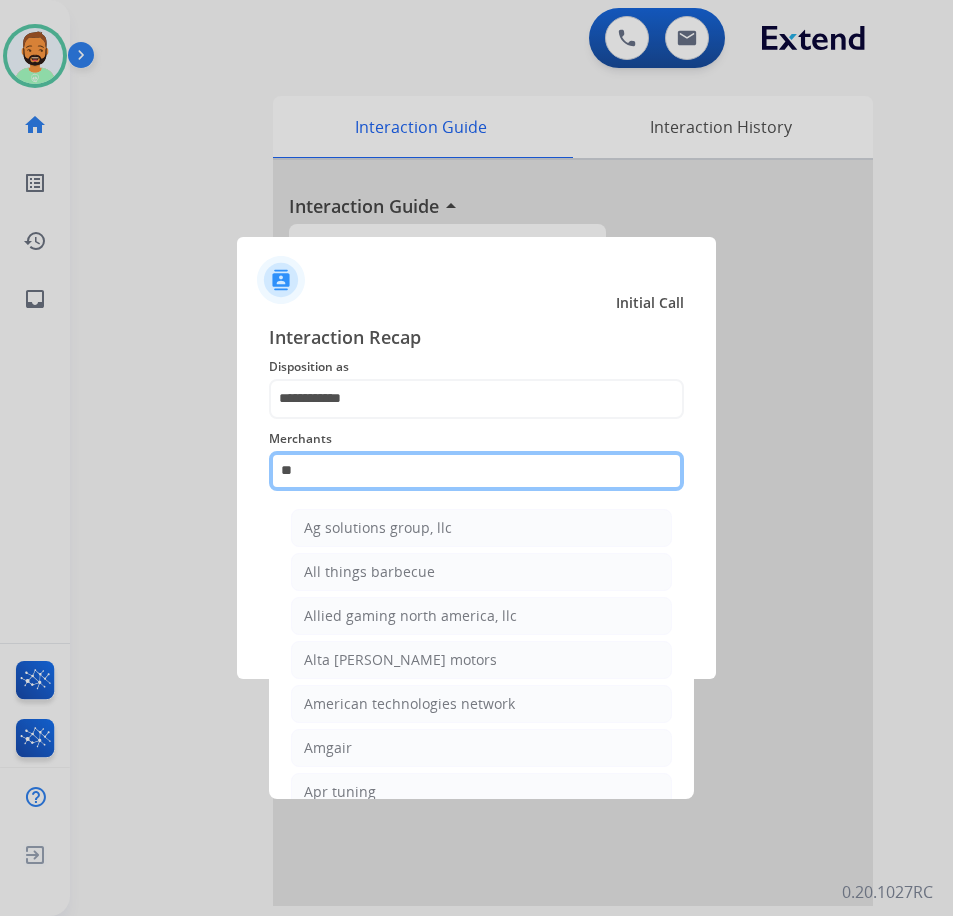 type on "*" 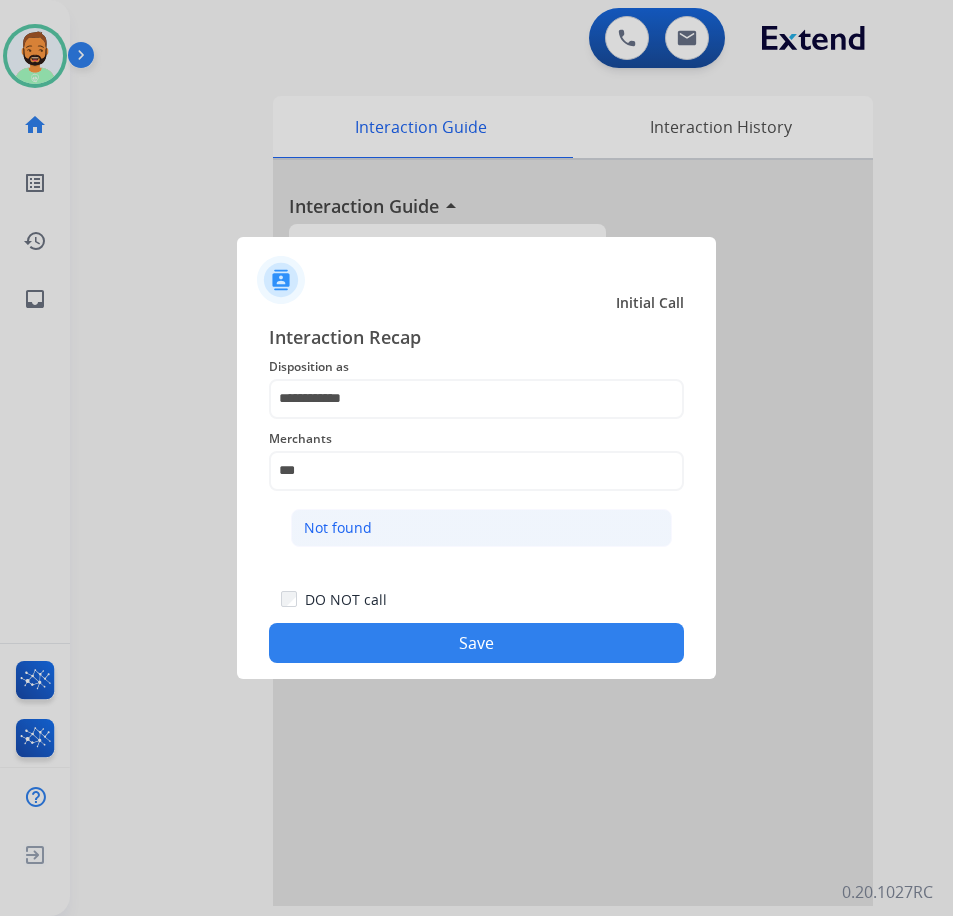 click on "Not found" 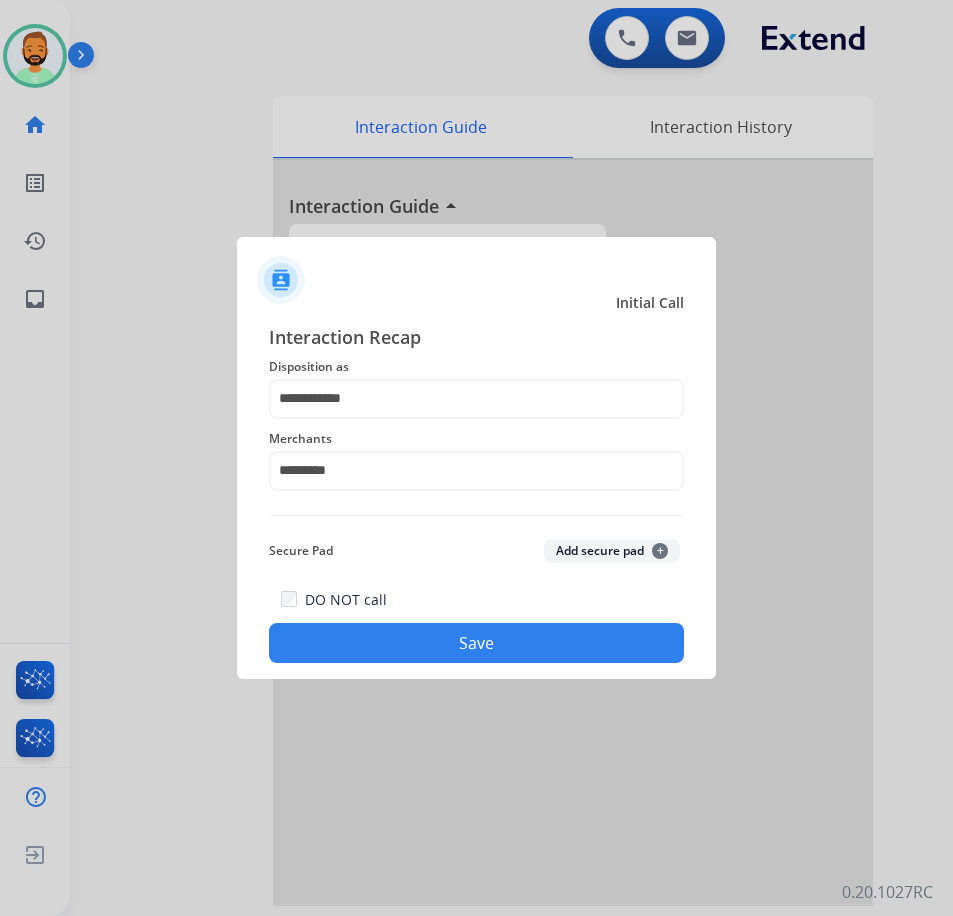 click on "Save" 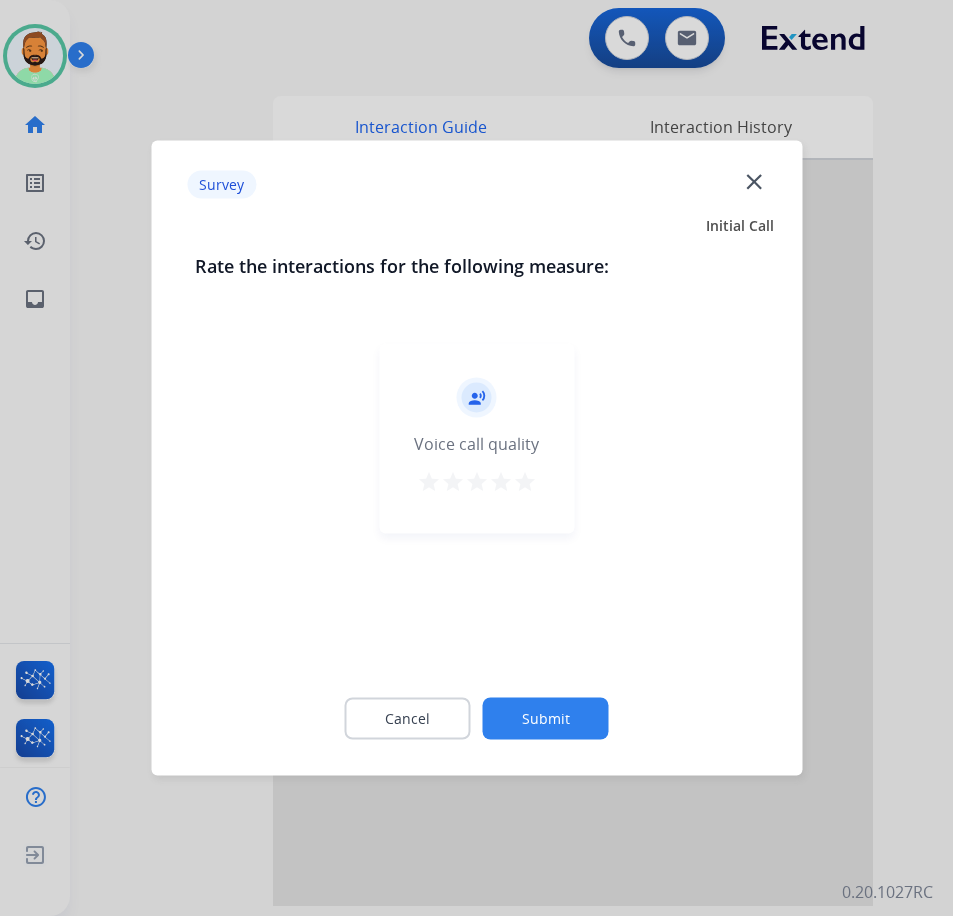 click on "Submit" 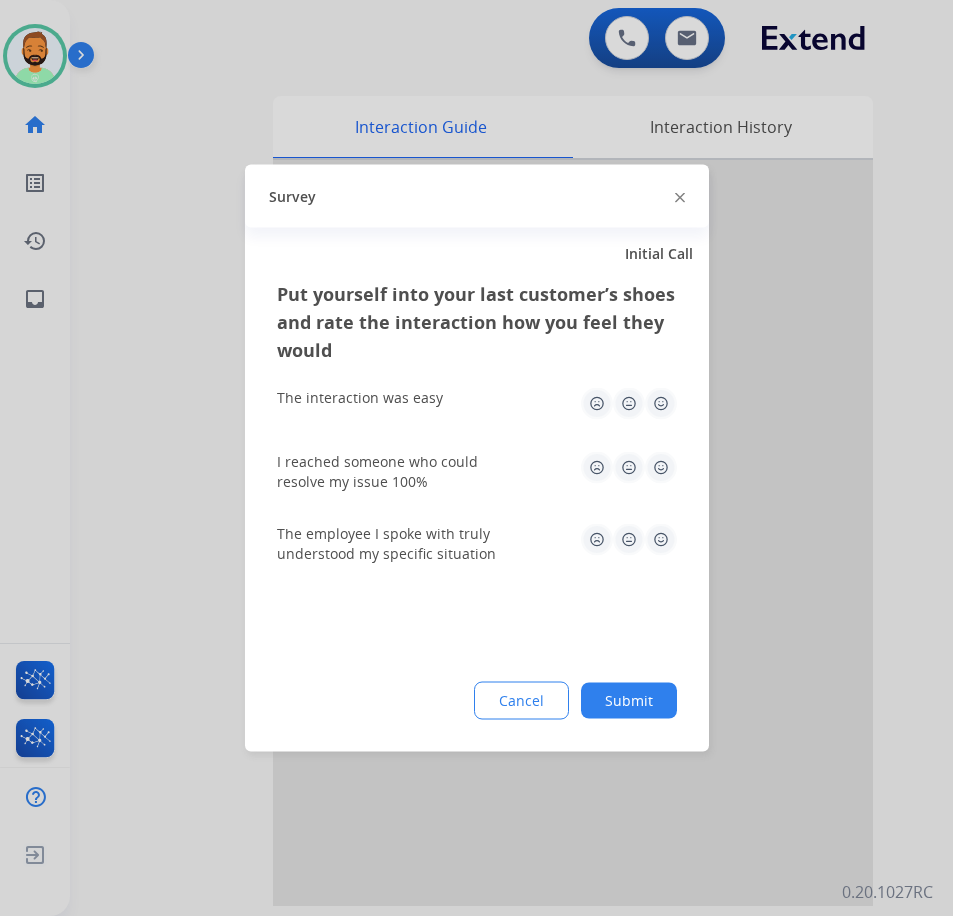 click on "Submit" 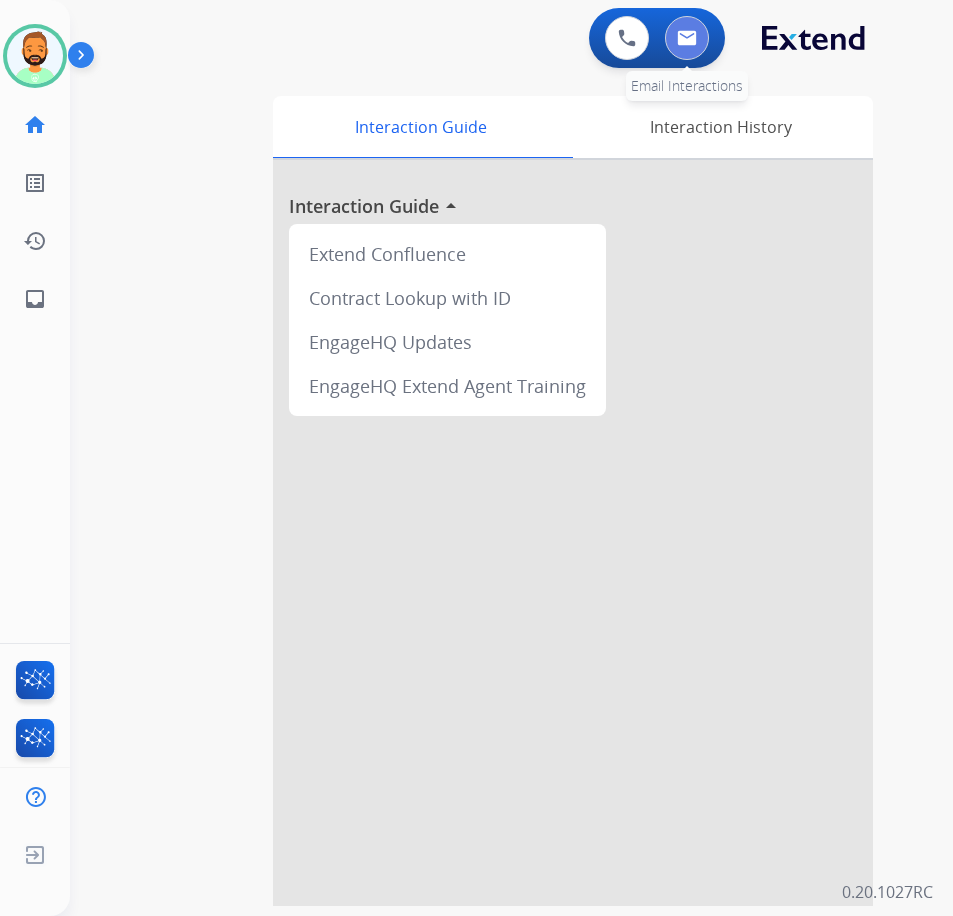 click at bounding box center (687, 38) 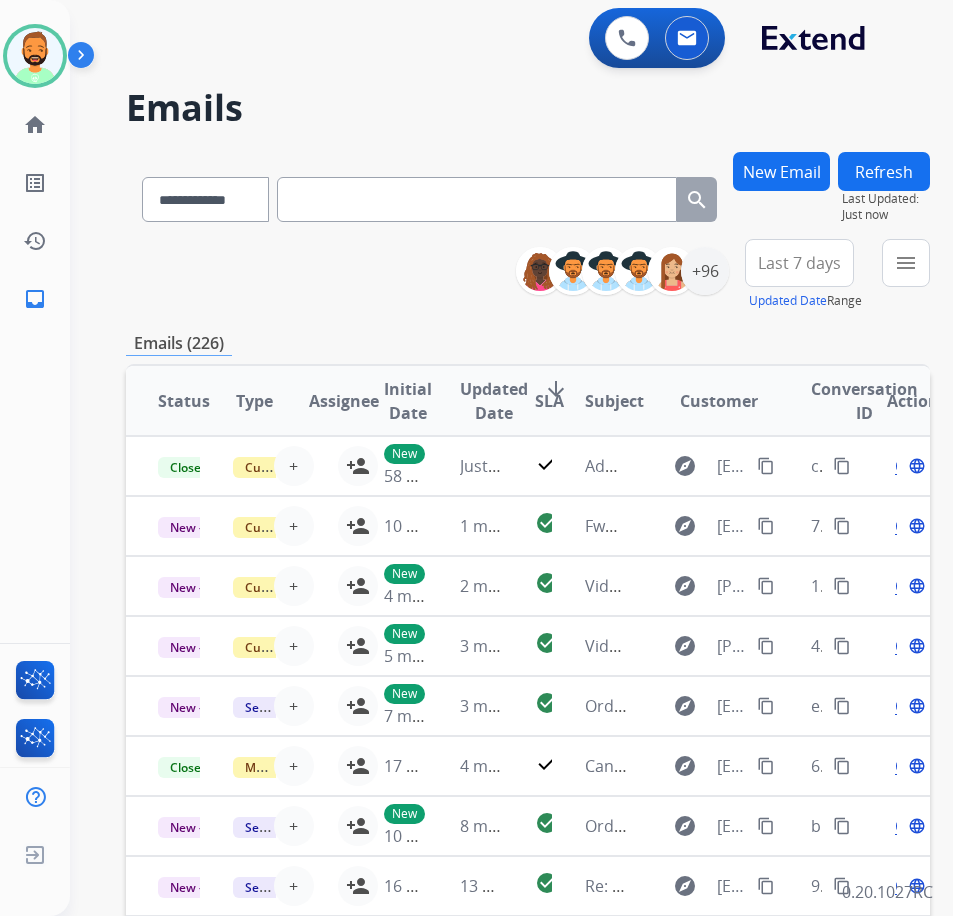 click on "New Email" at bounding box center [781, 171] 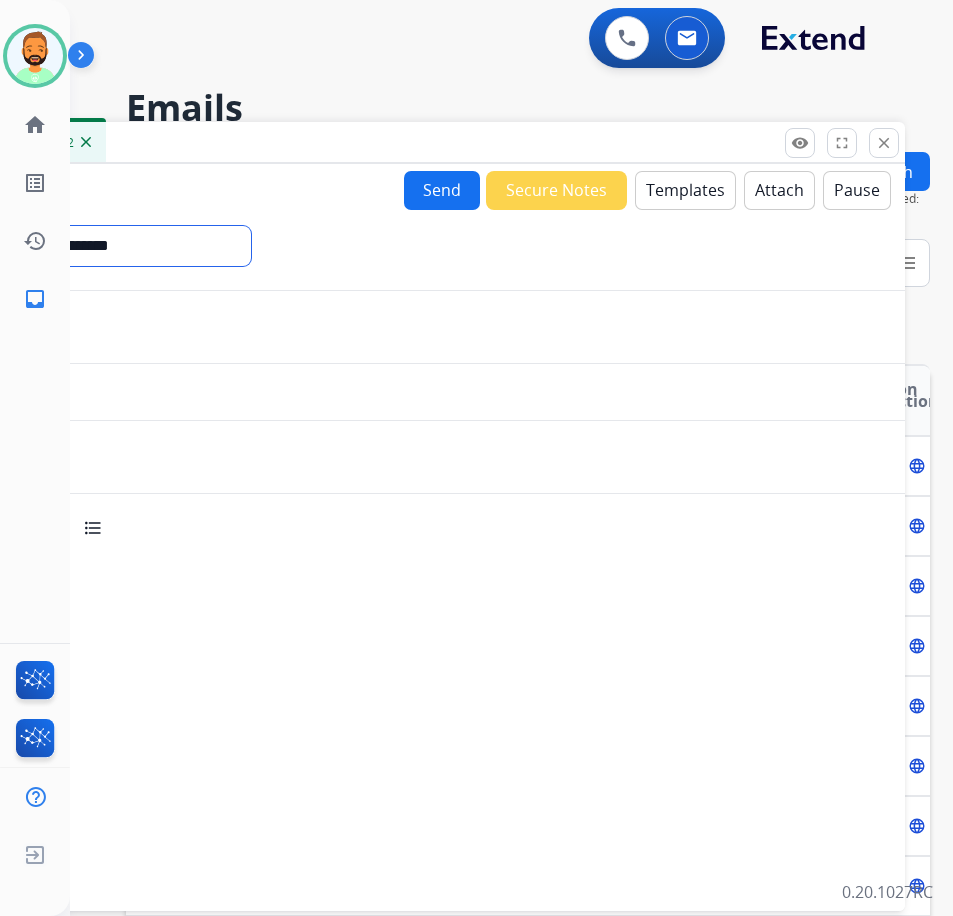 click on "**********" at bounding box center [115, 246] 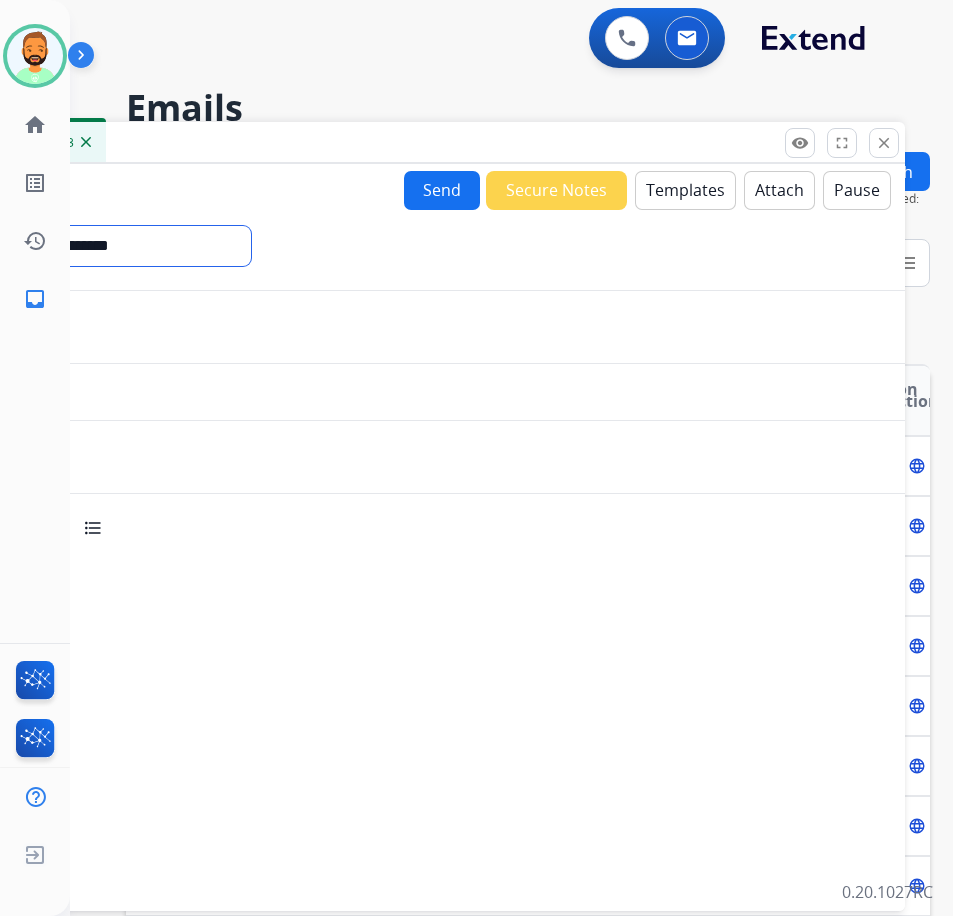 select on "**********" 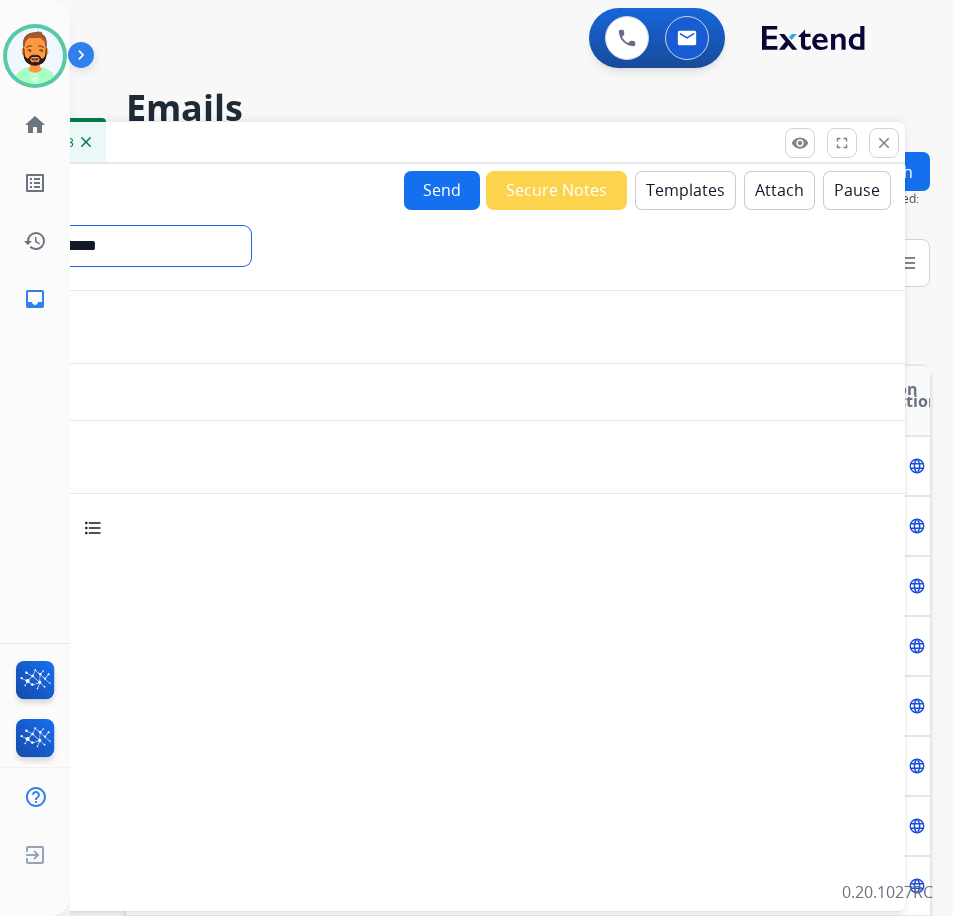 click on "**********" at bounding box center [115, 246] 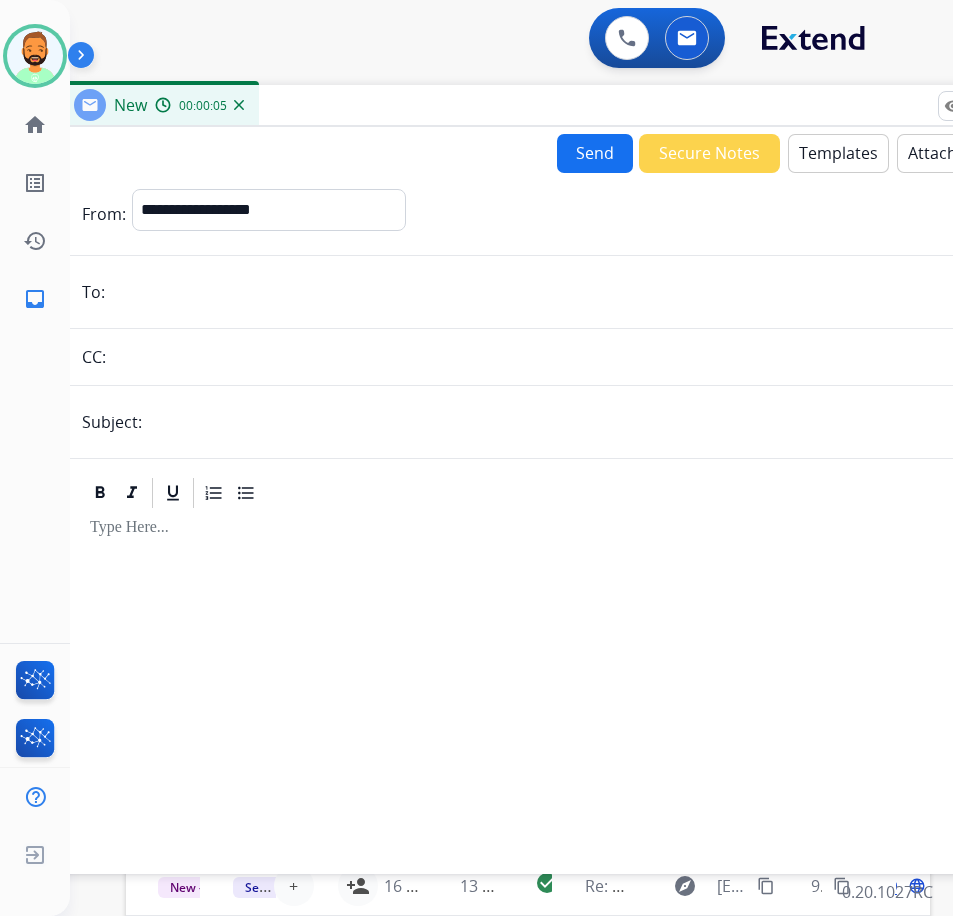 drag, startPoint x: 229, startPoint y: 142, endPoint x: 386, endPoint y: 106, distance: 161.07452 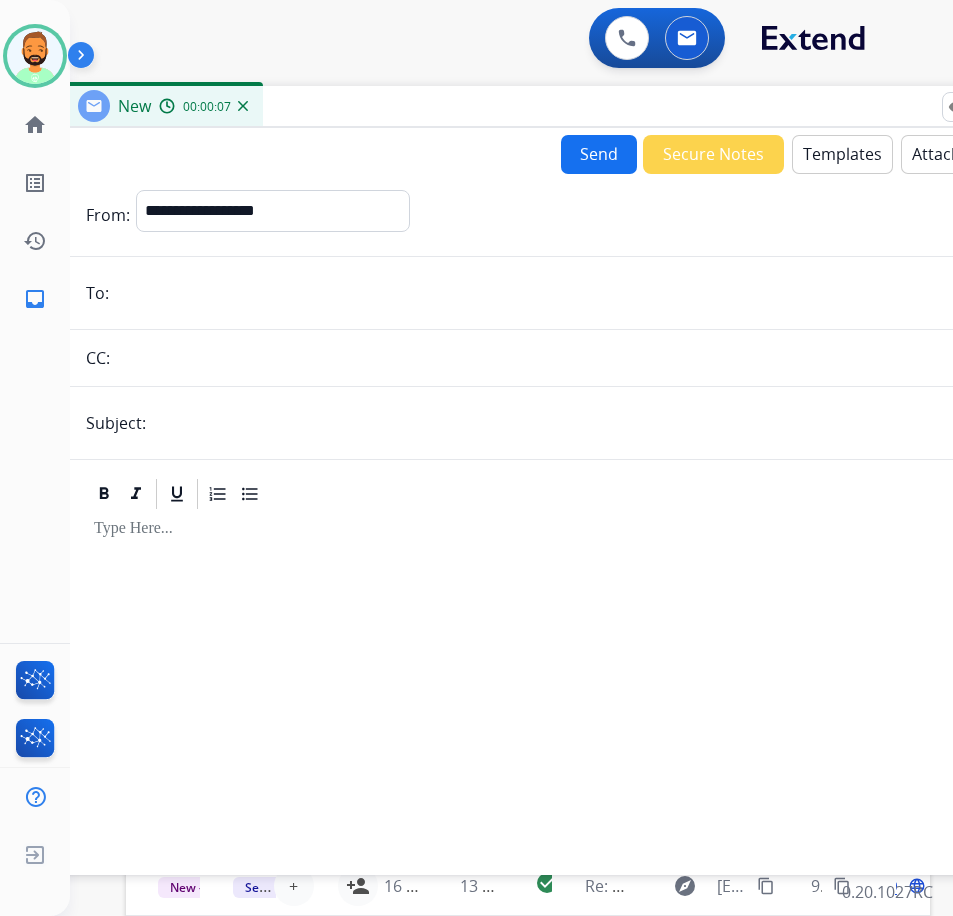 paste on "**********" 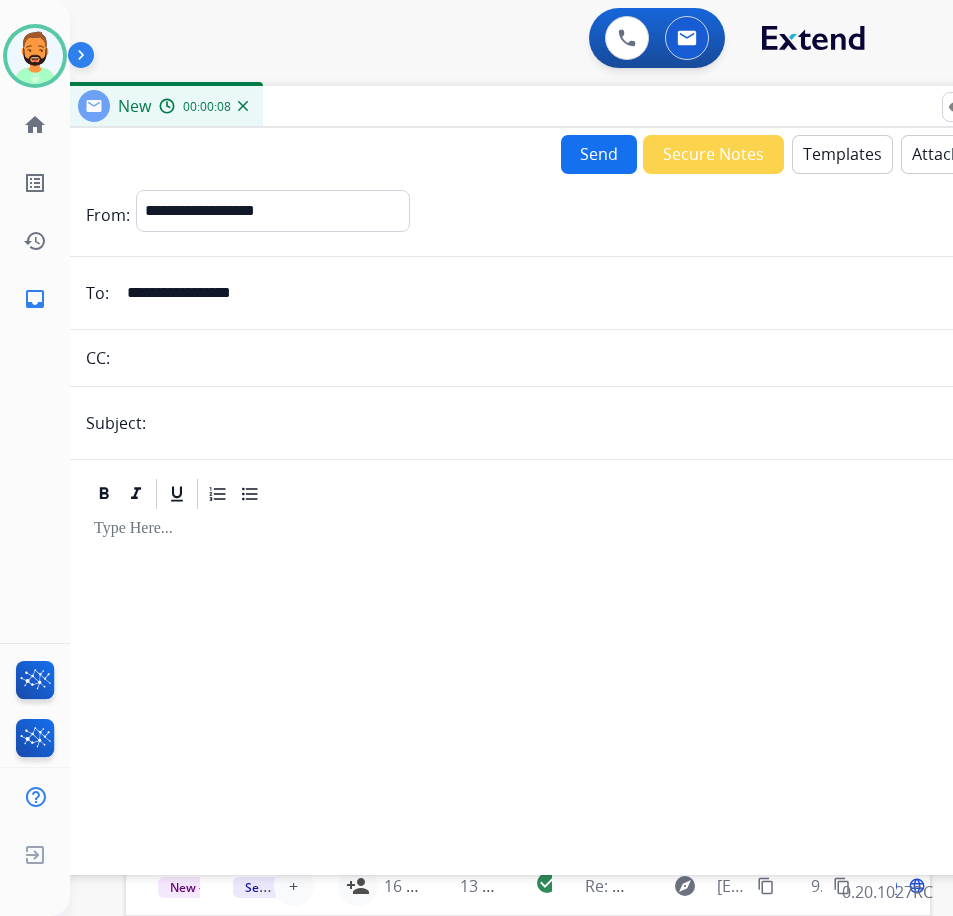 type on "**********" 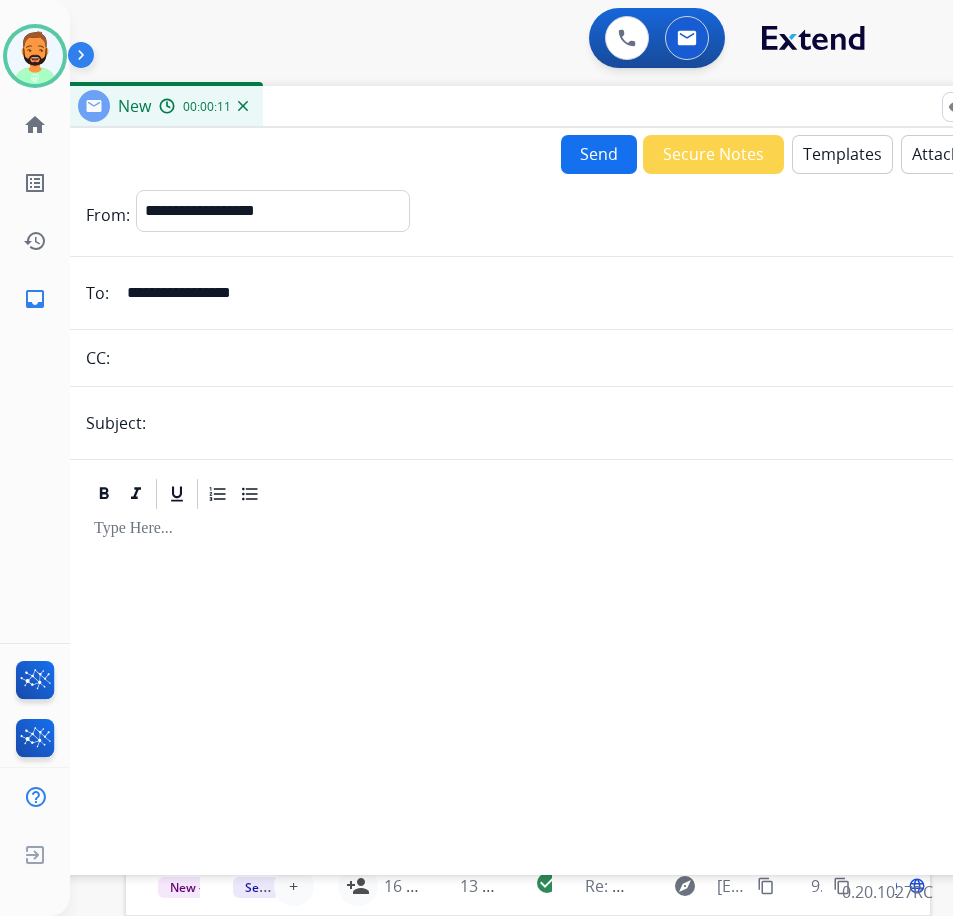 type on "*****" 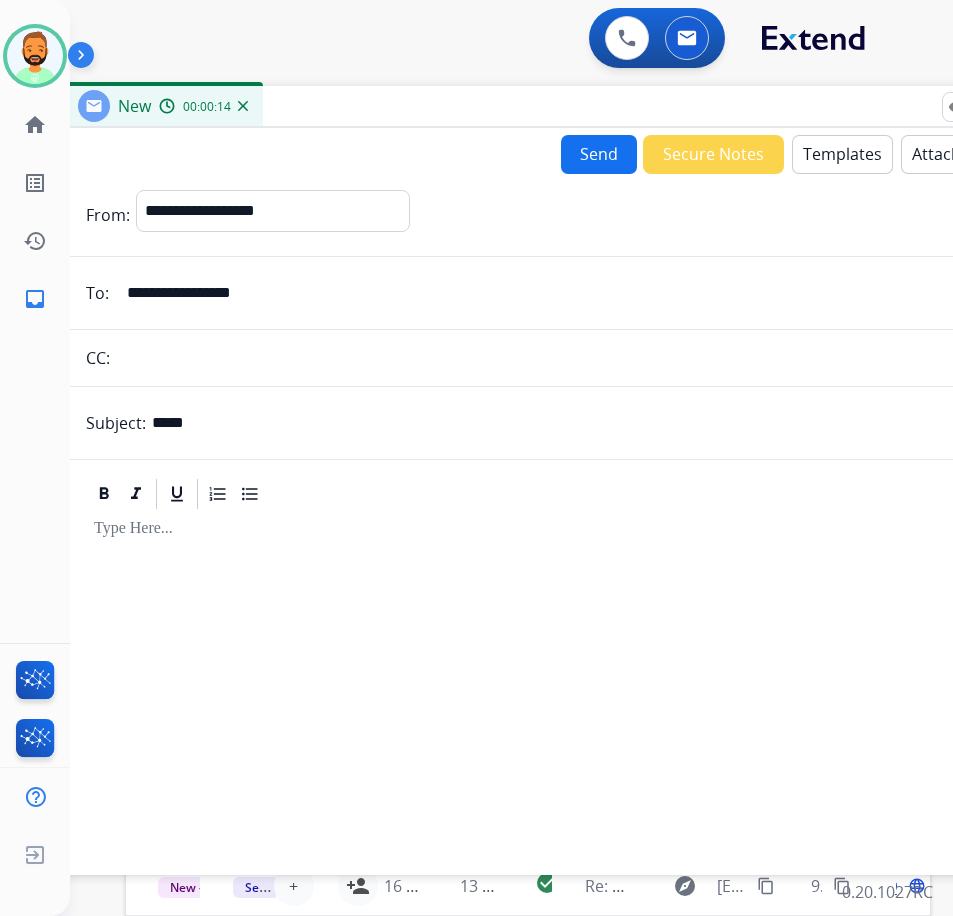 click at bounding box center [562, 683] 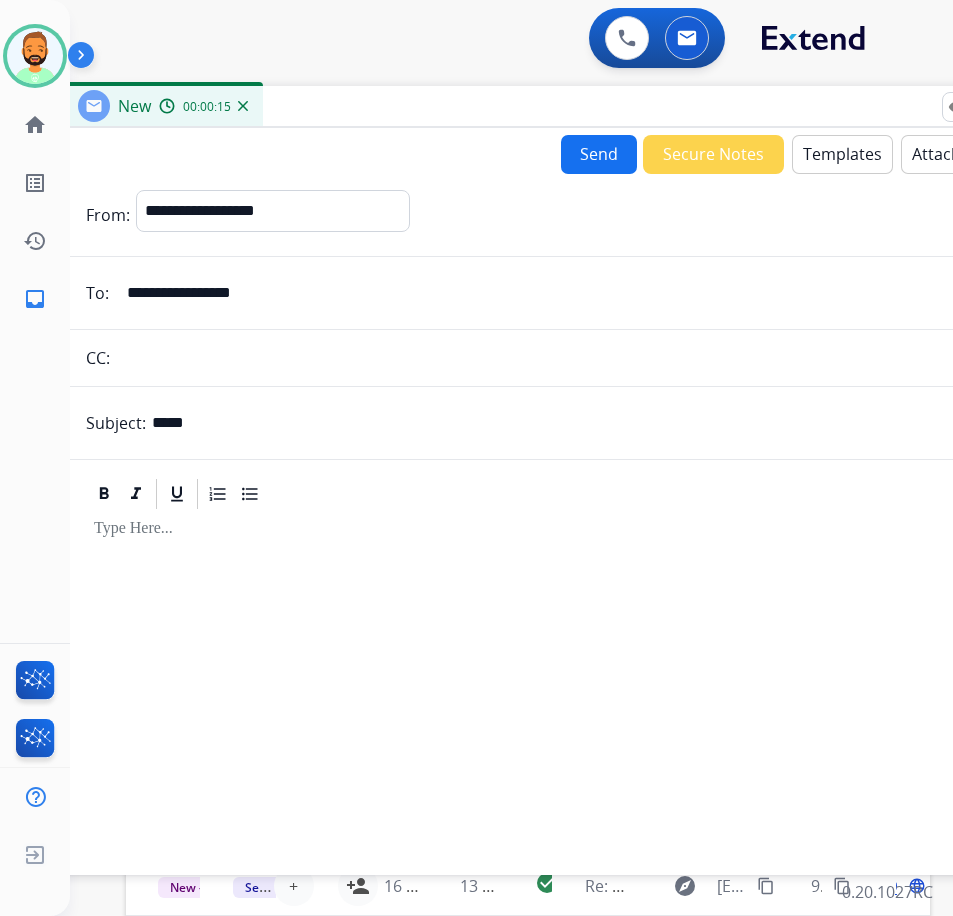 click on "Templates" at bounding box center (842, 154) 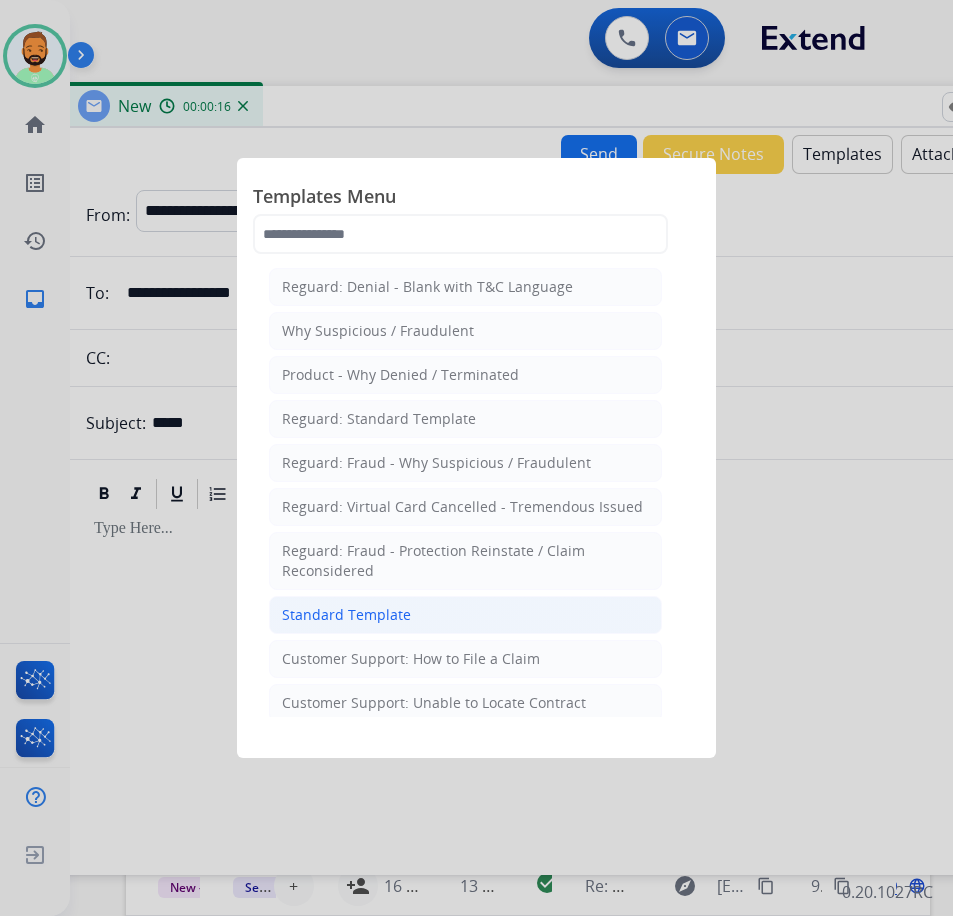 click on "Standard Template" 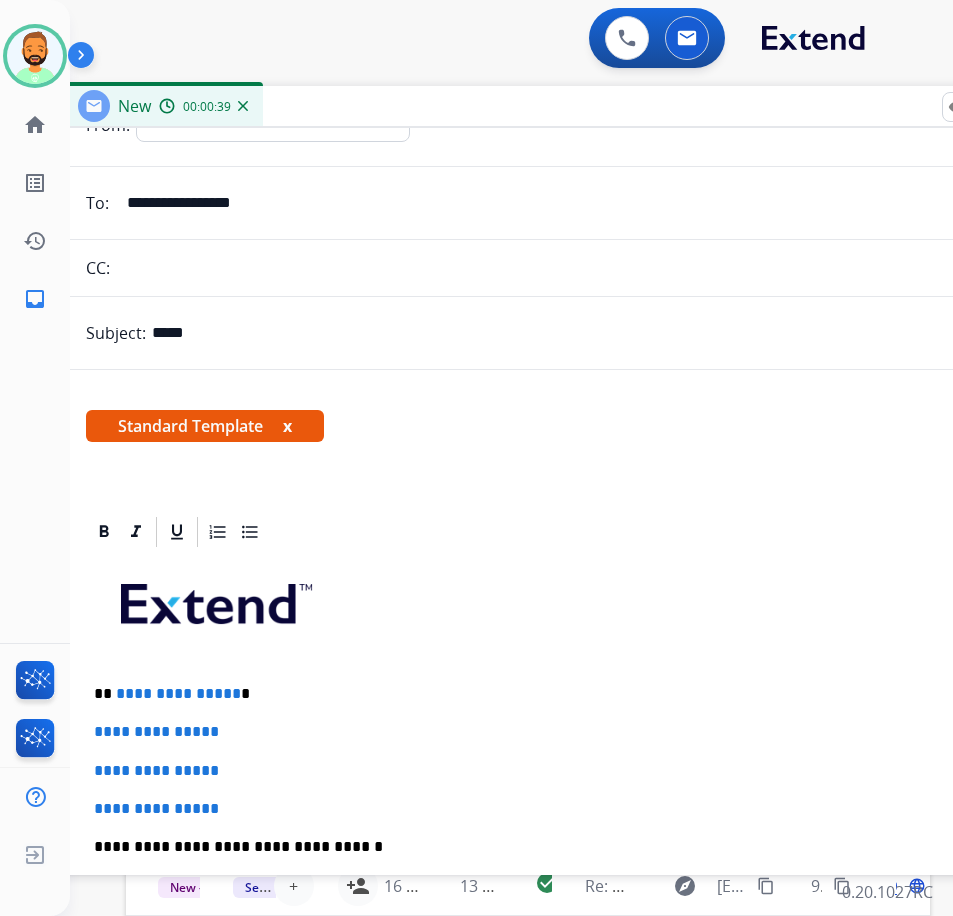 scroll, scrollTop: 200, scrollLeft: 0, axis: vertical 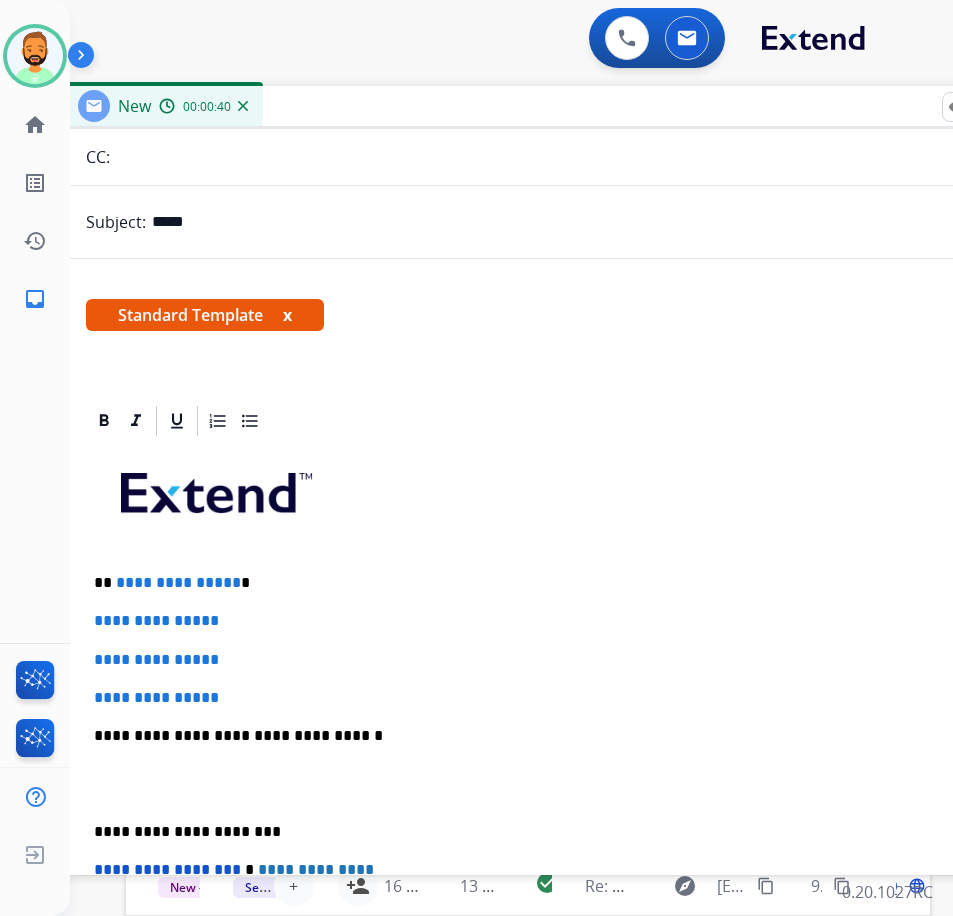 click on "**********" at bounding box center [562, 783] 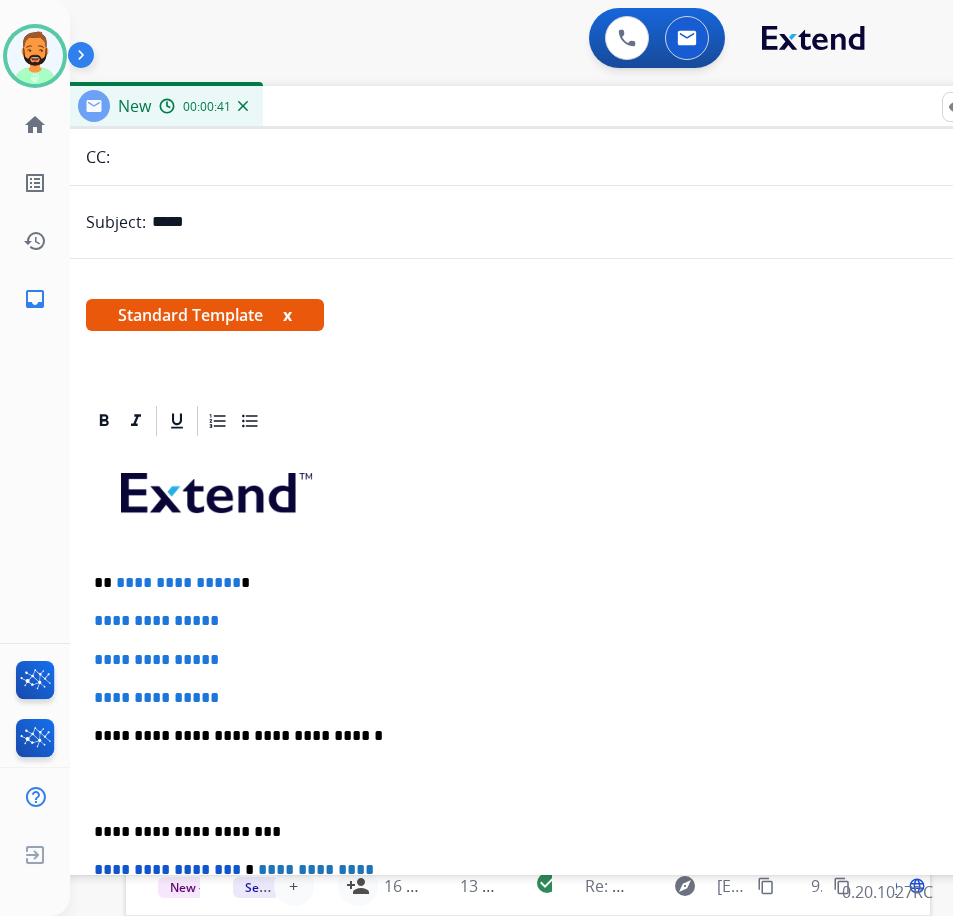 type 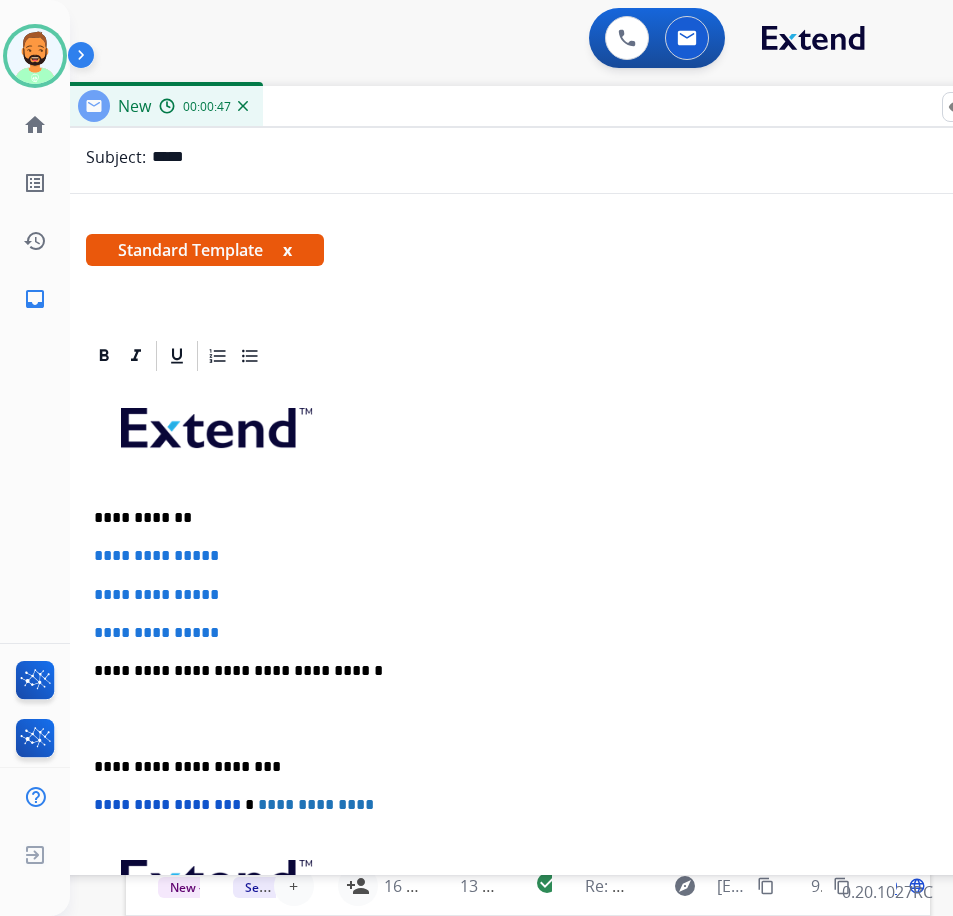 scroll, scrollTop: 300, scrollLeft: 0, axis: vertical 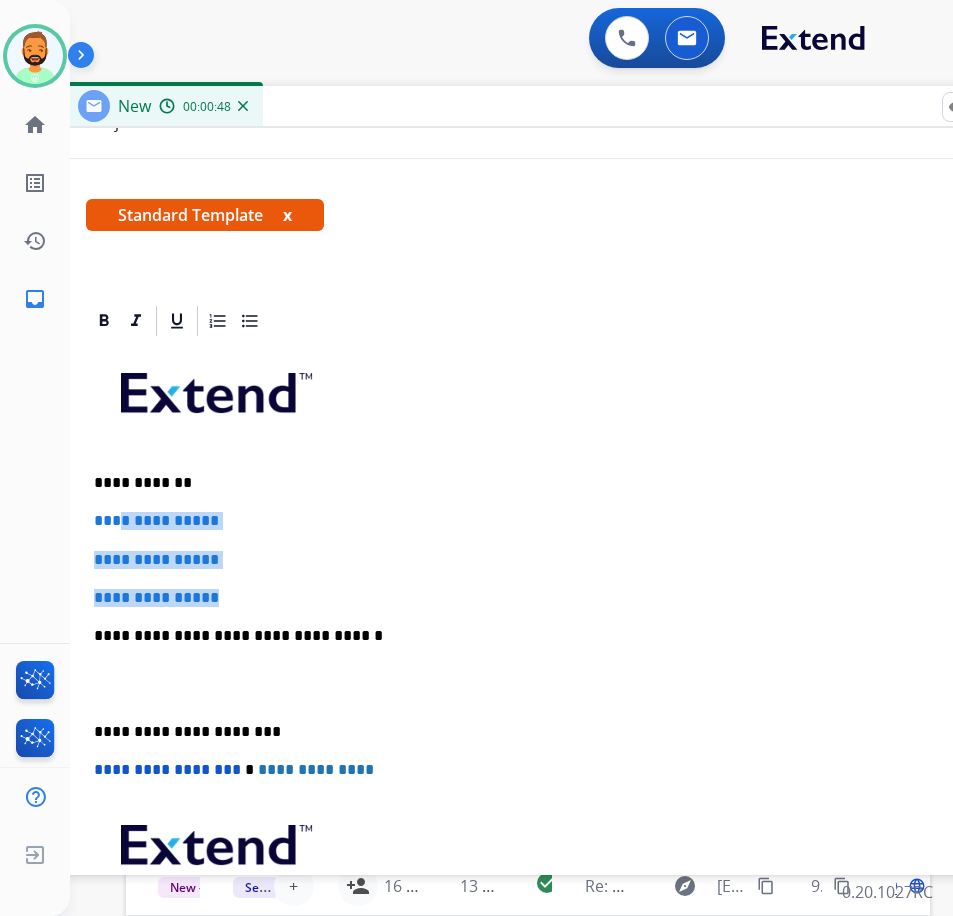 drag, startPoint x: 260, startPoint y: 592, endPoint x: 126, endPoint y: 527, distance: 148.93288 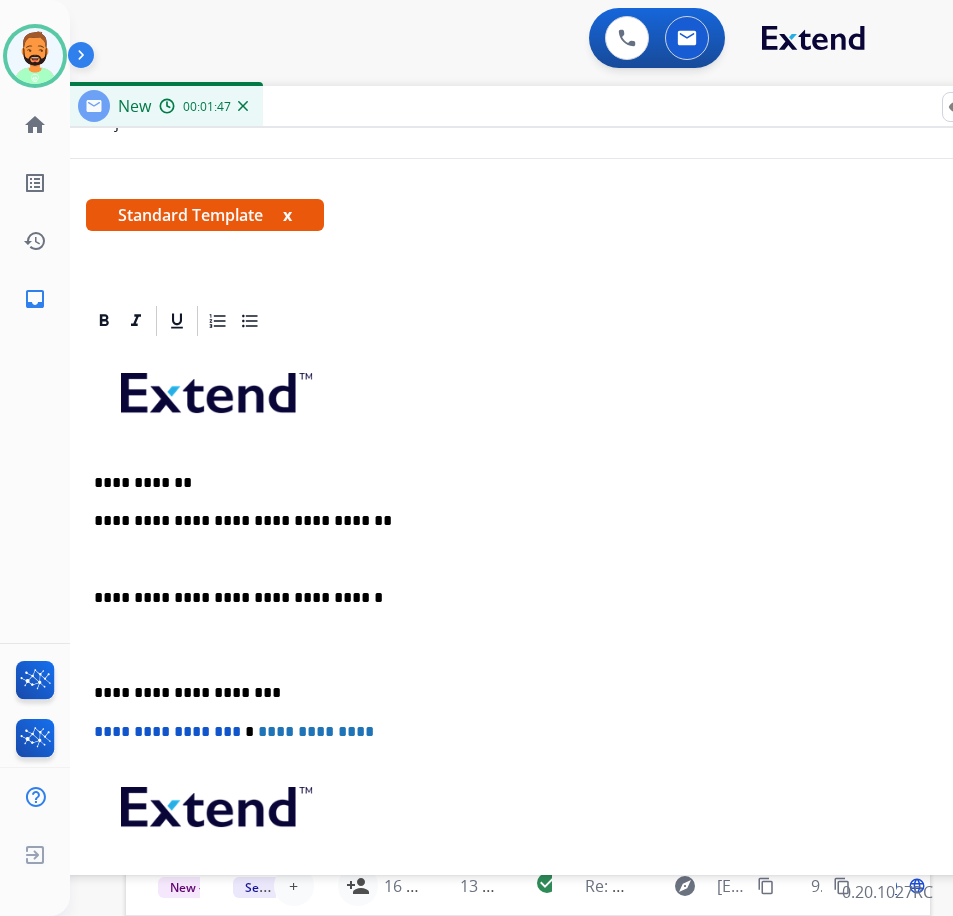 click on "**********" at bounding box center [562, 664] 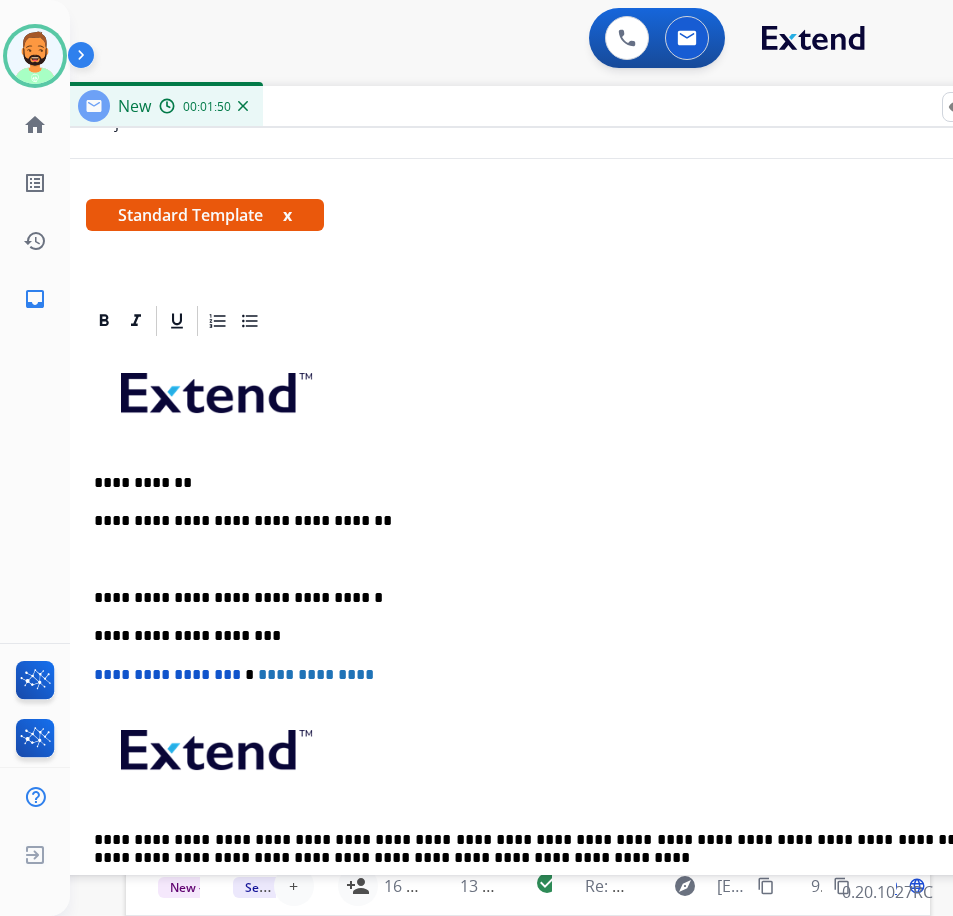 click at bounding box center (562, 560) 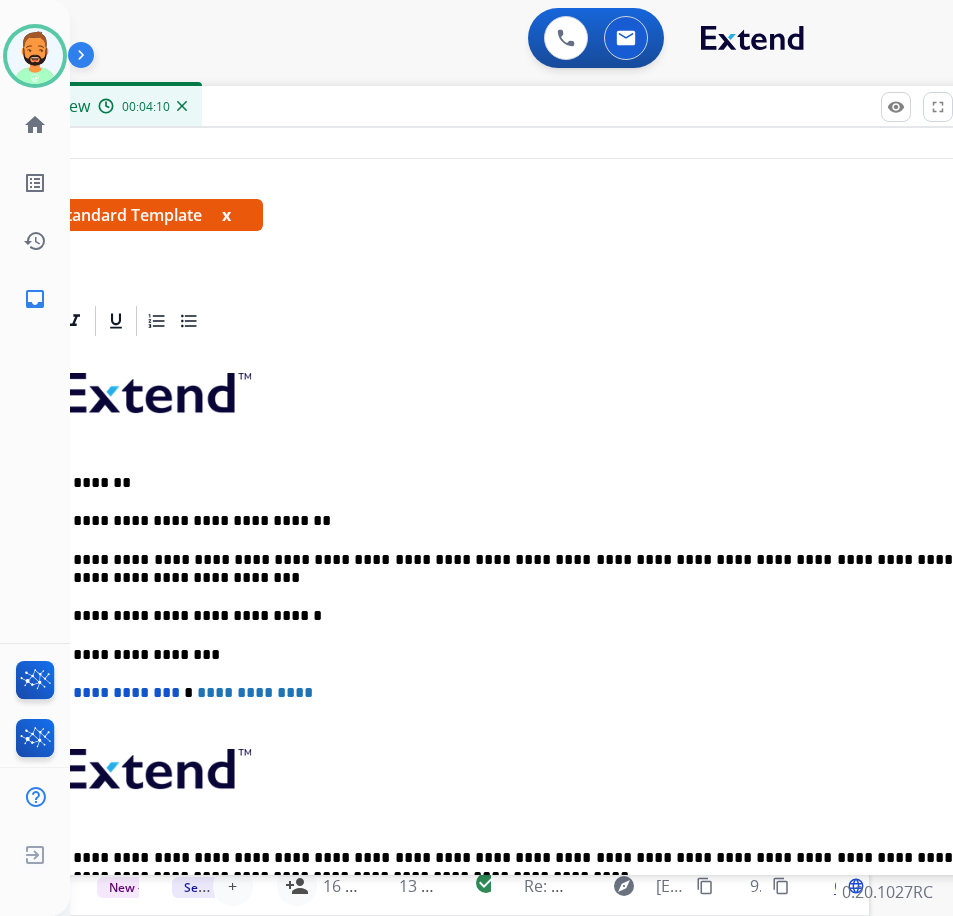 scroll, scrollTop: 0, scrollLeft: 28, axis: horizontal 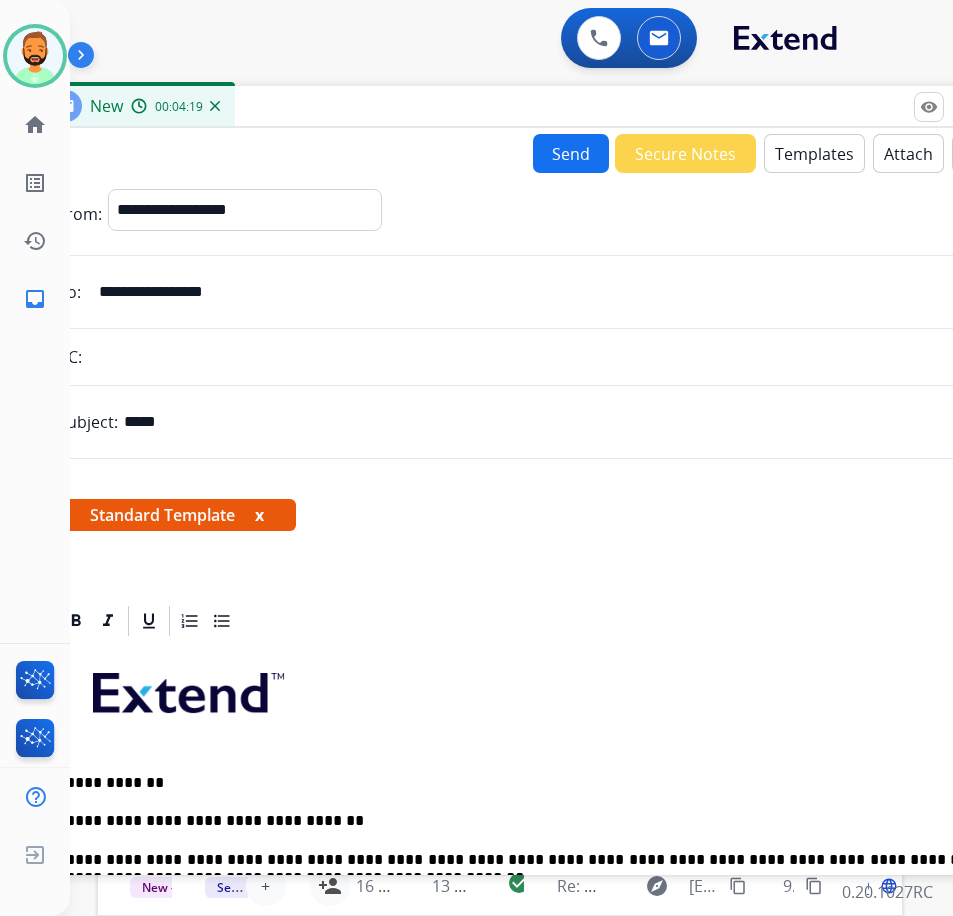 click on "Send" at bounding box center [571, 153] 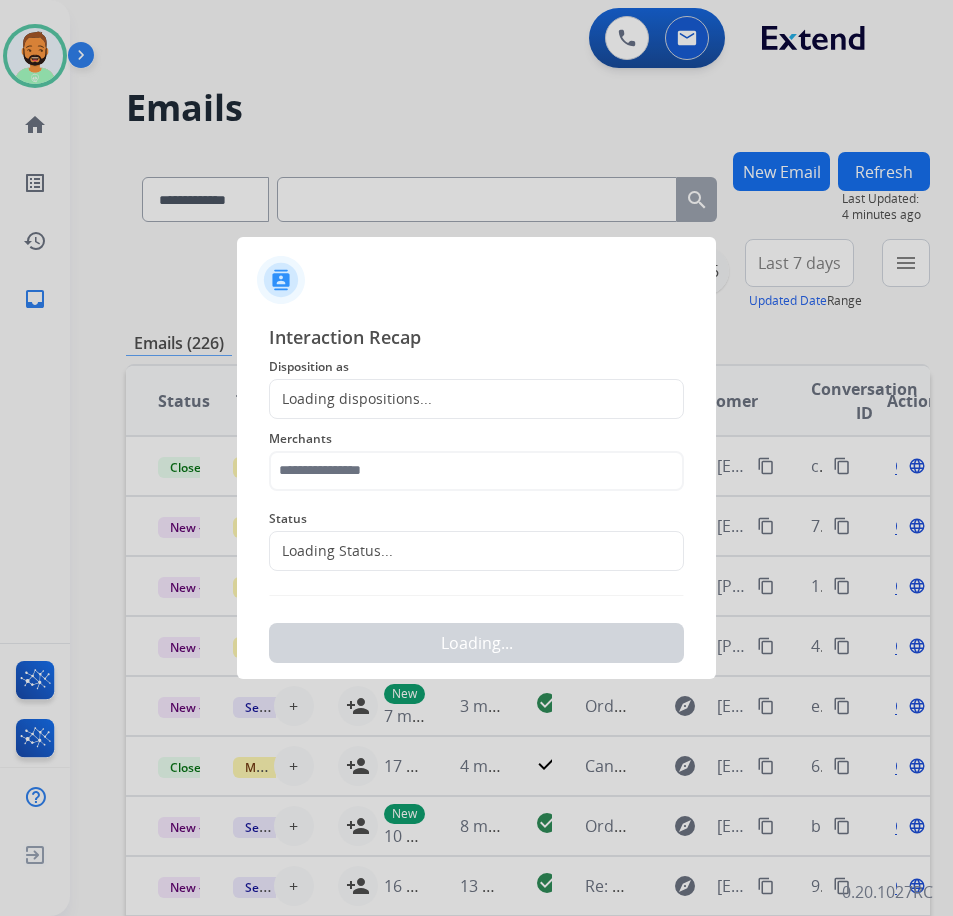 scroll, scrollTop: 0, scrollLeft: 3, axis: horizontal 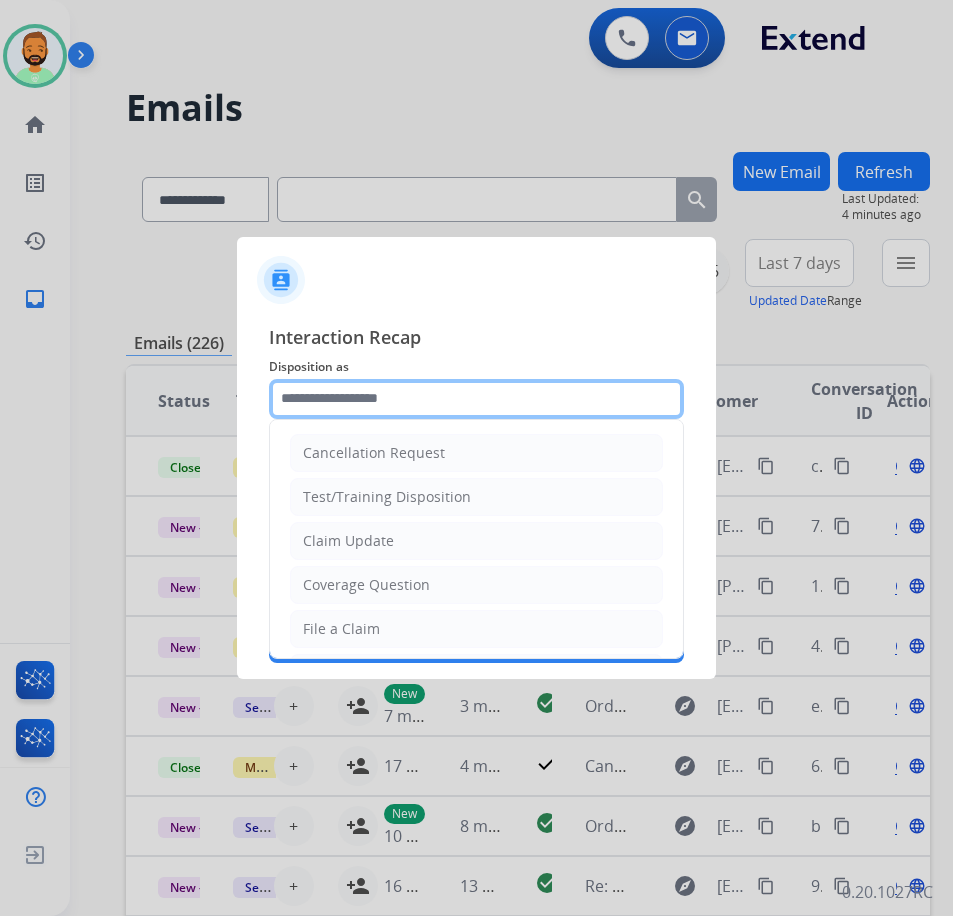 click 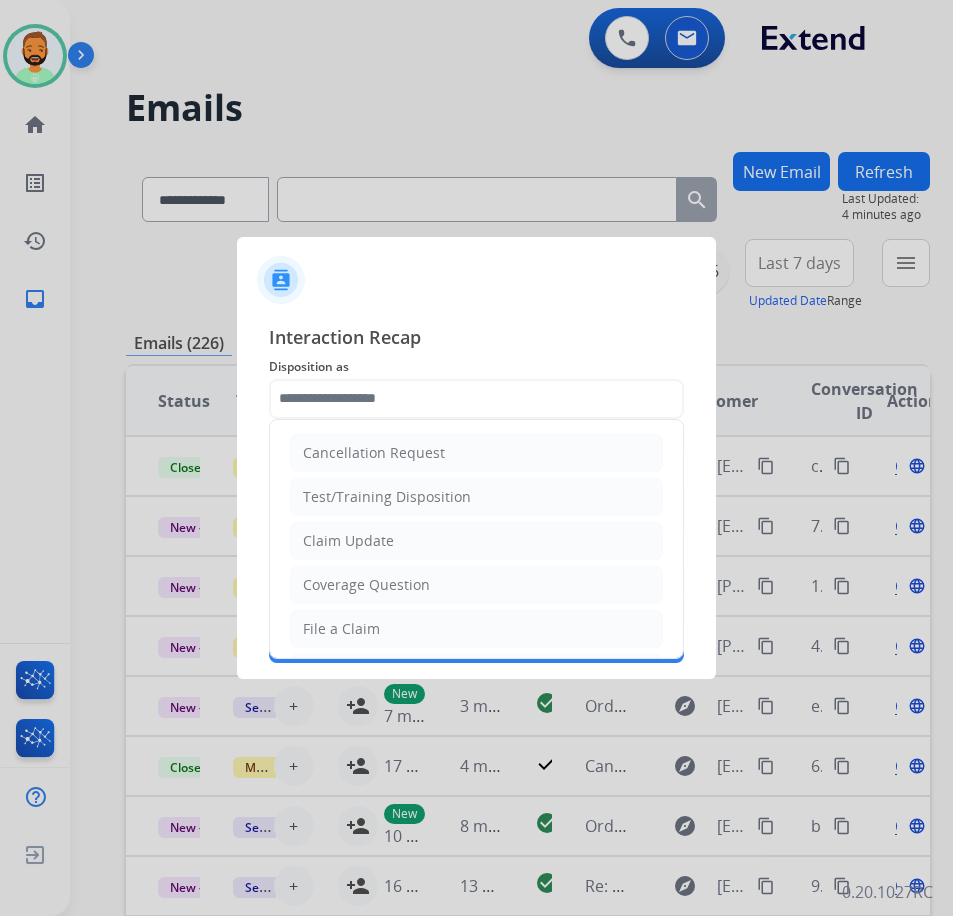 click on "Claim Update" 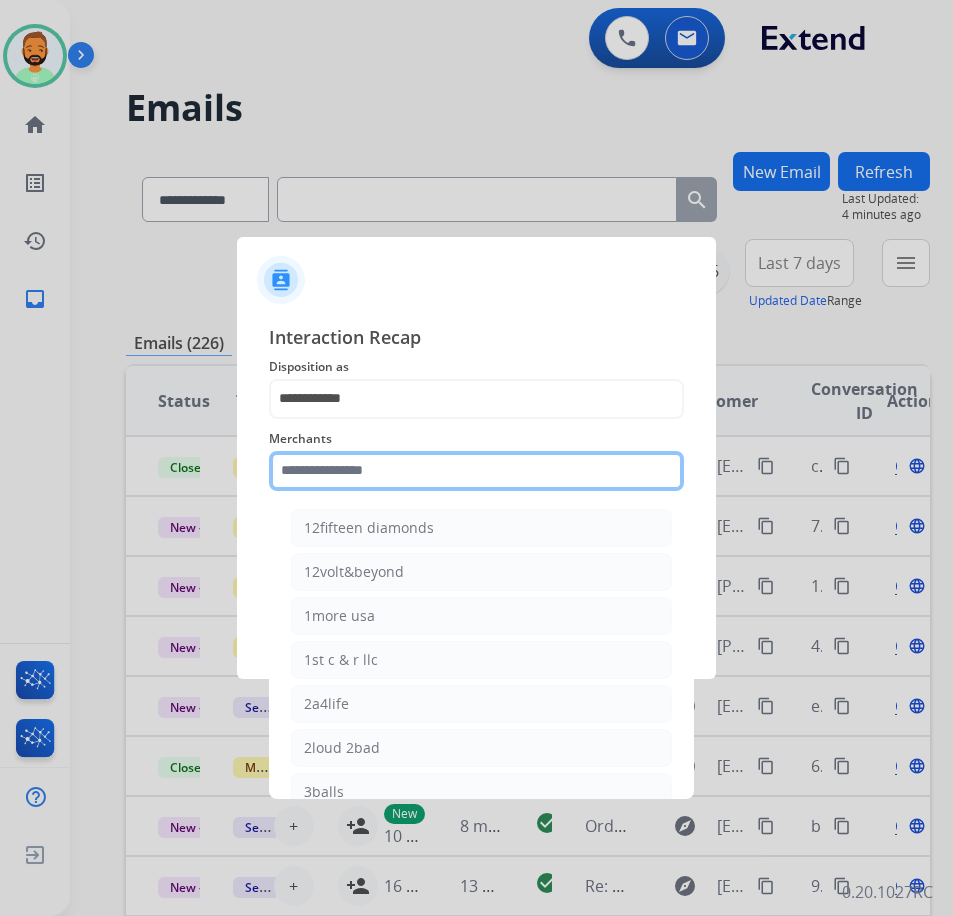 click 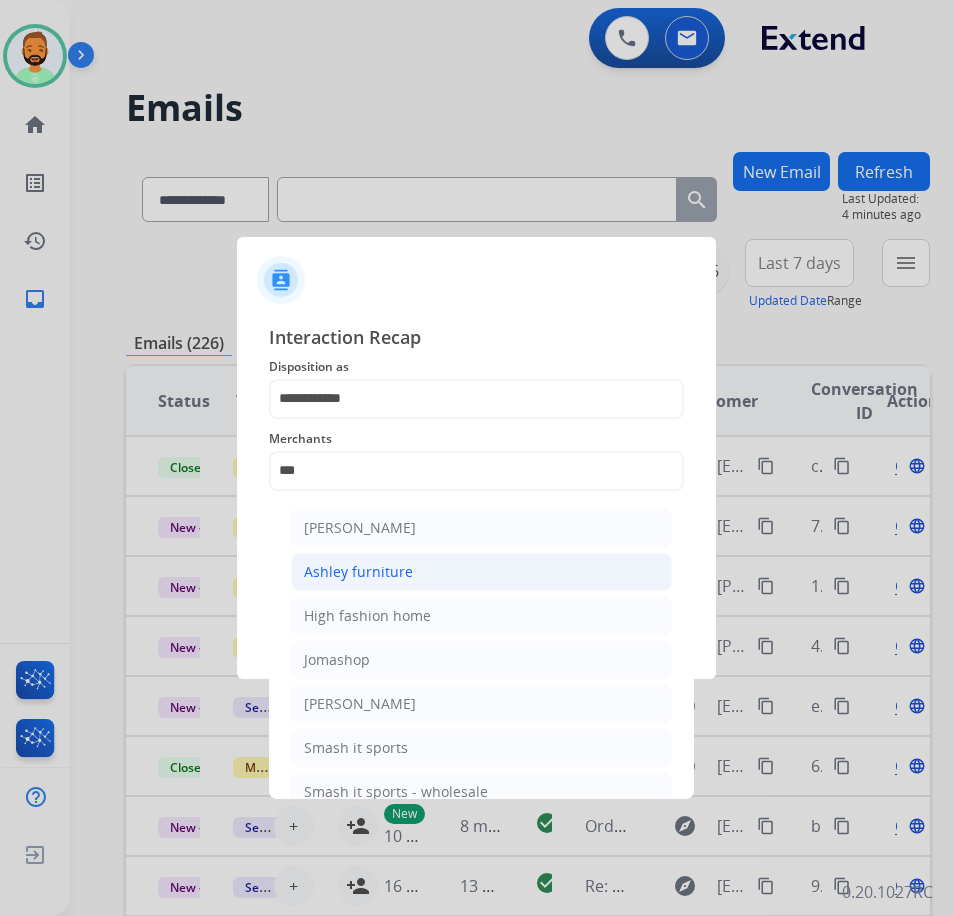 click on "Ashley furniture" 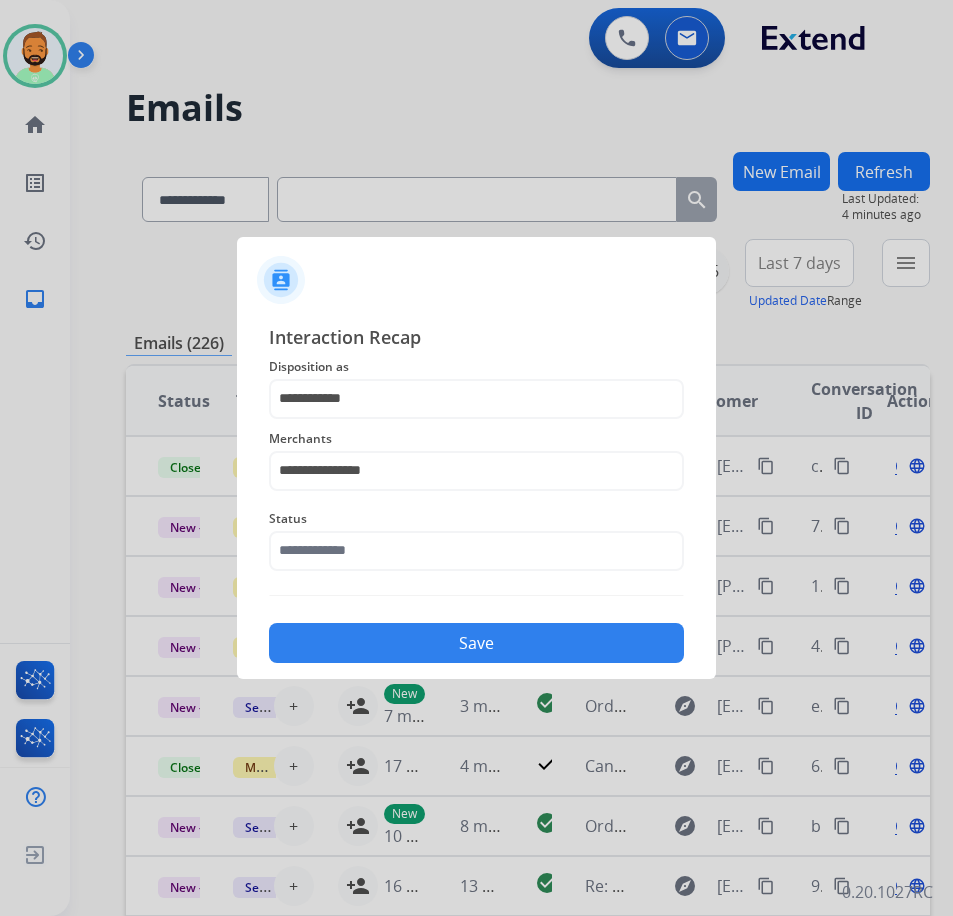 click on "Save" 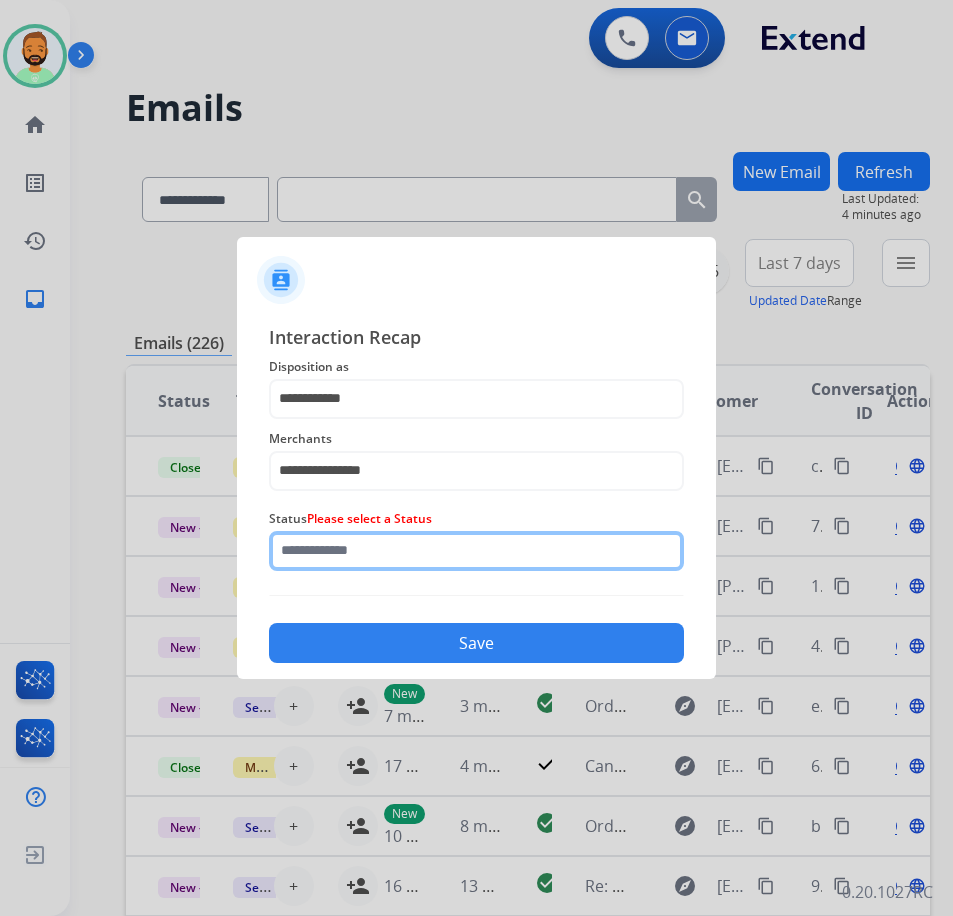 click 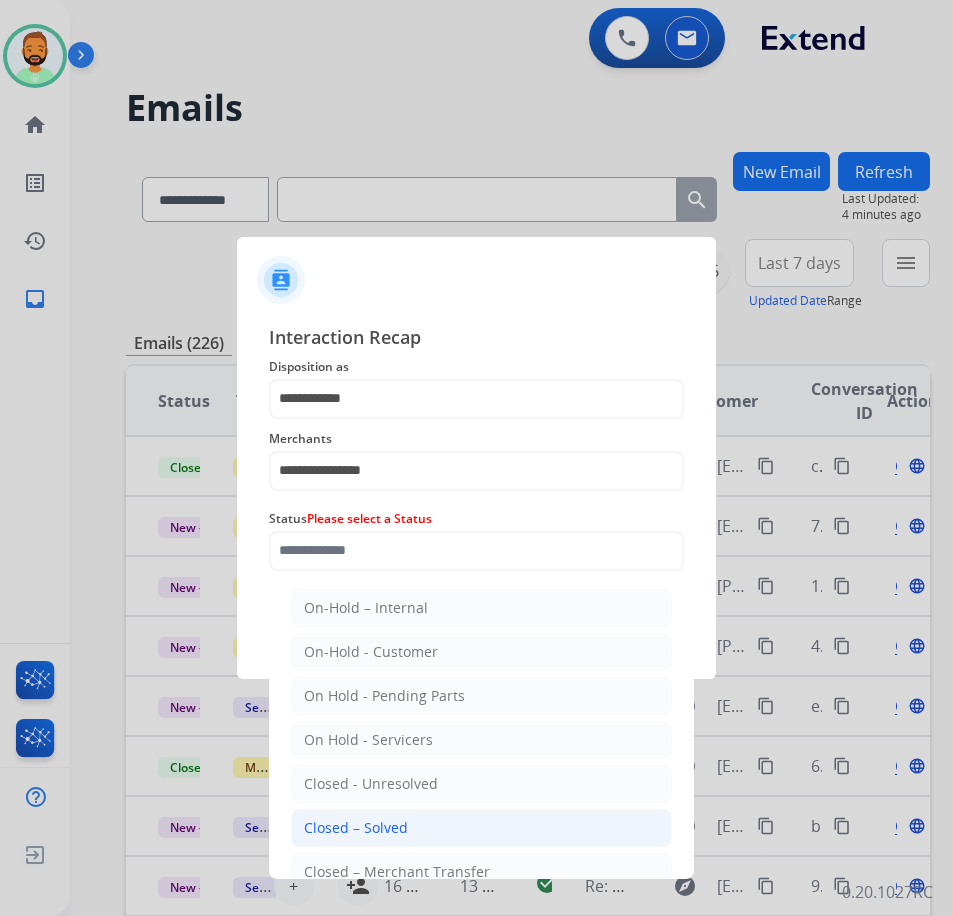 click on "Closed – Solved" 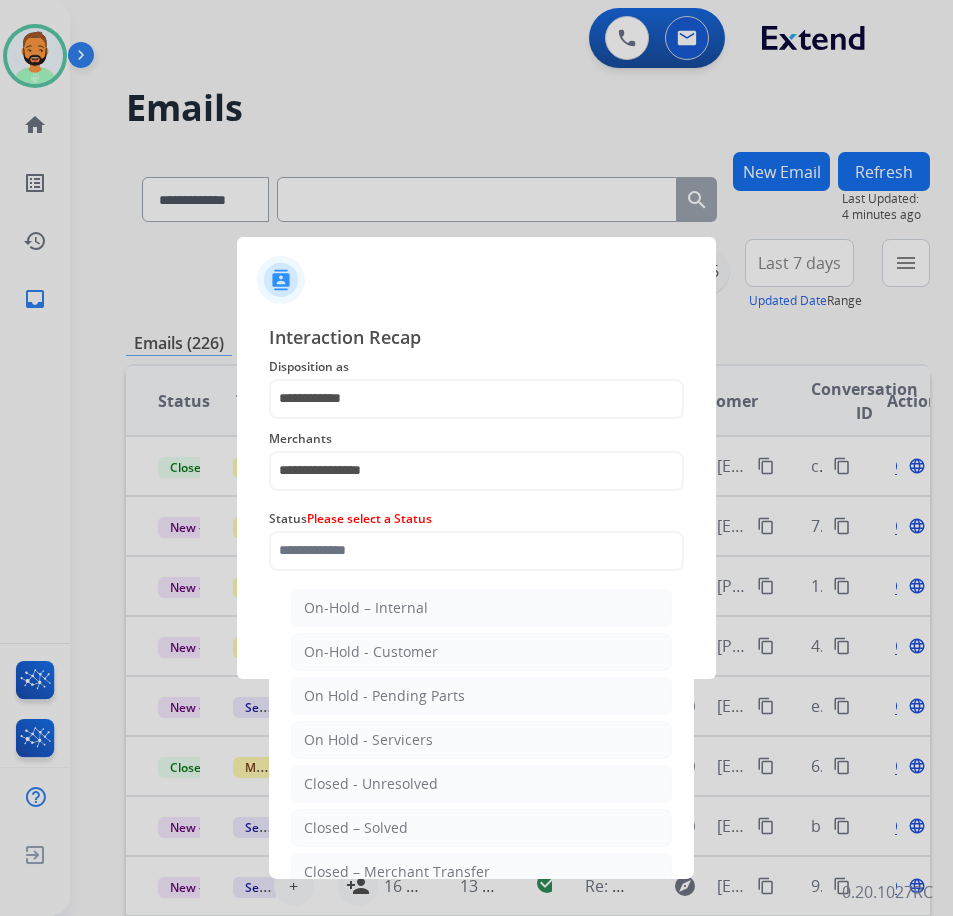type on "**********" 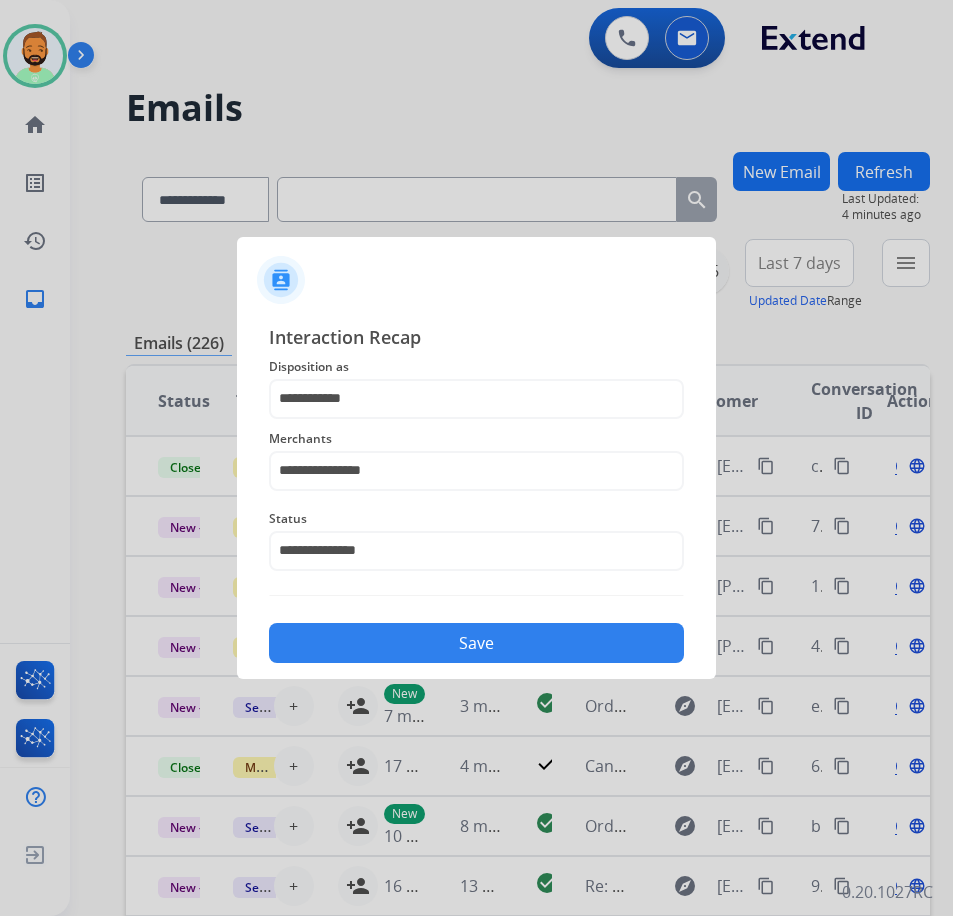 click on "Save" 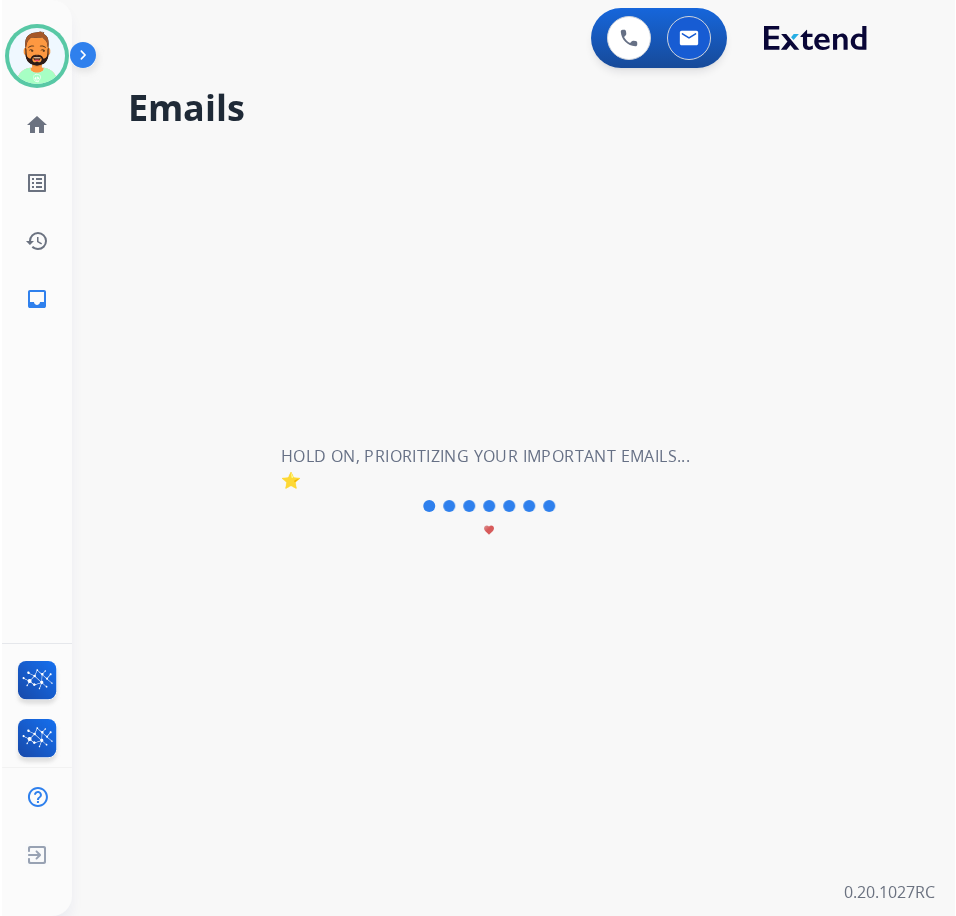scroll, scrollTop: 0, scrollLeft: 0, axis: both 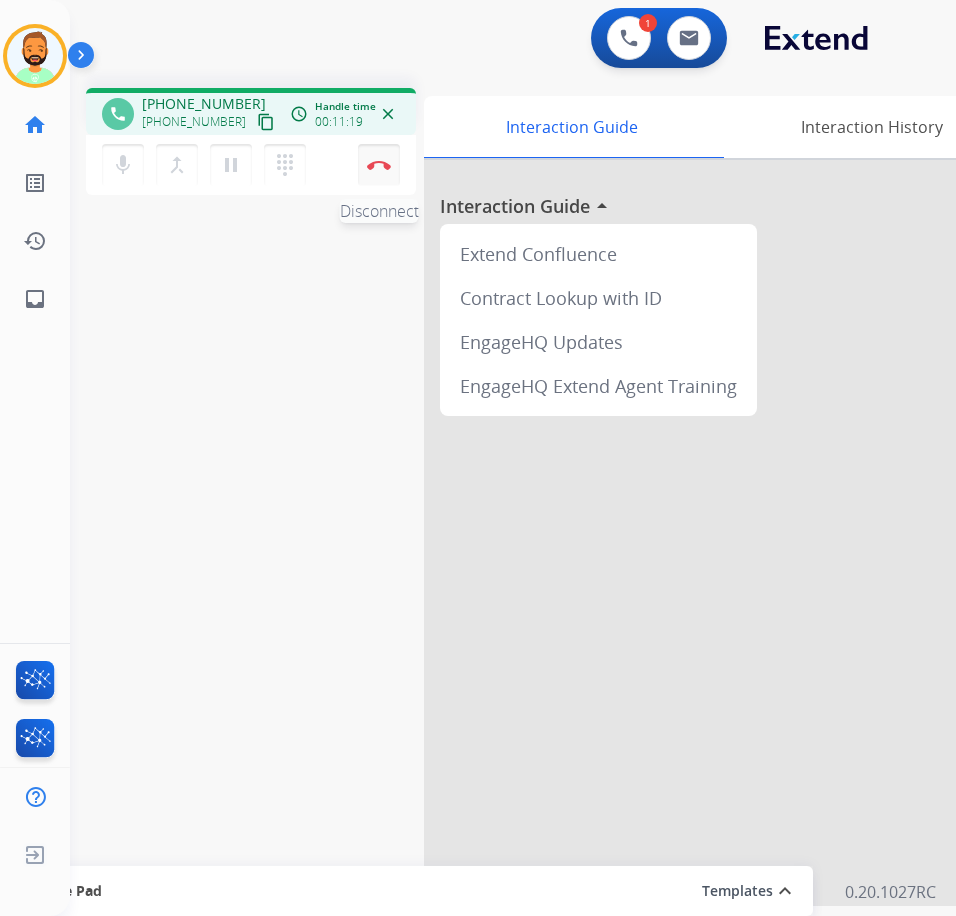 click at bounding box center (379, 165) 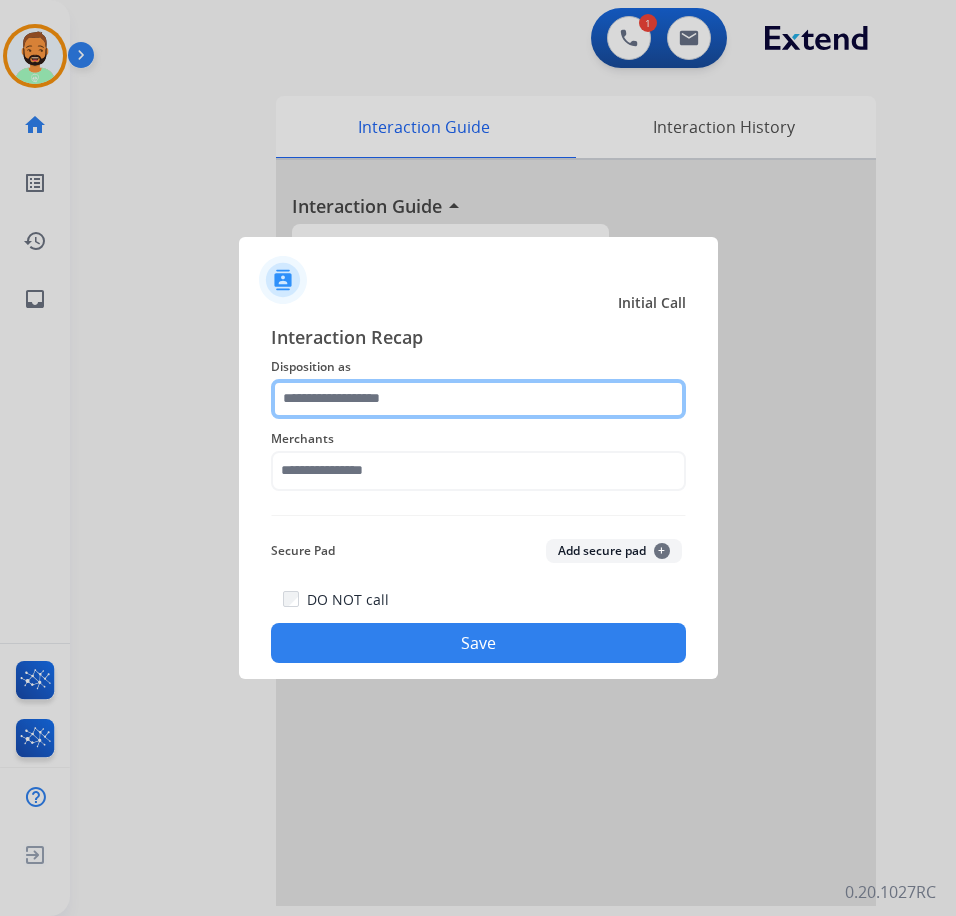 click 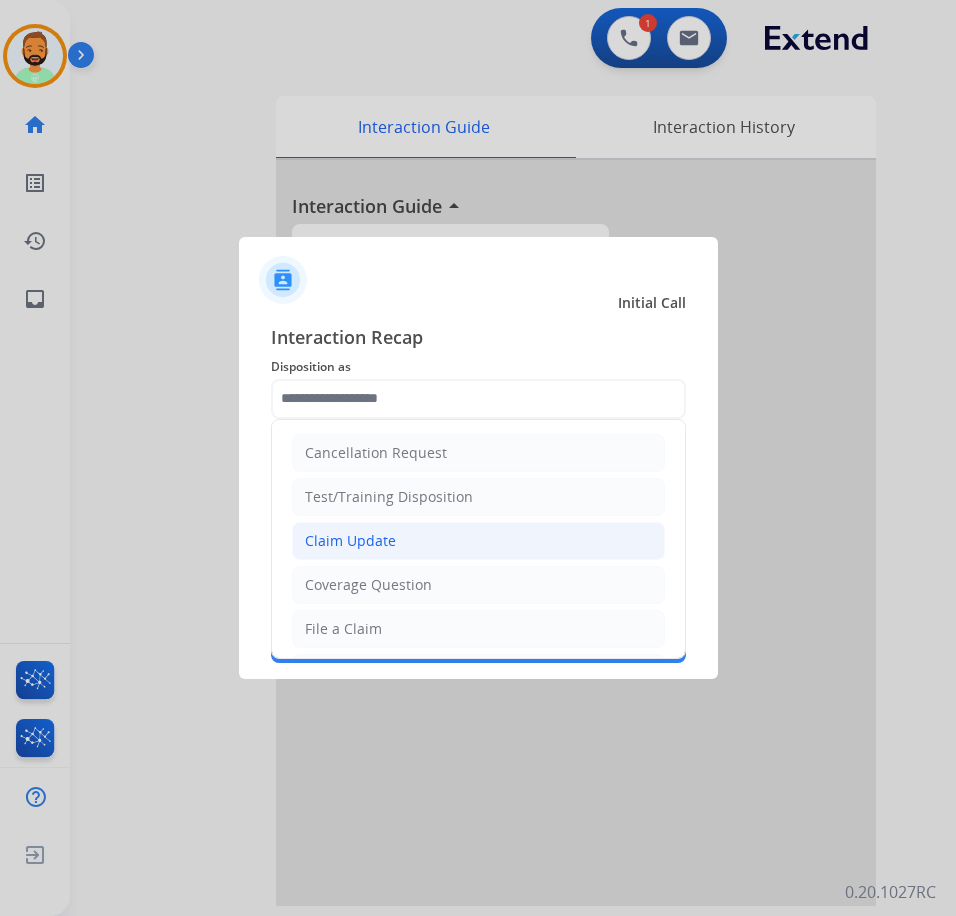 click on "Claim Update" 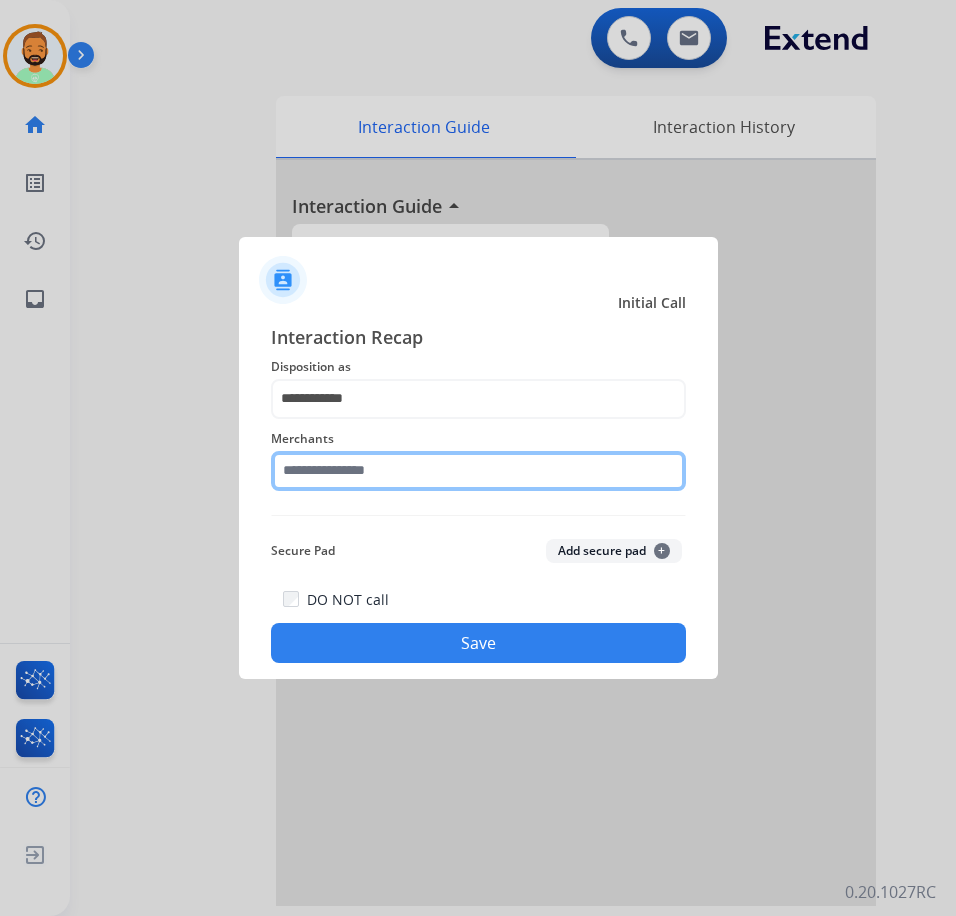 click 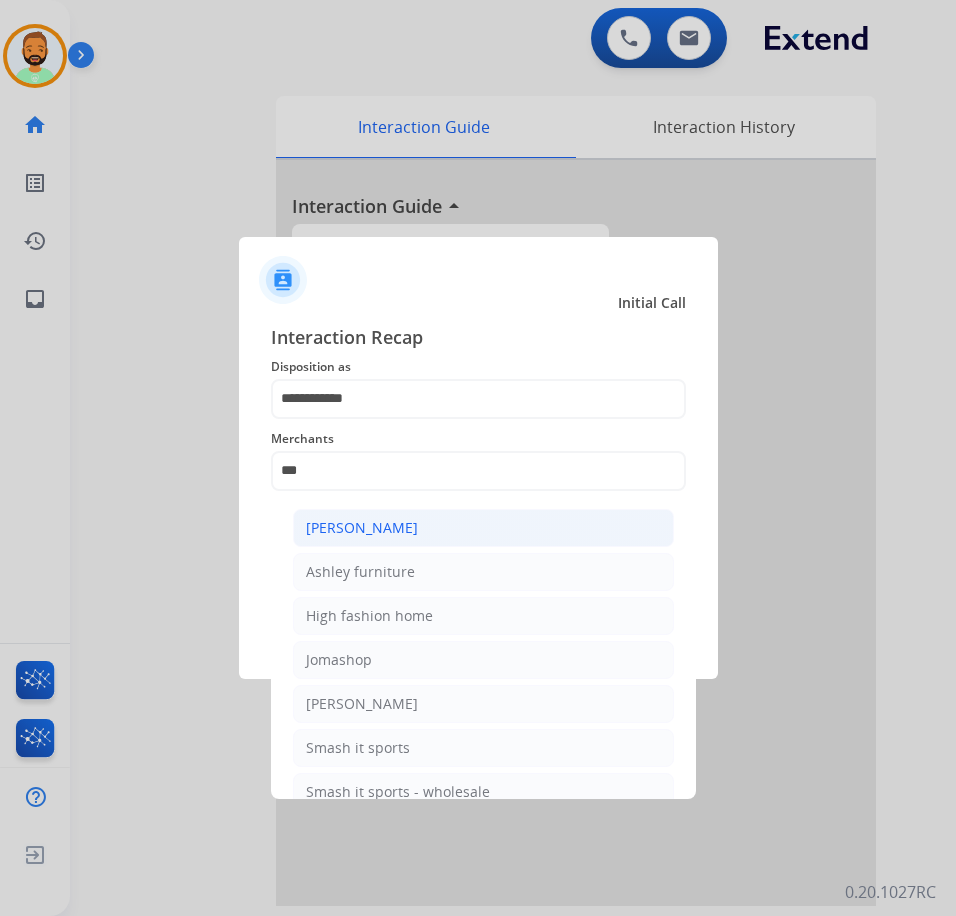 click on "[PERSON_NAME]" 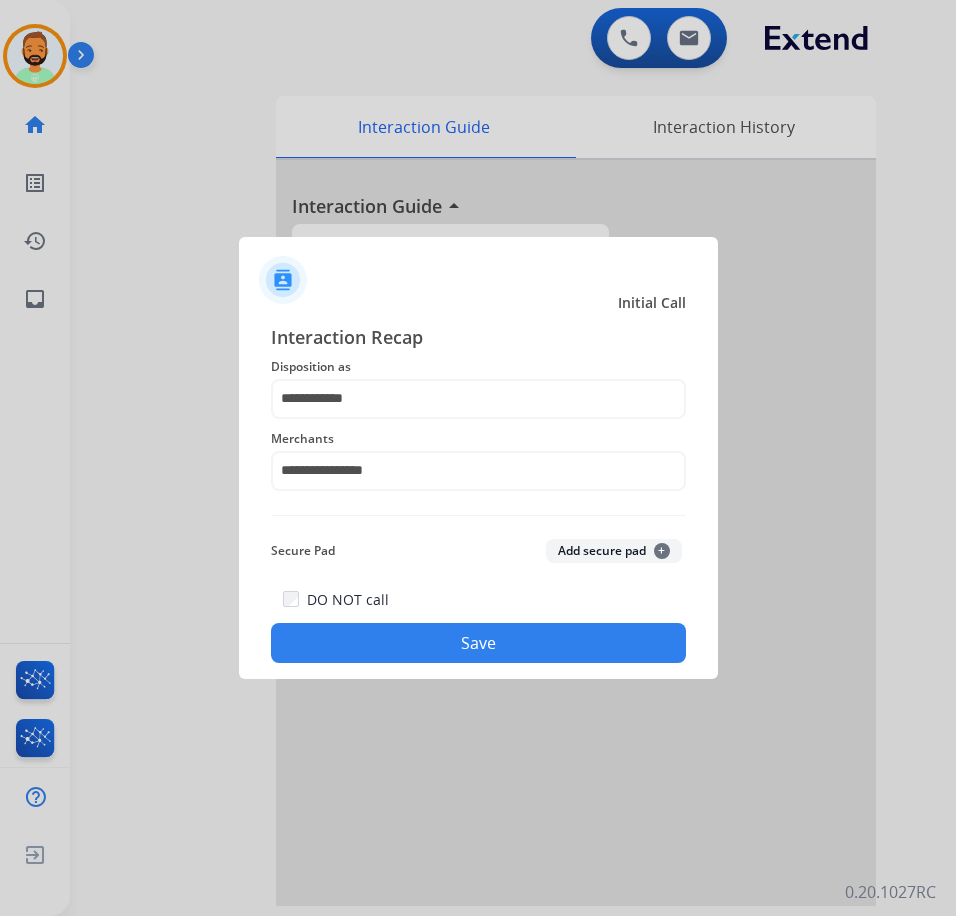 click on "Save" 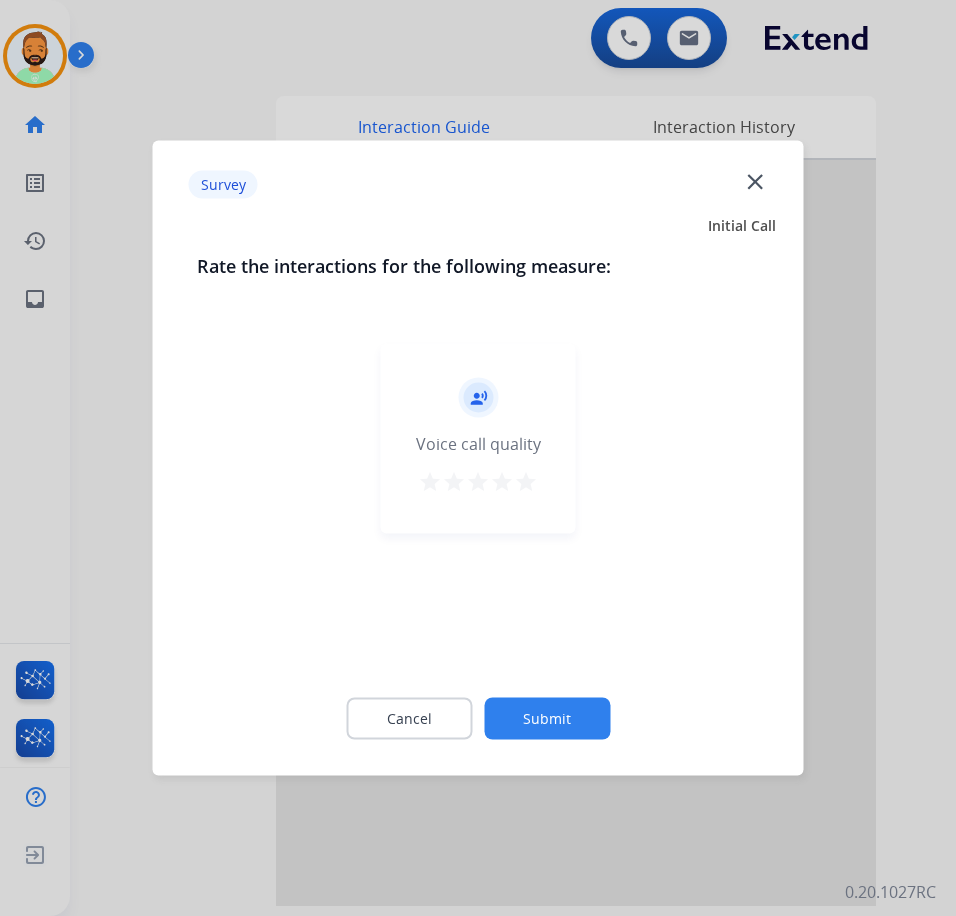click on "Submit" 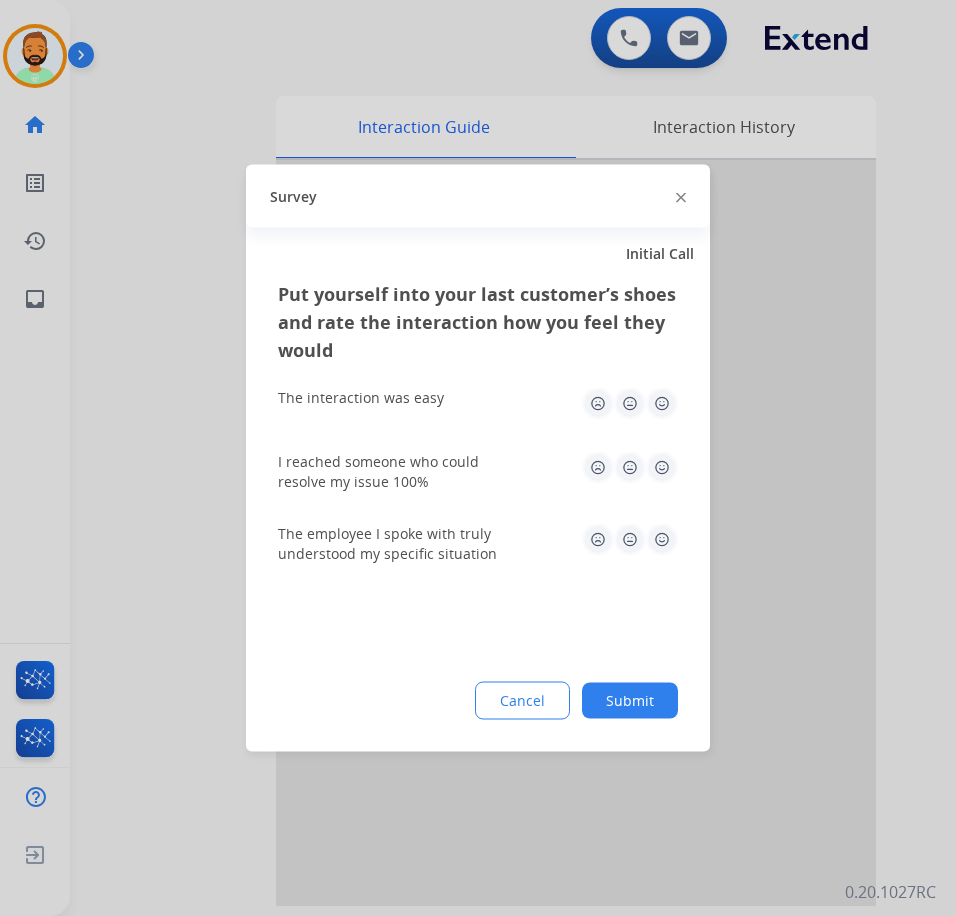 click on "Submit" 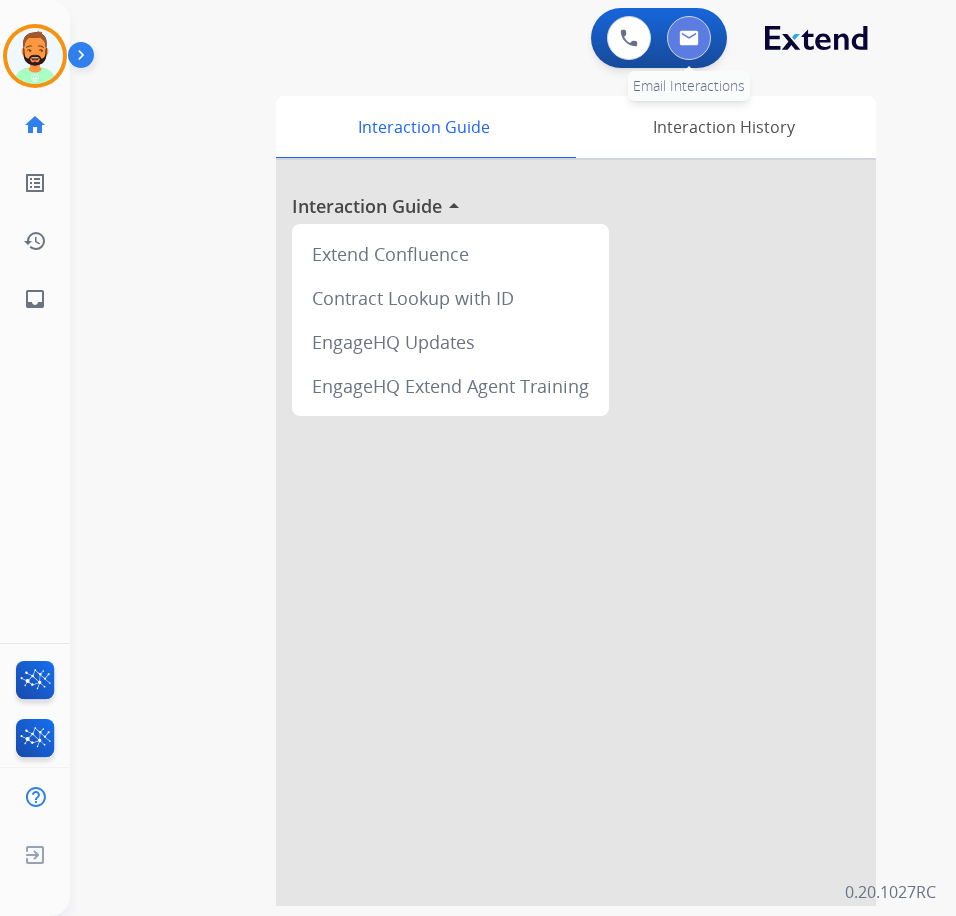 click at bounding box center (689, 38) 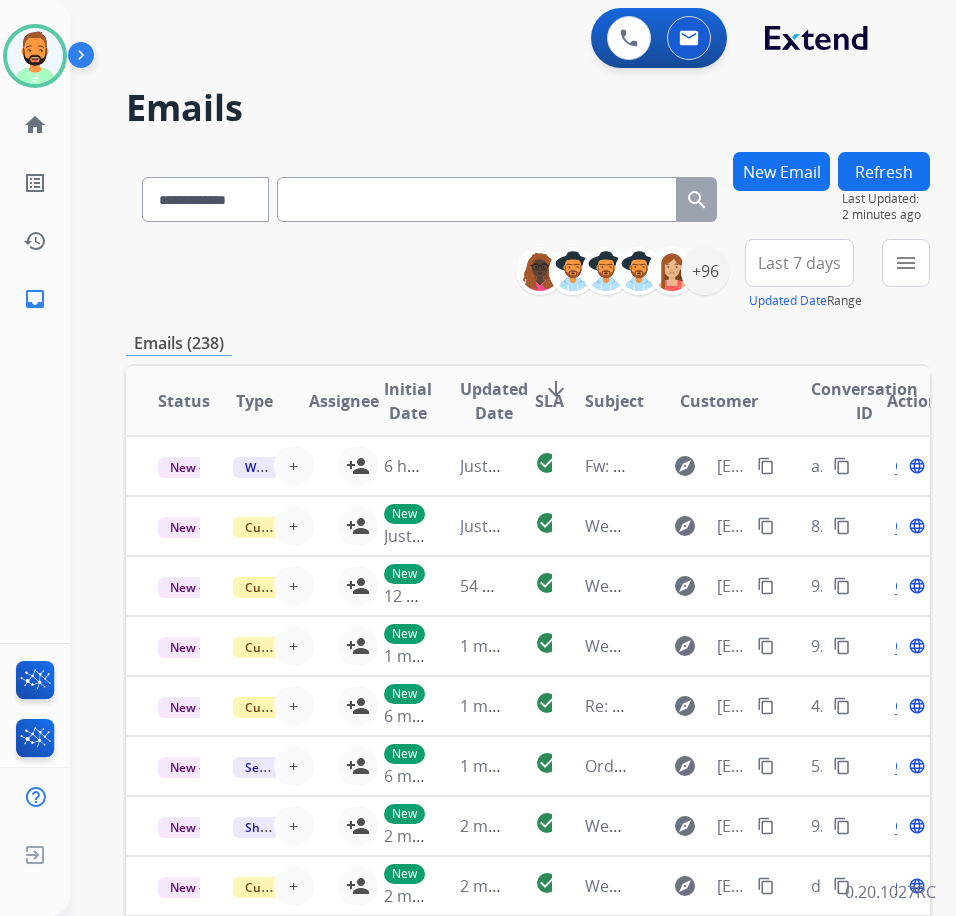 paste on "**********" 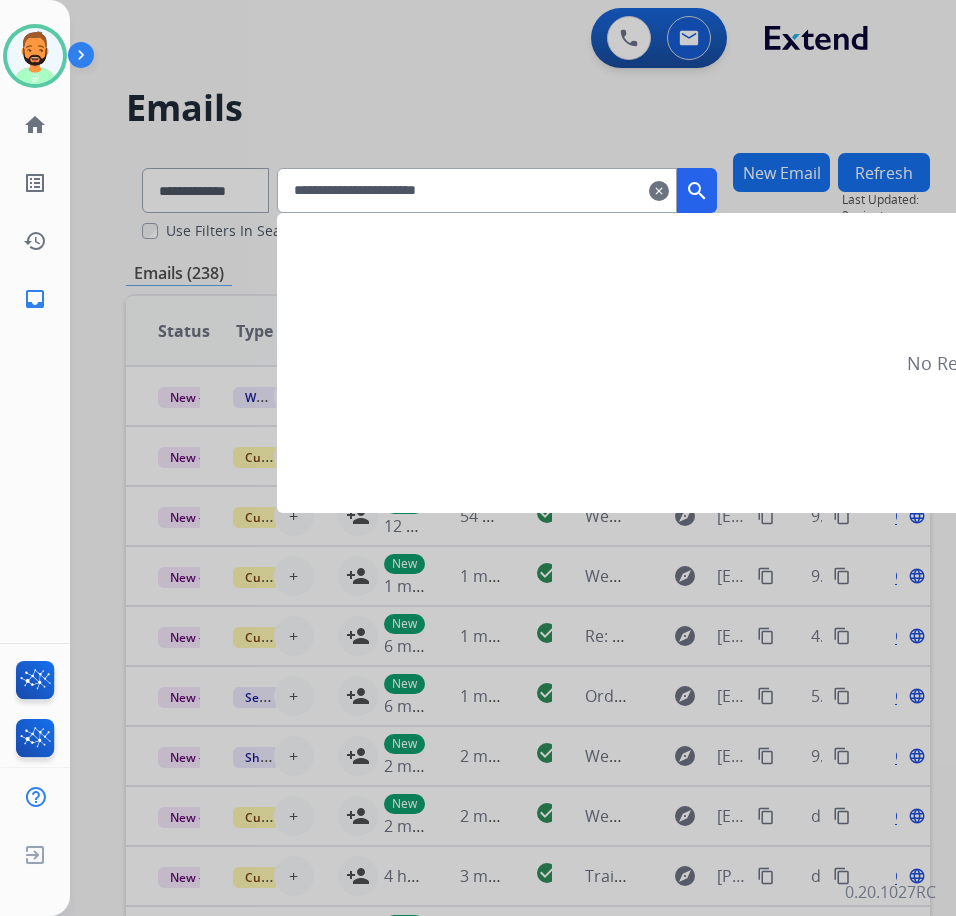 type on "**********" 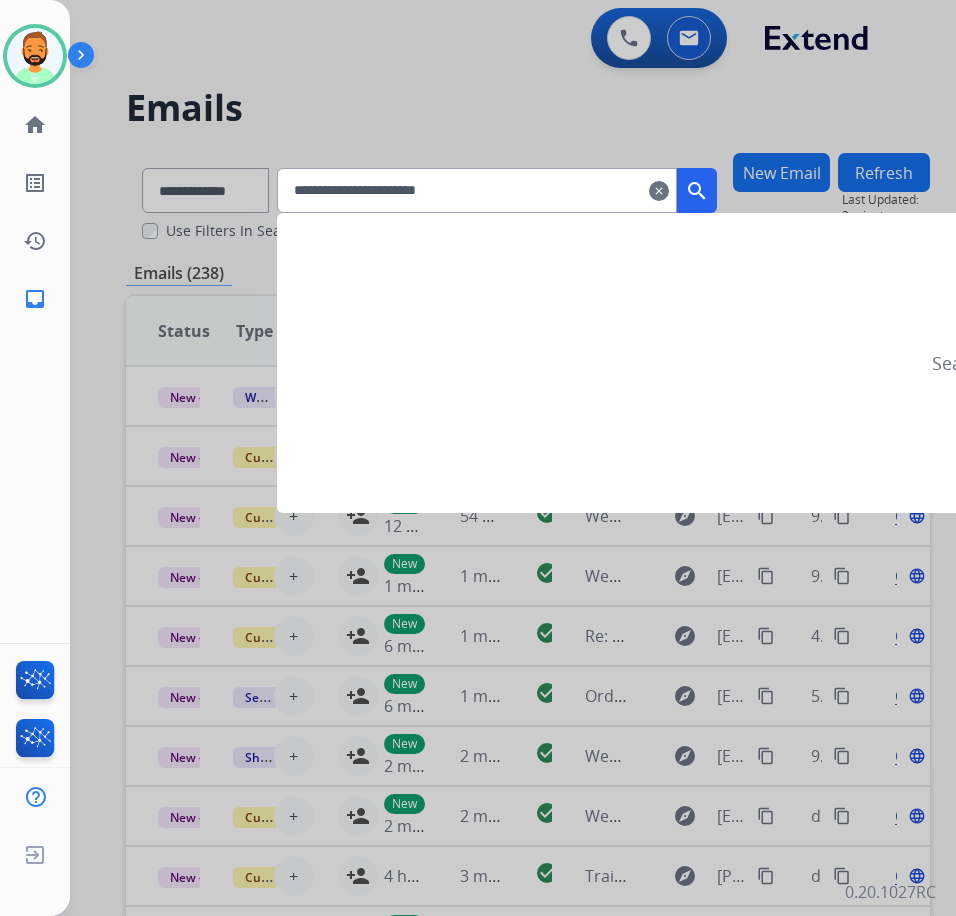 click on "search" at bounding box center [697, 191] 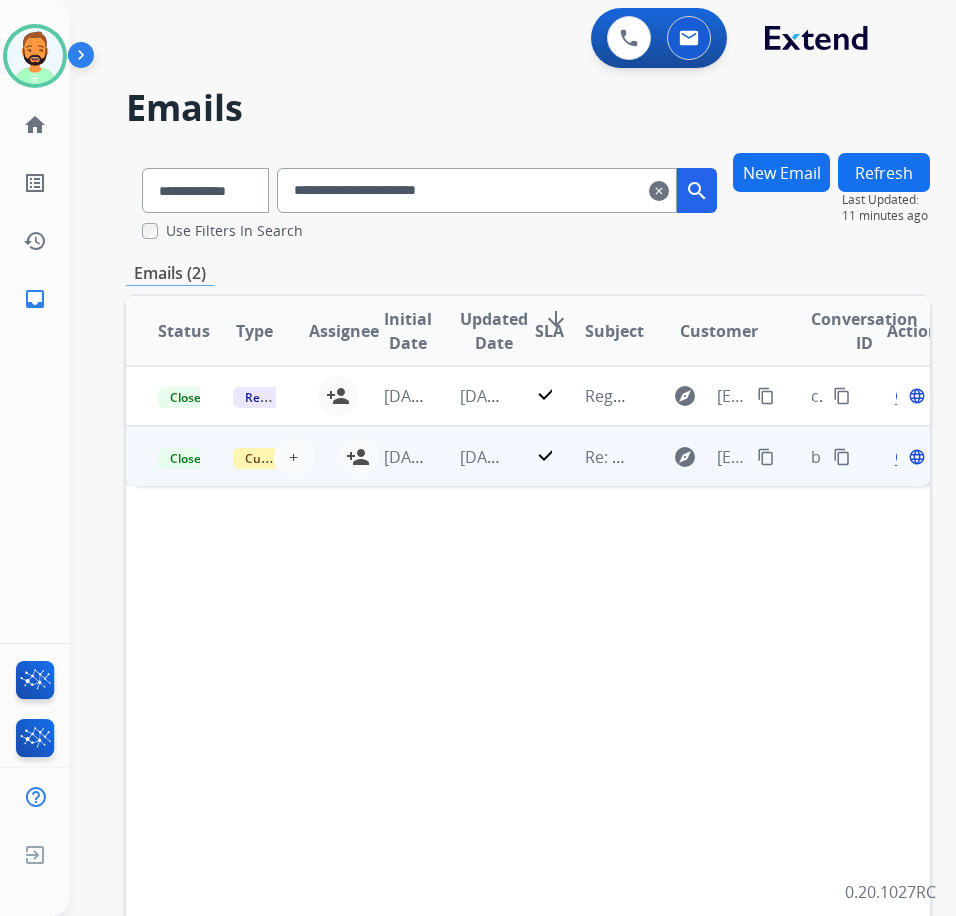 click on "[DATE]" at bounding box center [465, 456] 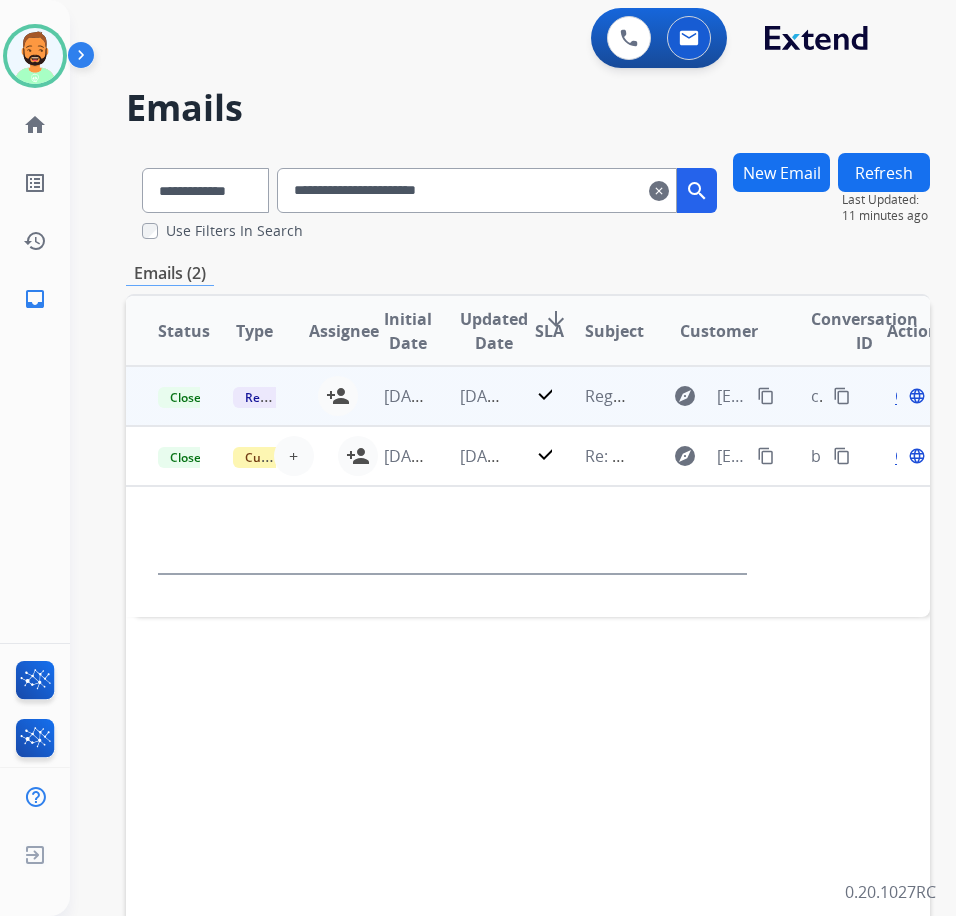 click on "[DATE]" at bounding box center (465, 396) 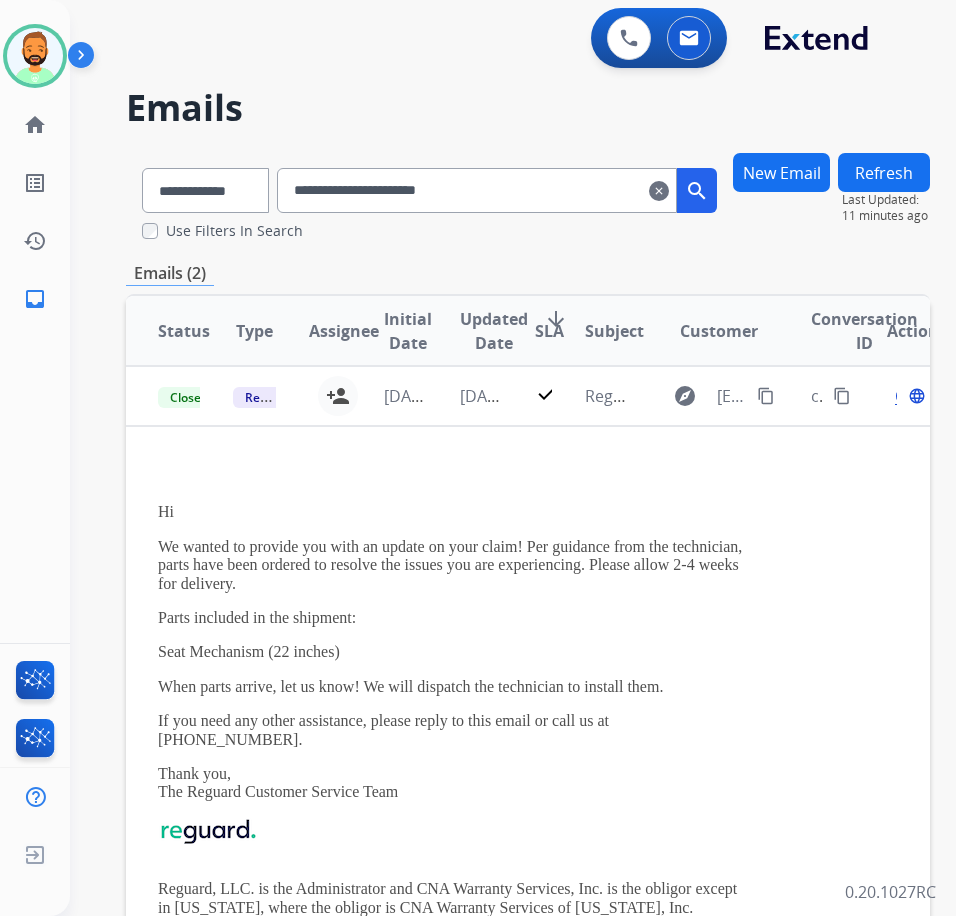 drag, startPoint x: 681, startPoint y: 190, endPoint x: 500, endPoint y: 269, distance: 197.48924 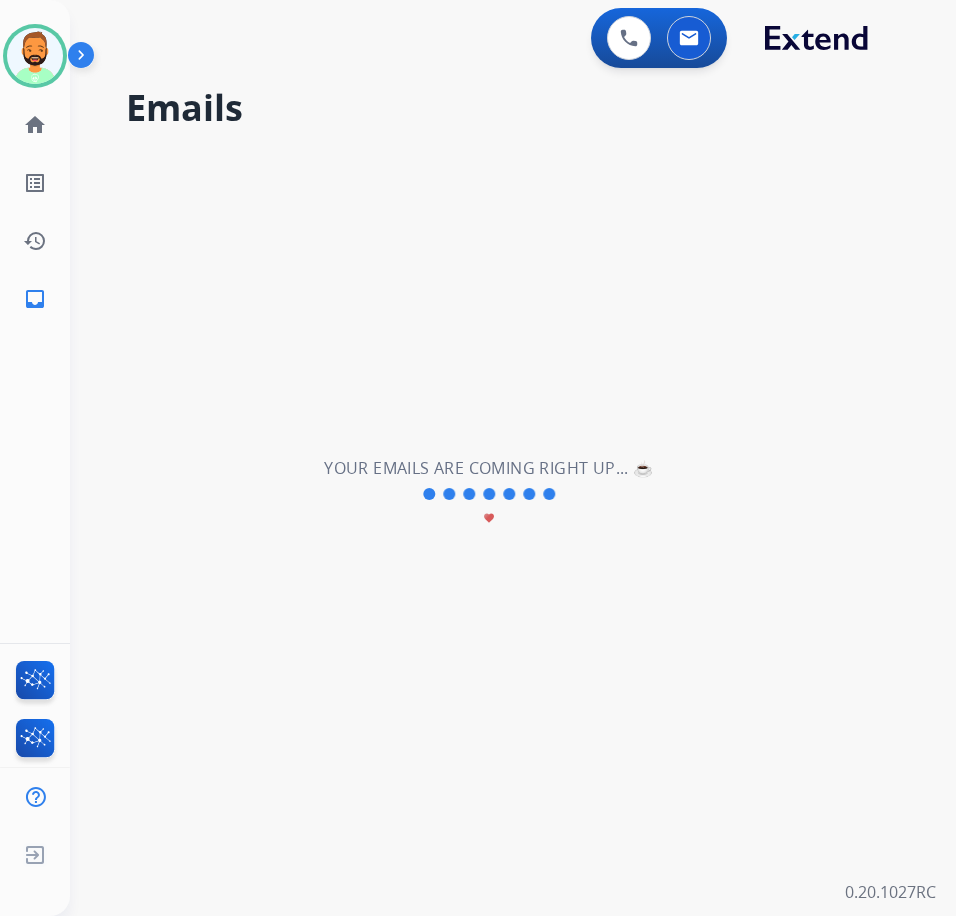 type 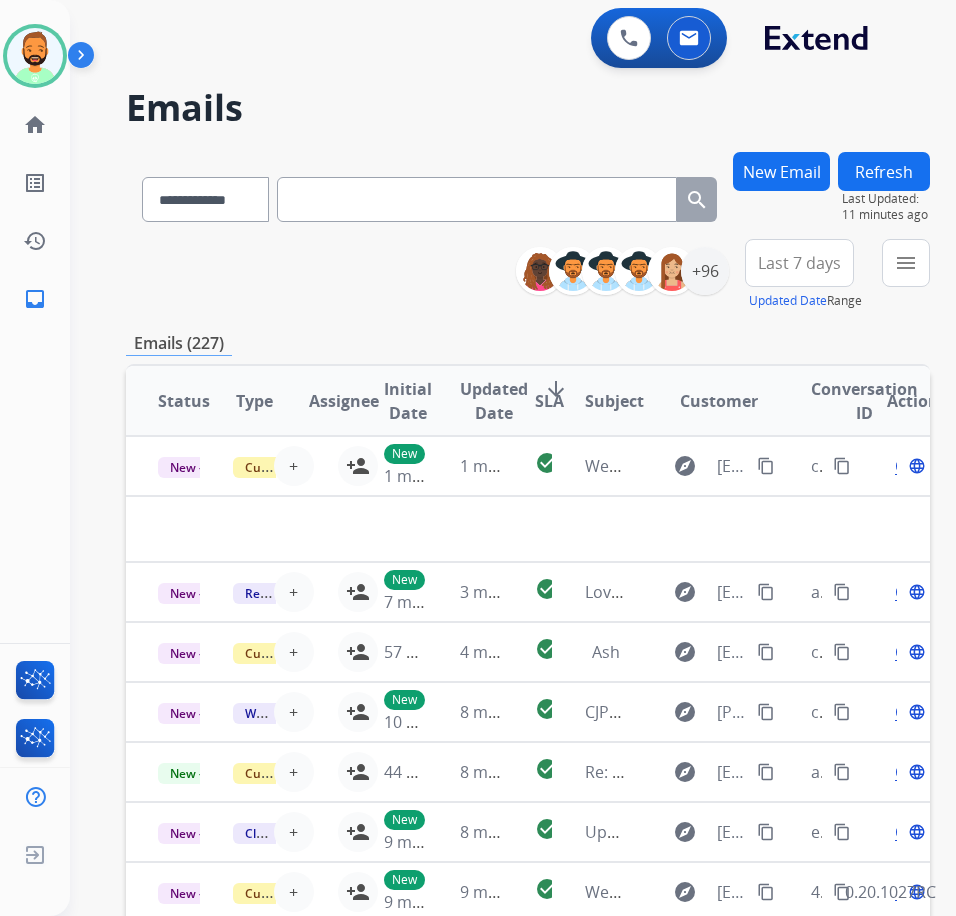 click on "New Email" at bounding box center (781, 171) 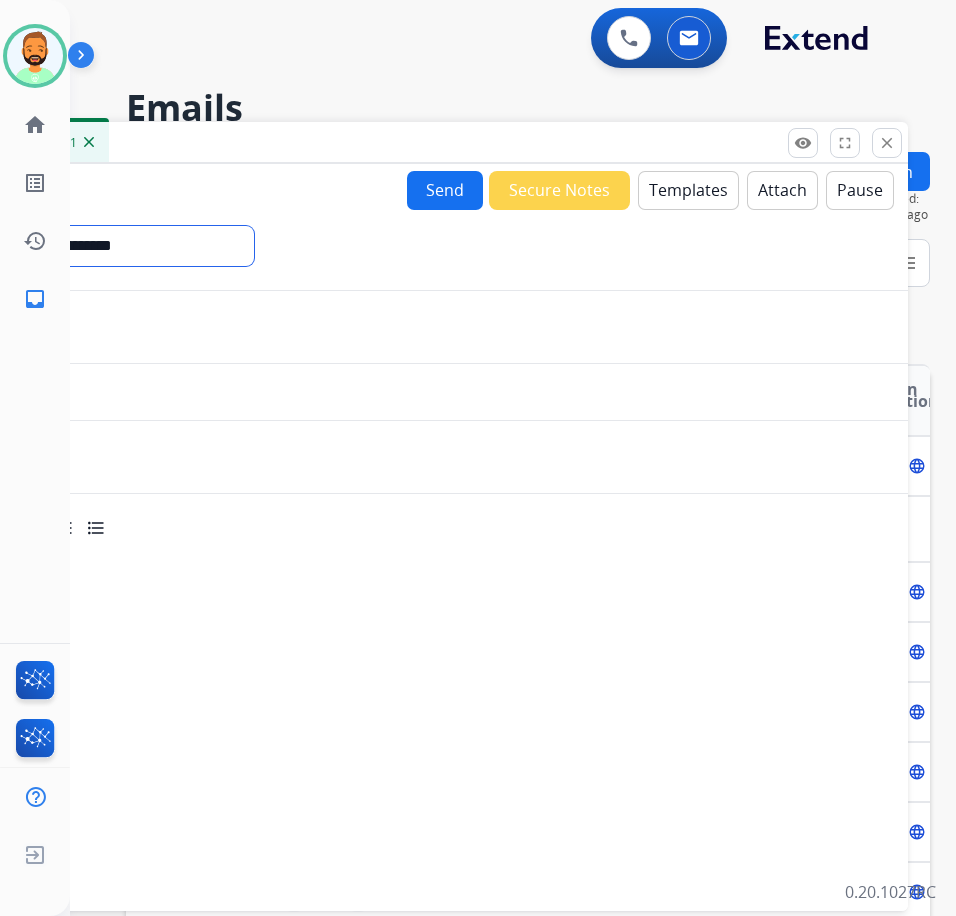 click on "**********" at bounding box center [118, 246] 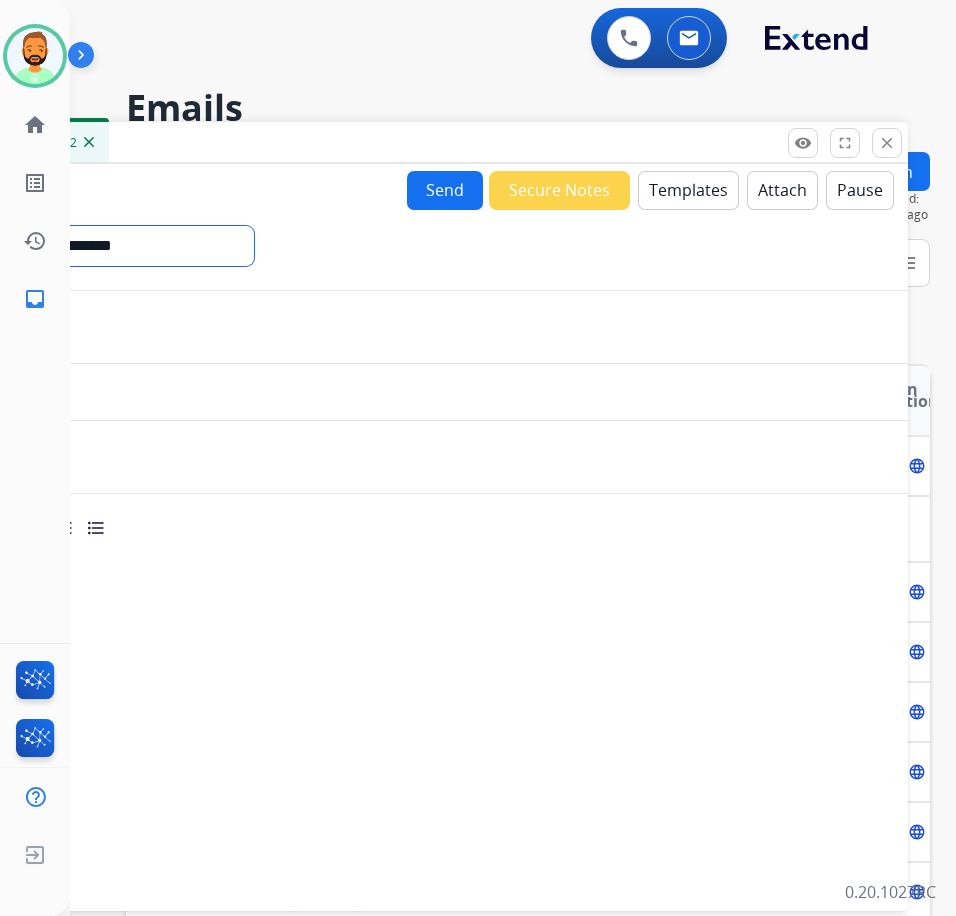 select on "**********" 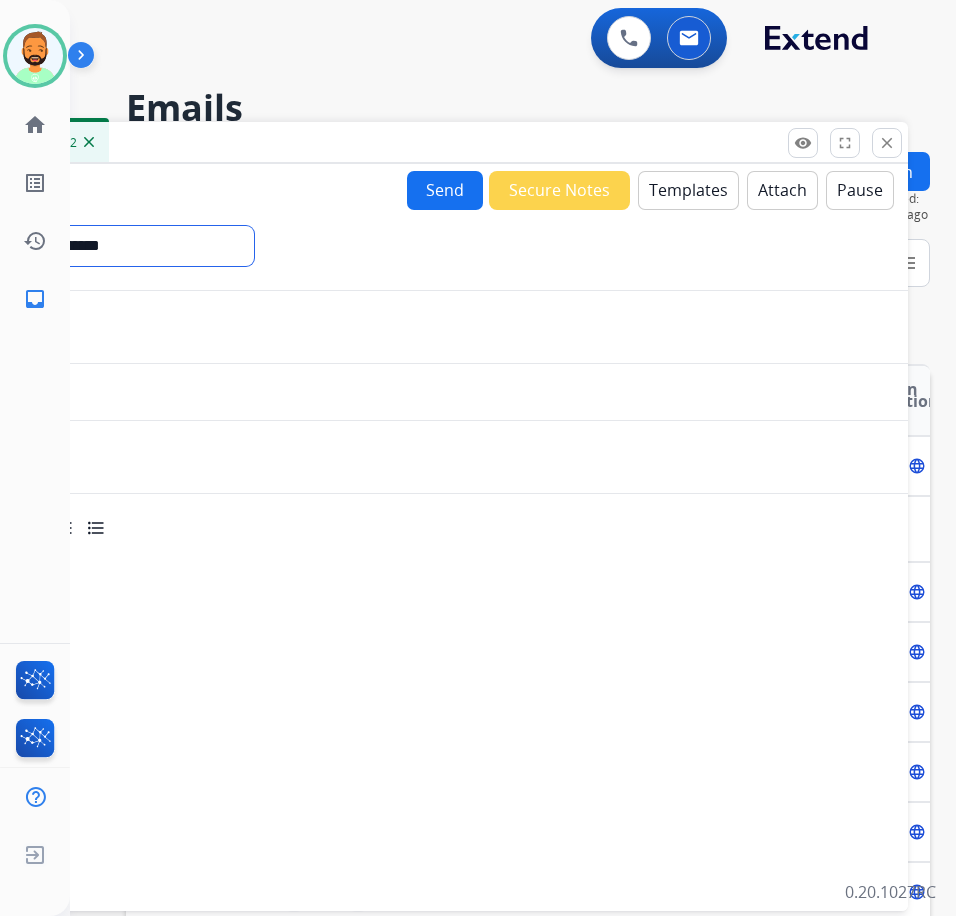 click on "**********" at bounding box center [118, 246] 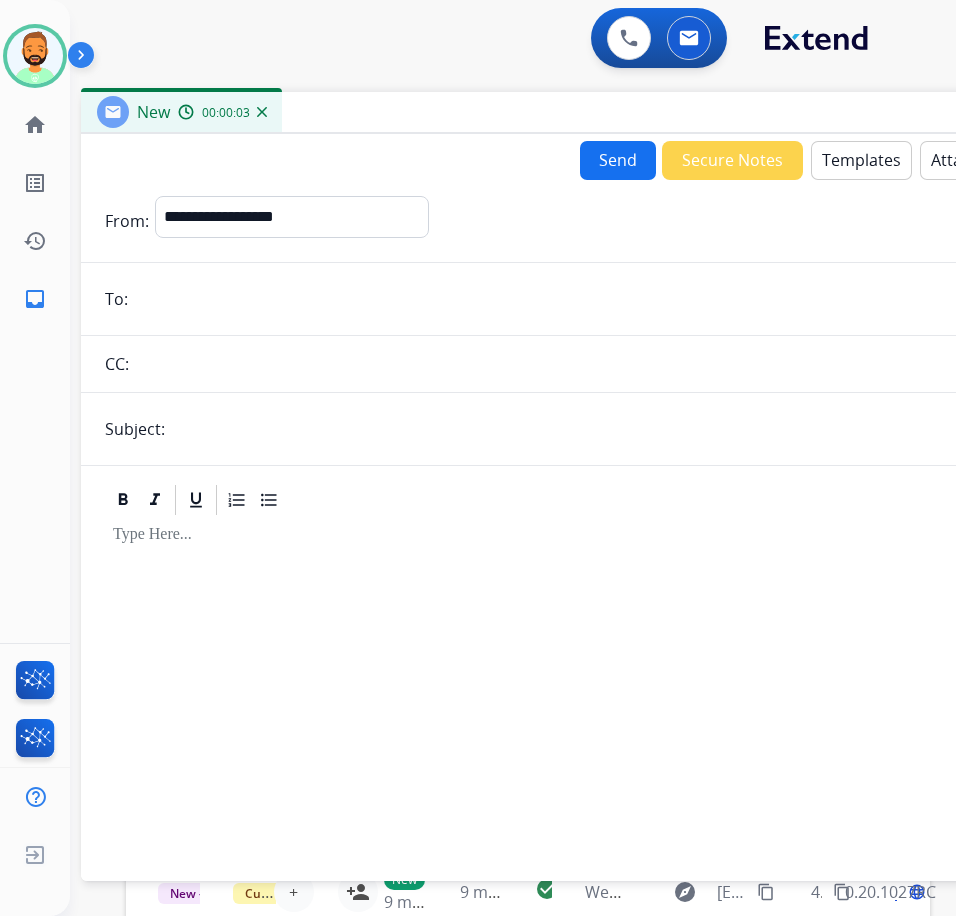 drag, startPoint x: 229, startPoint y: 145, endPoint x: 389, endPoint y: 115, distance: 162.78821 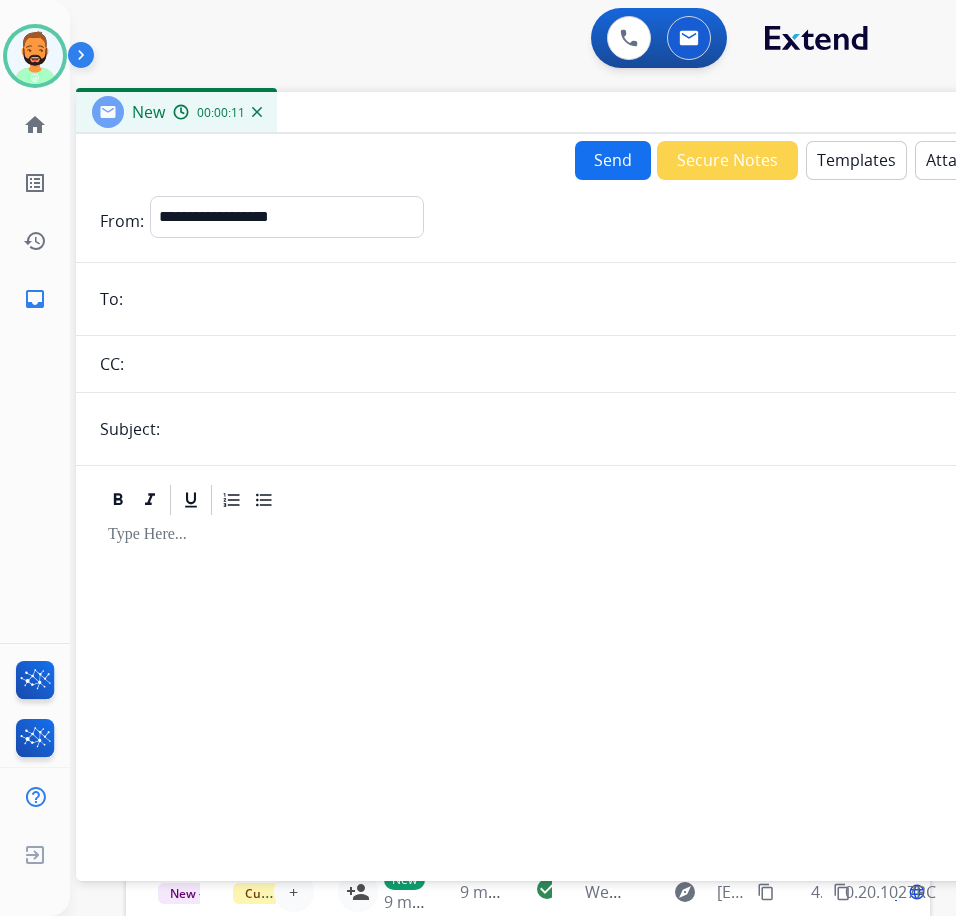 paste on "**********" 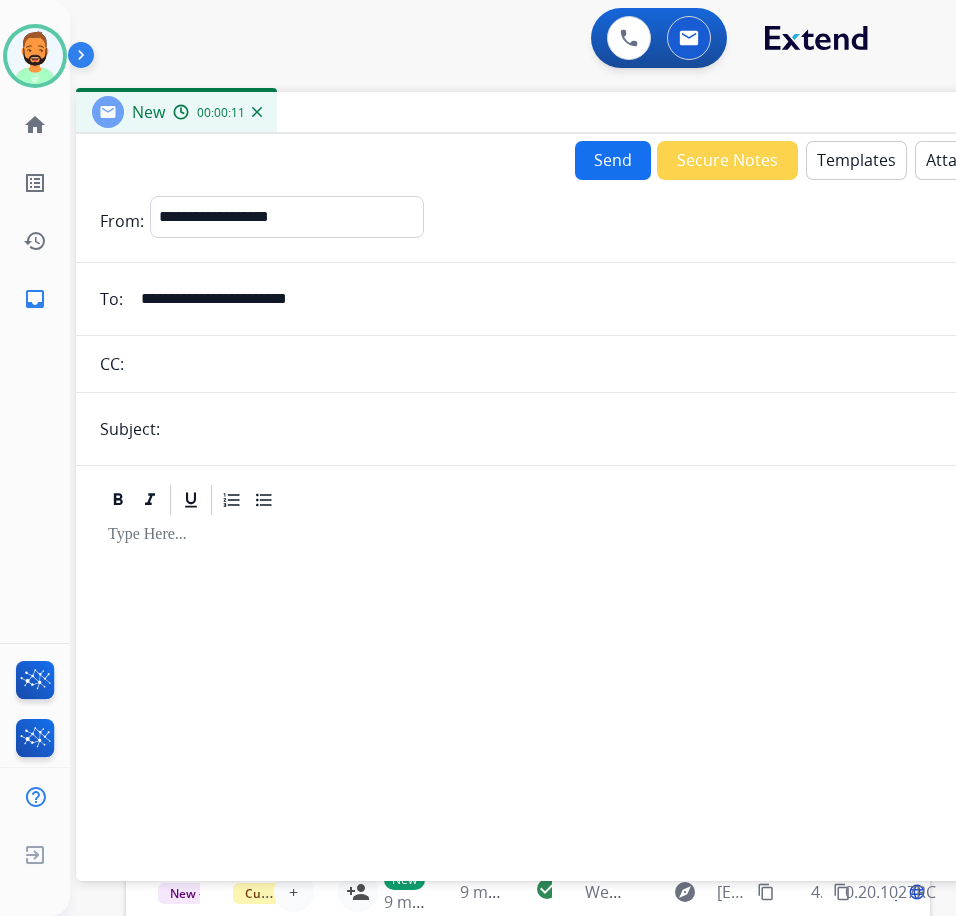 type on "**********" 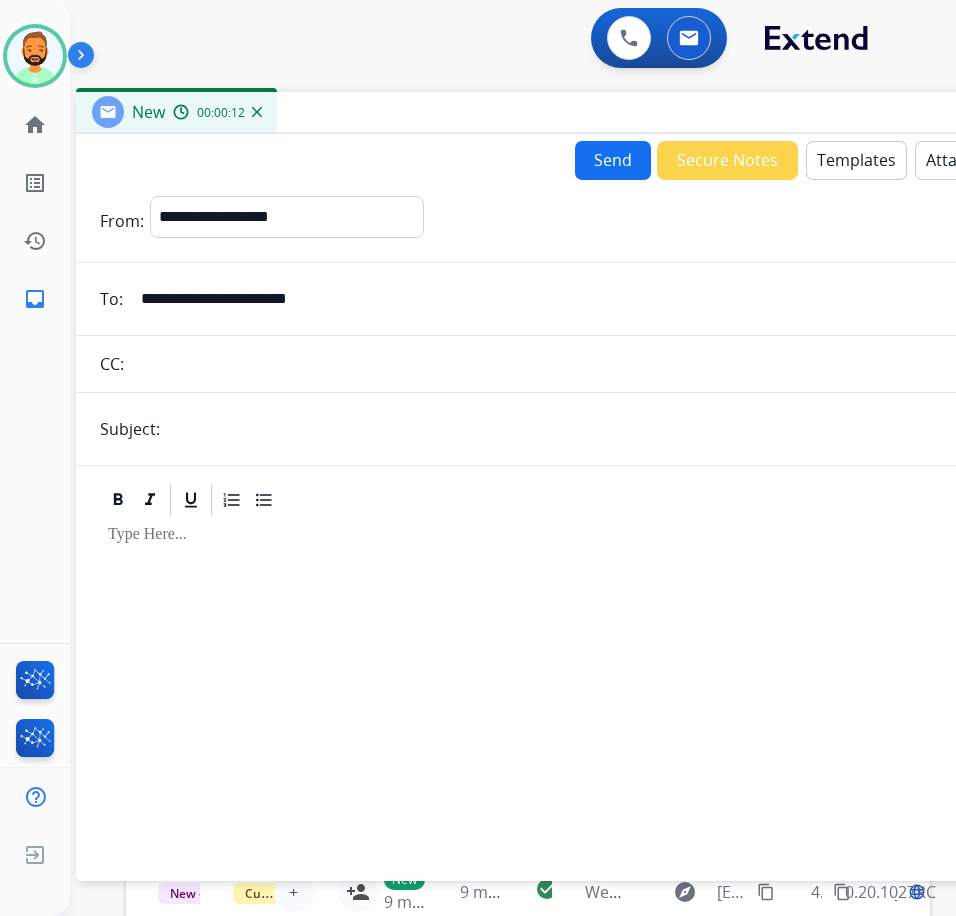 click at bounding box center [609, 429] 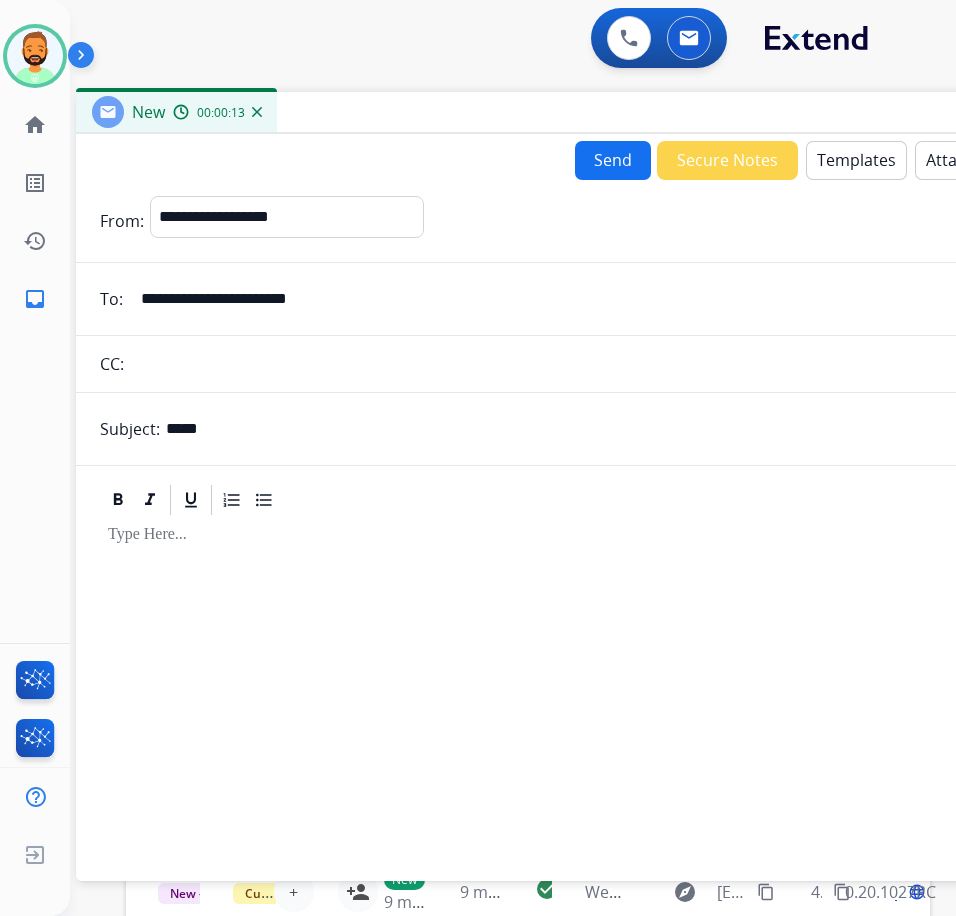 click at bounding box center [576, 689] 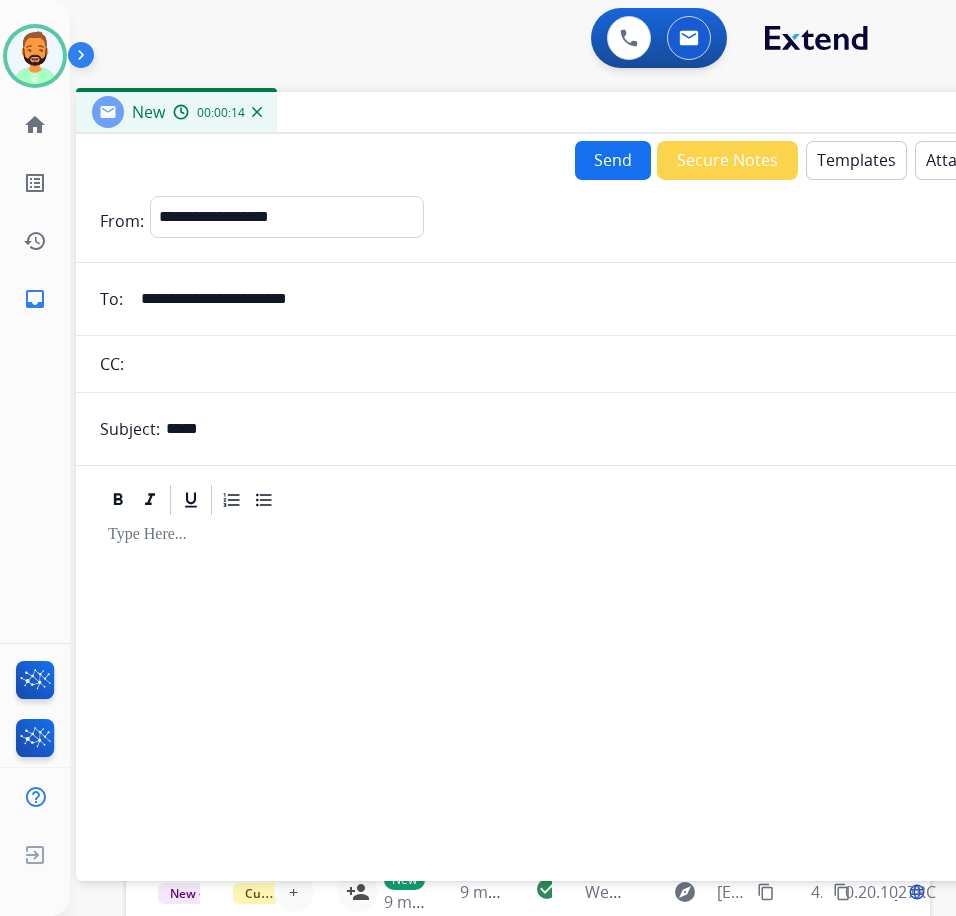 click on "Templates" at bounding box center [856, 160] 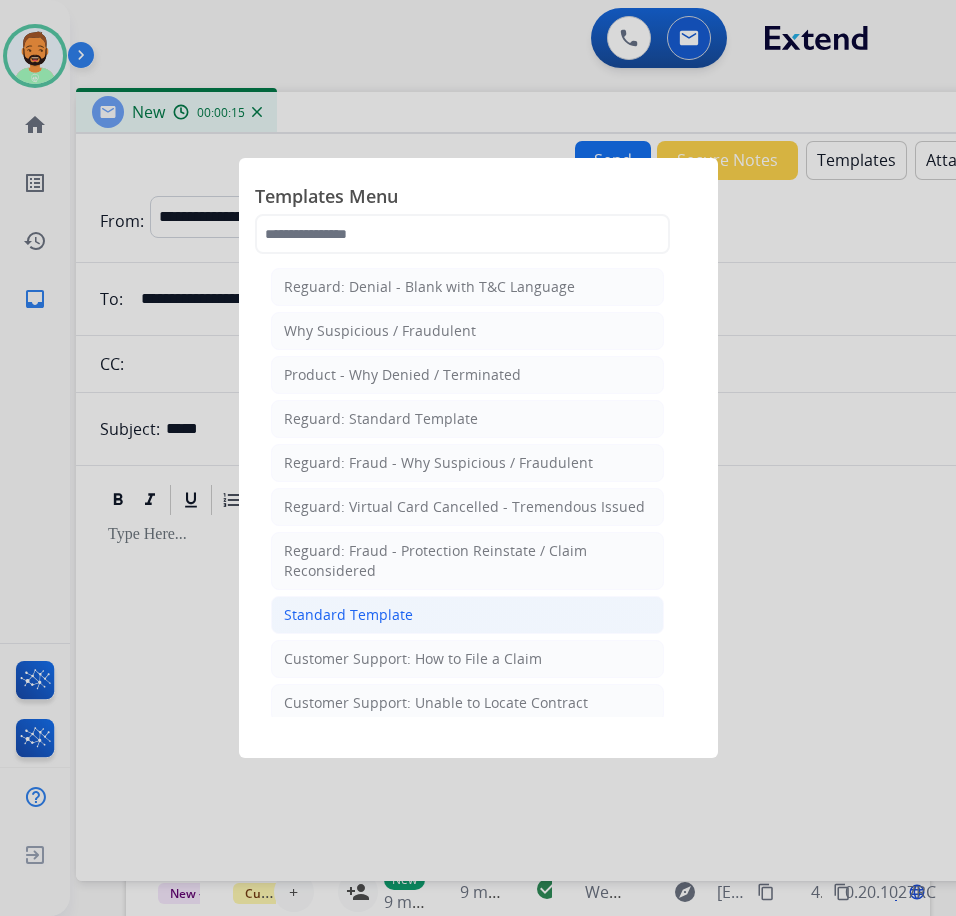 click on "Standard Template" 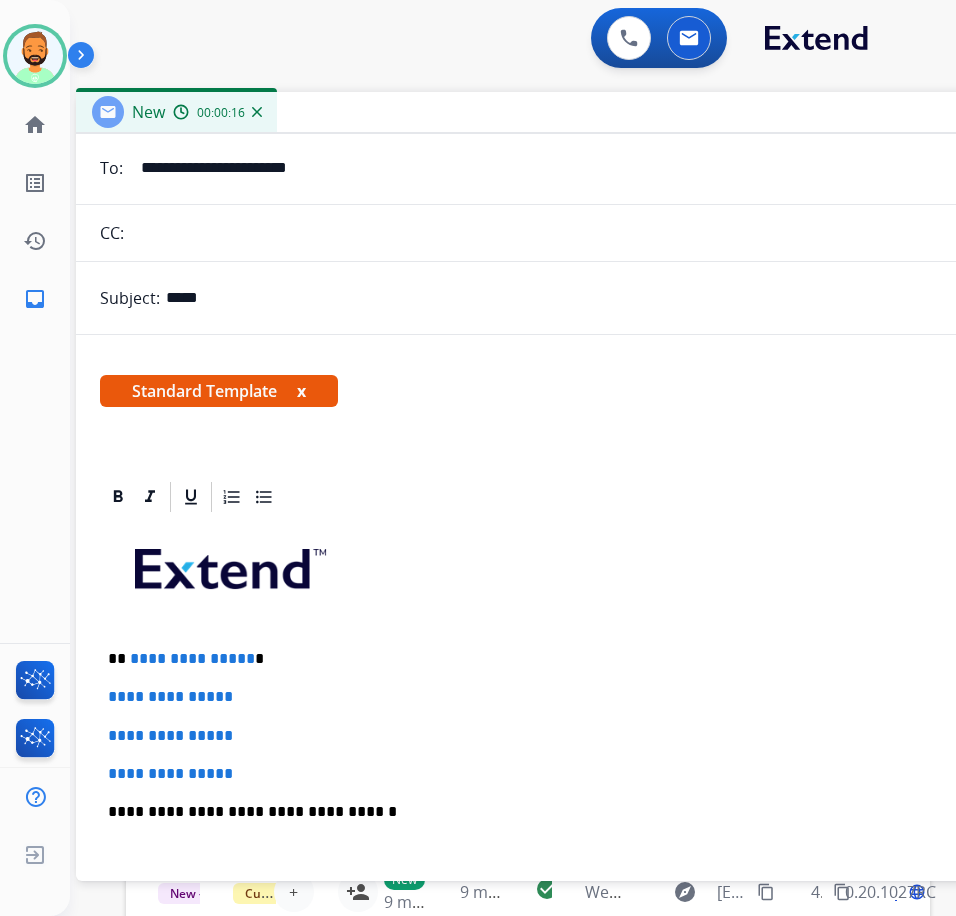 scroll, scrollTop: 300, scrollLeft: 0, axis: vertical 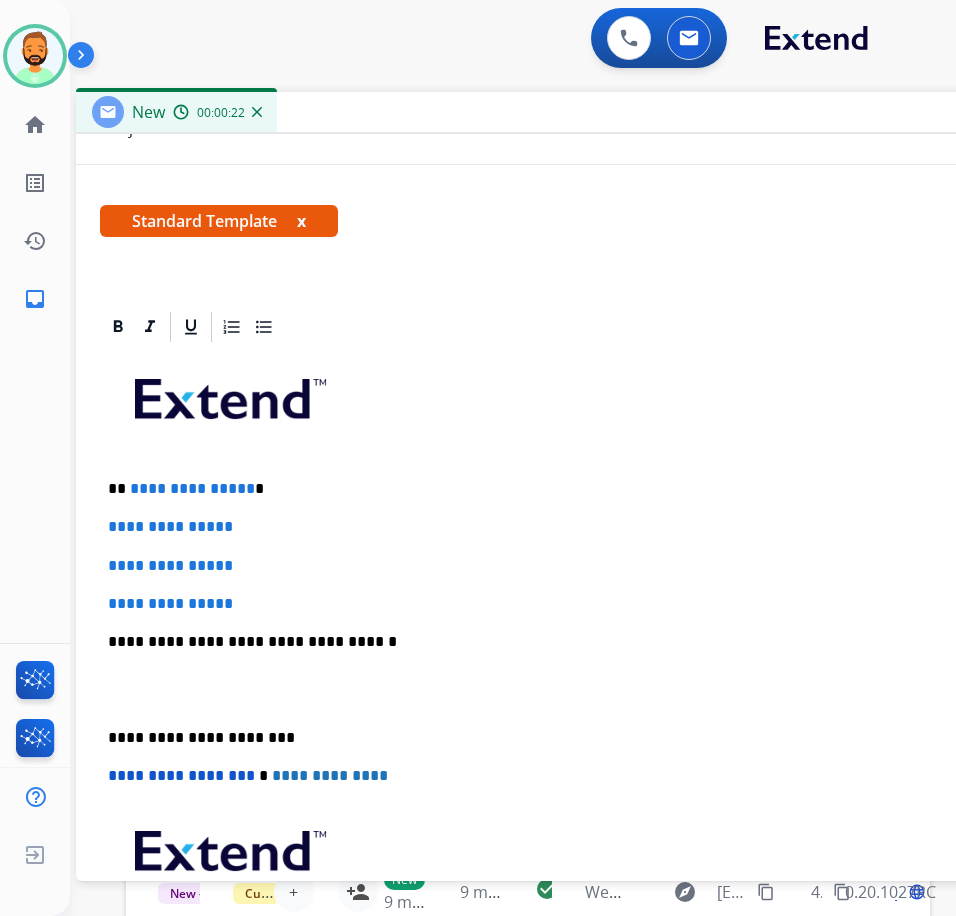 click on "**********" at bounding box center [568, 489] 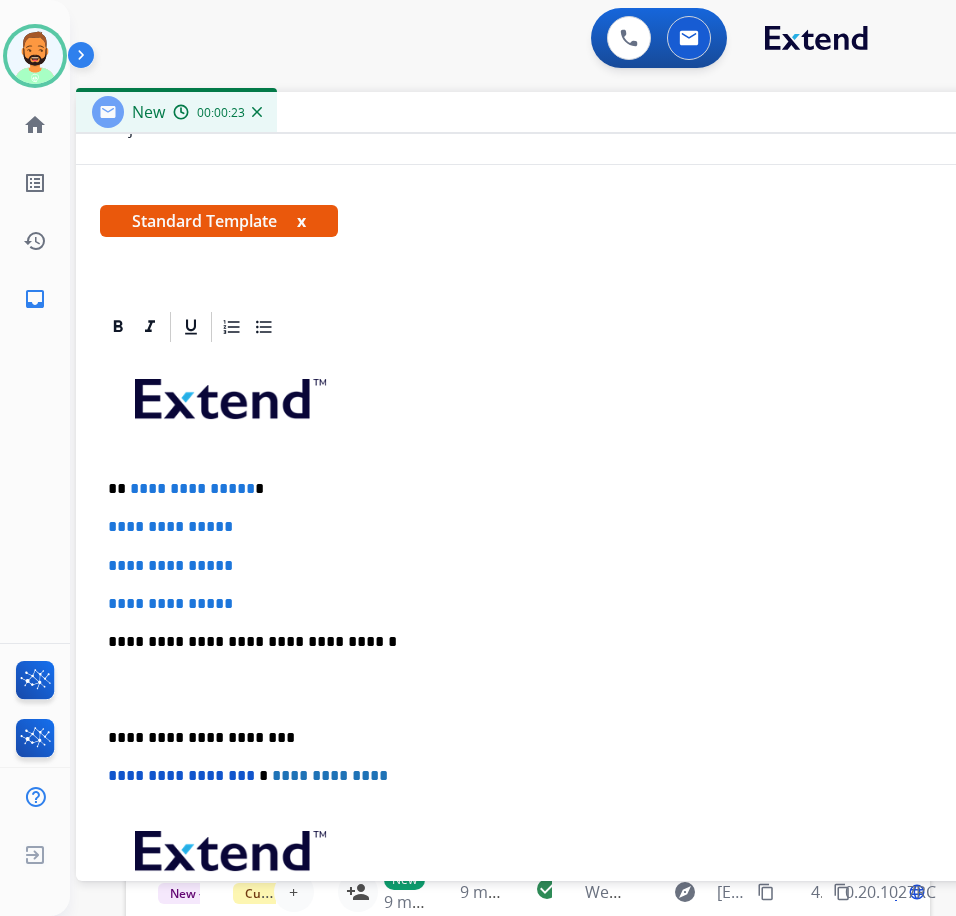 type 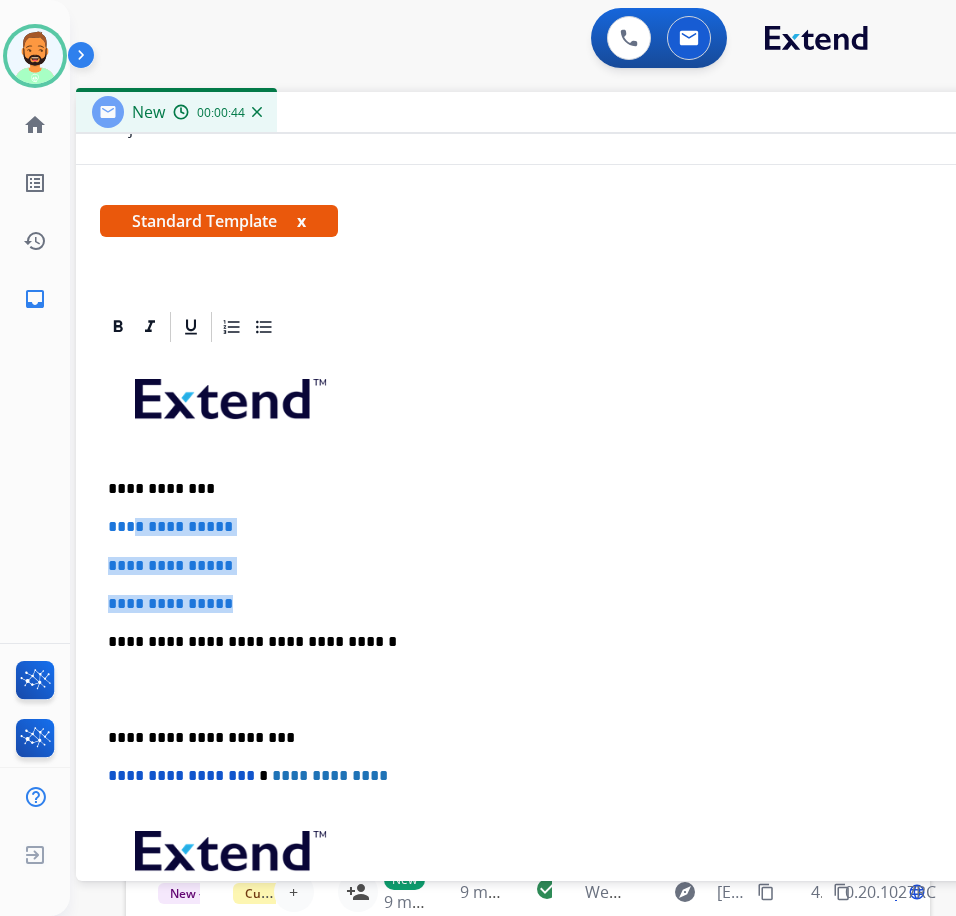 drag, startPoint x: 277, startPoint y: 599, endPoint x: 124, endPoint y: 541, distance: 163.62457 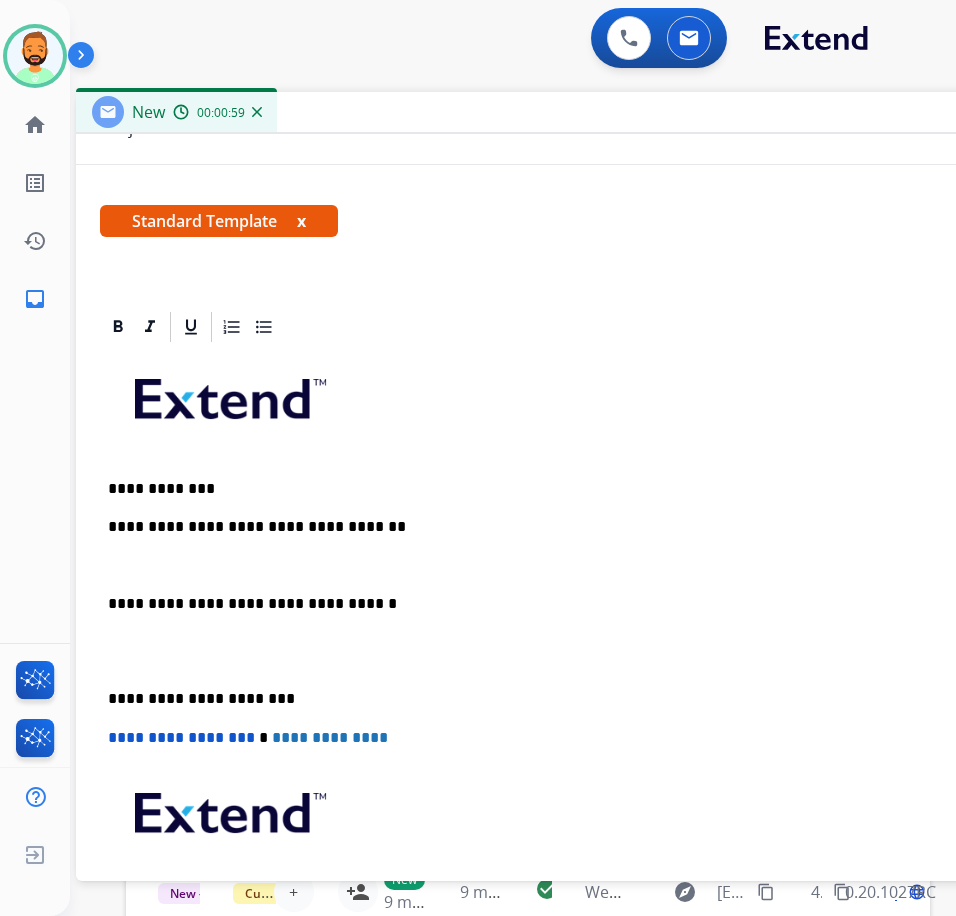 click on "**********" at bounding box center (576, 670) 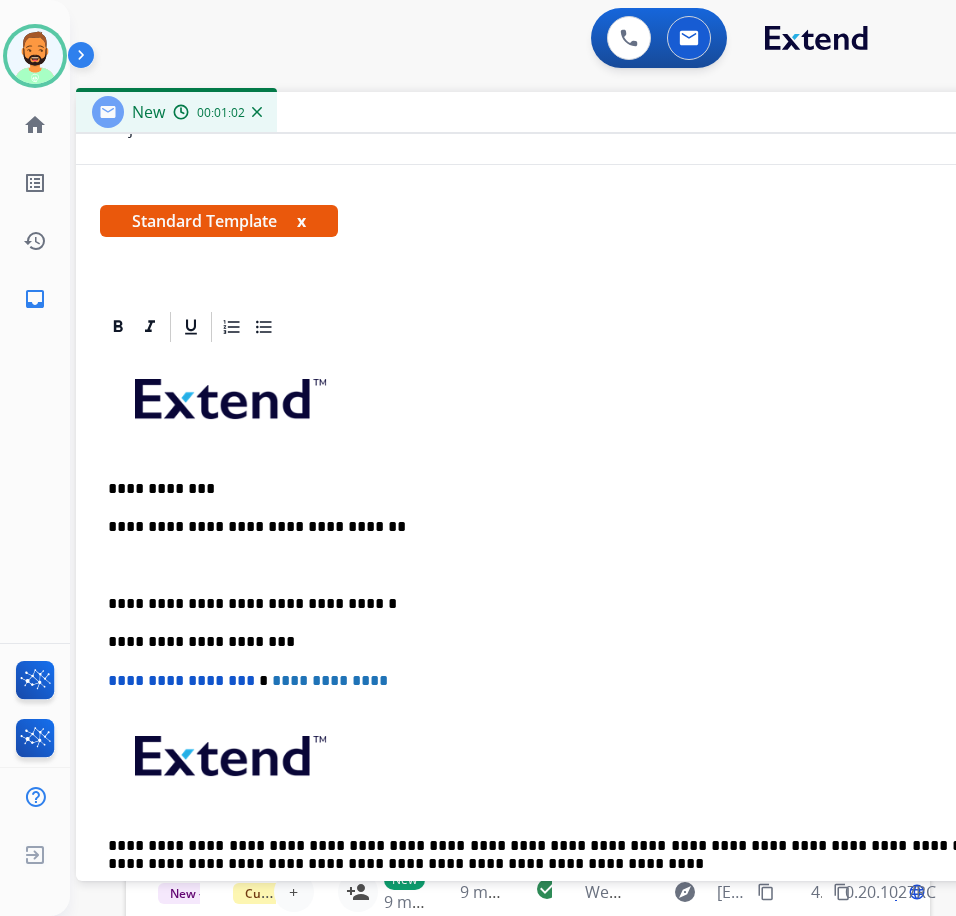 click at bounding box center [576, 566] 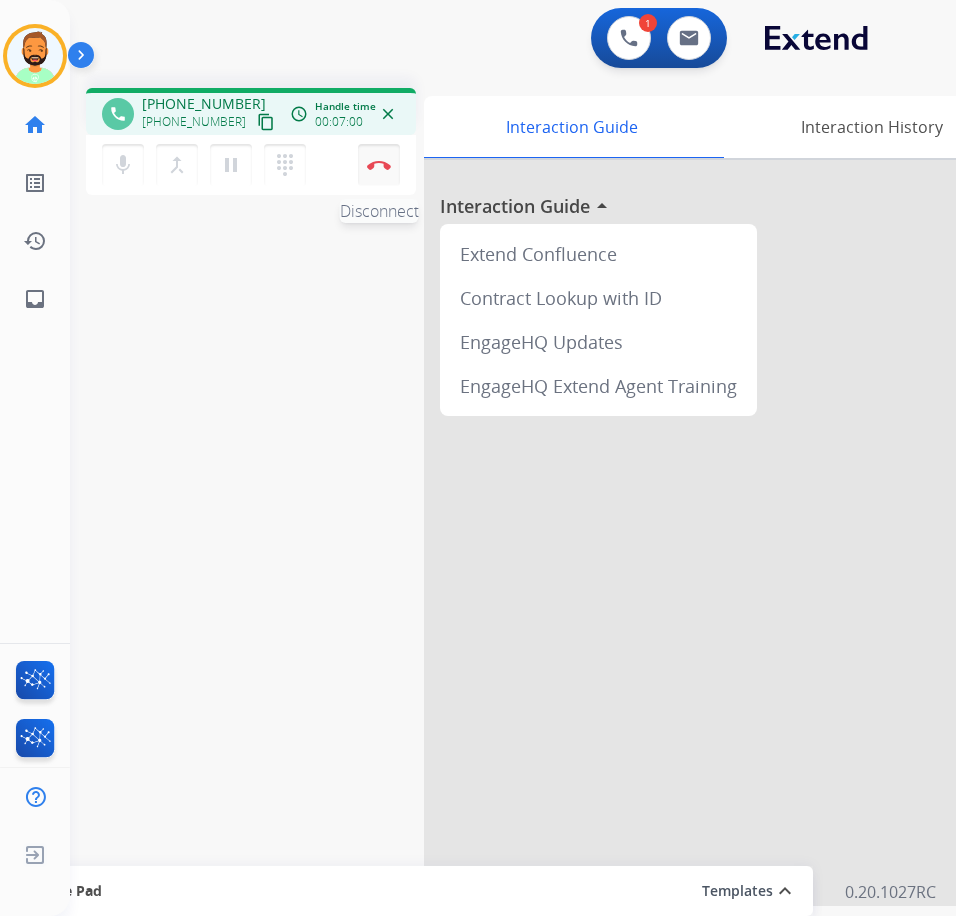 click at bounding box center [379, 165] 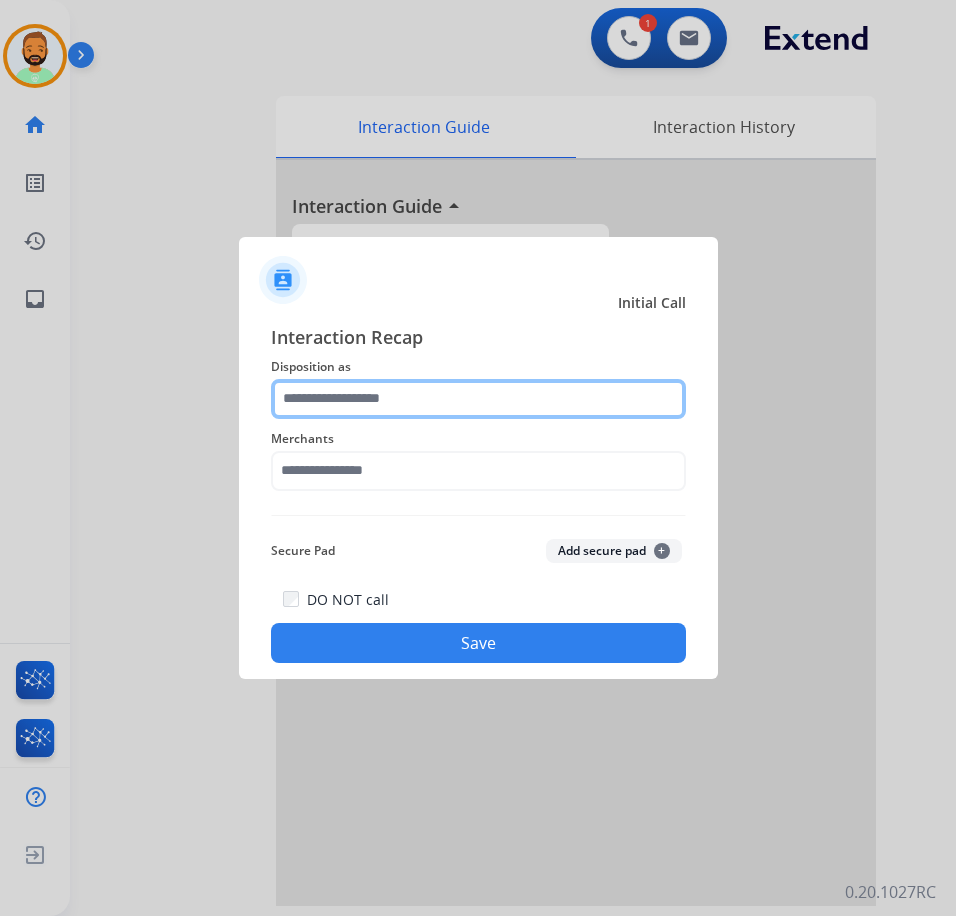 click 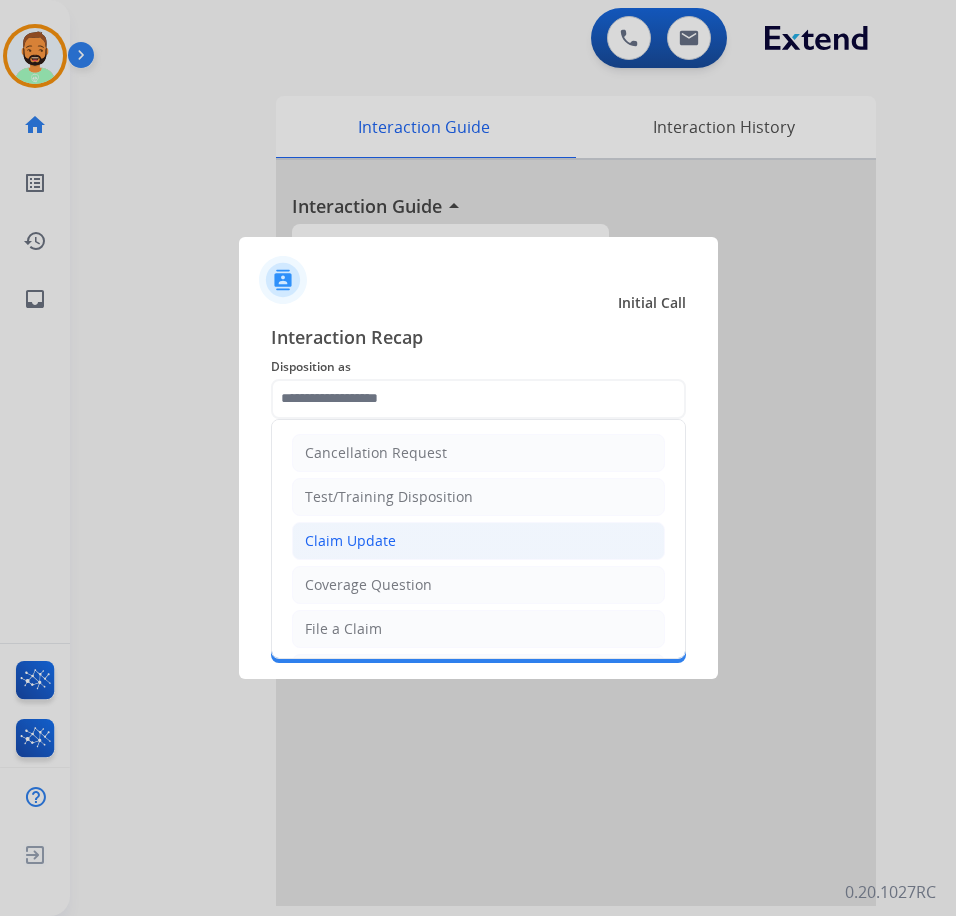 click on "Claim Update" 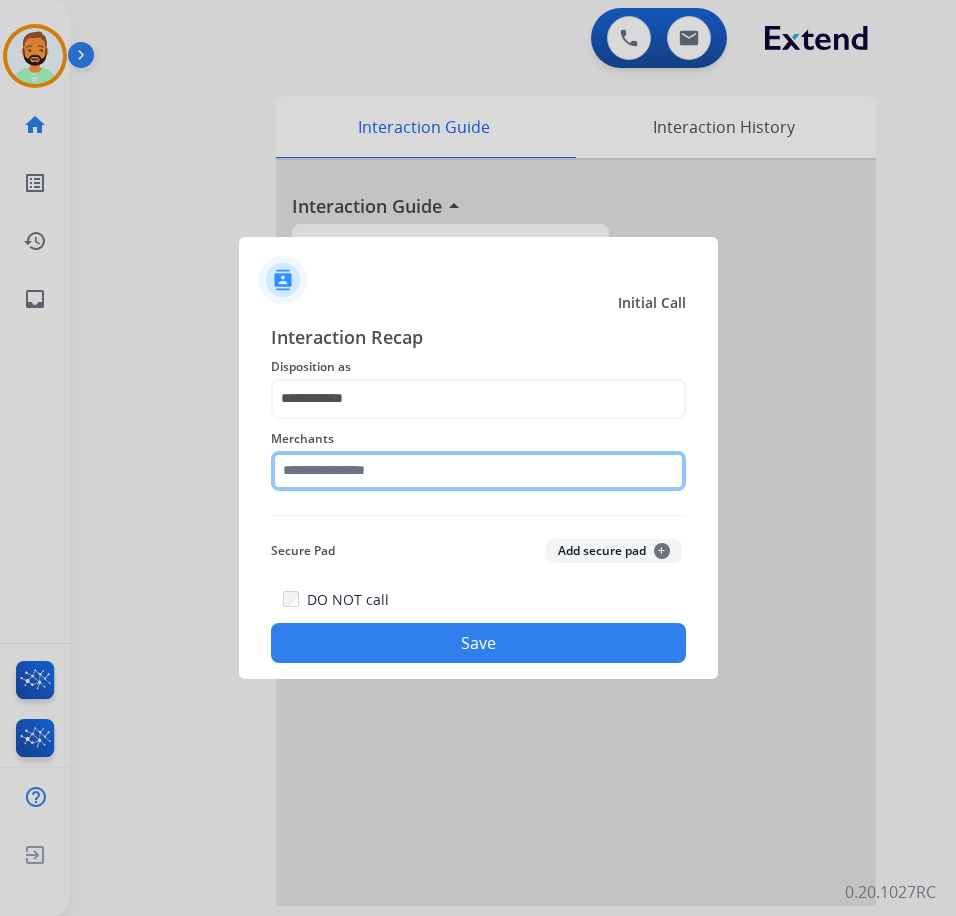 click 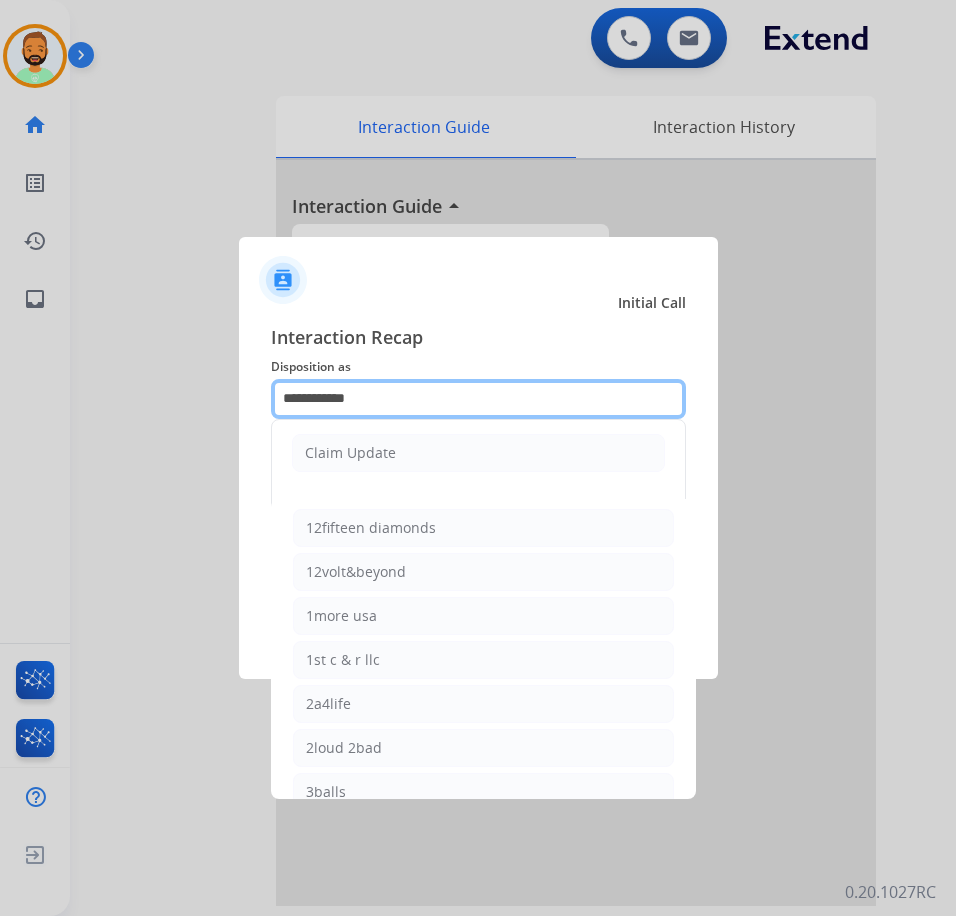 drag, startPoint x: 438, startPoint y: 401, endPoint x: 182, endPoint y: 384, distance: 256.56384 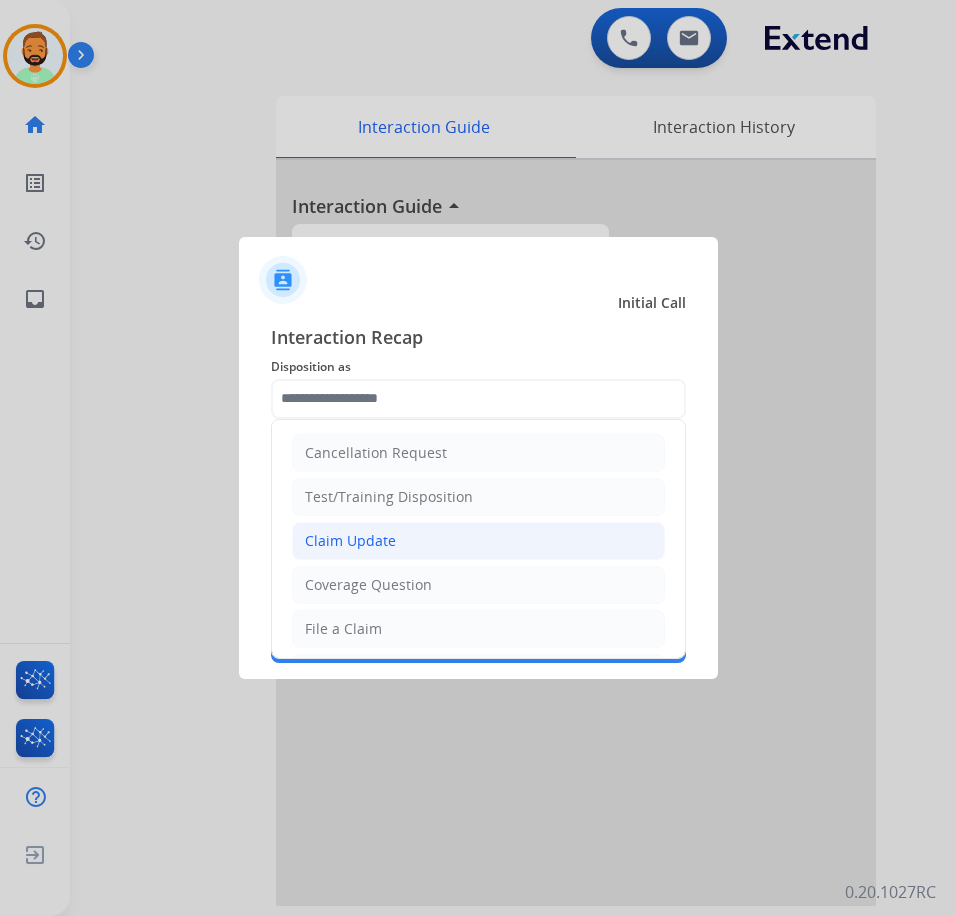 click on "Claim Update" 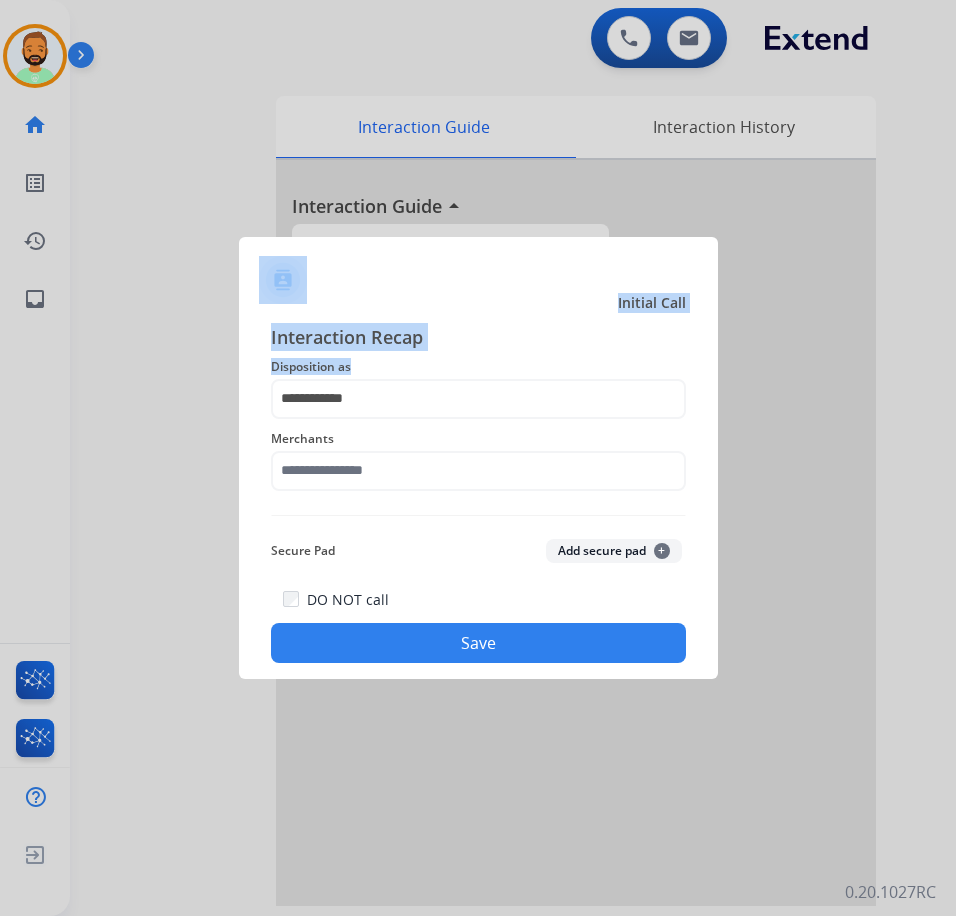 drag, startPoint x: 402, startPoint y: 376, endPoint x: 176, endPoint y: 409, distance: 228.39659 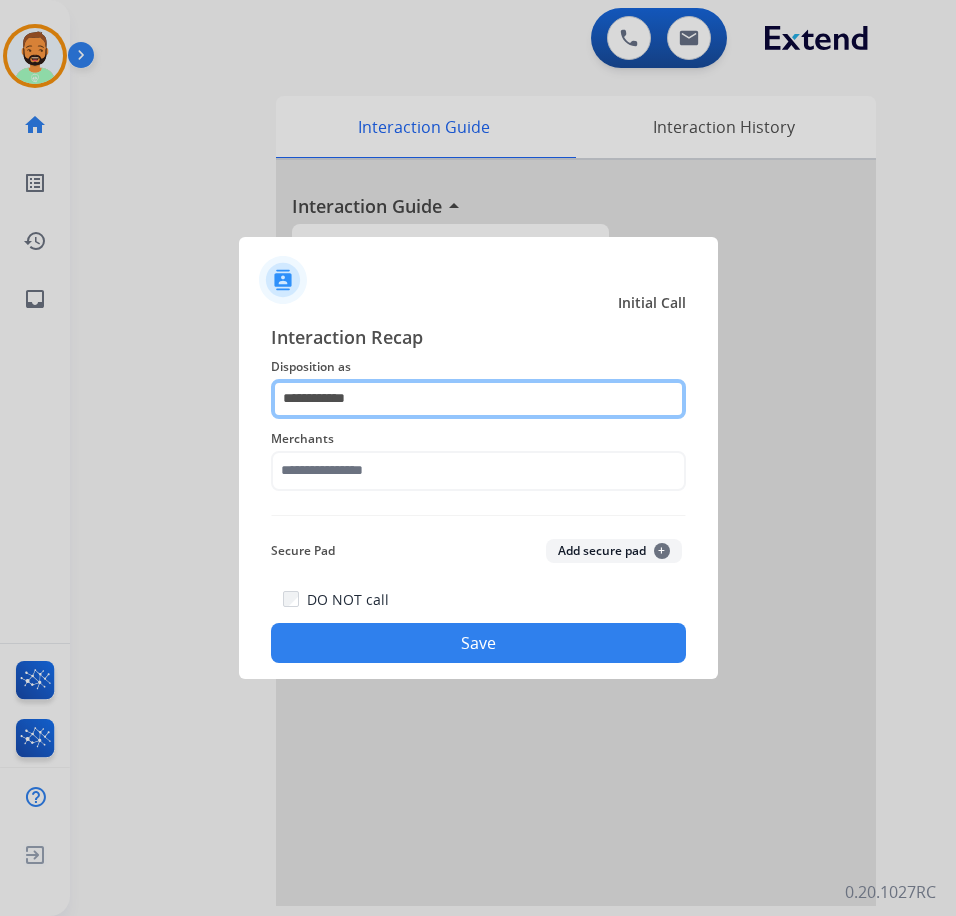 click on "**********" 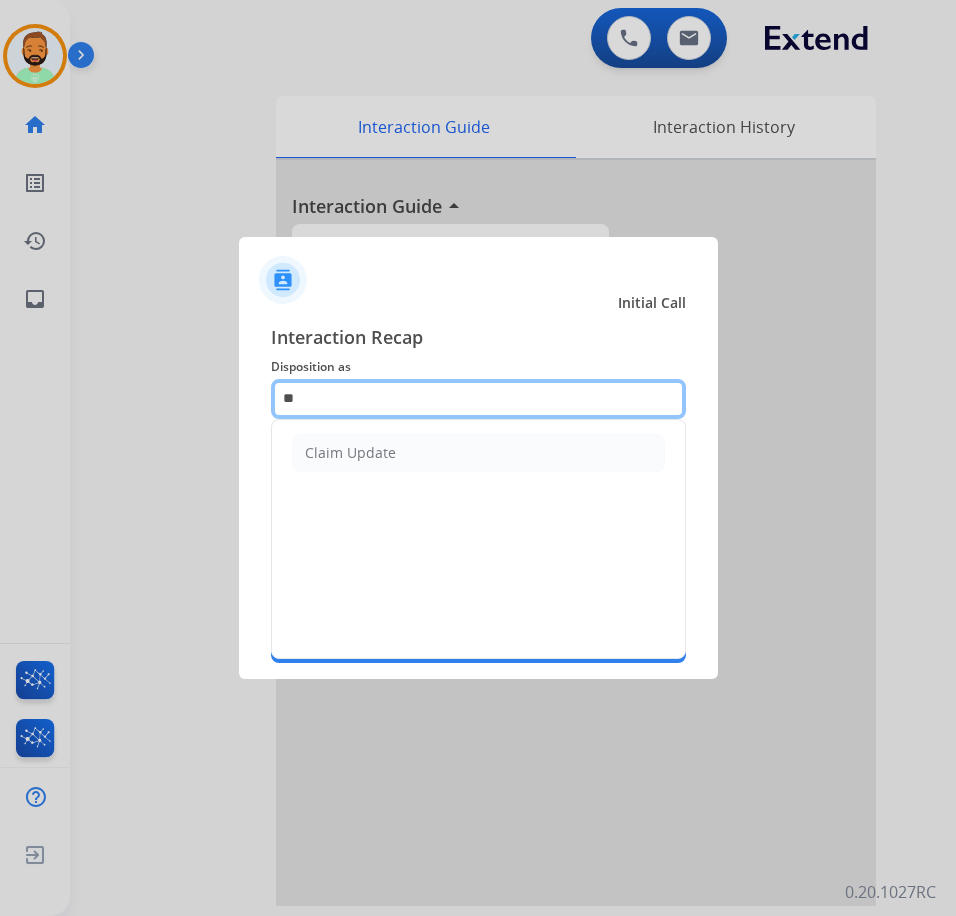 type on "*" 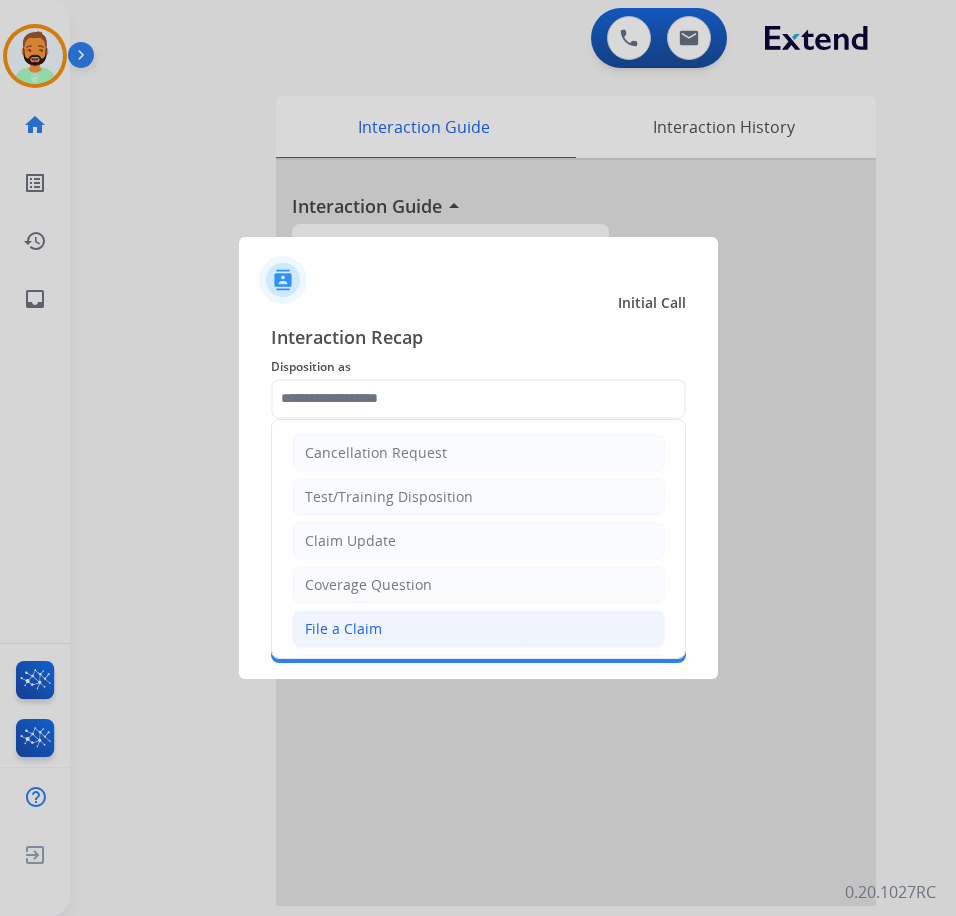 click on "File a Claim" 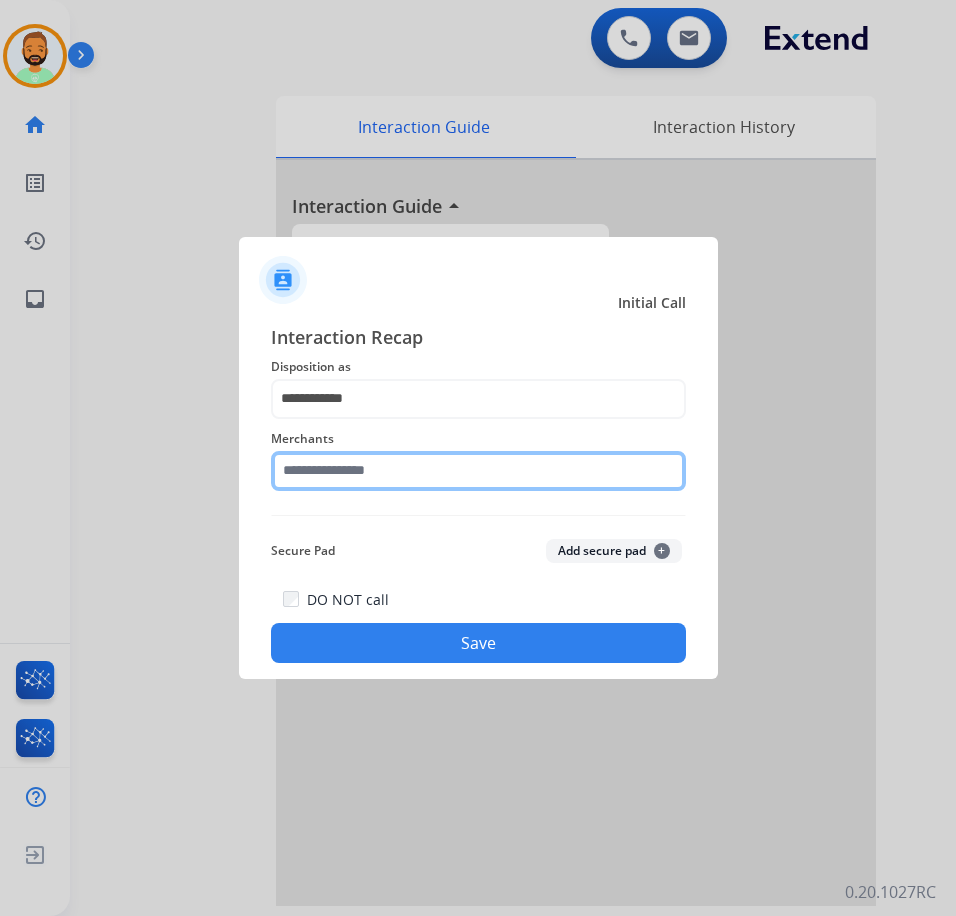 click 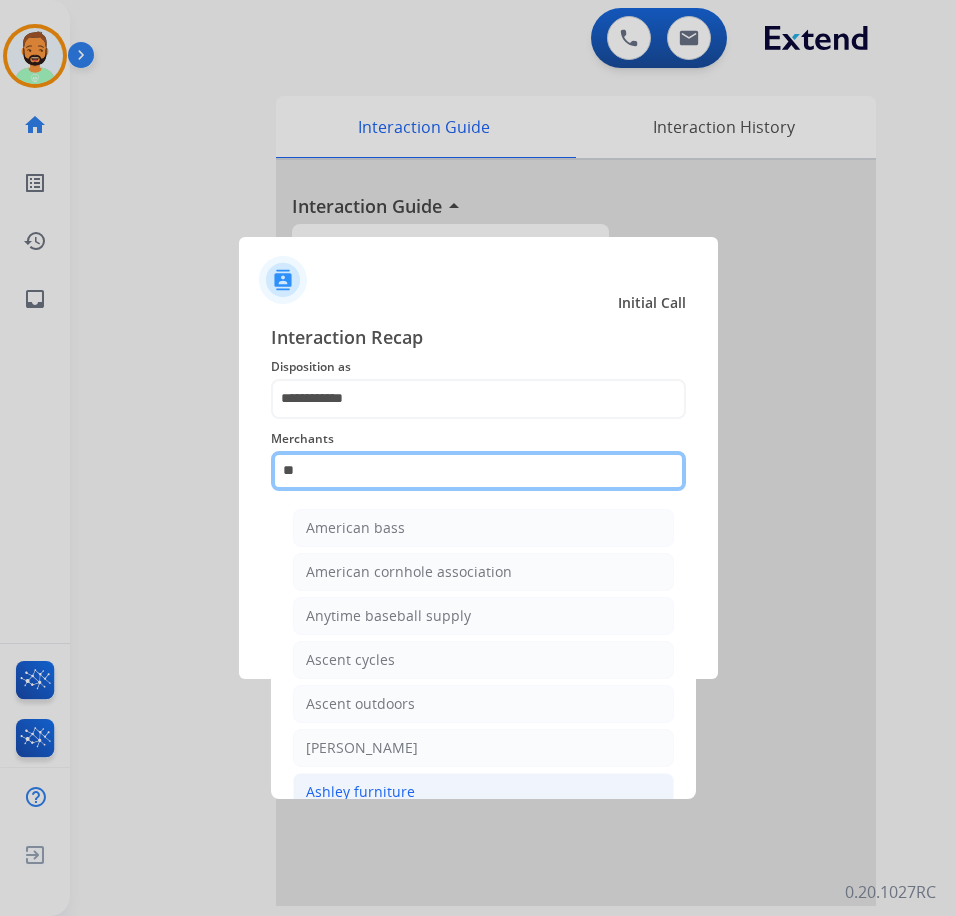 type on "*" 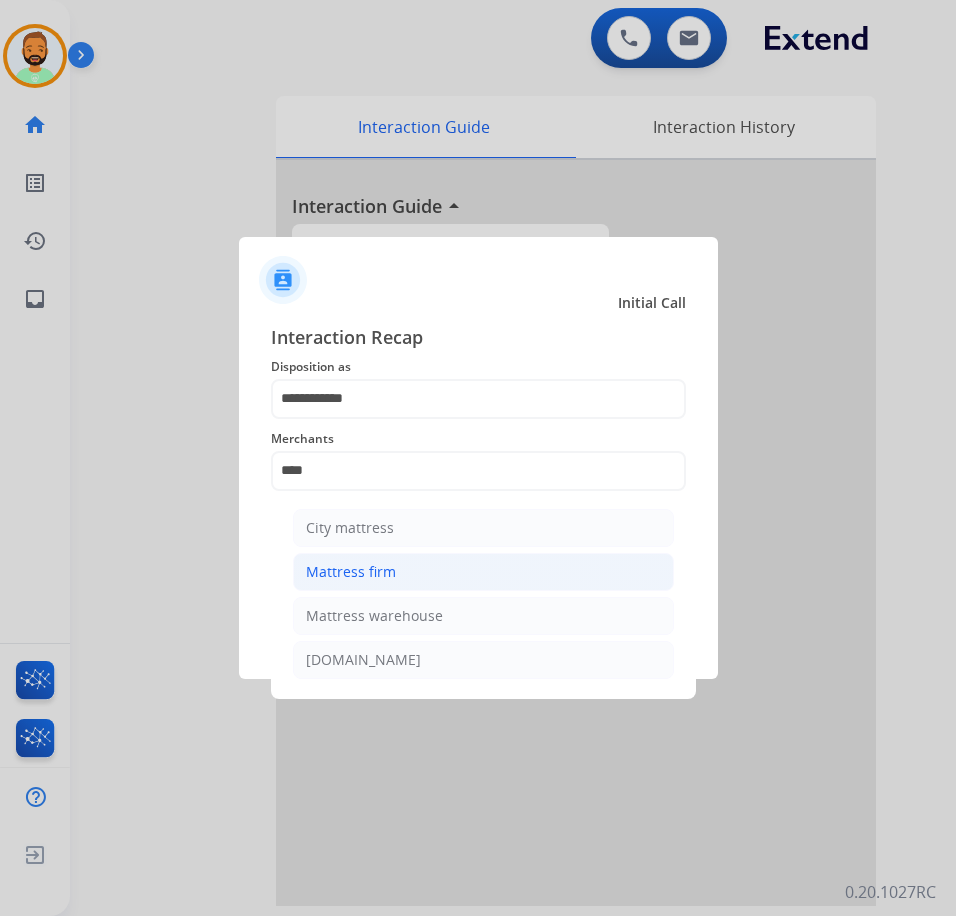 click on "Mattress firm" 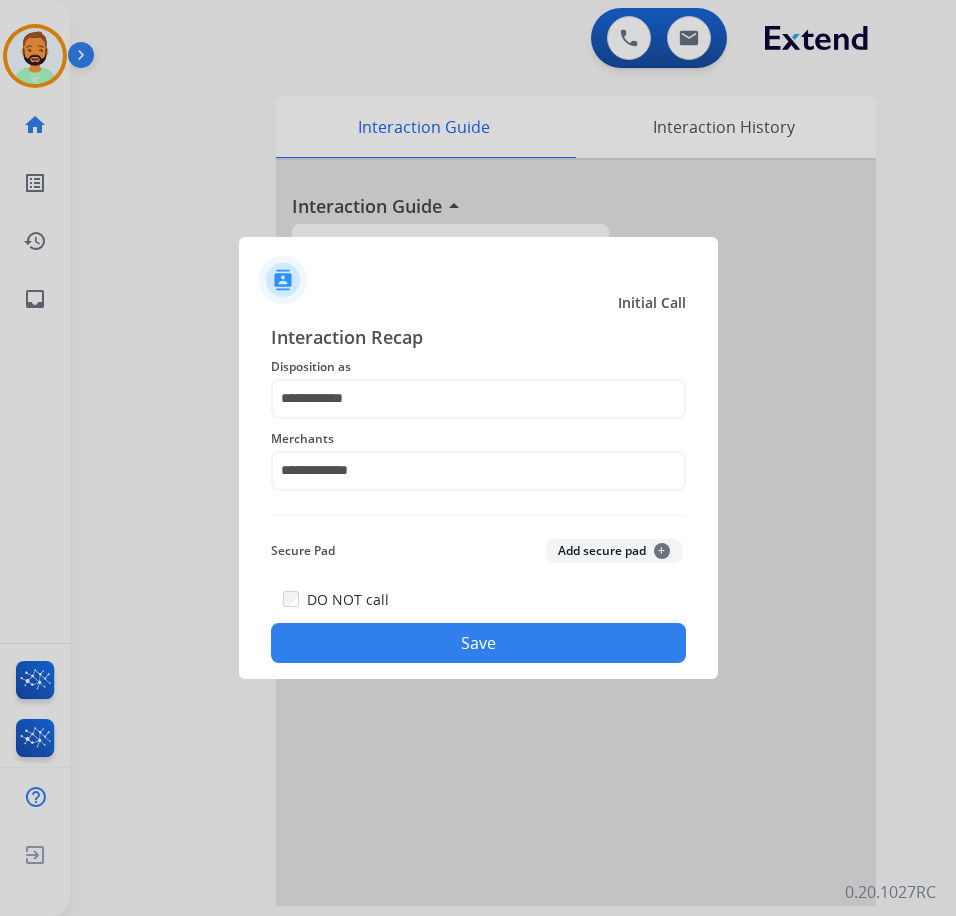 click on "Save" 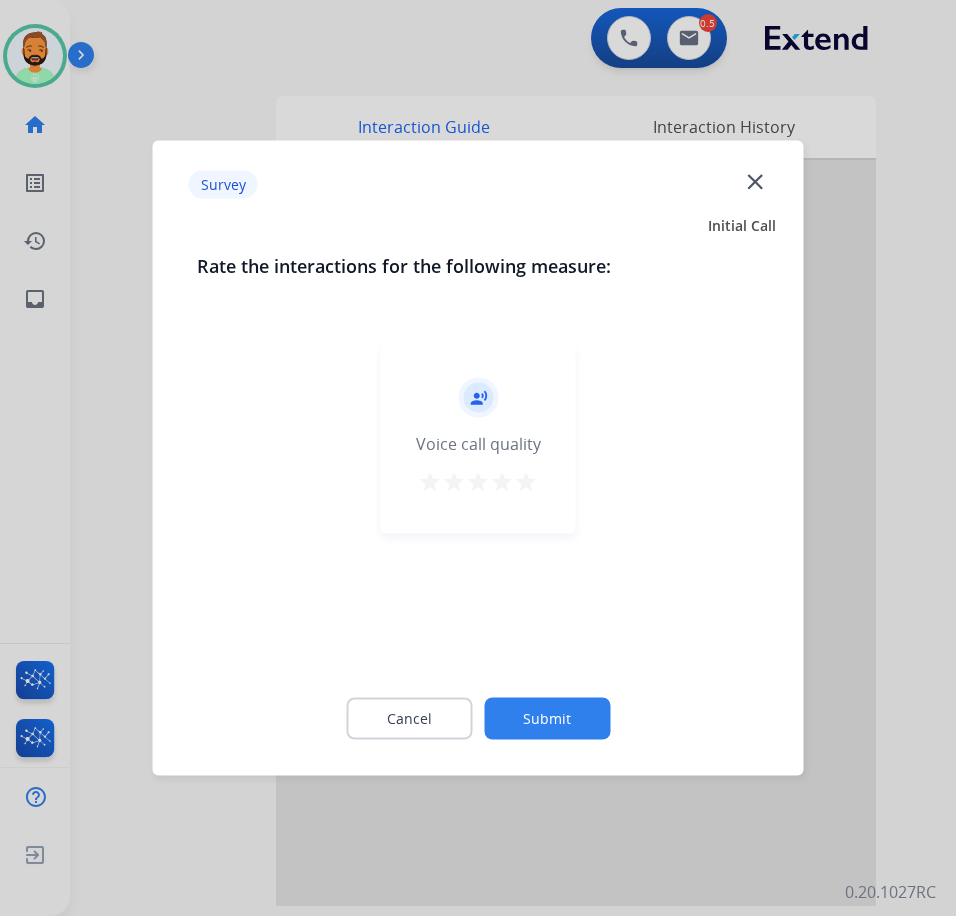 click on "Submit" 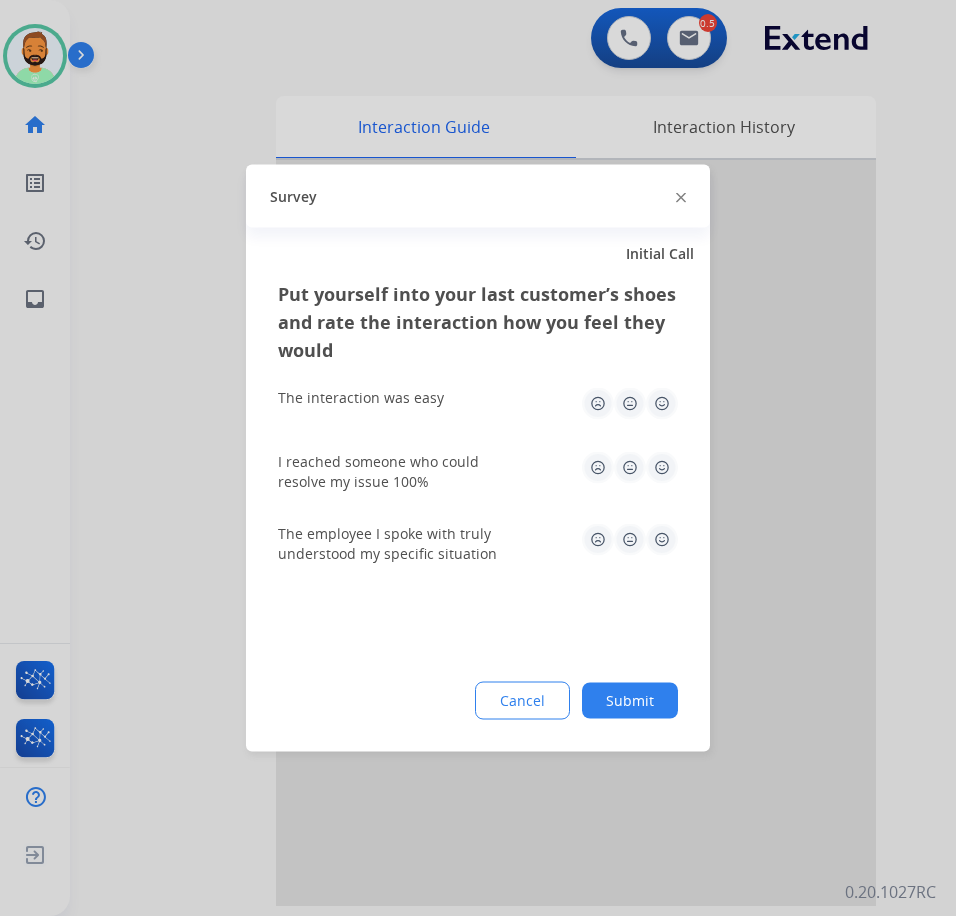 click on "Submit" 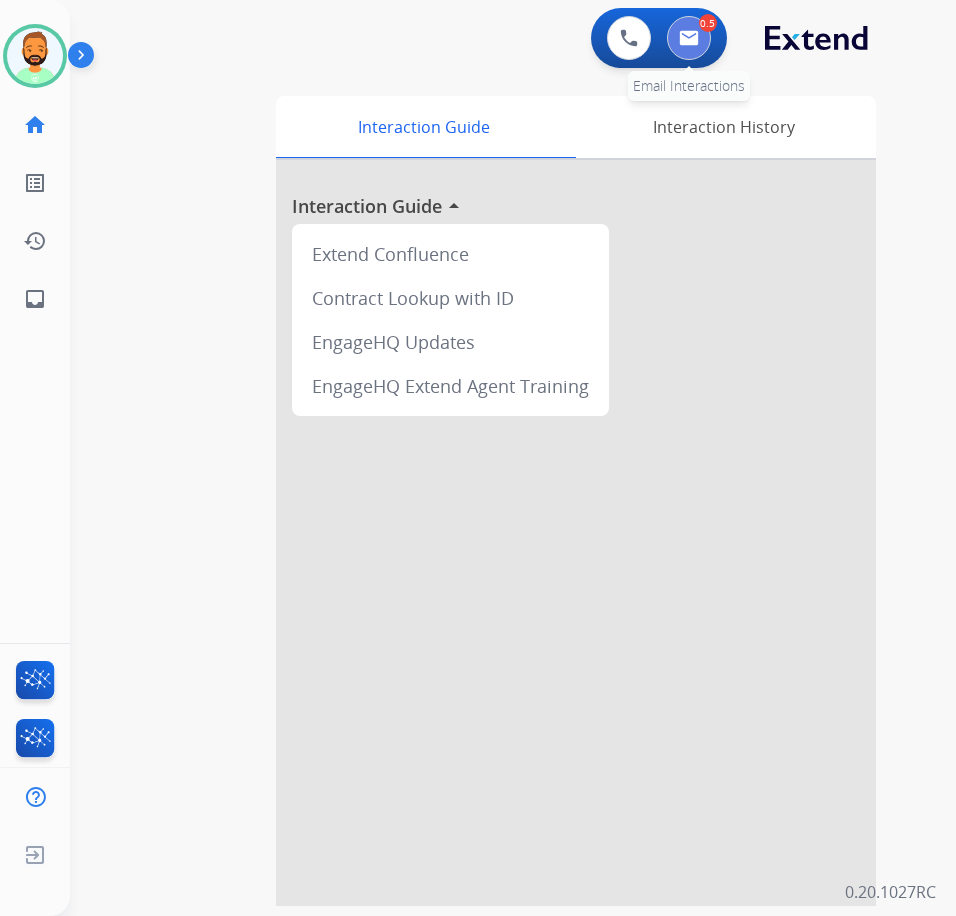 click at bounding box center [689, 38] 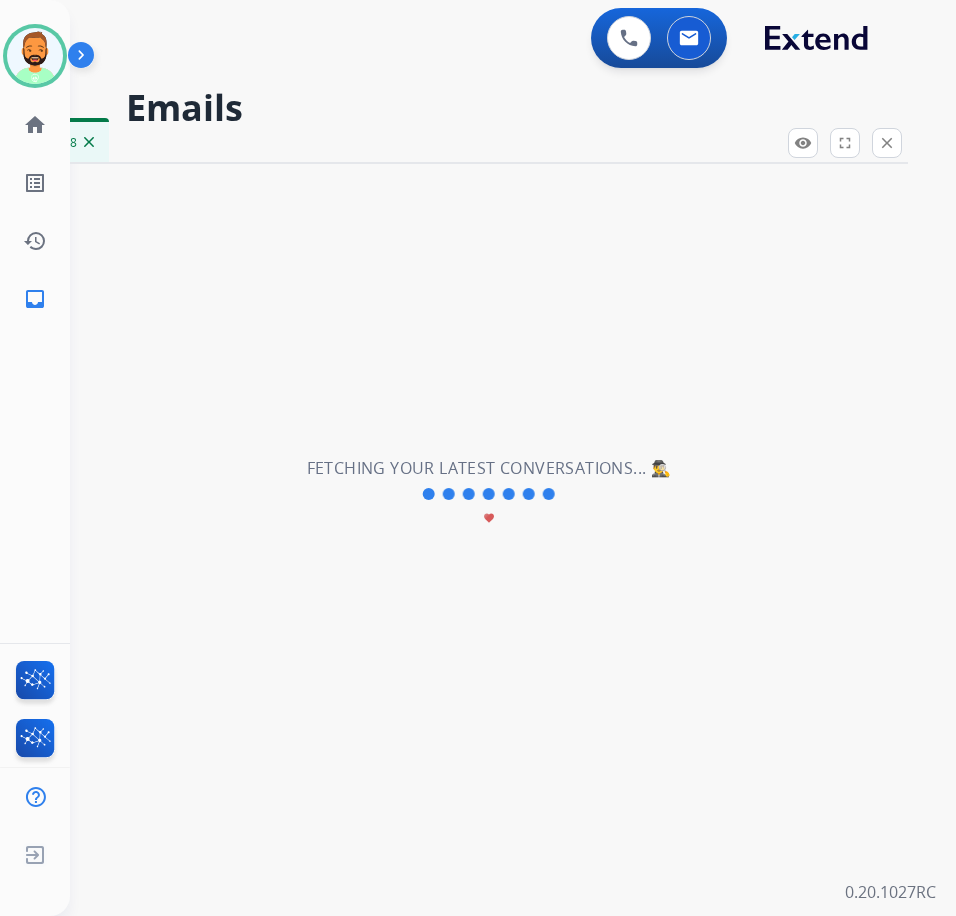 select on "**********" 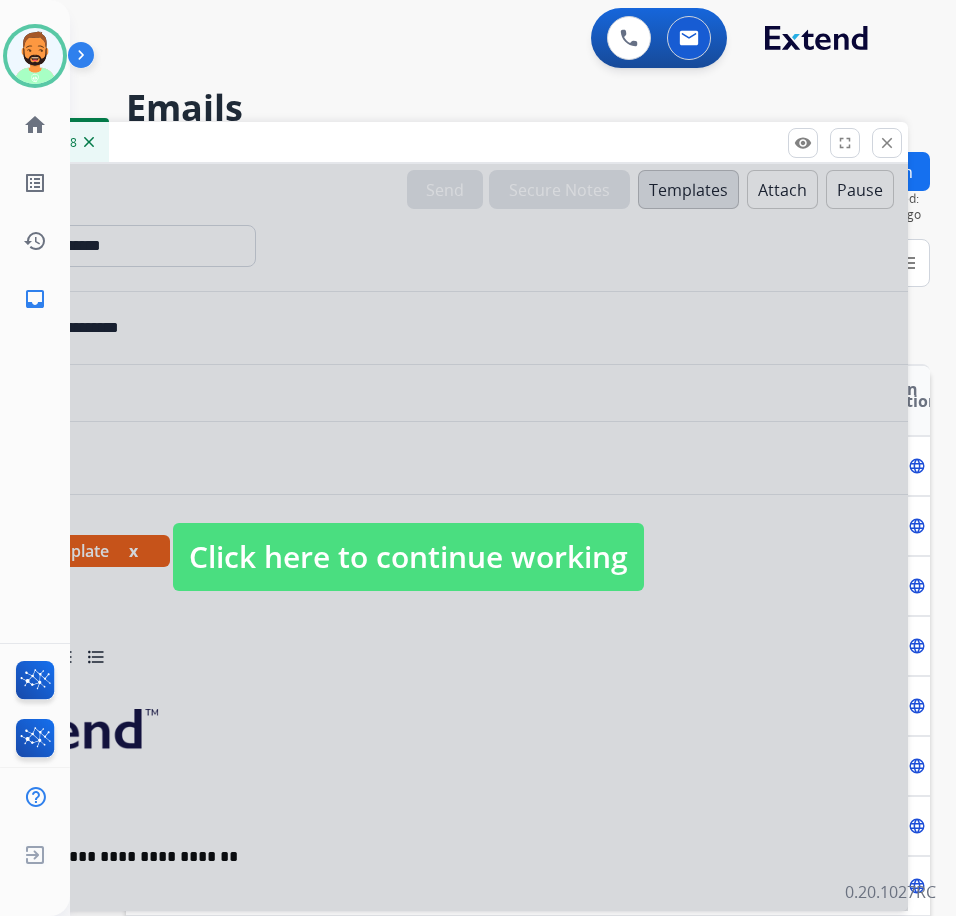 click on "Click here to continue working" at bounding box center [408, 557] 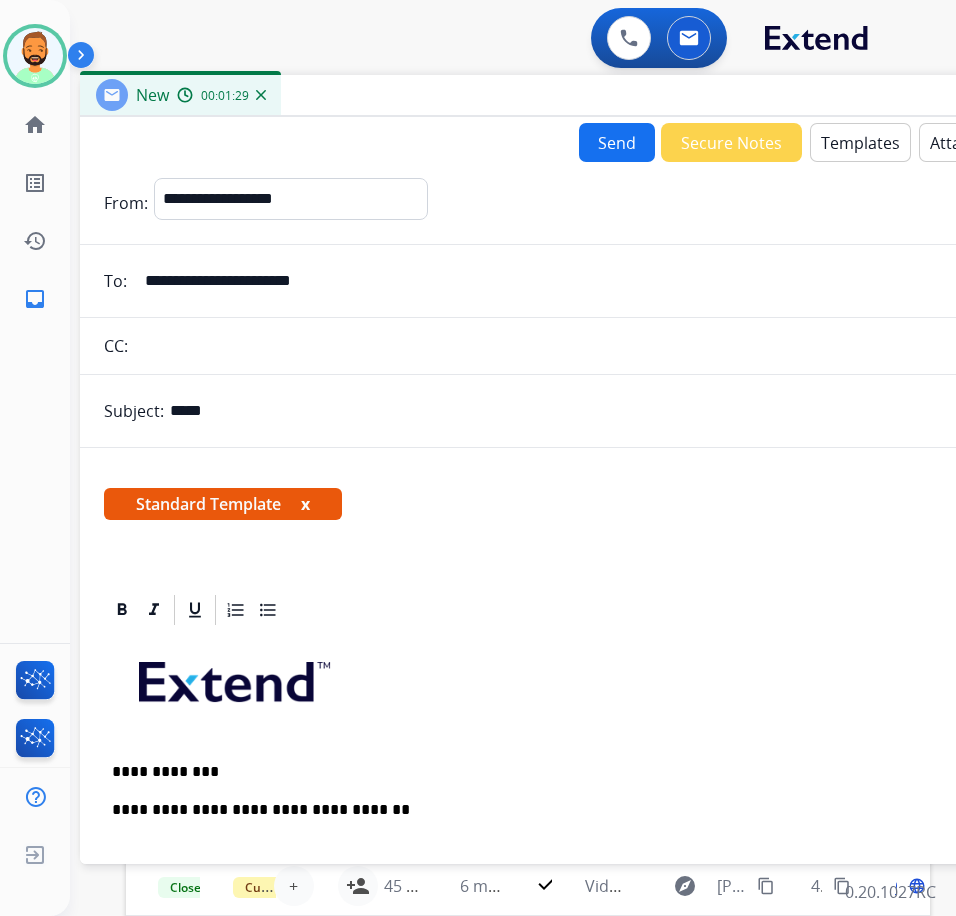 drag, startPoint x: 349, startPoint y: 148, endPoint x: 519, endPoint y: 102, distance: 176.1136 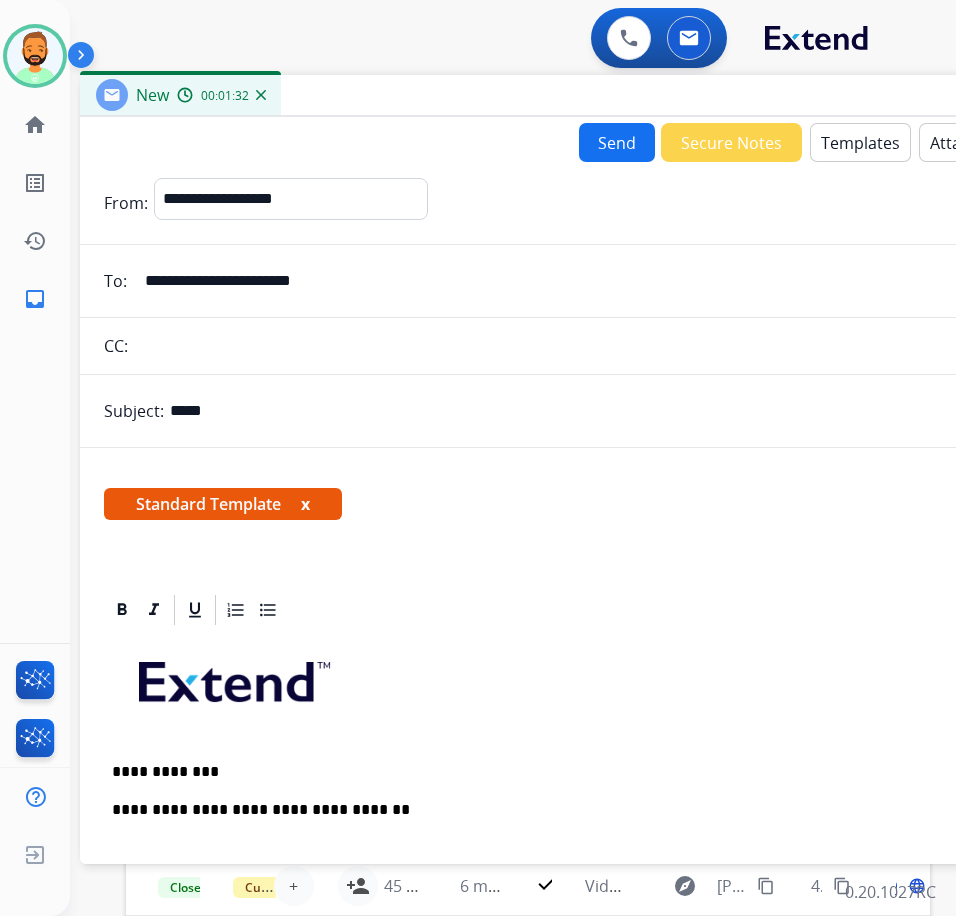 scroll, scrollTop: 100, scrollLeft: 0, axis: vertical 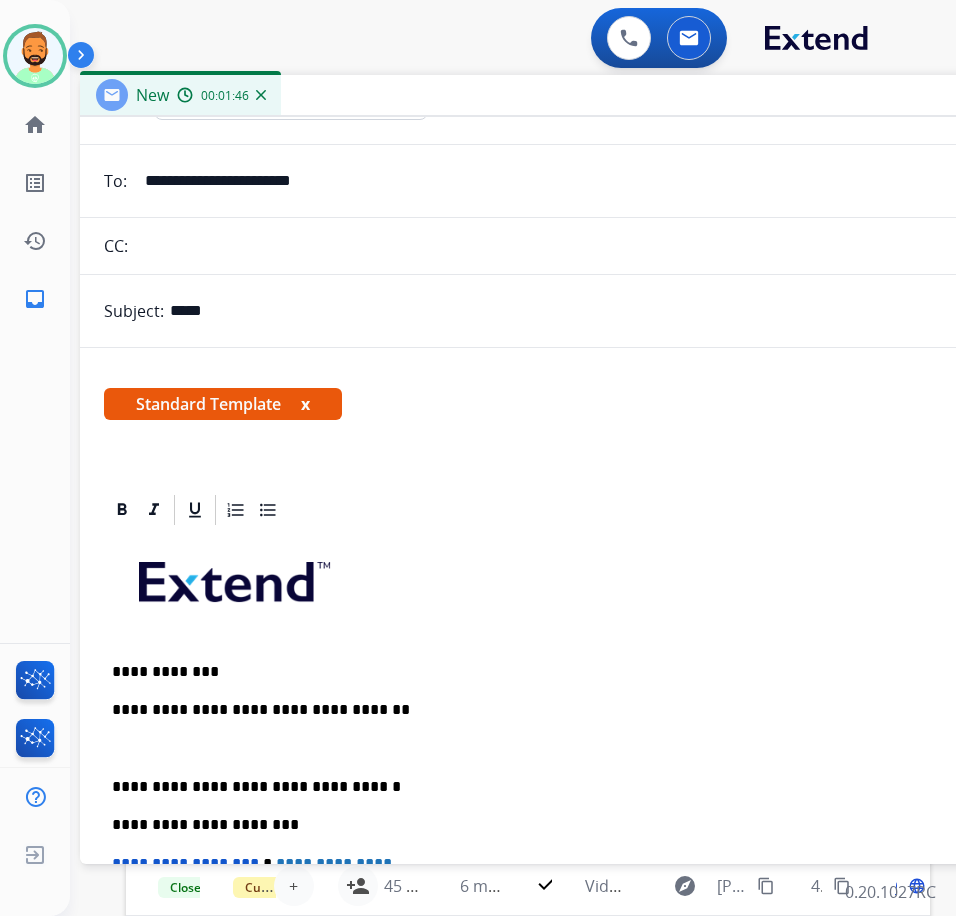 click at bounding box center [580, 749] 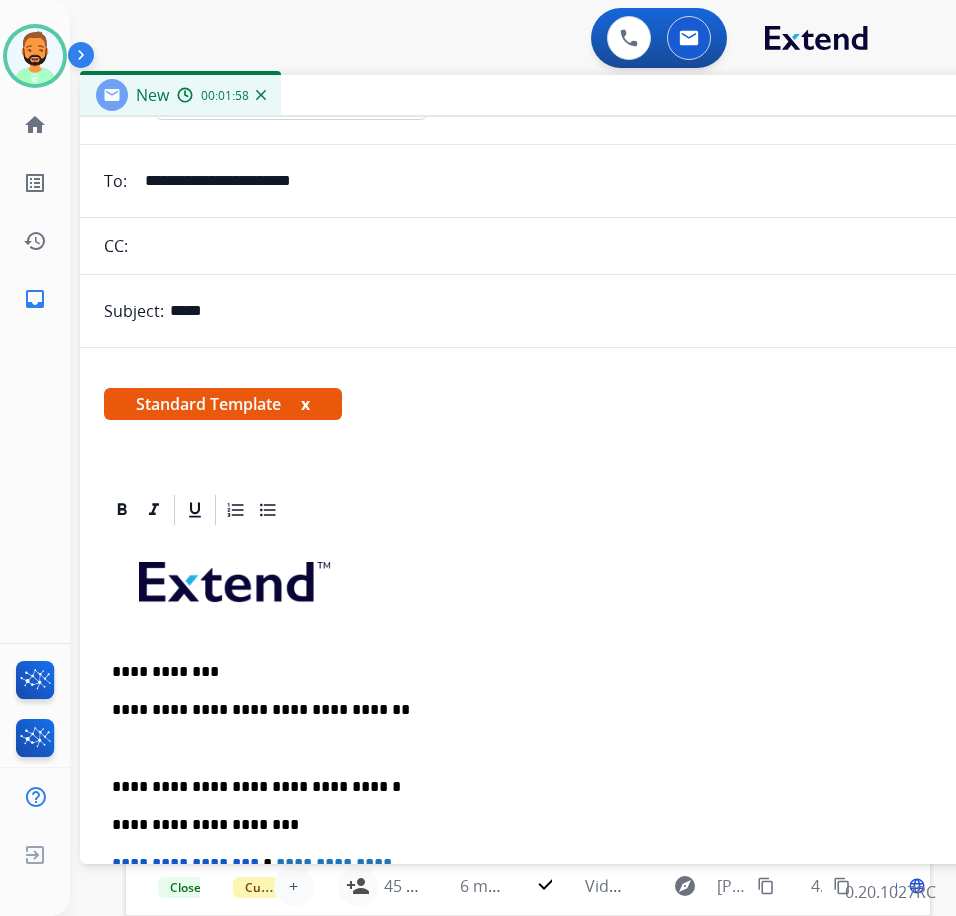 click at bounding box center (580, 749) 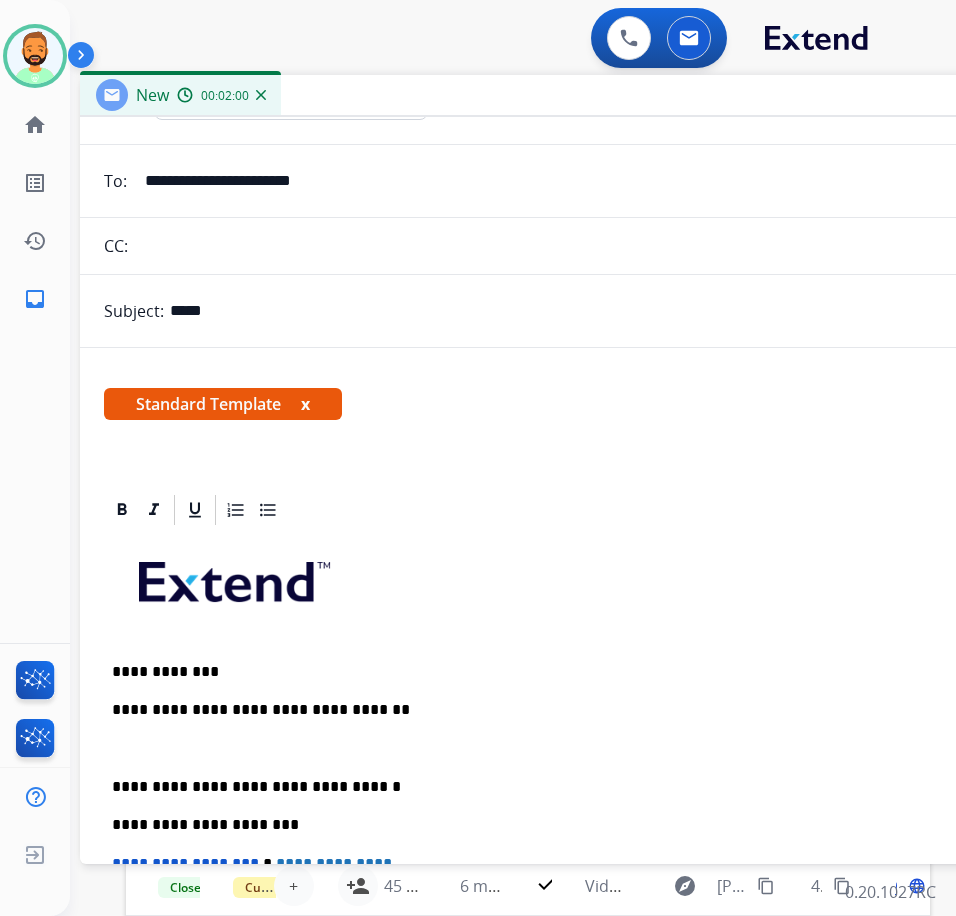 type 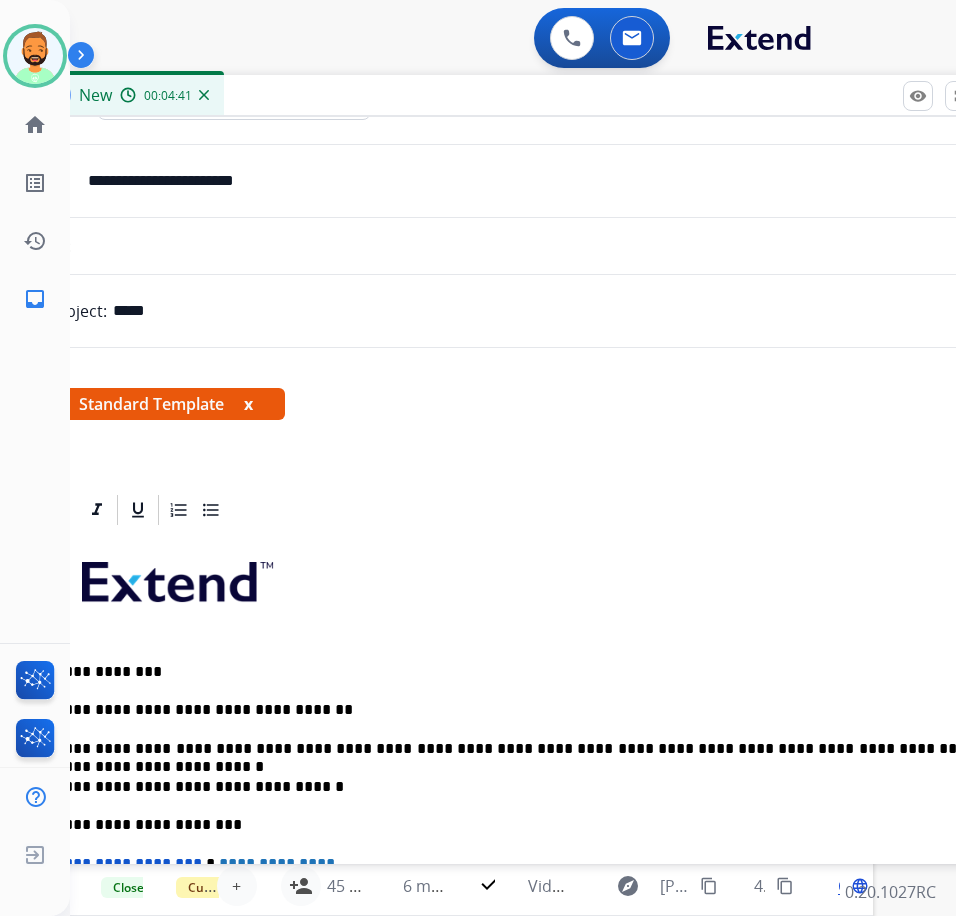 scroll, scrollTop: 0, scrollLeft: 70, axis: horizontal 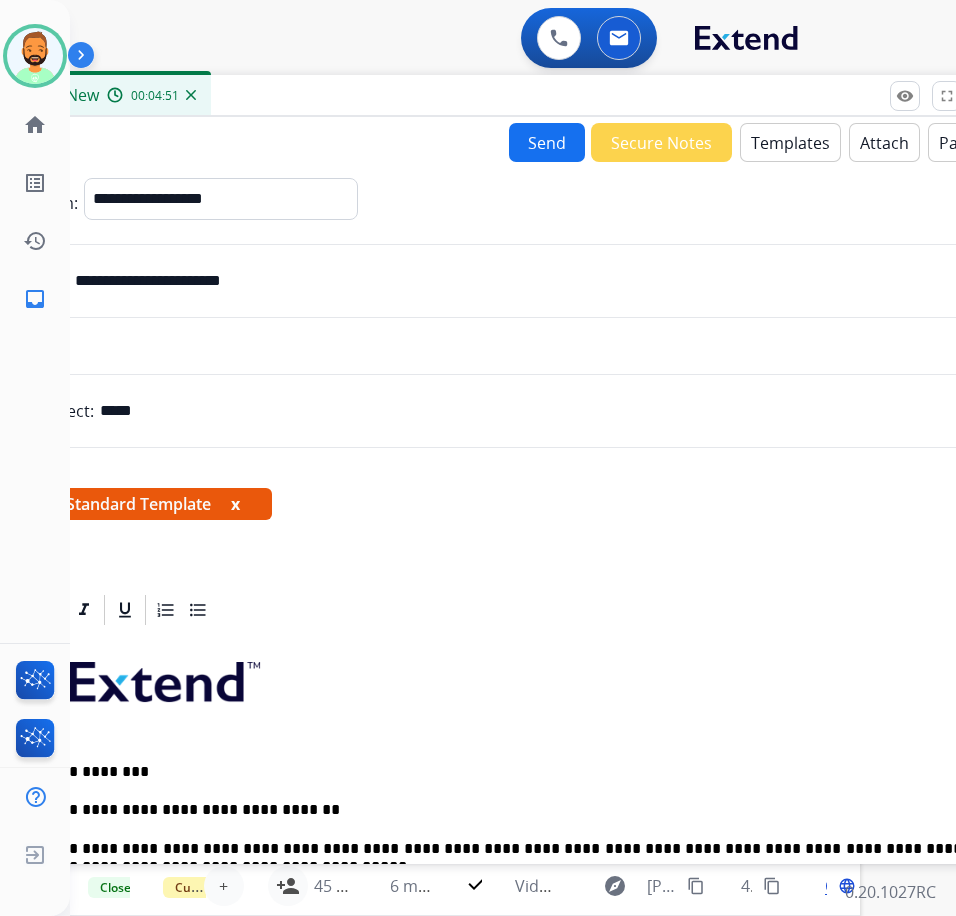 click on "Send" at bounding box center [547, 142] 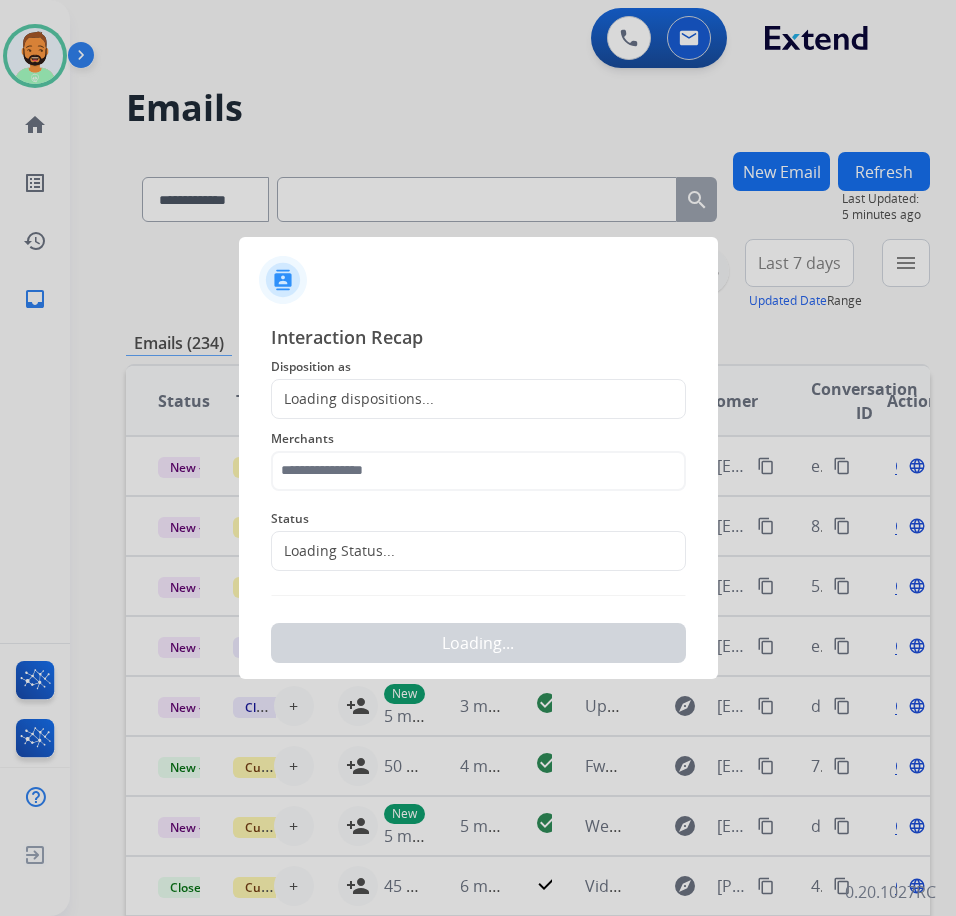 scroll, scrollTop: 0, scrollLeft: 0, axis: both 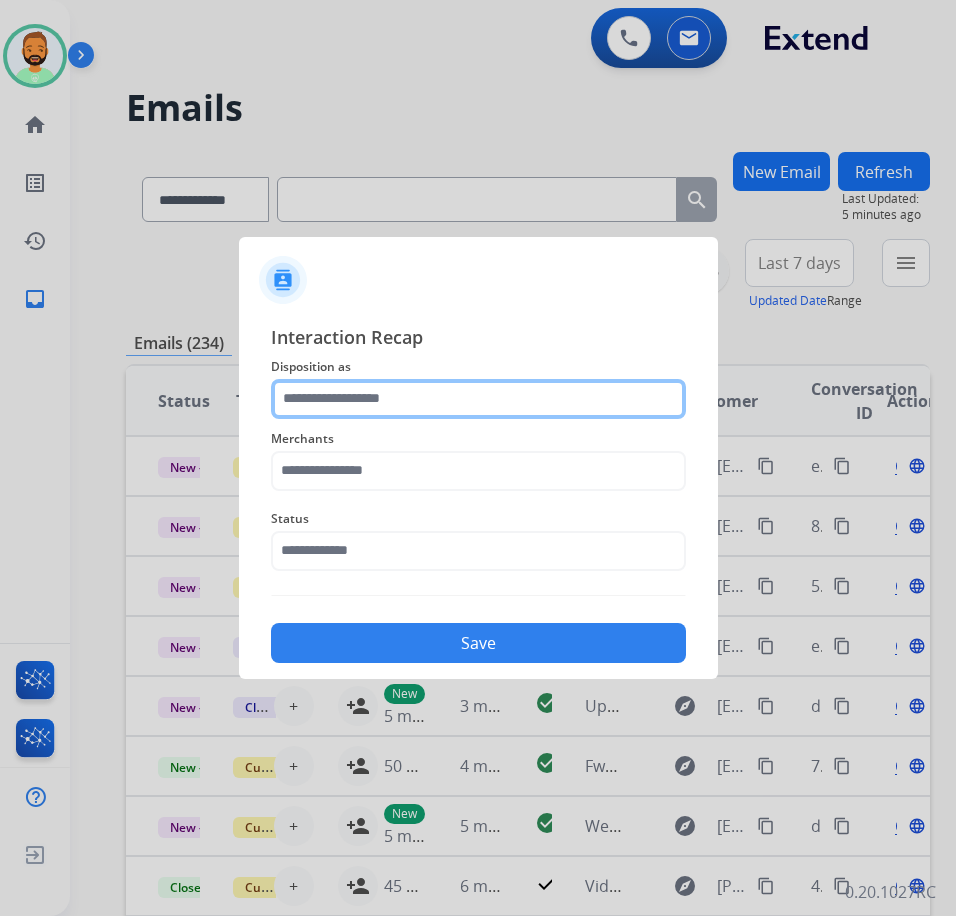 click 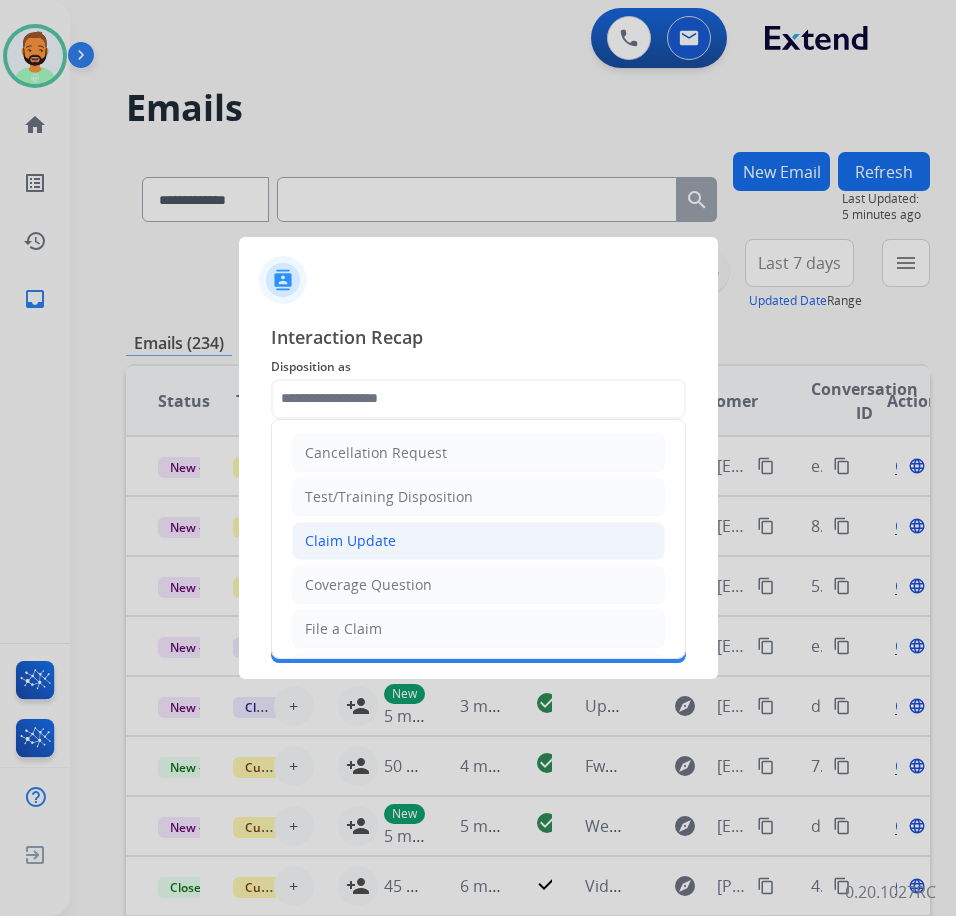 click on "Claim Update" 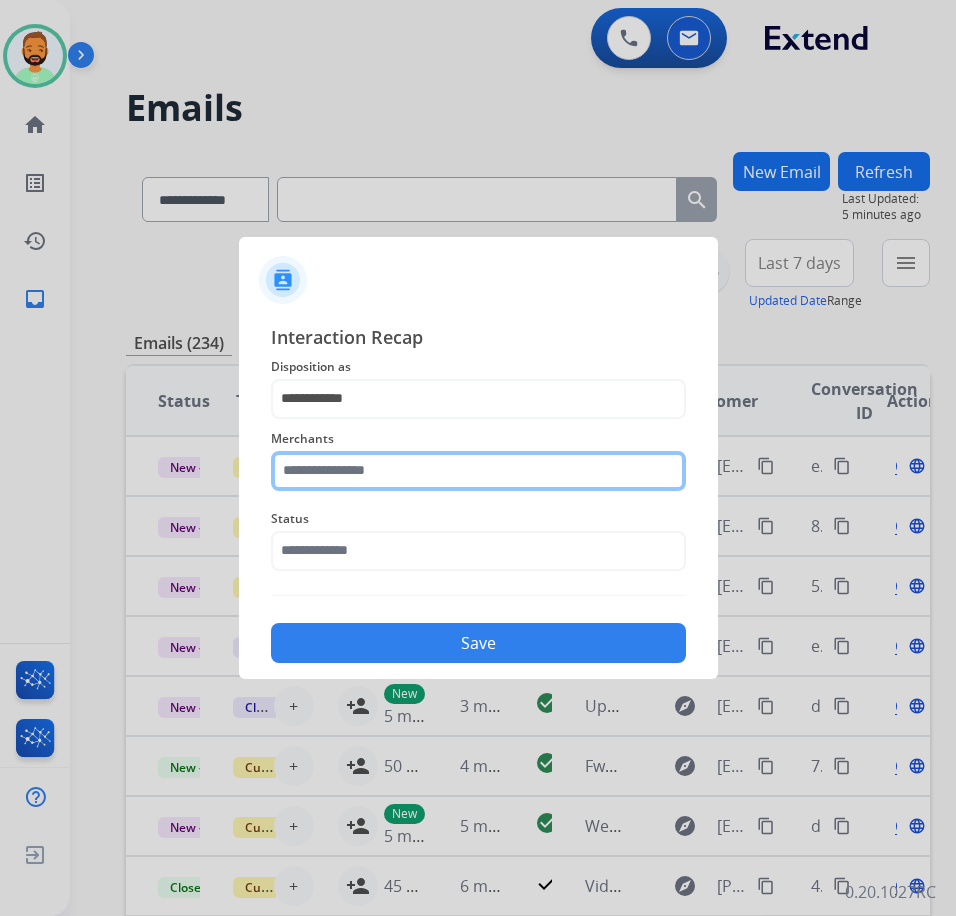 click 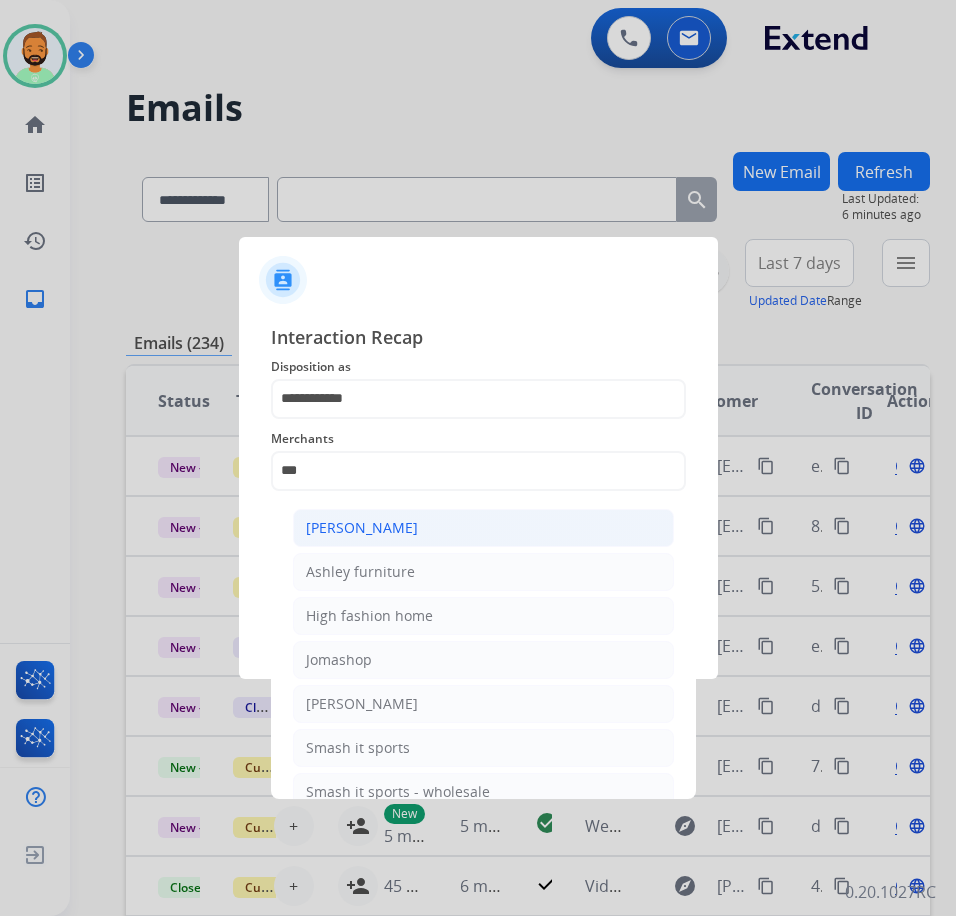 click on "[PERSON_NAME]" 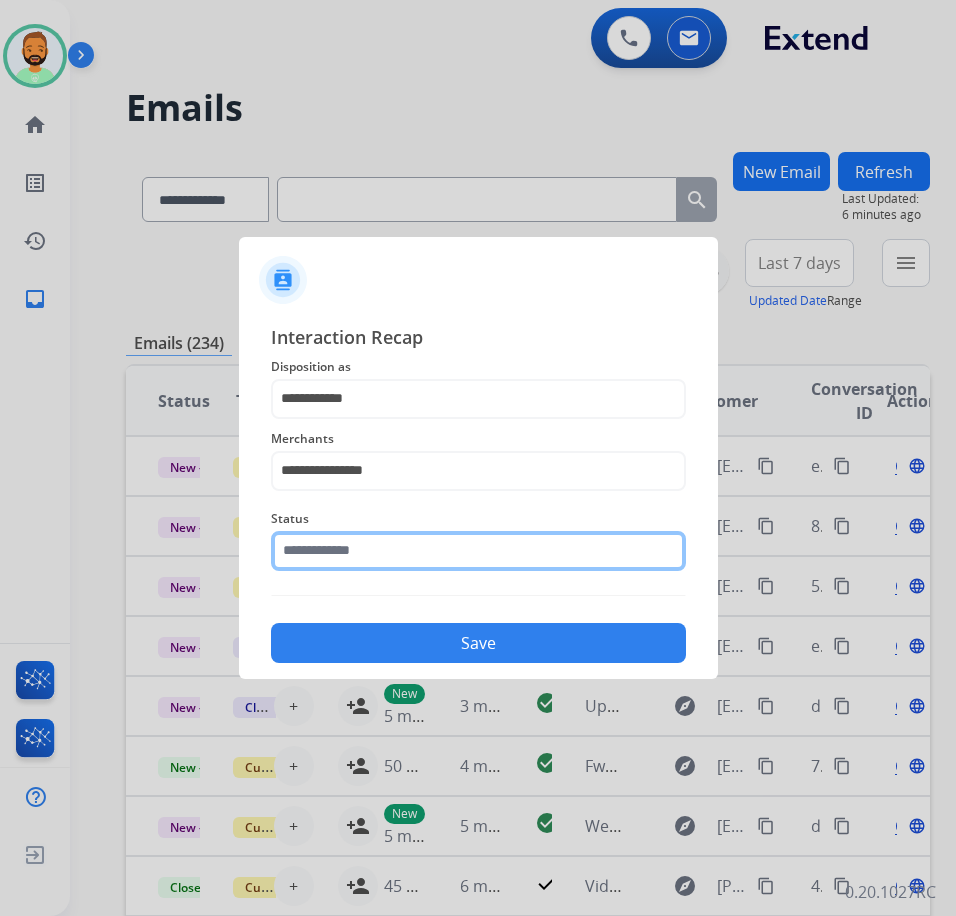 click 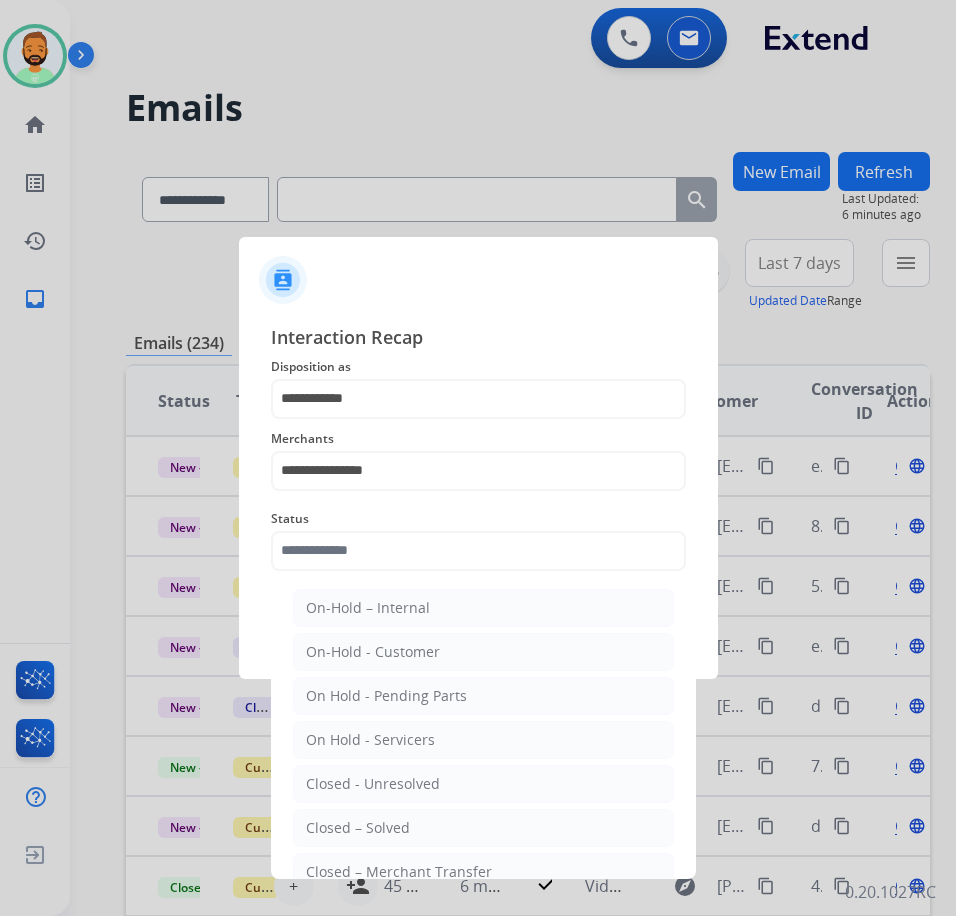click on "Closed – Solved" 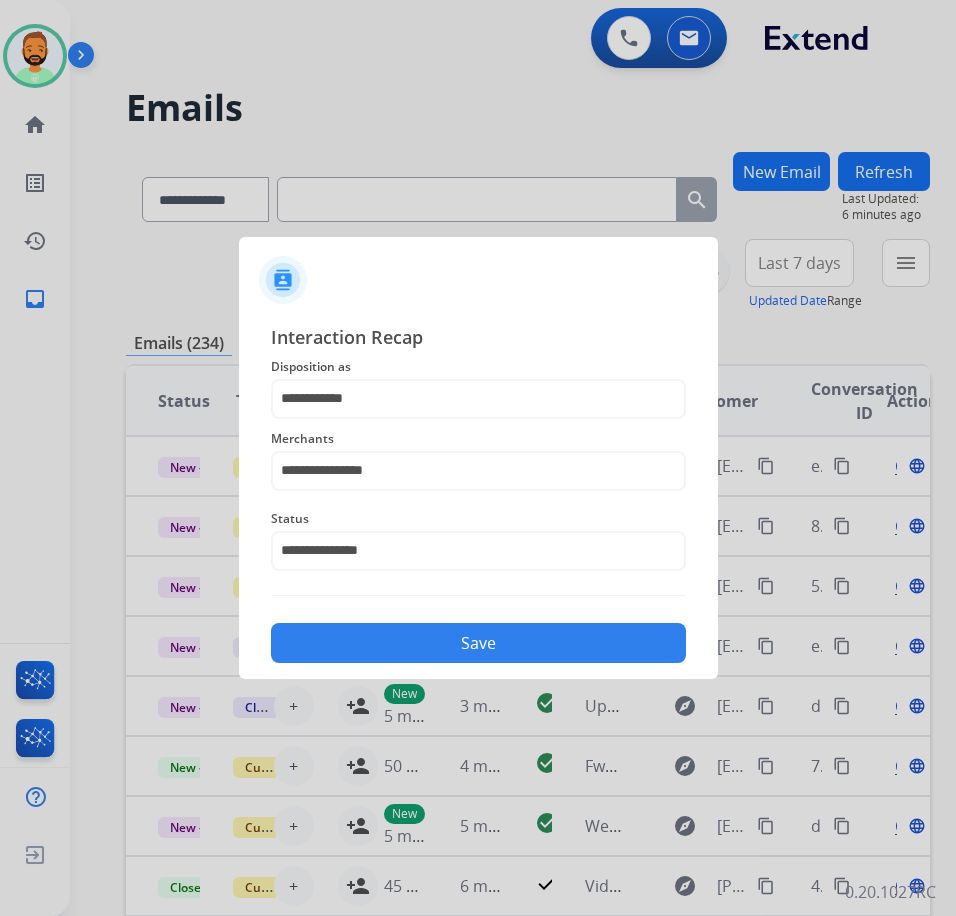 click on "Save" 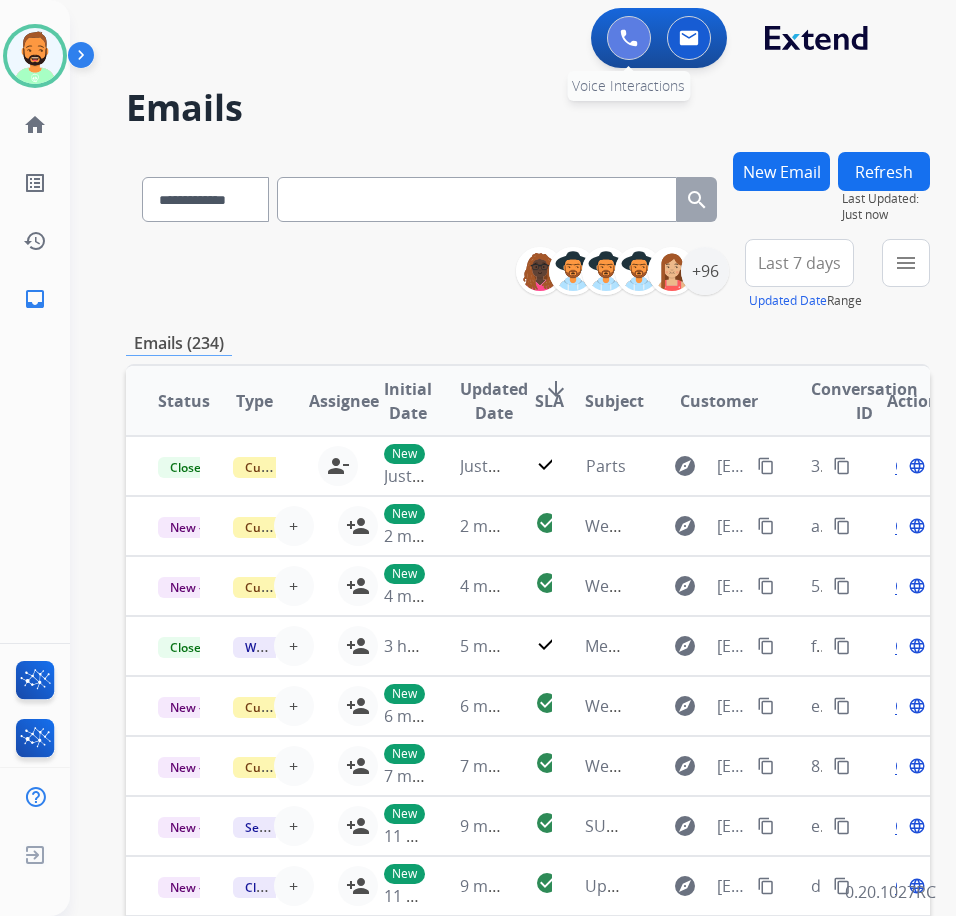 click at bounding box center [629, 38] 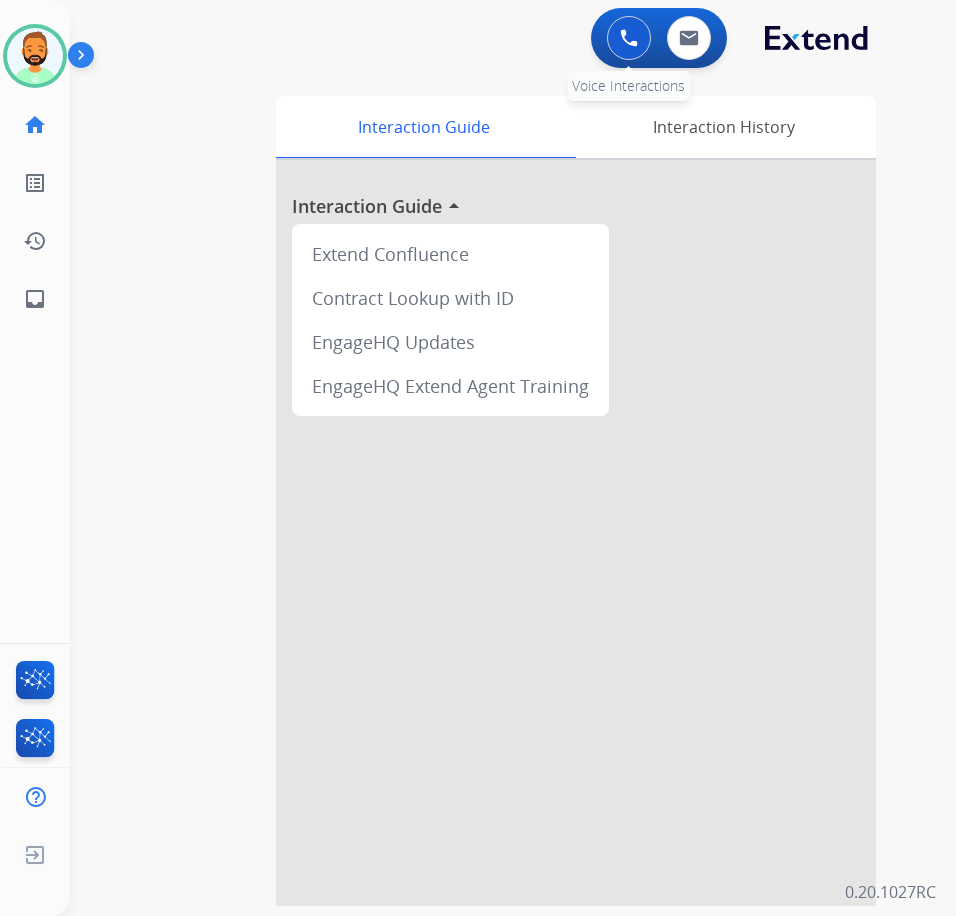 click at bounding box center (629, 38) 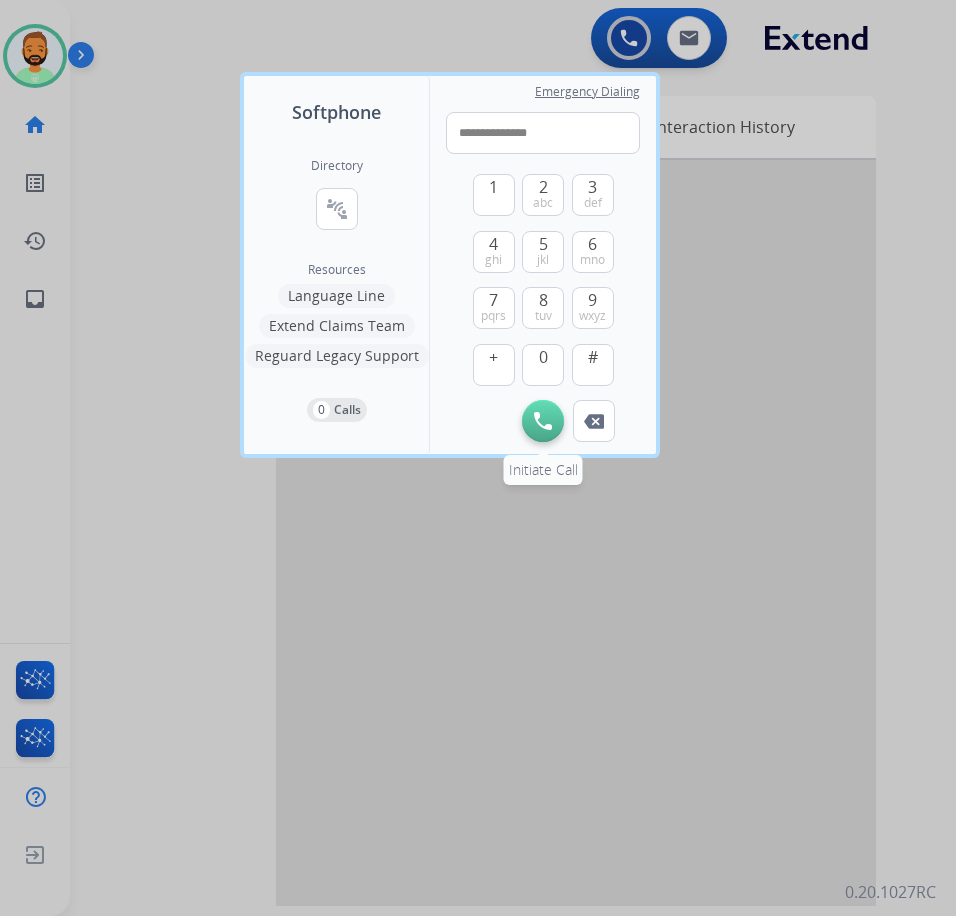 type on "**********" 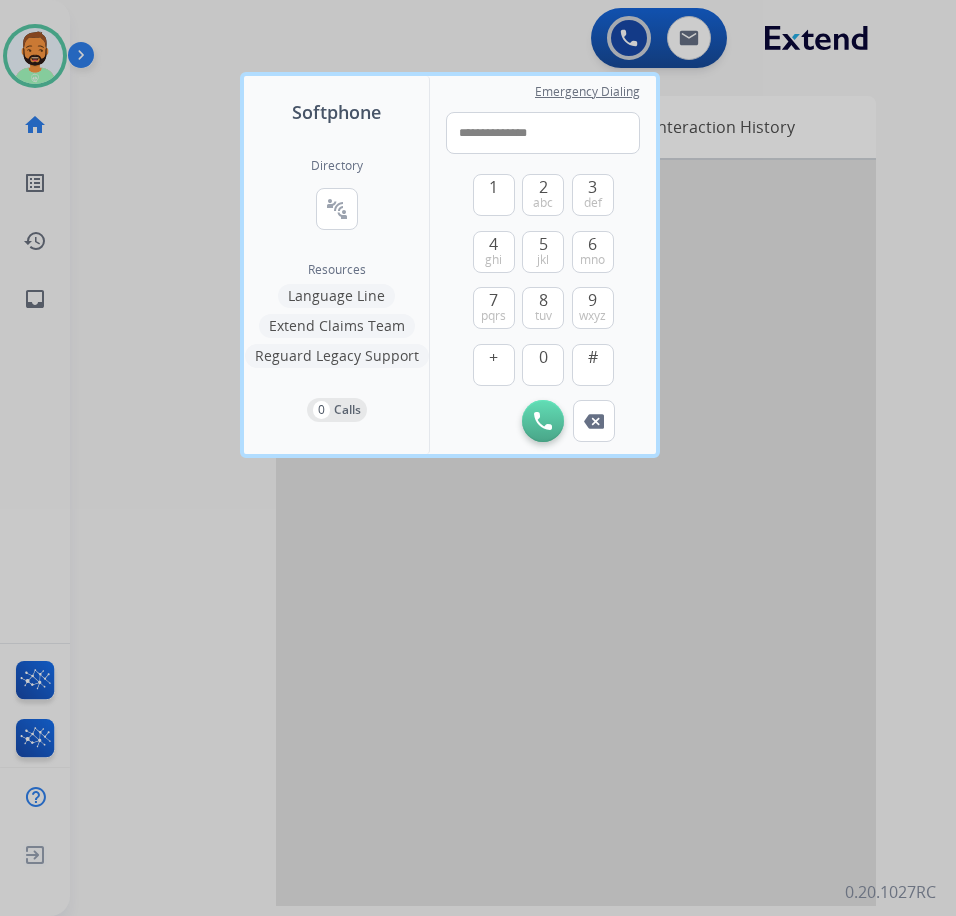click on "Initiate Call" at bounding box center (543, 421) 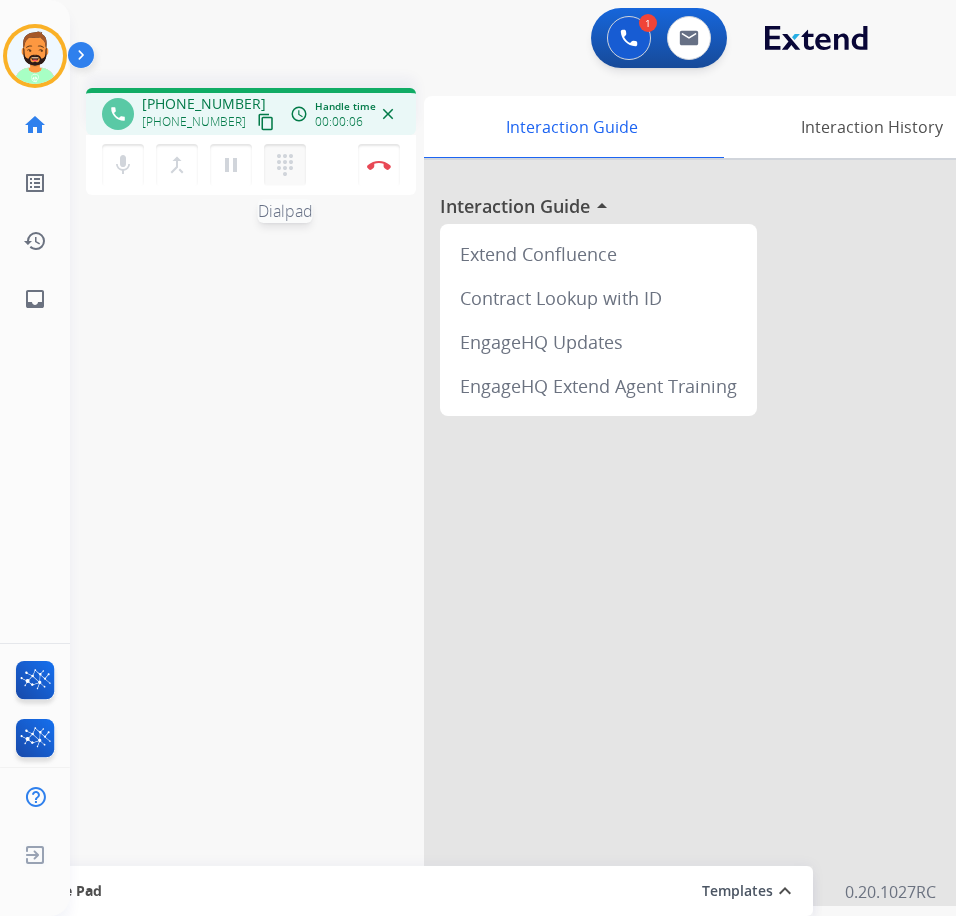 click on "dialpad" at bounding box center (285, 165) 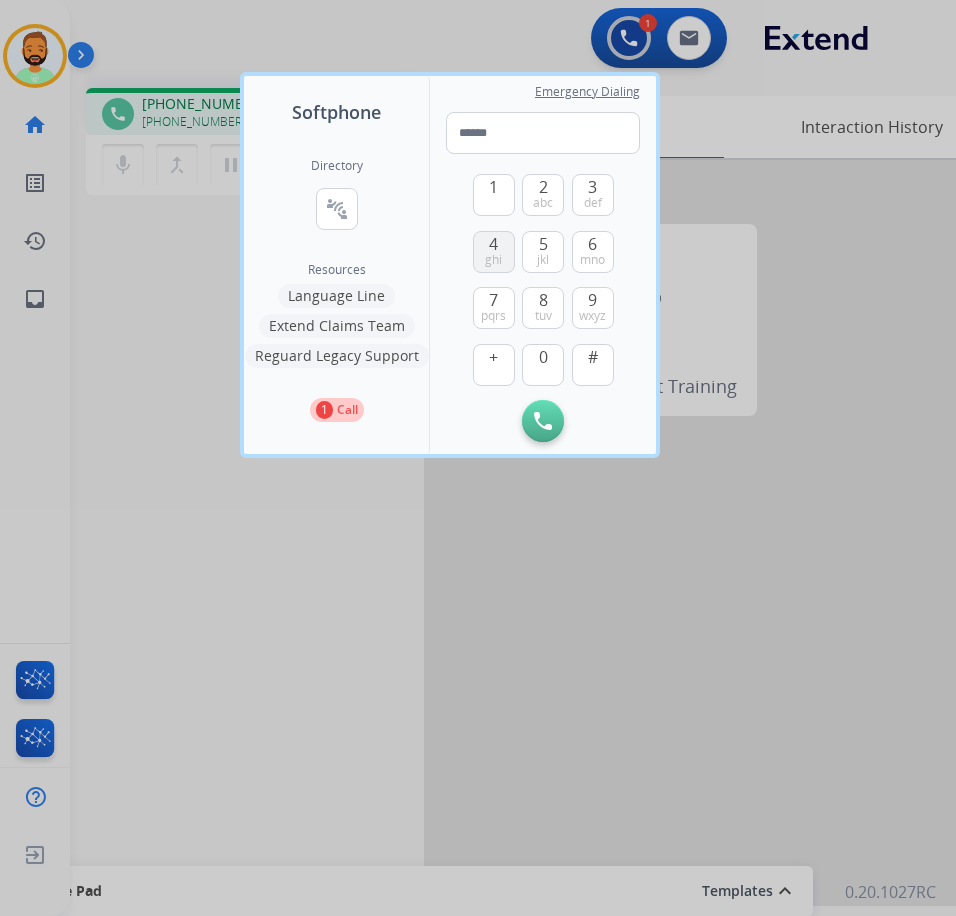 drag, startPoint x: 504, startPoint y: 311, endPoint x: 499, endPoint y: 243, distance: 68.18358 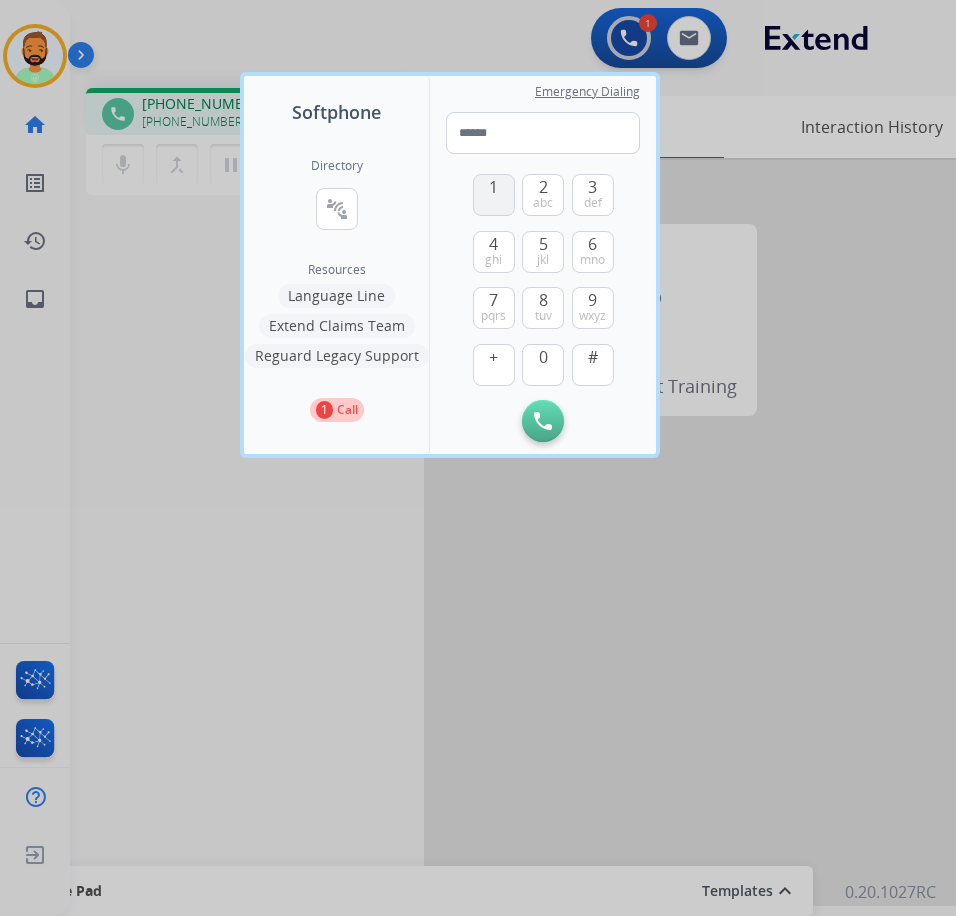 click on "1" at bounding box center [494, 195] 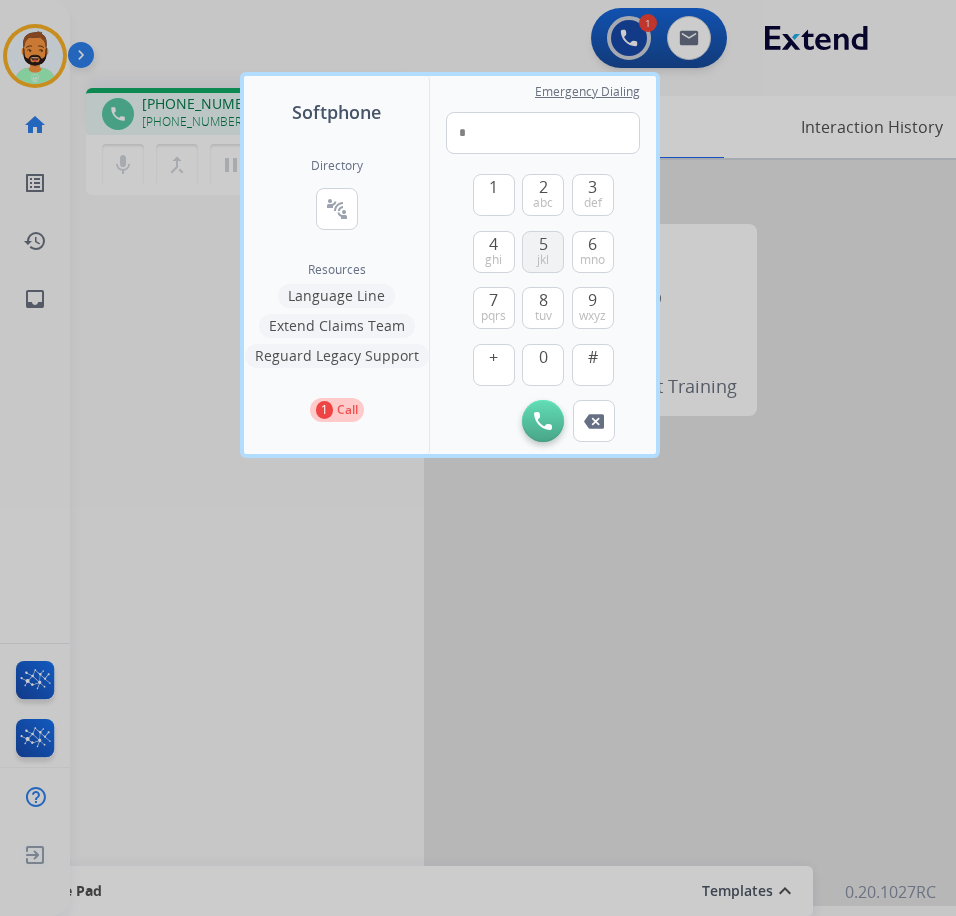 click on "5 jkl" at bounding box center (543, 252) 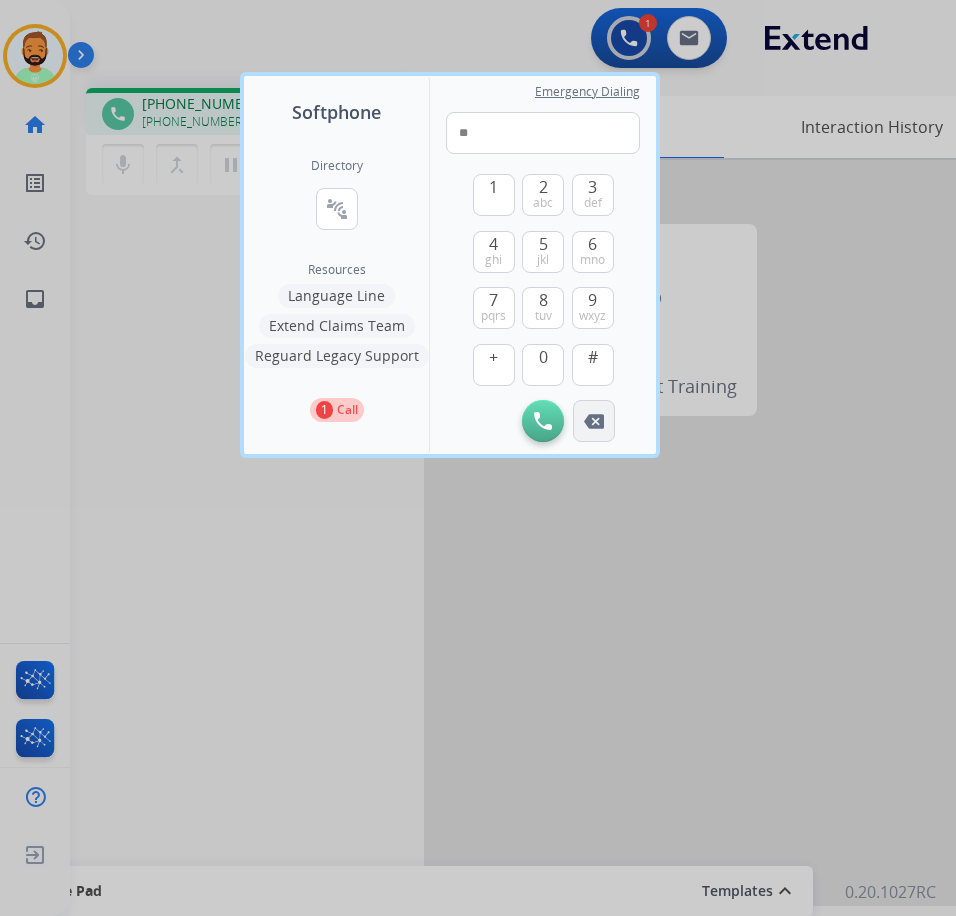 click at bounding box center (594, 421) 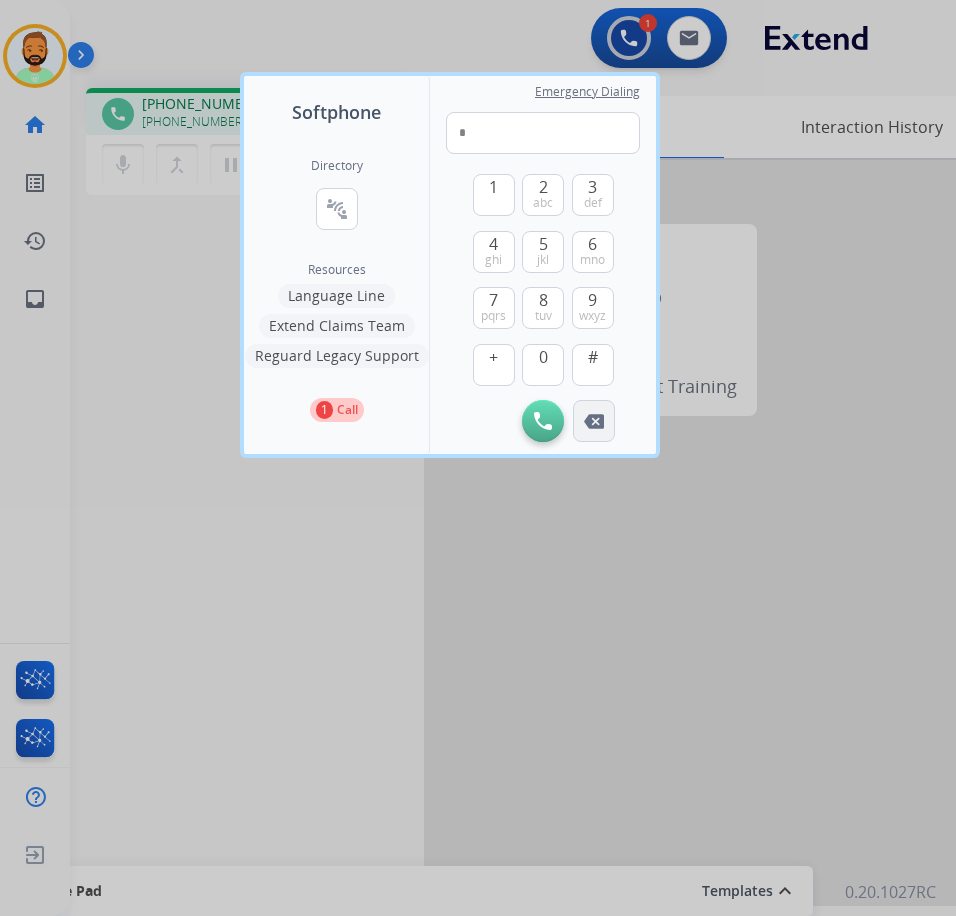 click at bounding box center [594, 421] 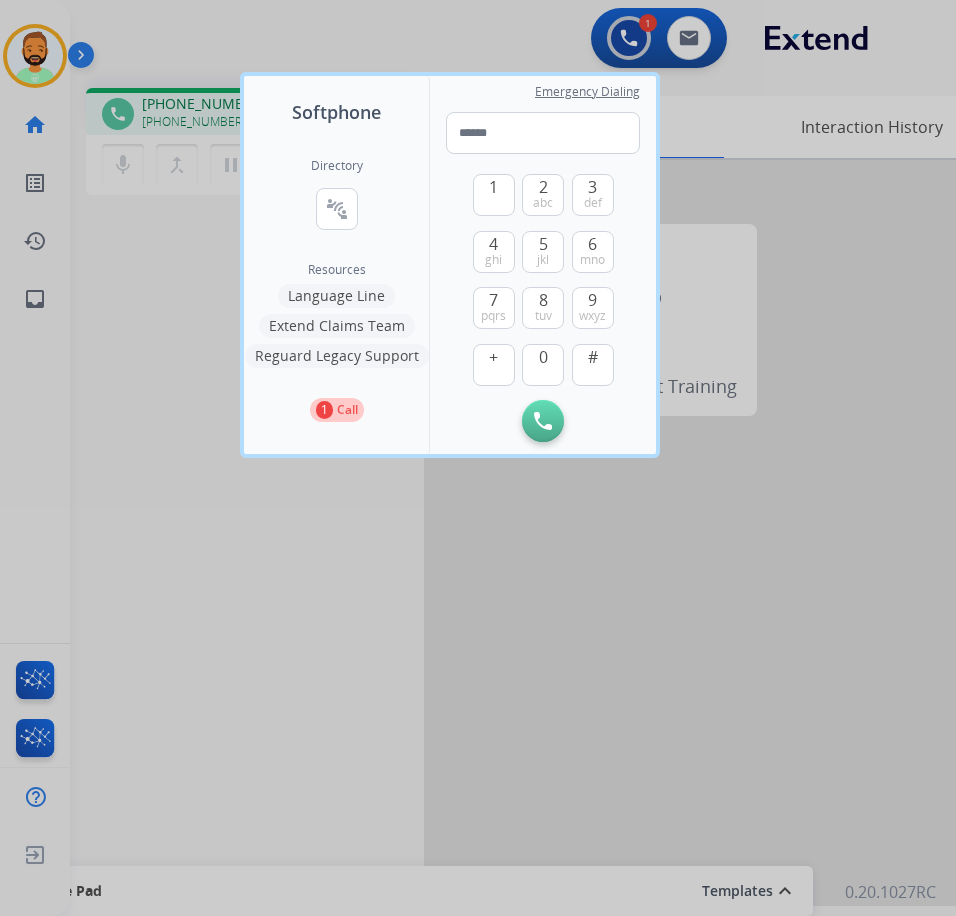 drag, startPoint x: 497, startPoint y: 299, endPoint x: 500, endPoint y: 285, distance: 14.3178215 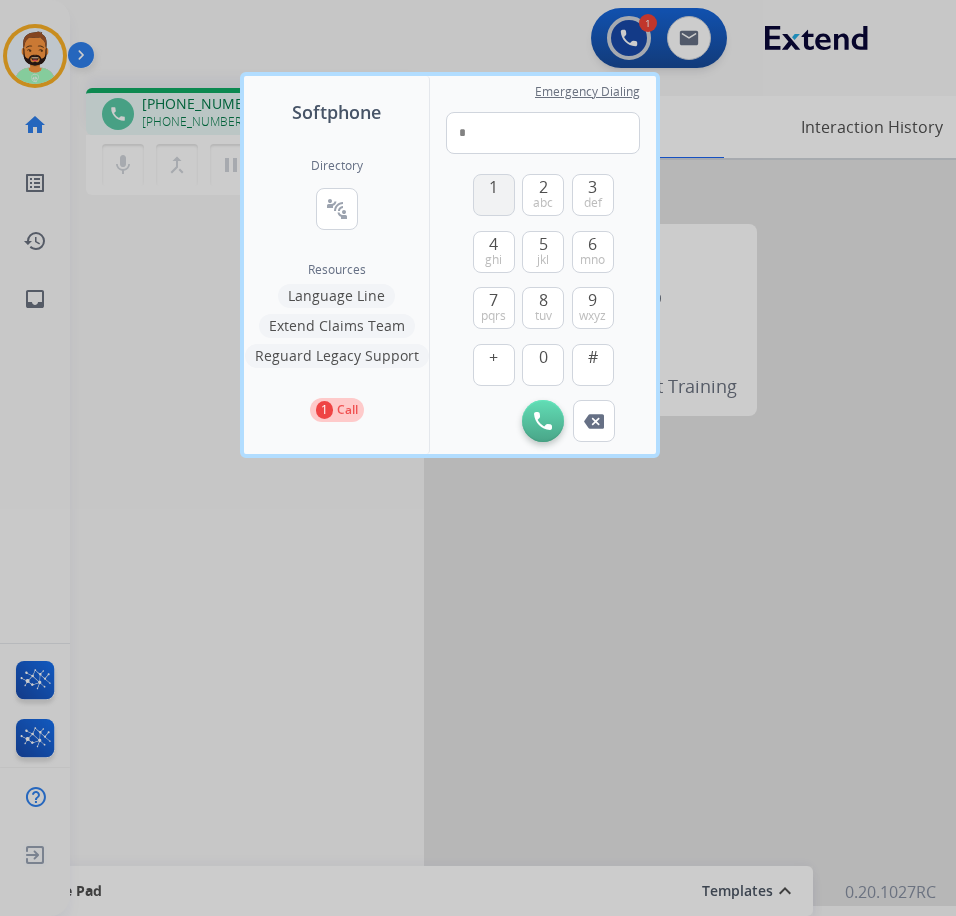 click on "1" at bounding box center [494, 195] 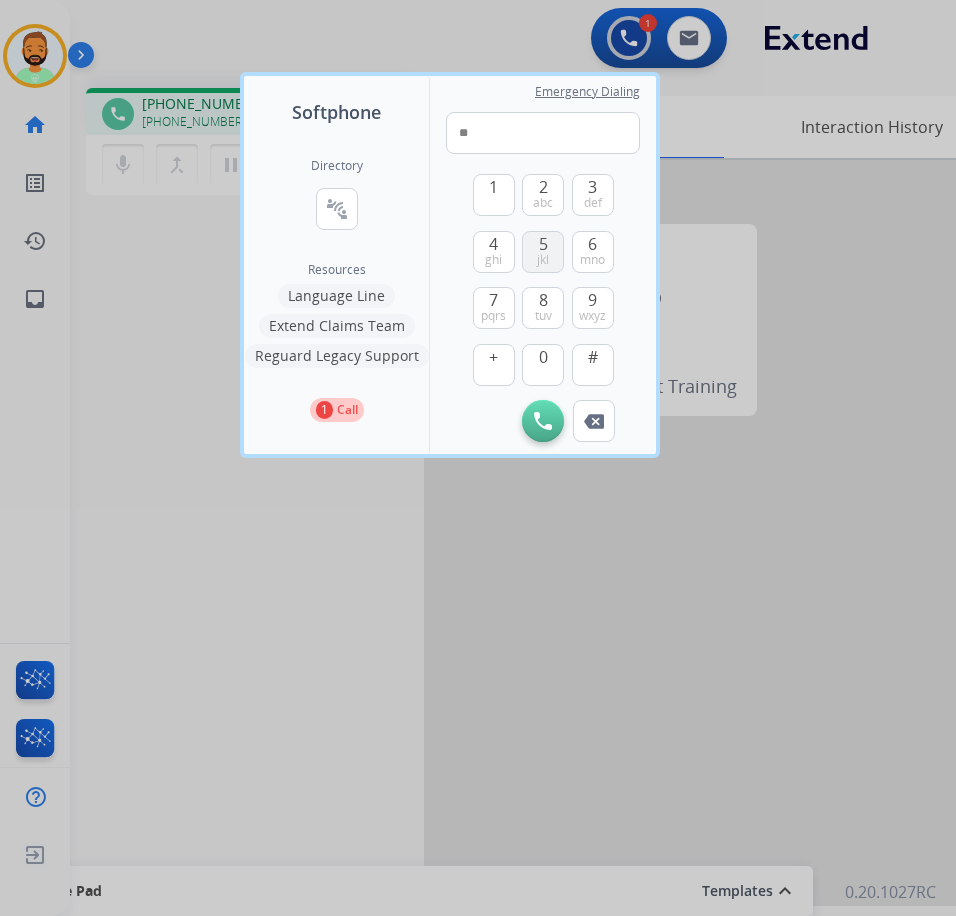 click on "5 jkl" at bounding box center [543, 252] 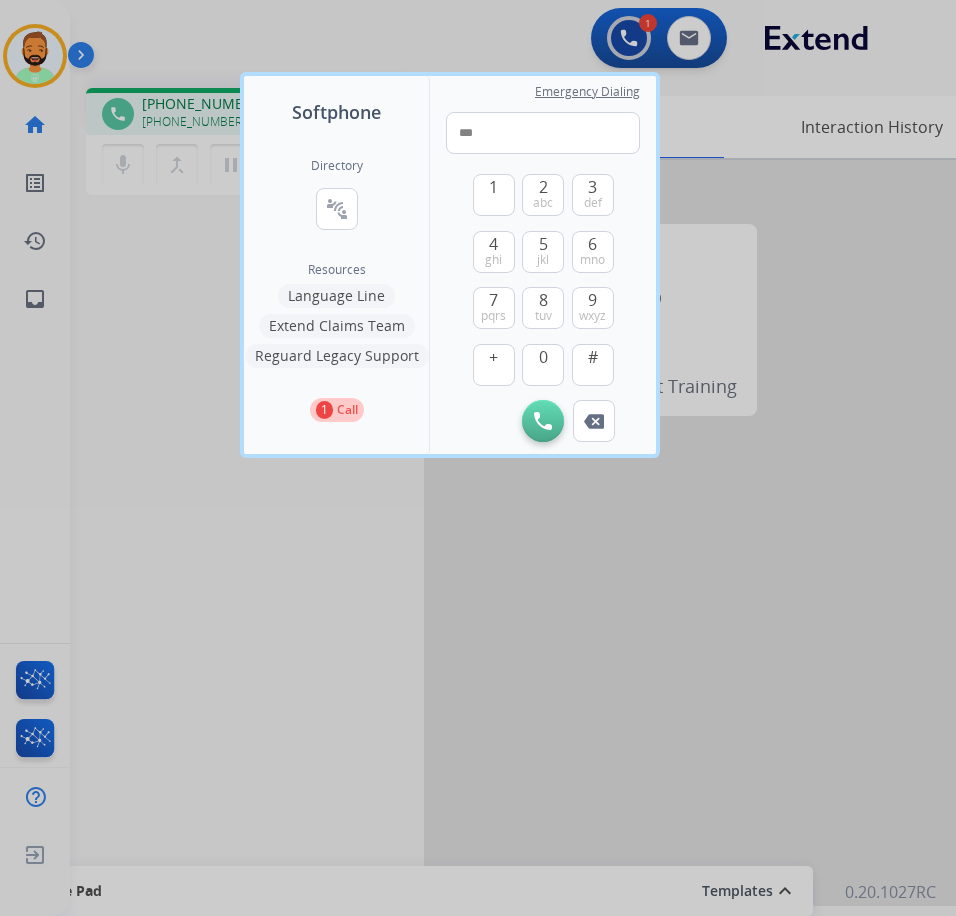 click on "Call" at bounding box center (347, 410) 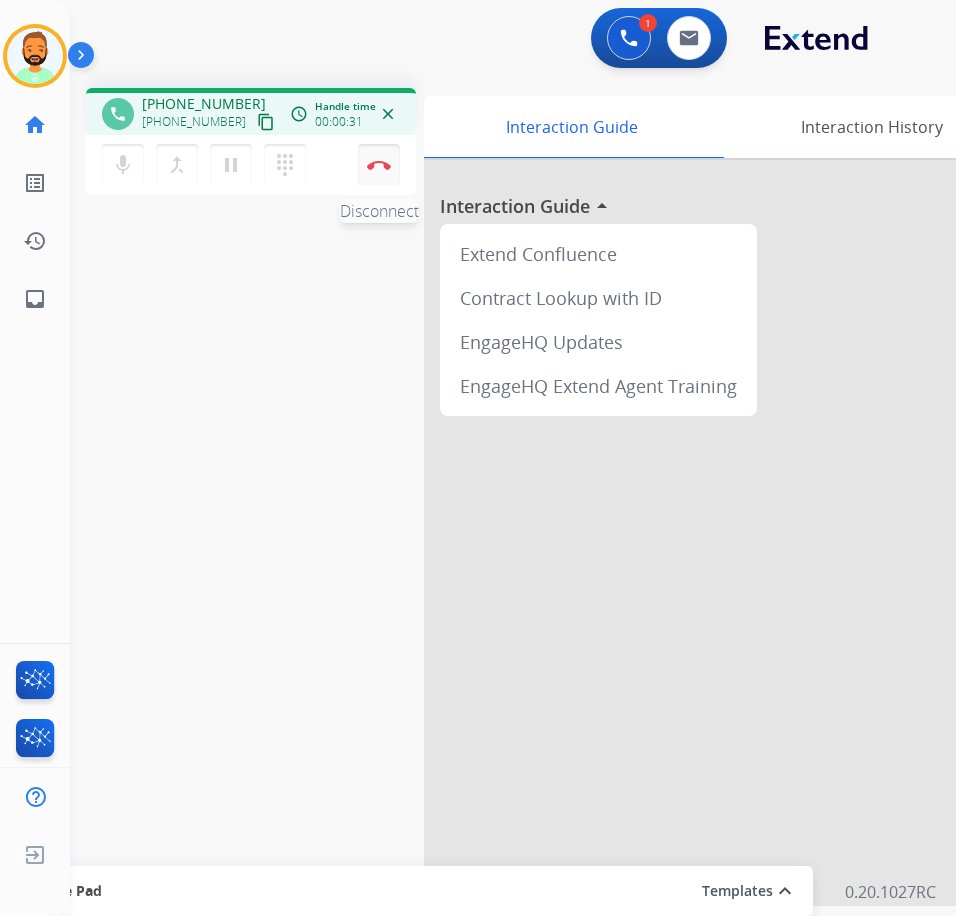 click at bounding box center [379, 165] 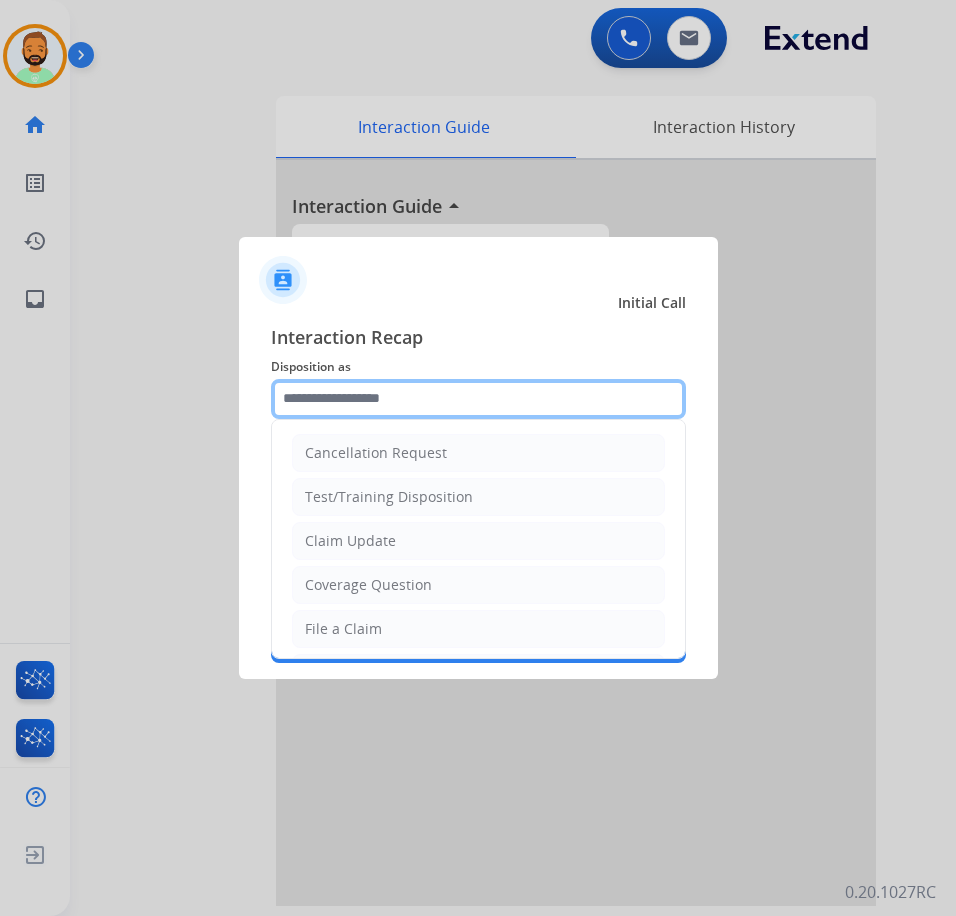 click 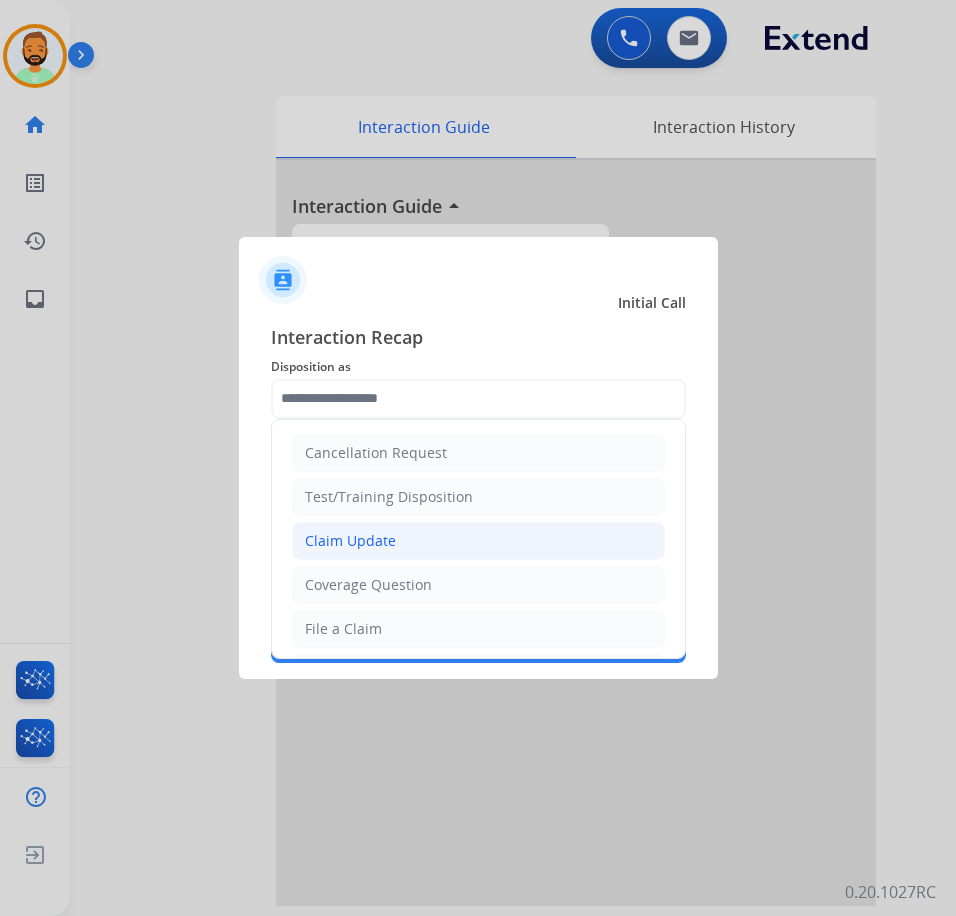 click on "Claim Update" 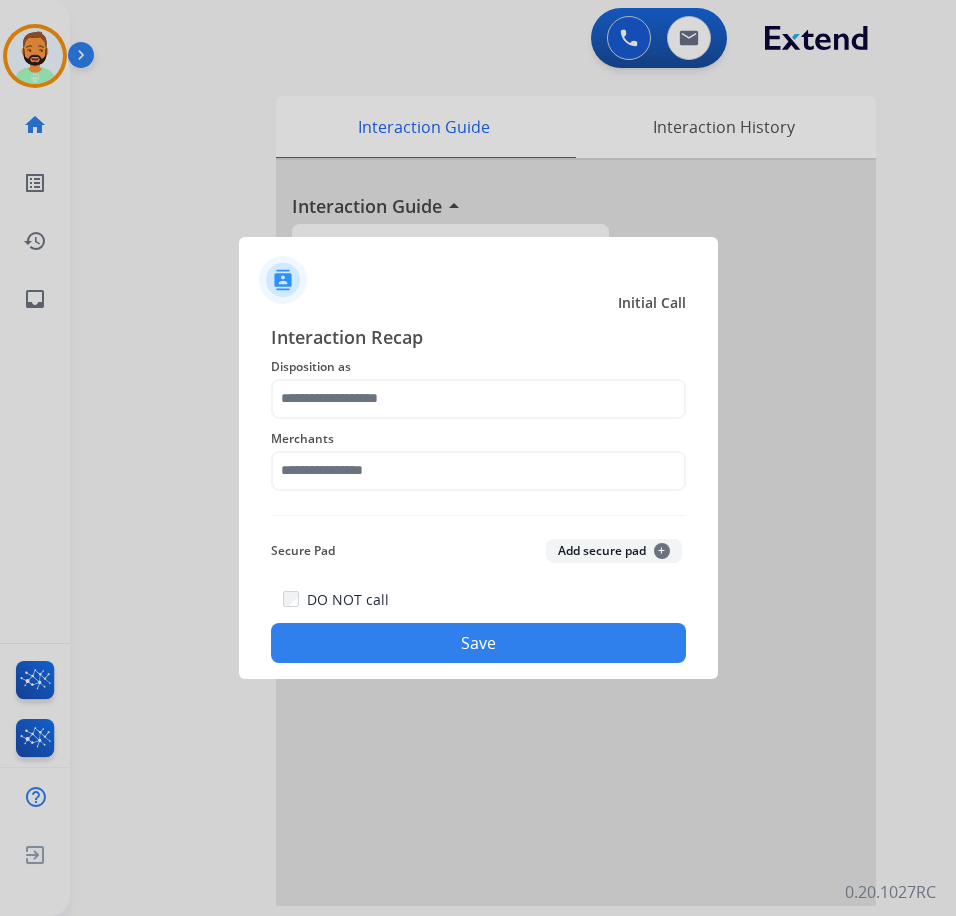 type on "**********" 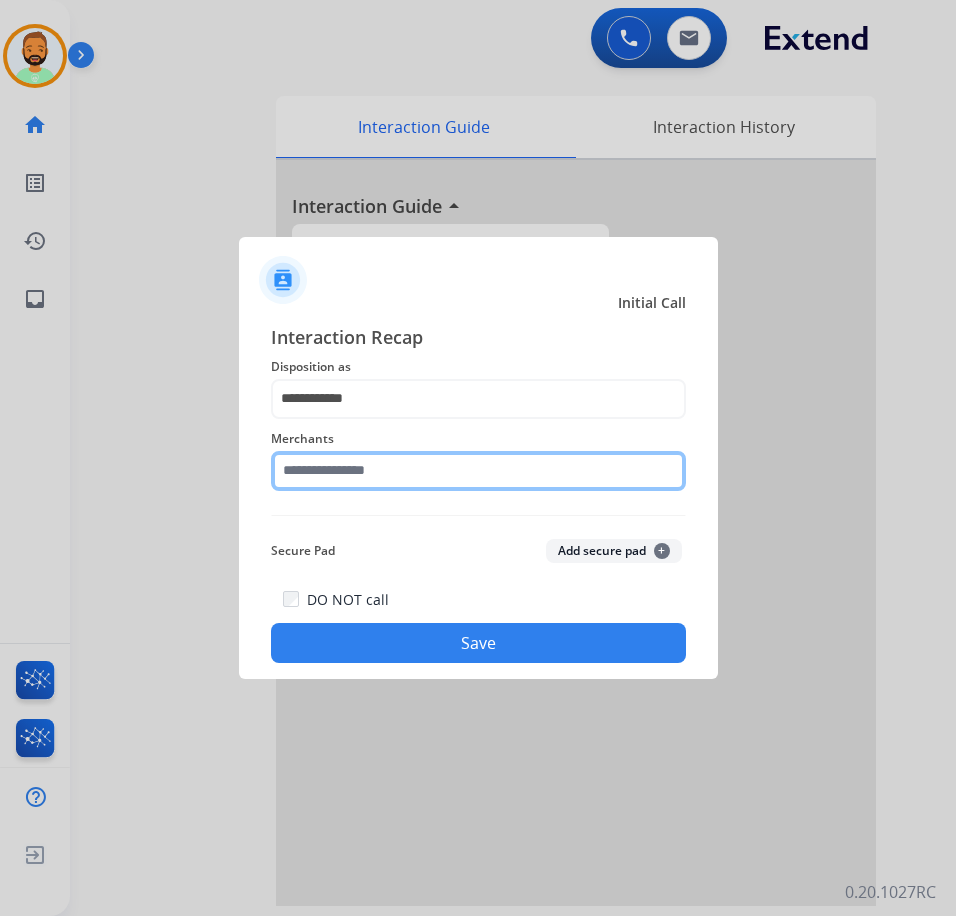 click 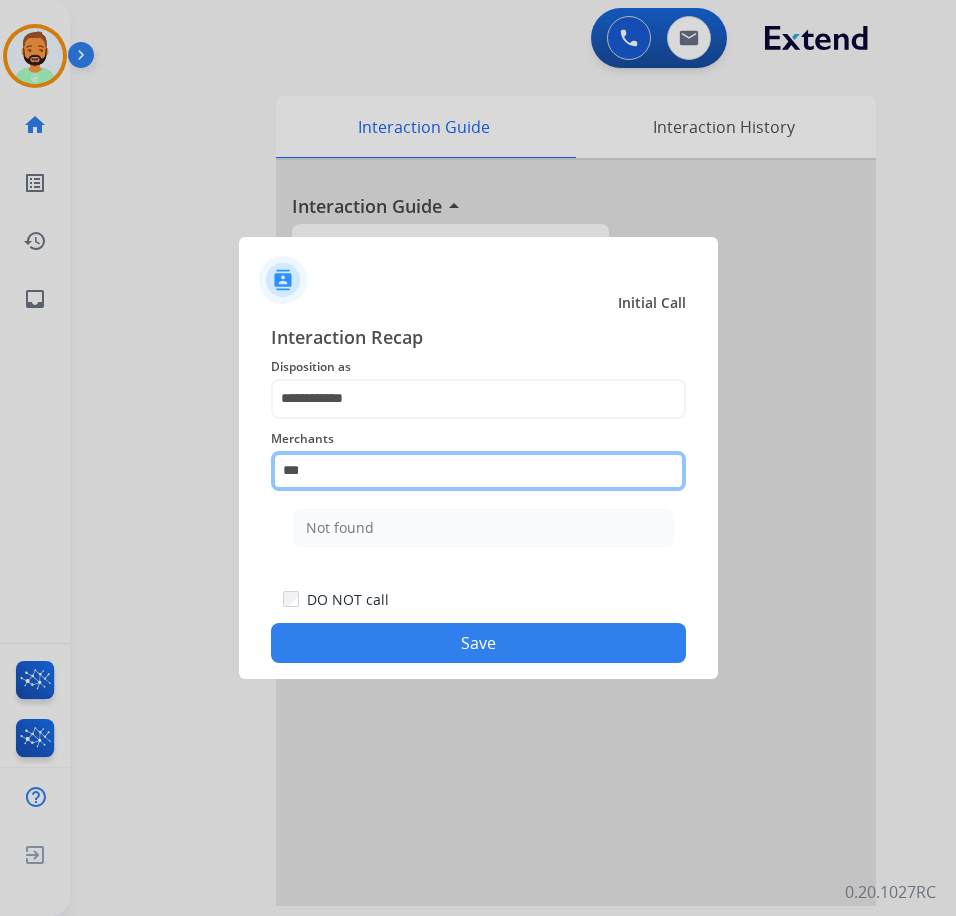 type on "*********" 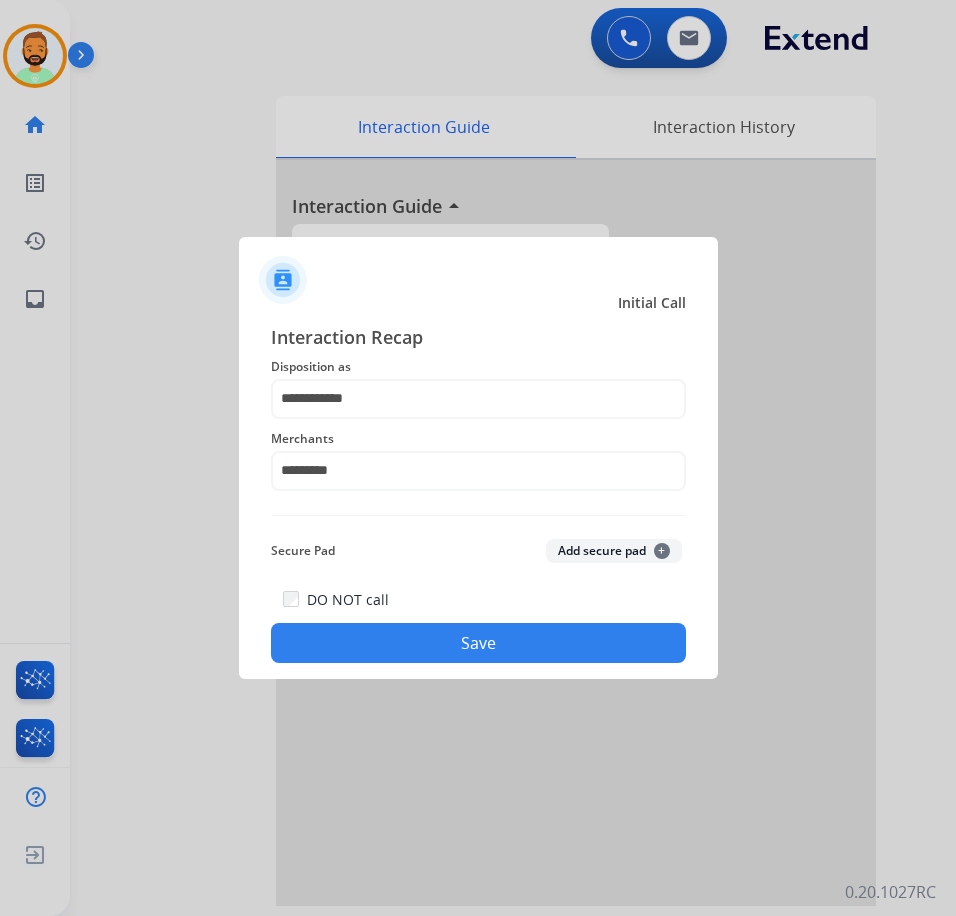drag, startPoint x: 522, startPoint y: 617, endPoint x: 523, endPoint y: 648, distance: 31.016125 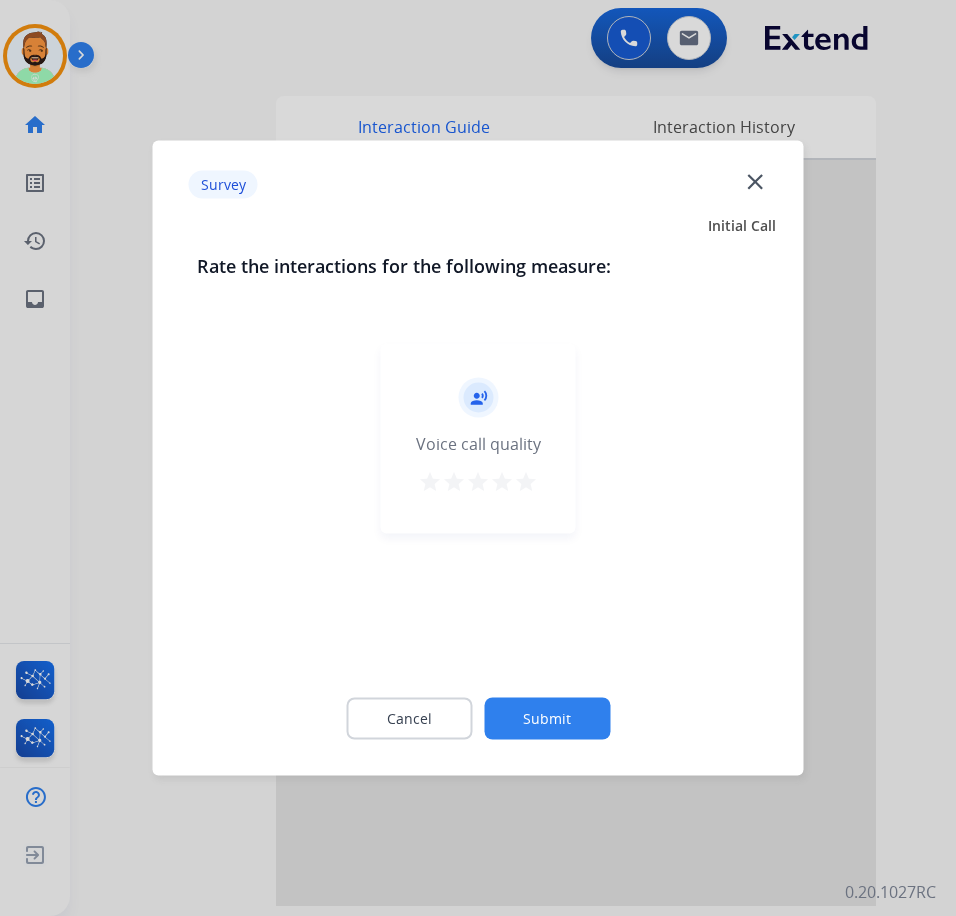 click on "Cancel Submit" 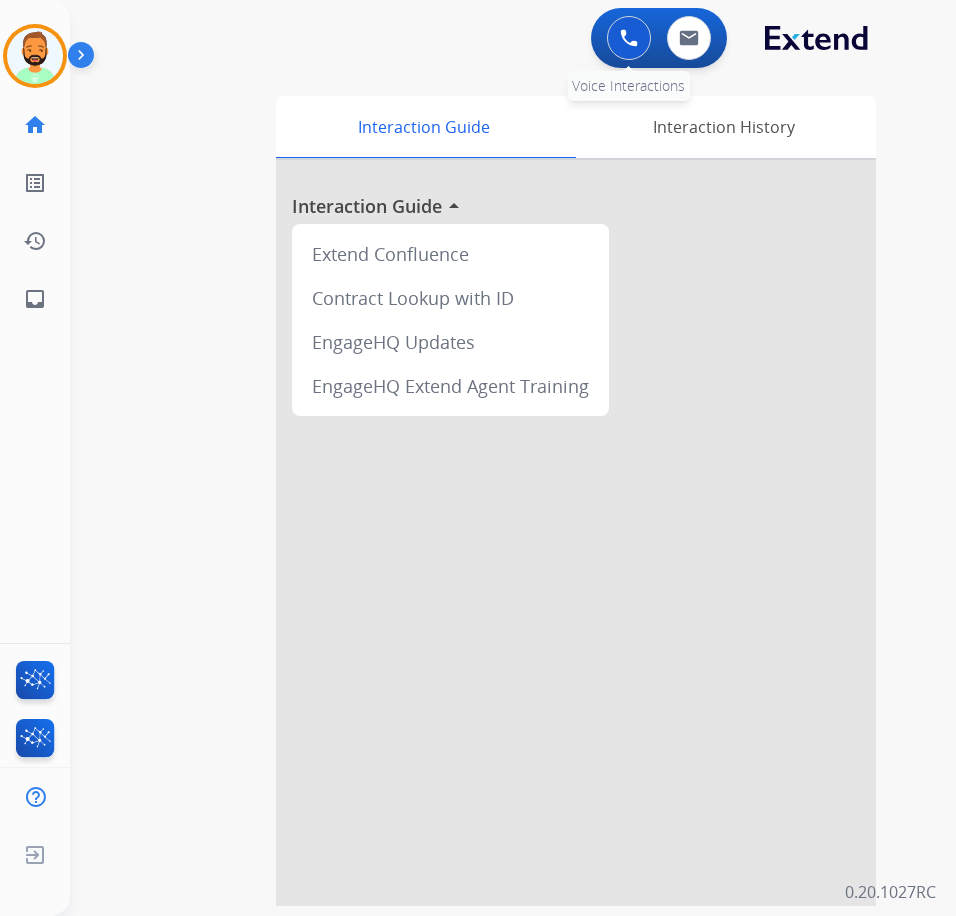 click at bounding box center [629, 38] 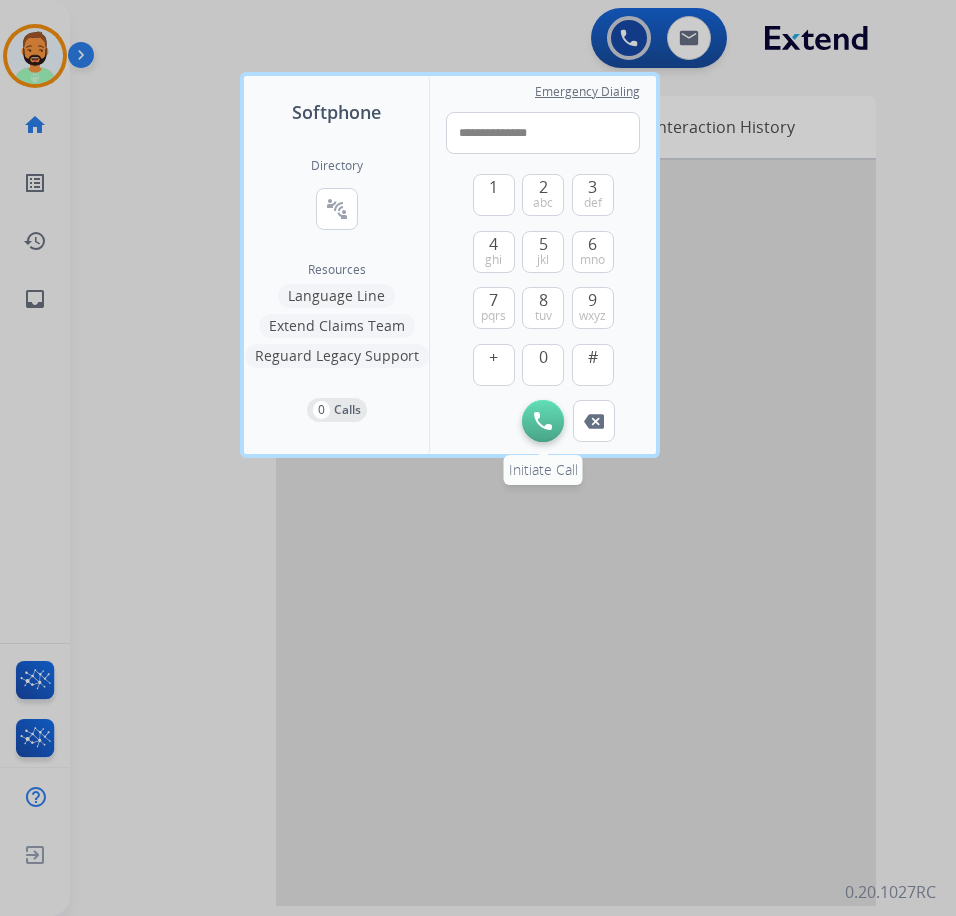 type on "**********" 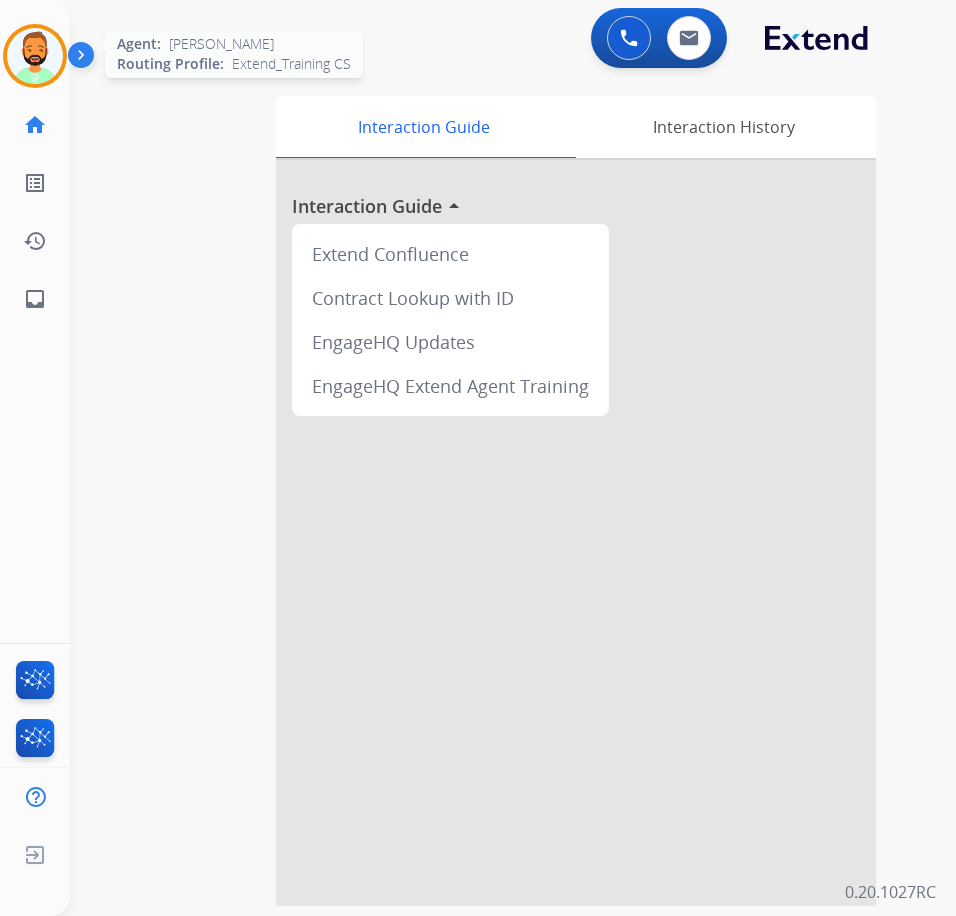click at bounding box center [35, 56] 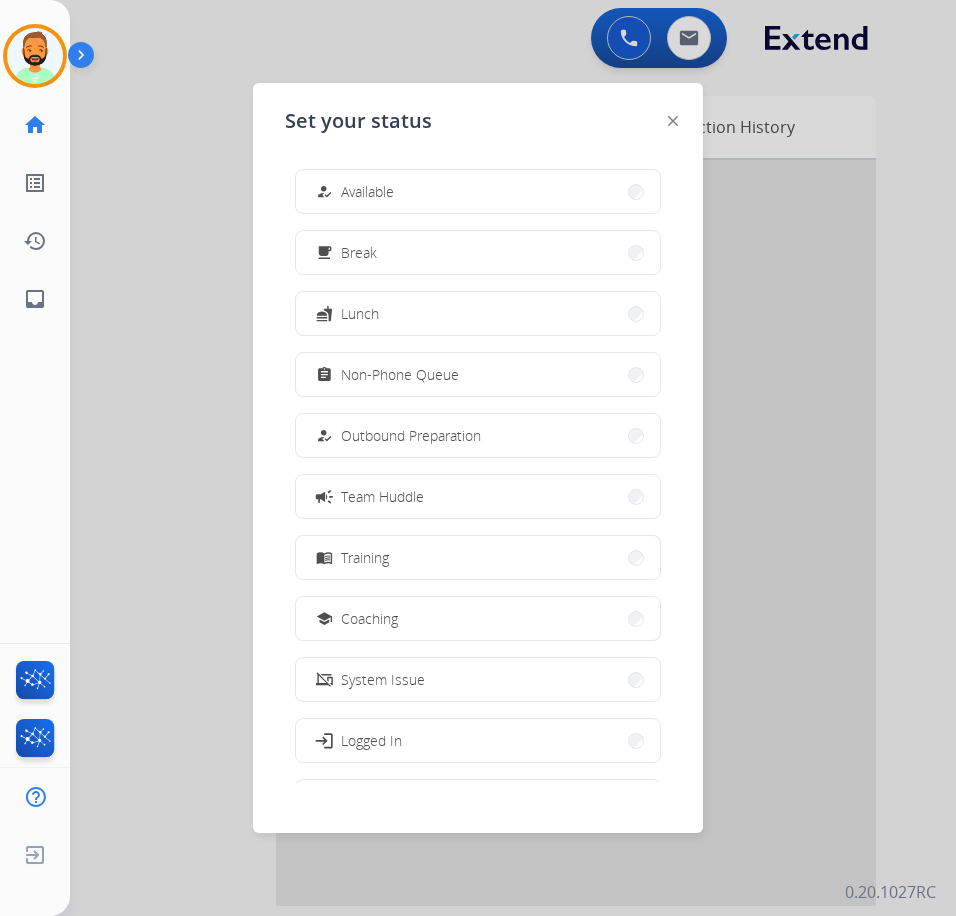 drag, startPoint x: 403, startPoint y: 180, endPoint x: 490, endPoint y: 133, distance: 98.88377 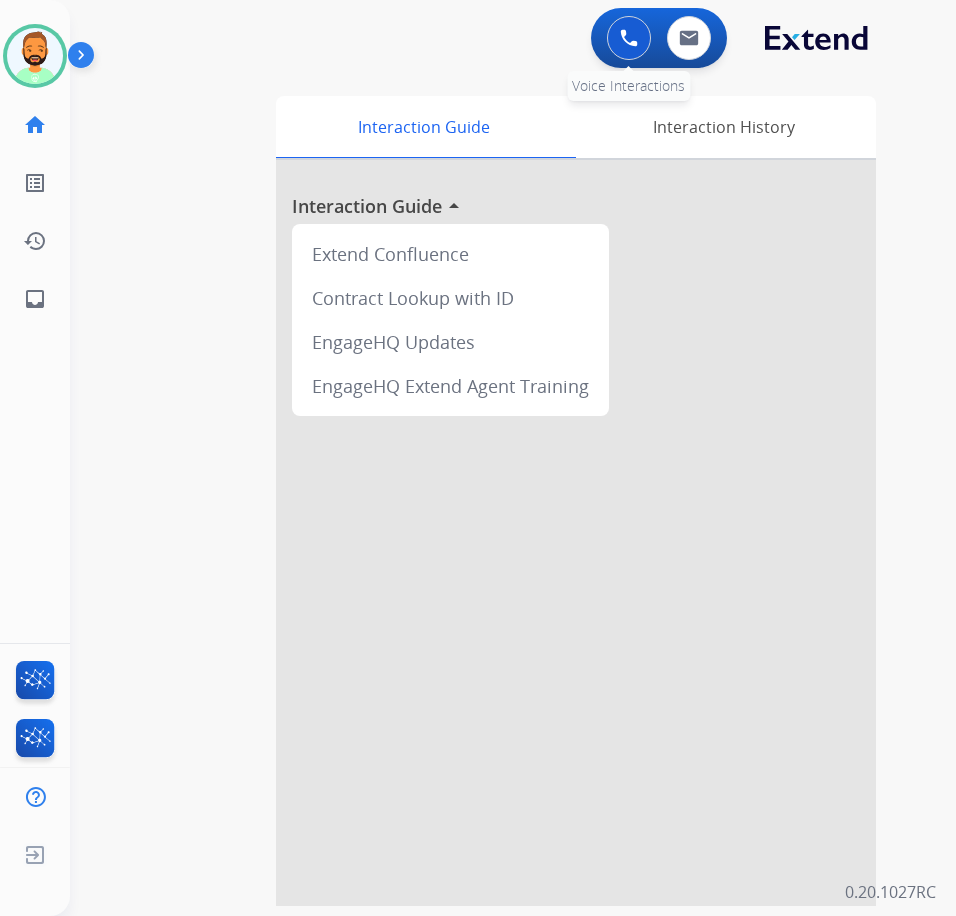 click at bounding box center [629, 38] 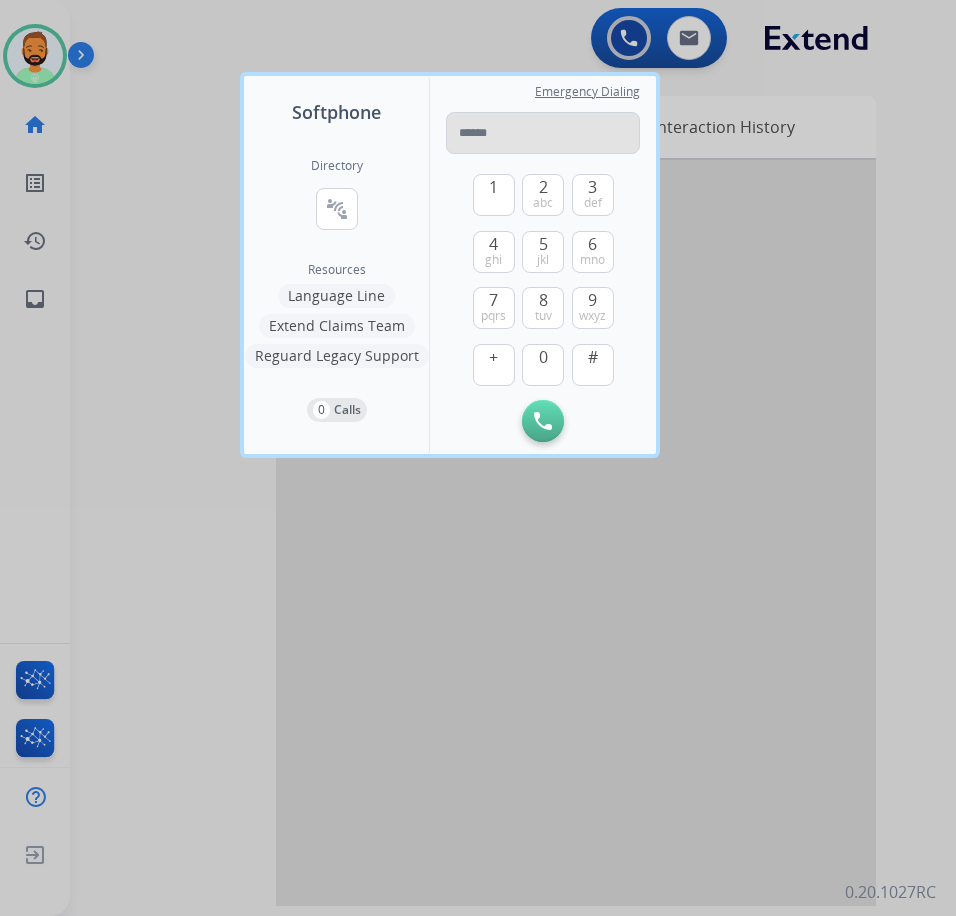 drag, startPoint x: 563, startPoint y: 137, endPoint x: 550, endPoint y: 132, distance: 13.928389 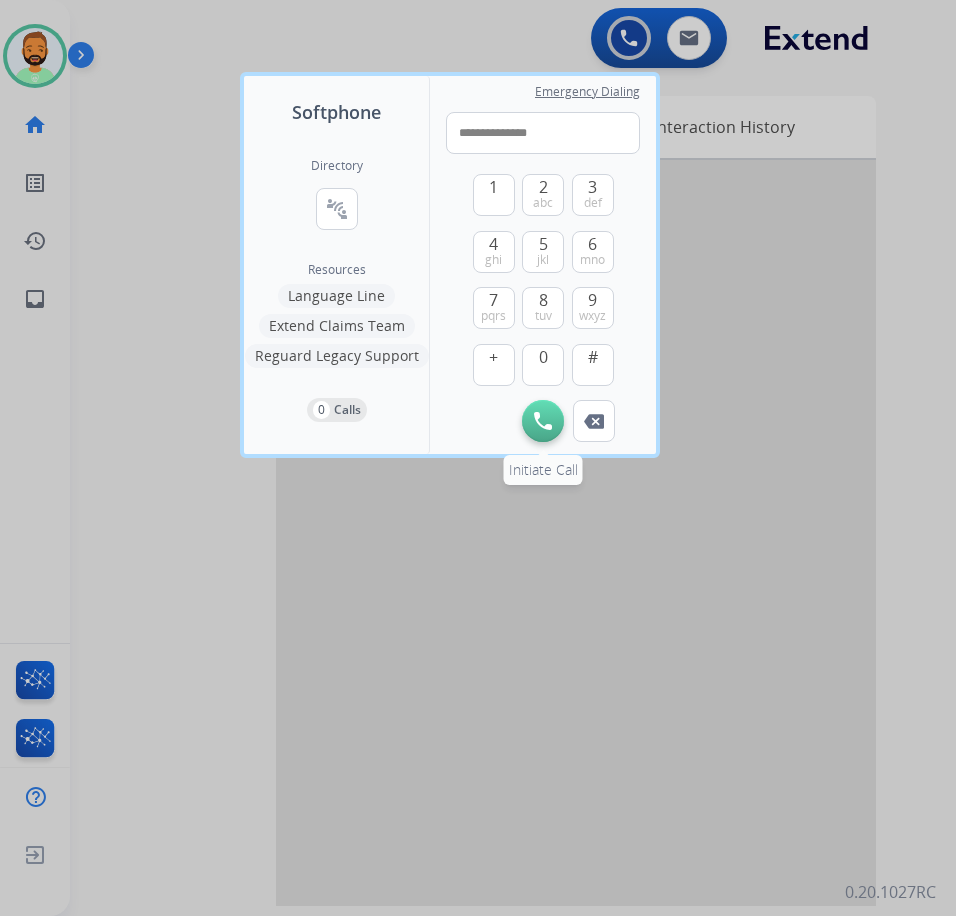 type on "**********" 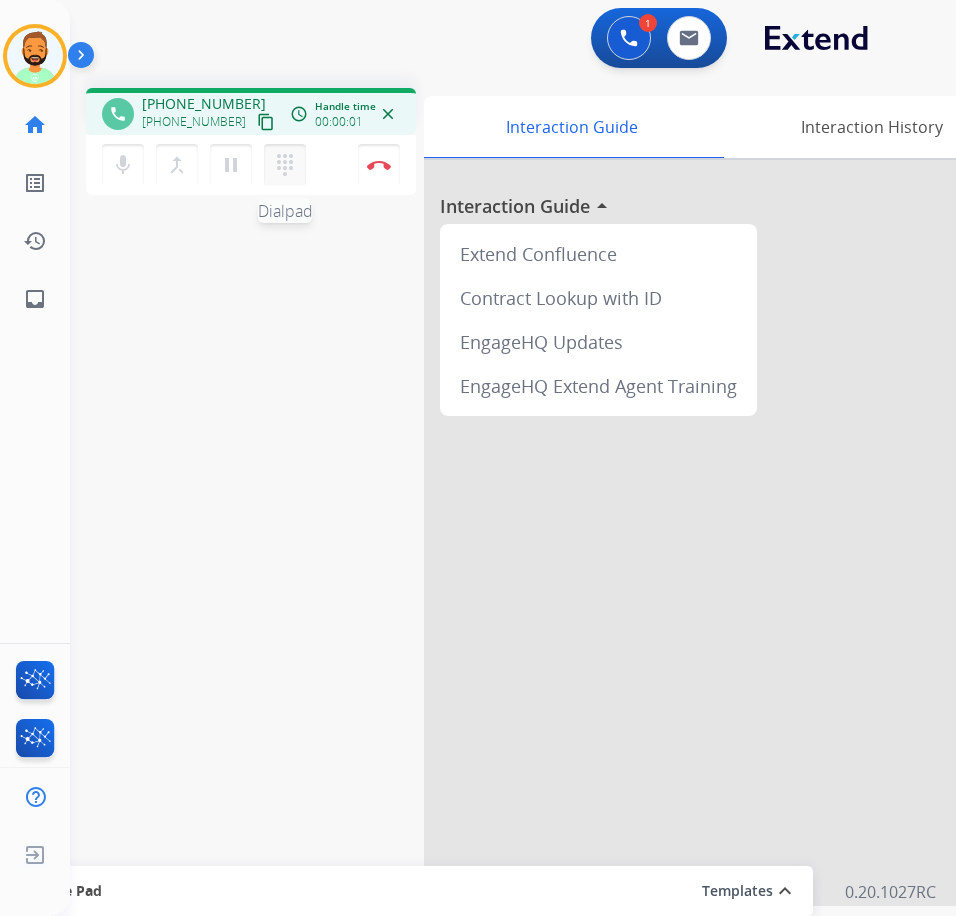 click on "dialpad" at bounding box center [285, 165] 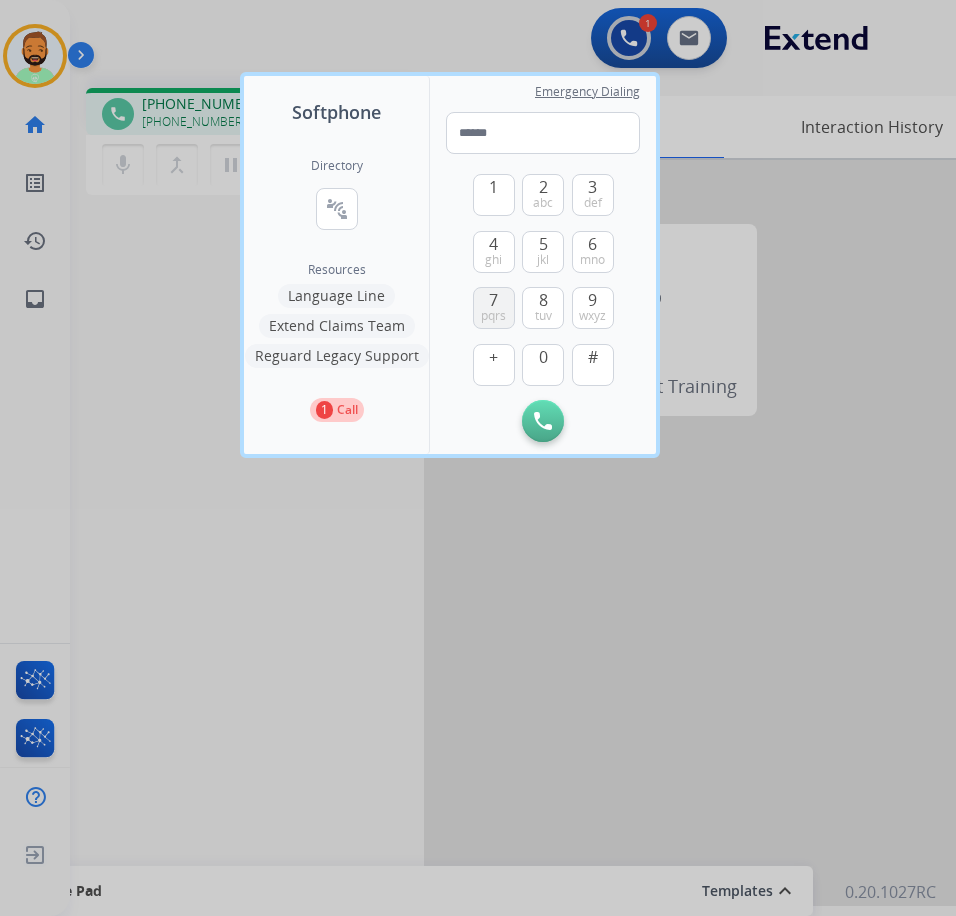 click on "7" at bounding box center (493, 300) 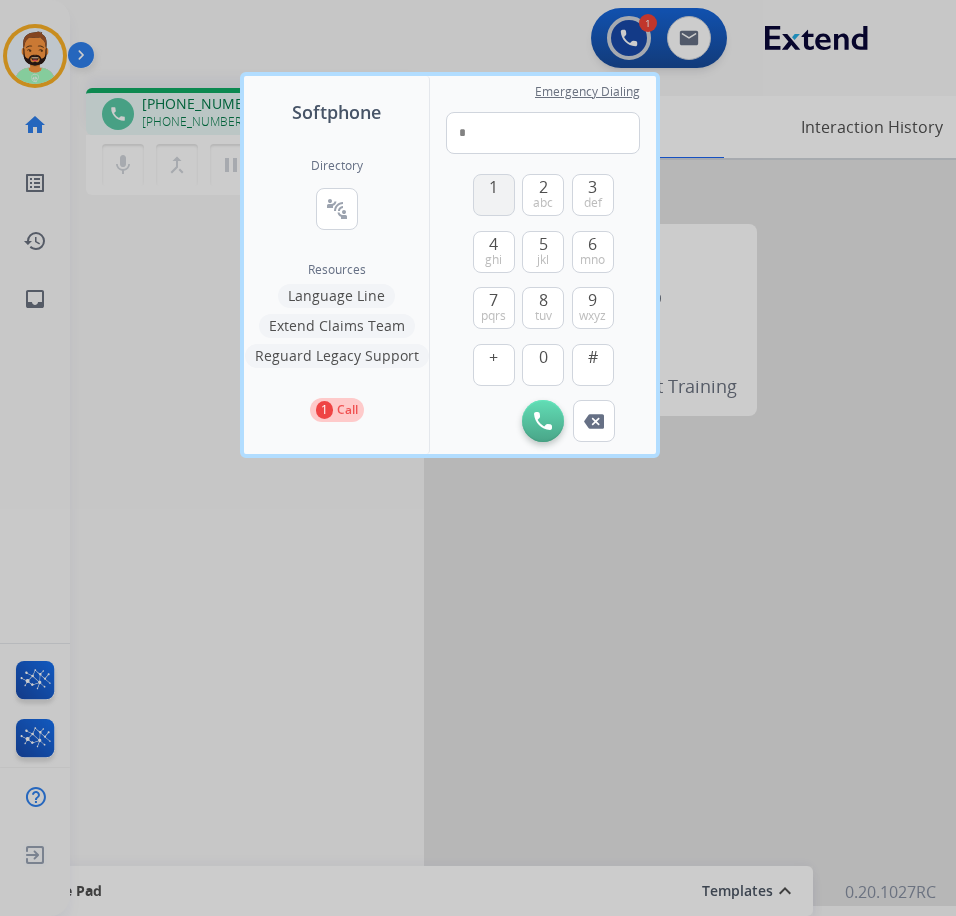 click on "1" at bounding box center (493, 187) 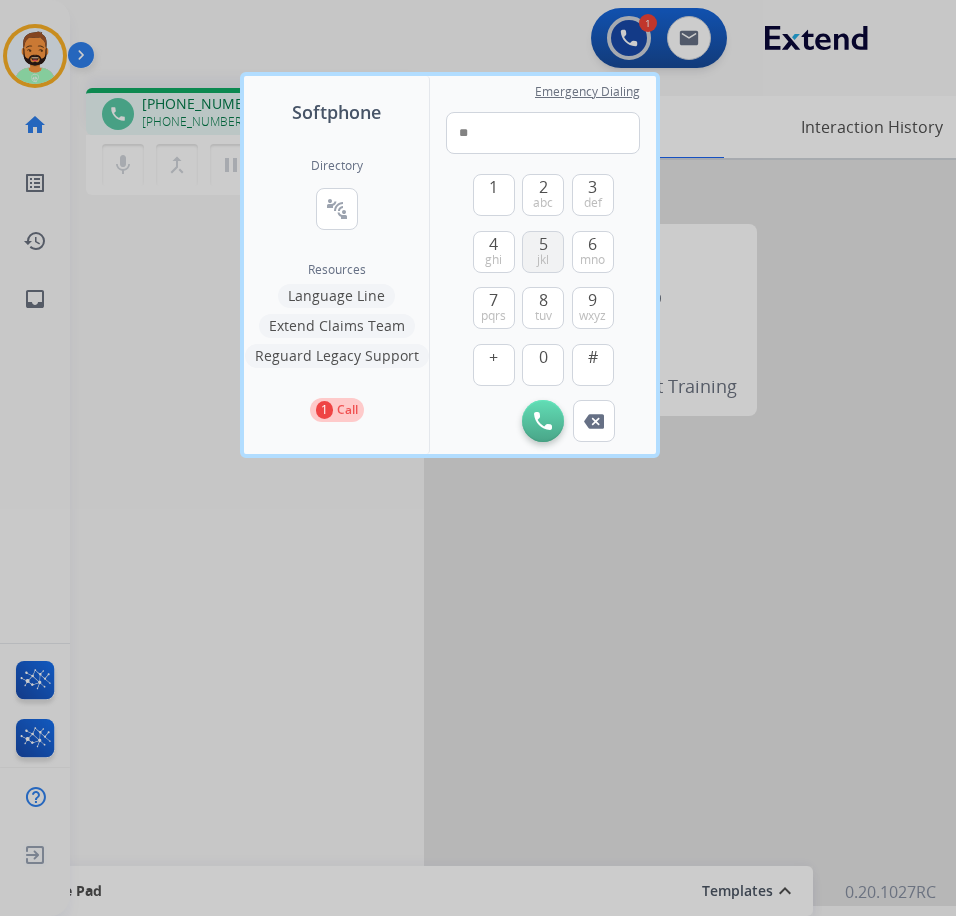 click on "5 jkl" at bounding box center [543, 252] 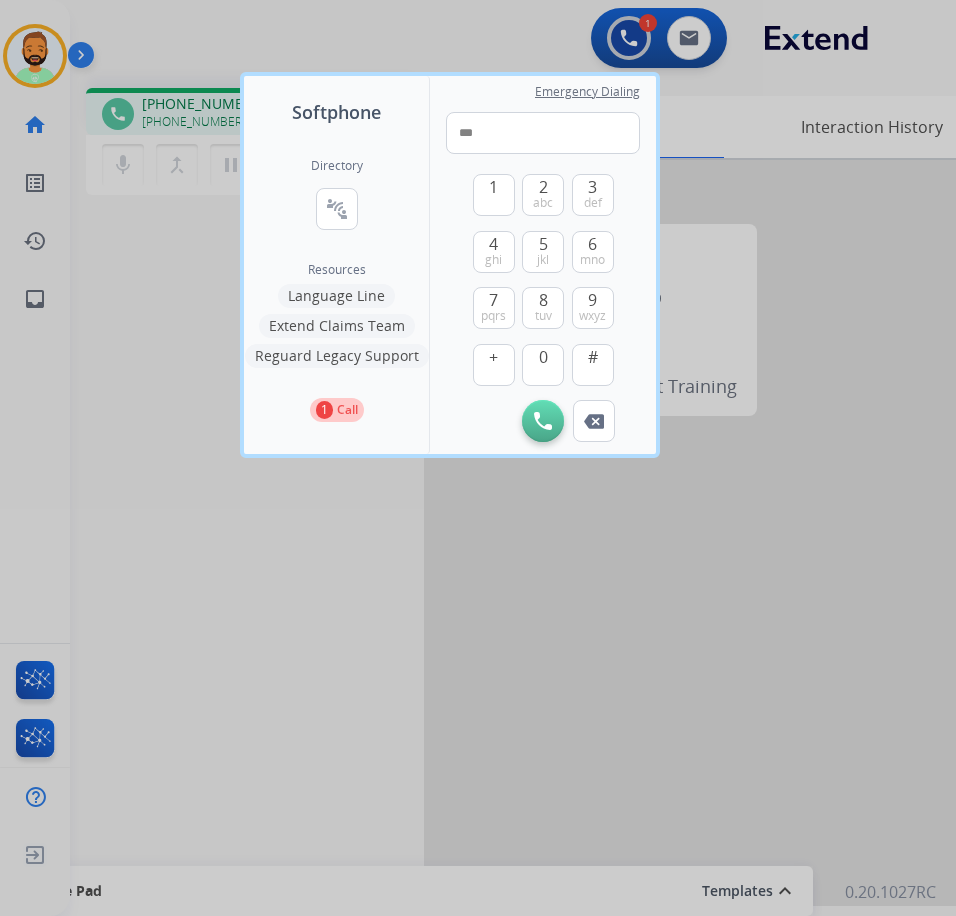 click on "Directory connect_without_contact Resource Directory Resources Language Line Extend Claims Team Reguard Legacy Support 1 Call" at bounding box center [336, 290] 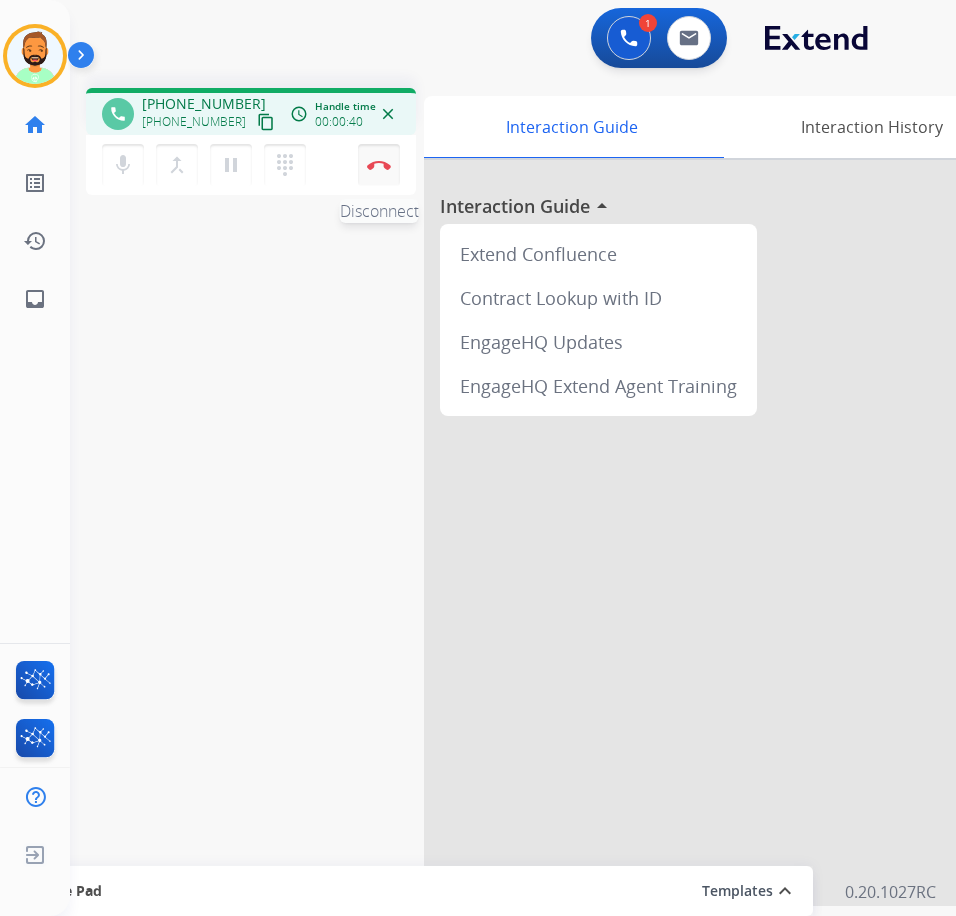 click on "Disconnect" at bounding box center [379, 165] 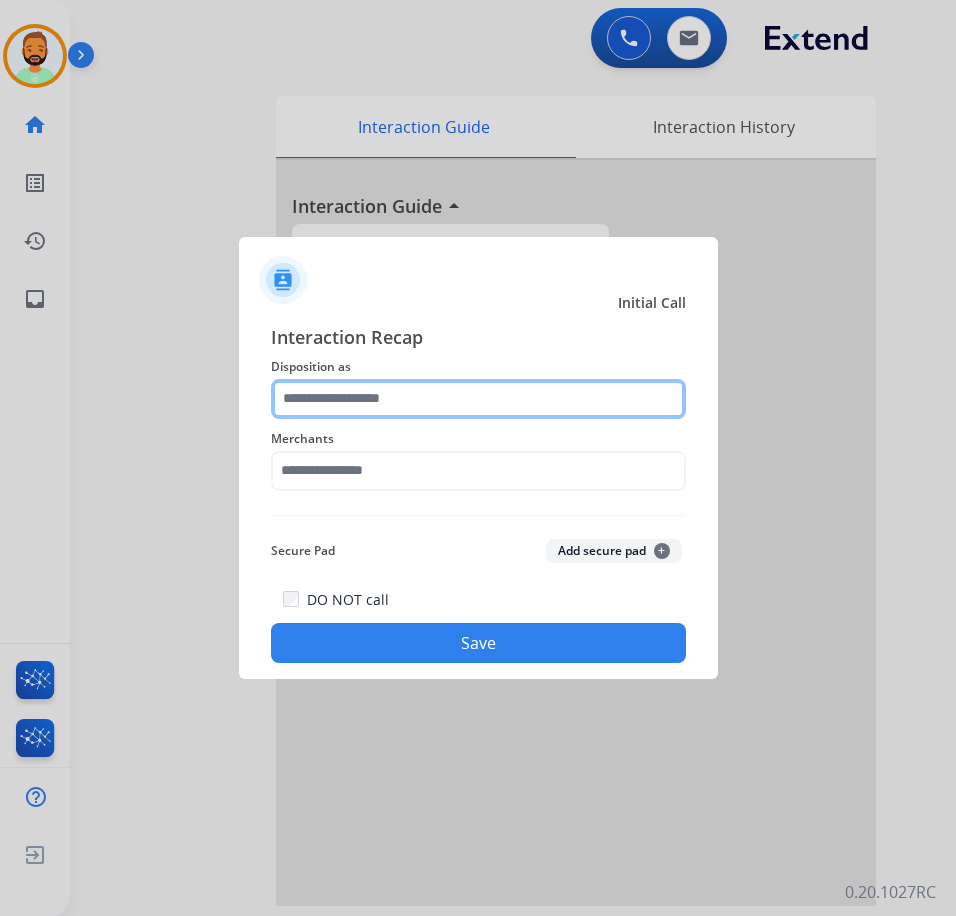 click 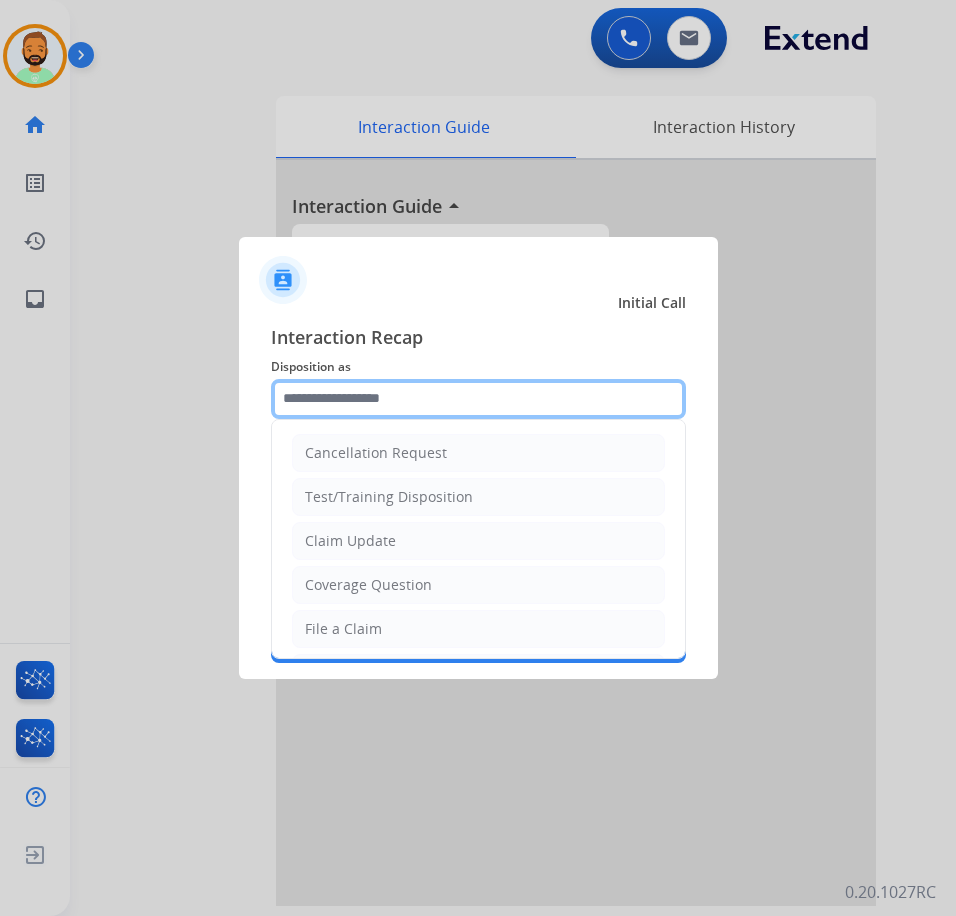 click 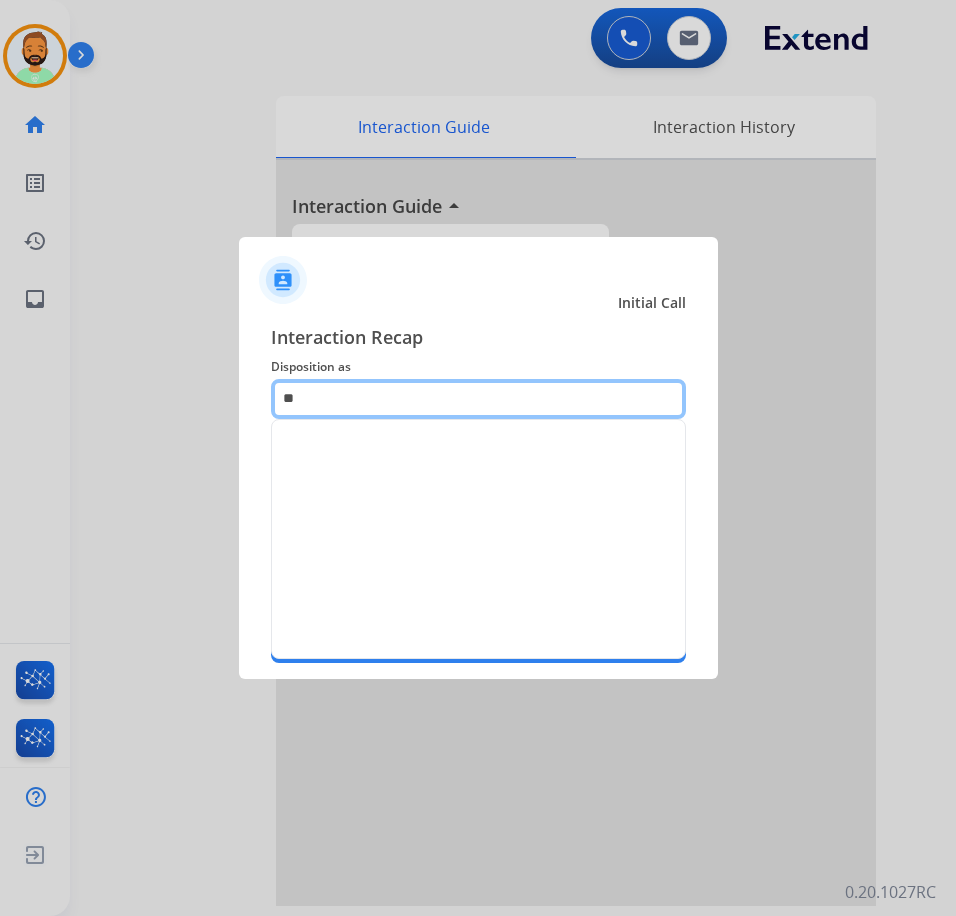 type on "***" 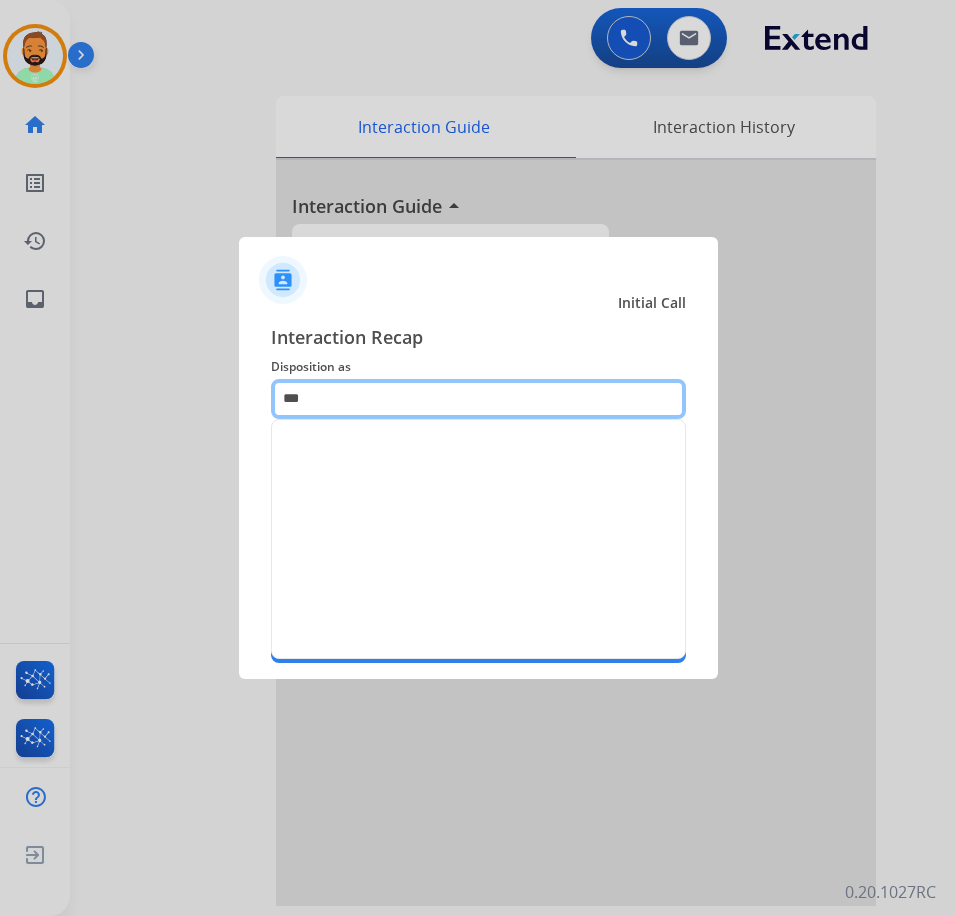 click on "***" 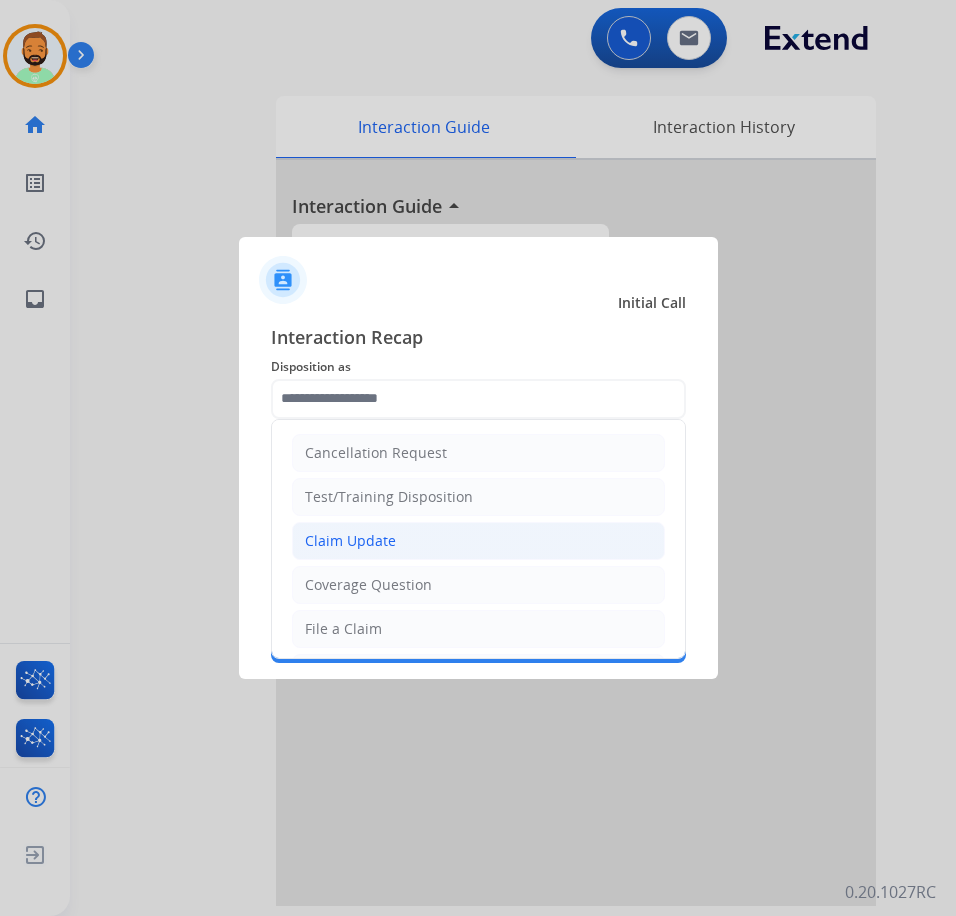 click on "Claim Update" 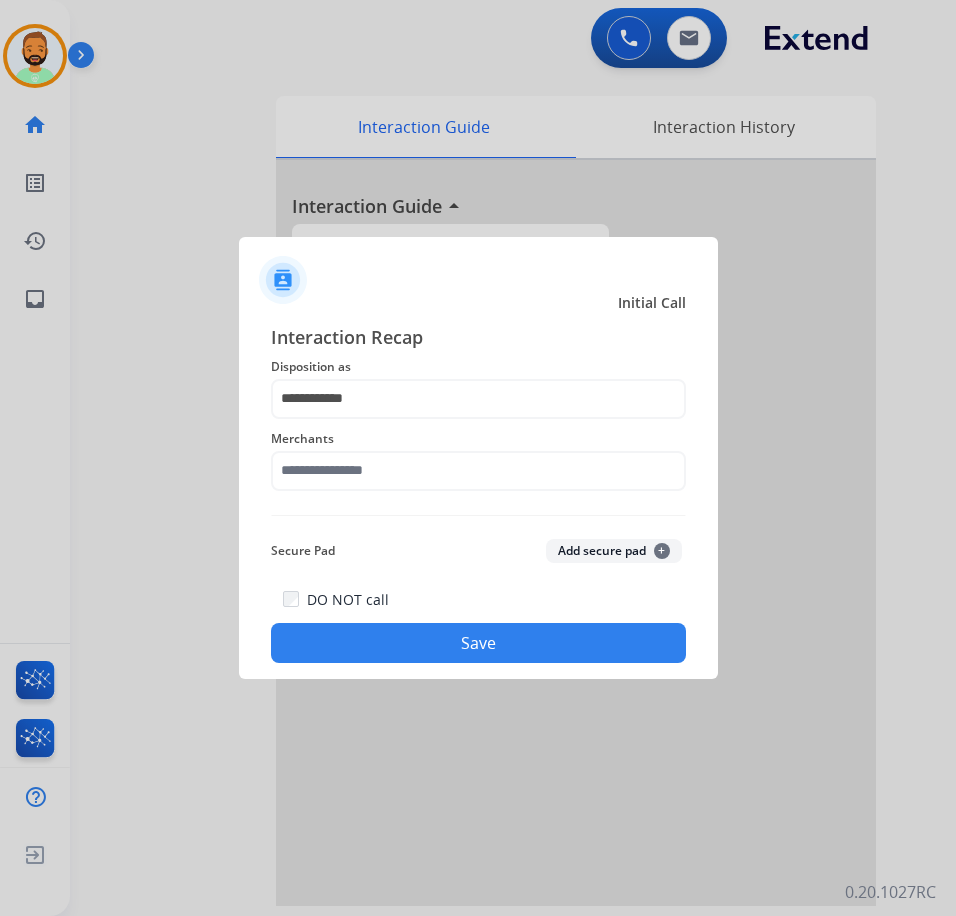 drag, startPoint x: 451, startPoint y: 510, endPoint x: 450, endPoint y: 488, distance: 22.022715 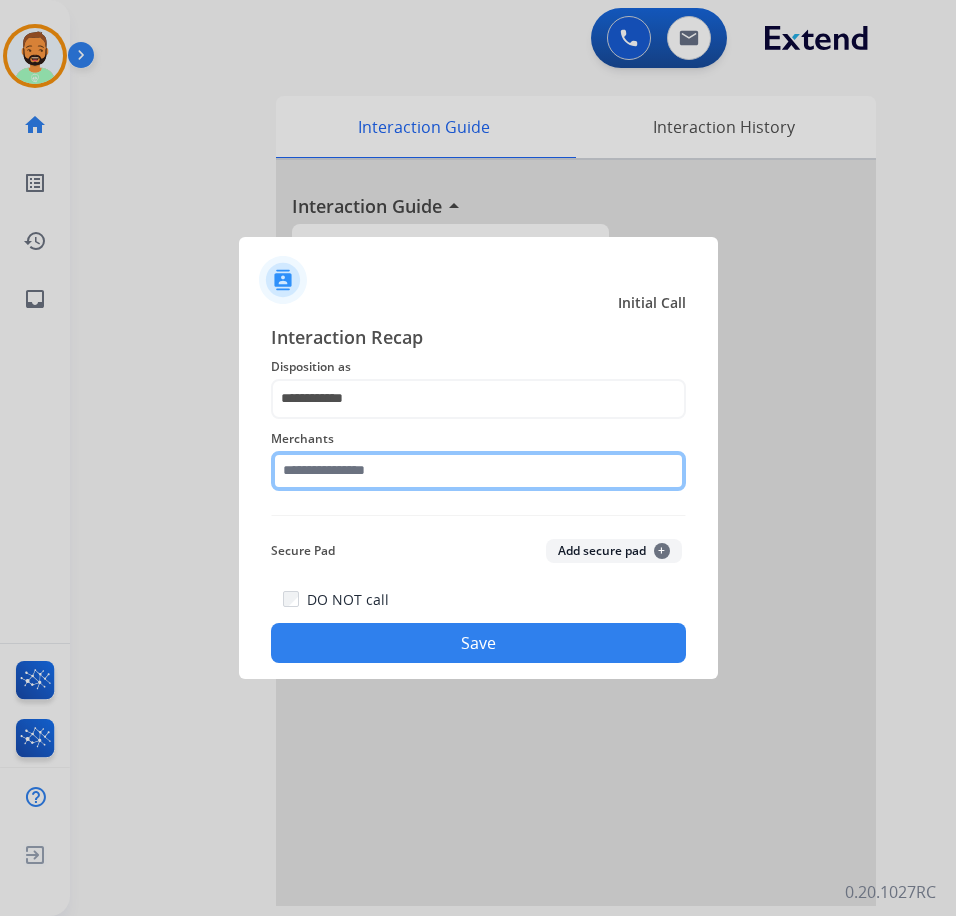 click 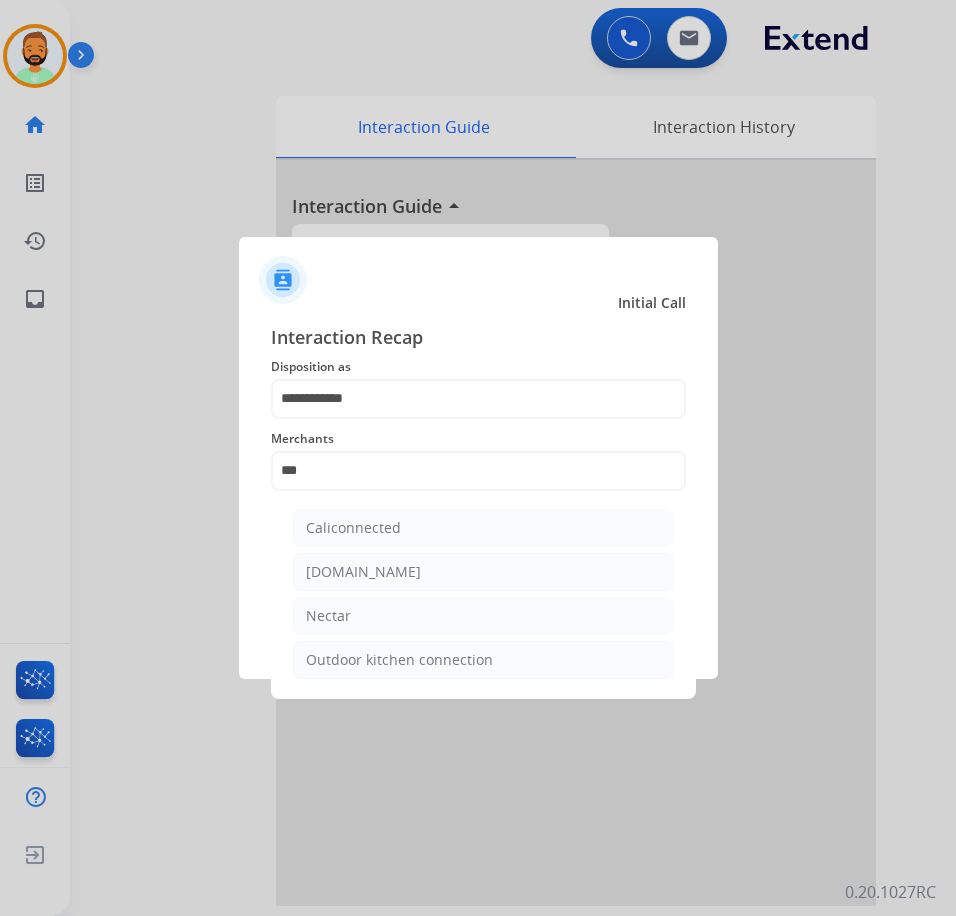 drag, startPoint x: 449, startPoint y: 614, endPoint x: 460, endPoint y: 594, distance: 22.825424 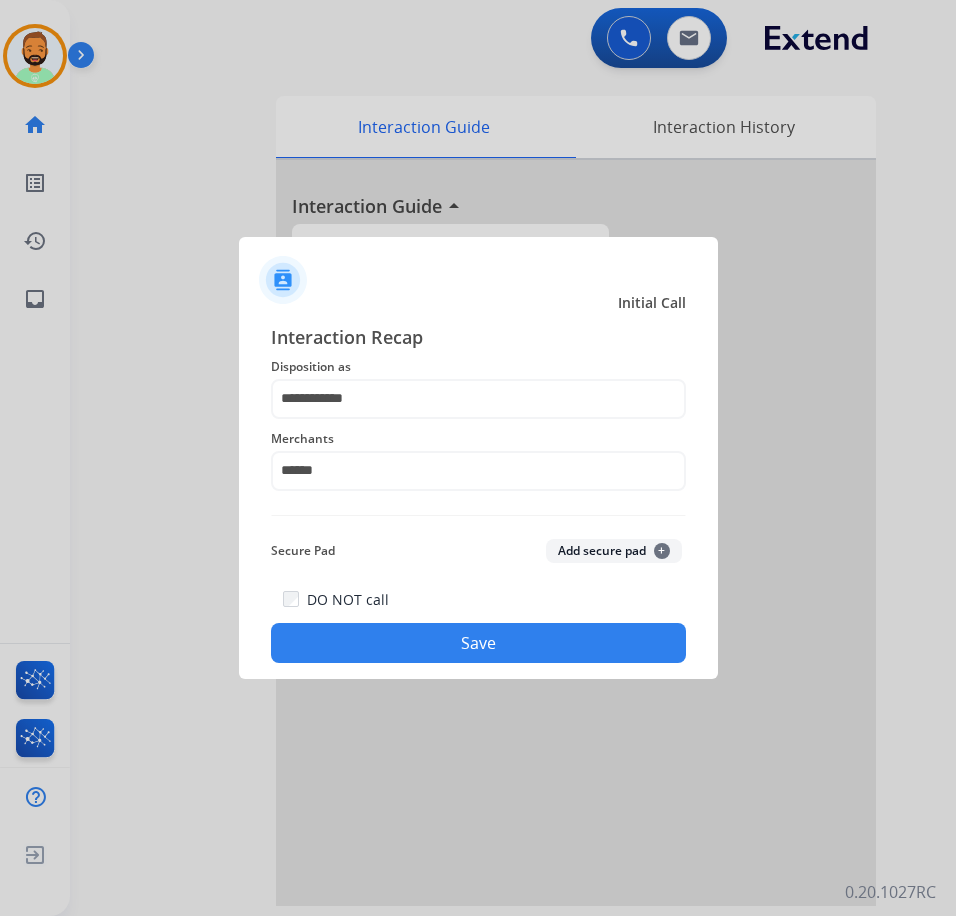 click on "Save" 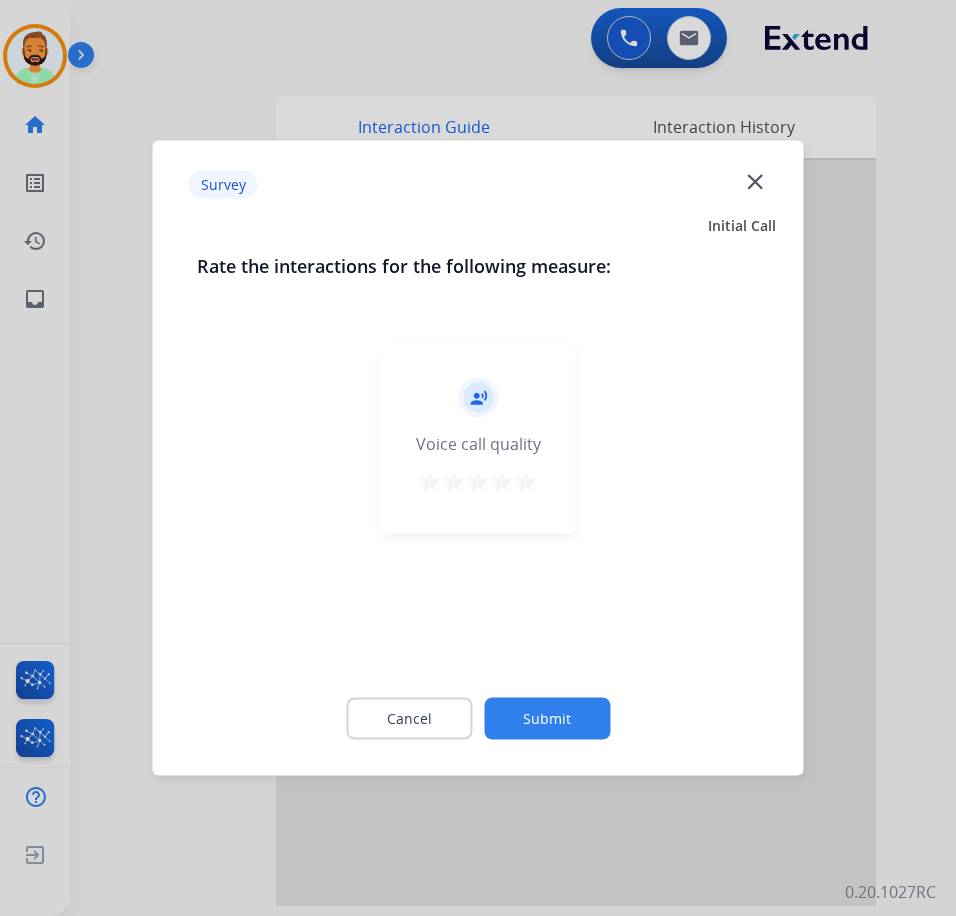 click on "Submit" 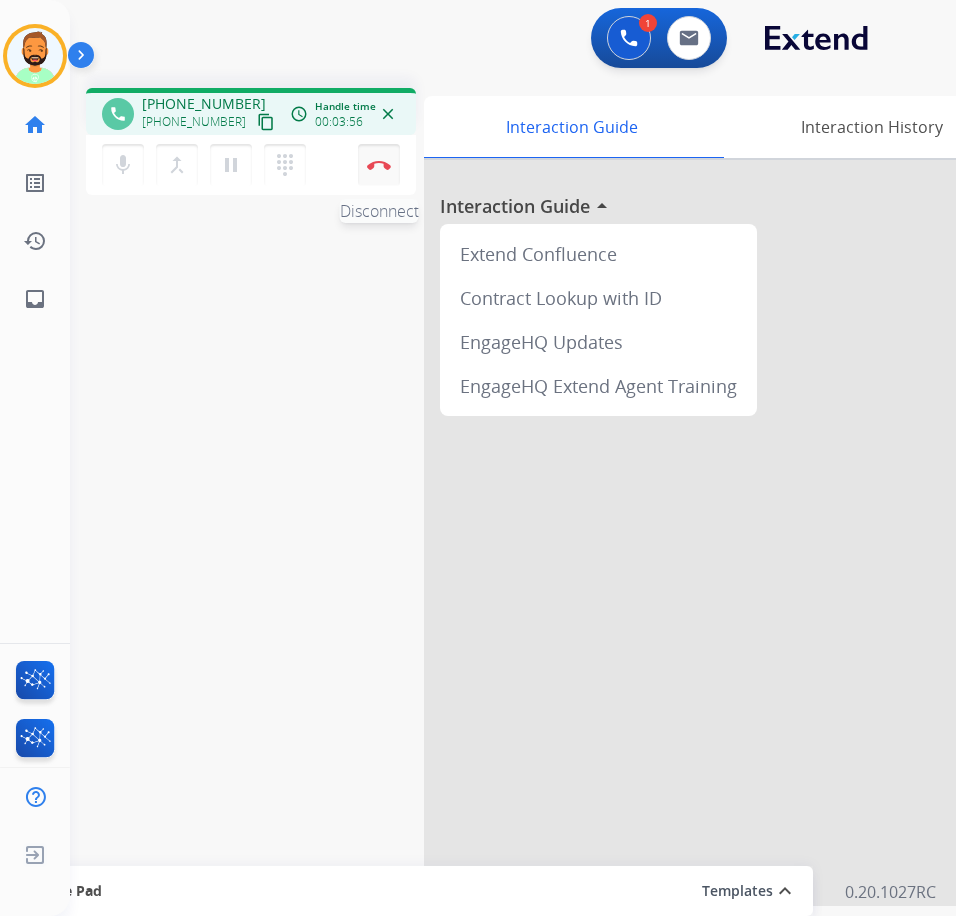 click on "Disconnect" at bounding box center (379, 165) 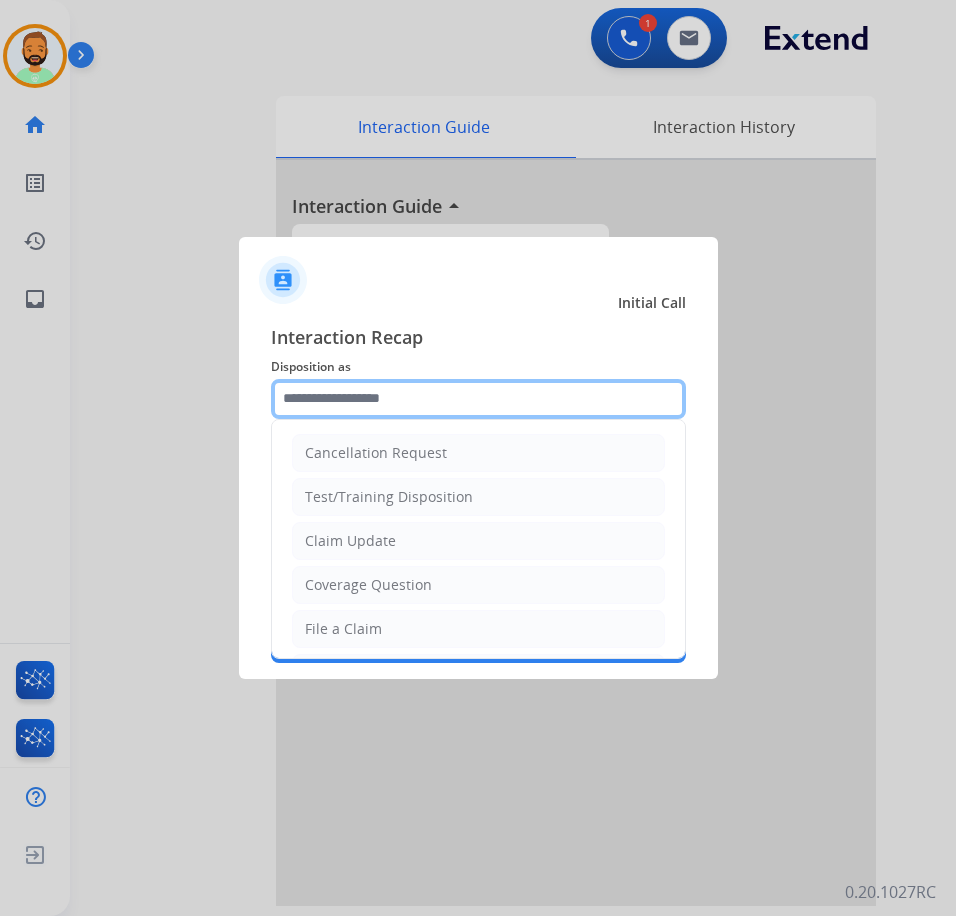 click 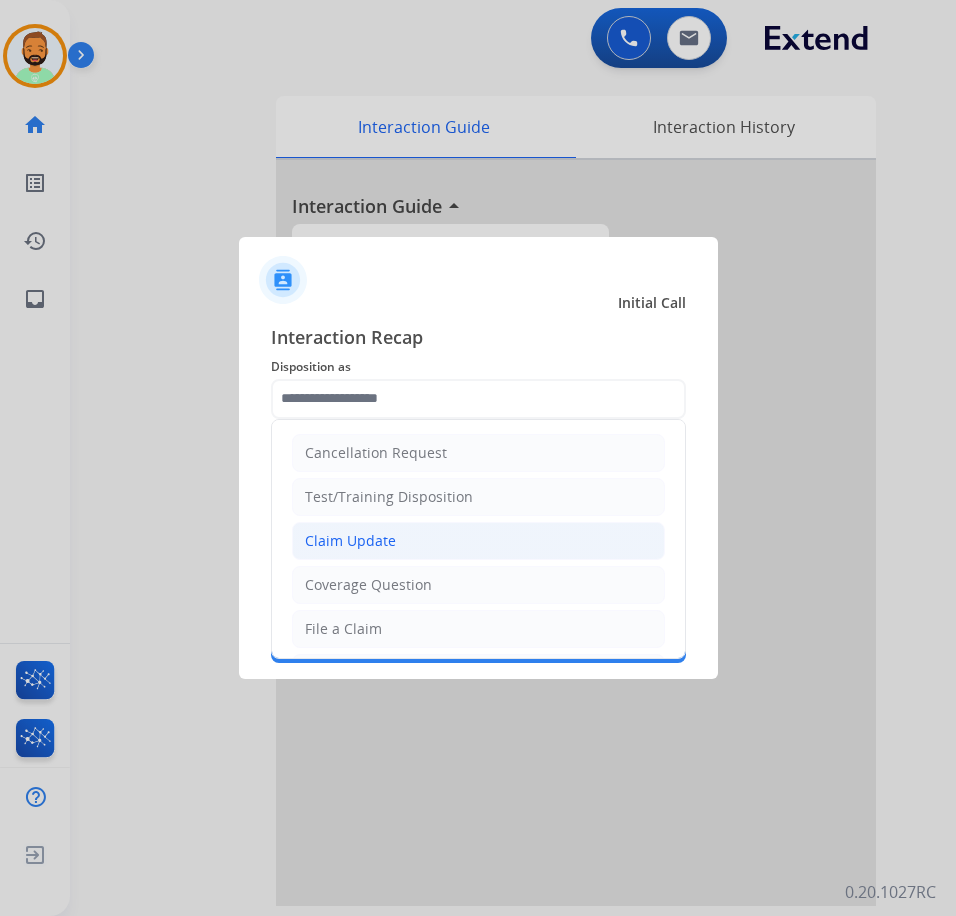 click on "Claim Update" 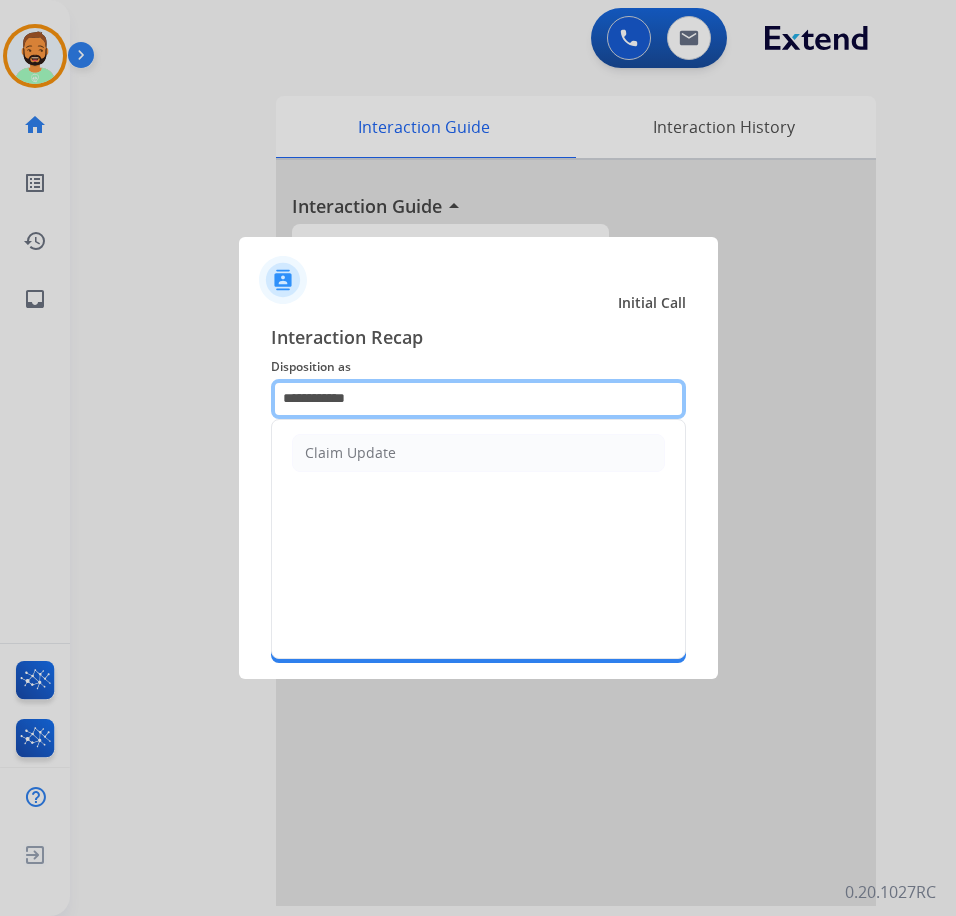 drag, startPoint x: 439, startPoint y: 390, endPoint x: 38, endPoint y: 453, distance: 405.9187 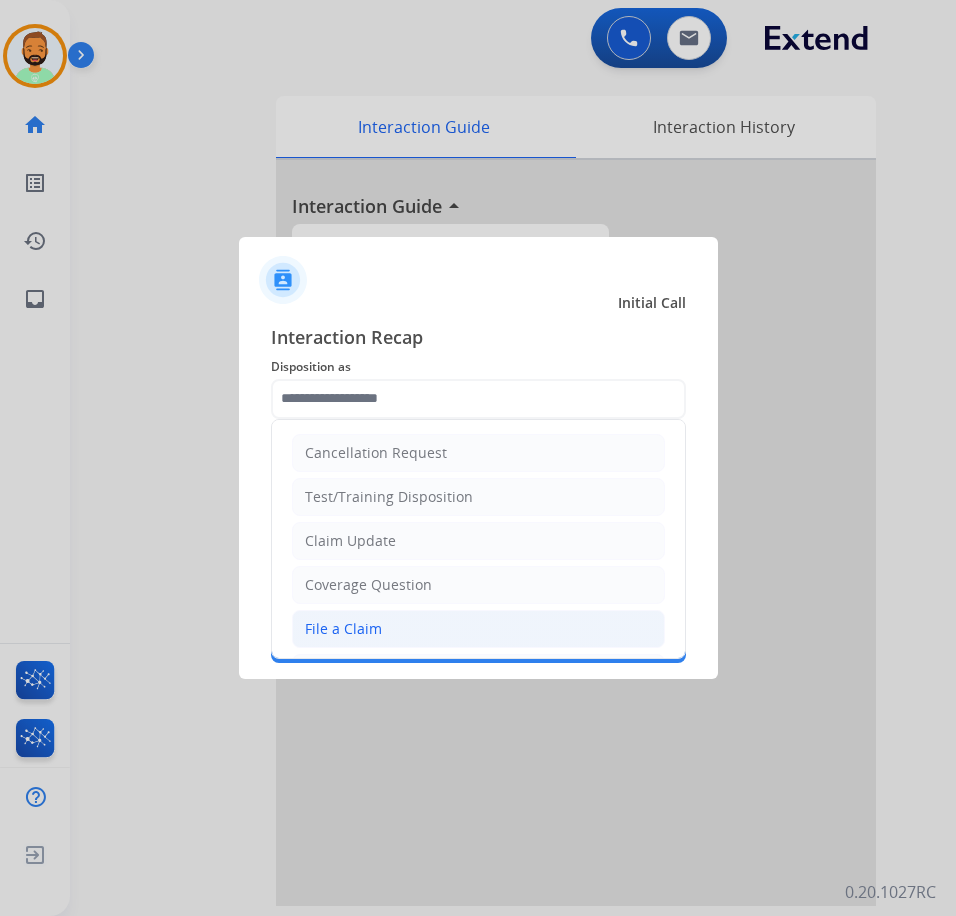 click on "File a Claim" 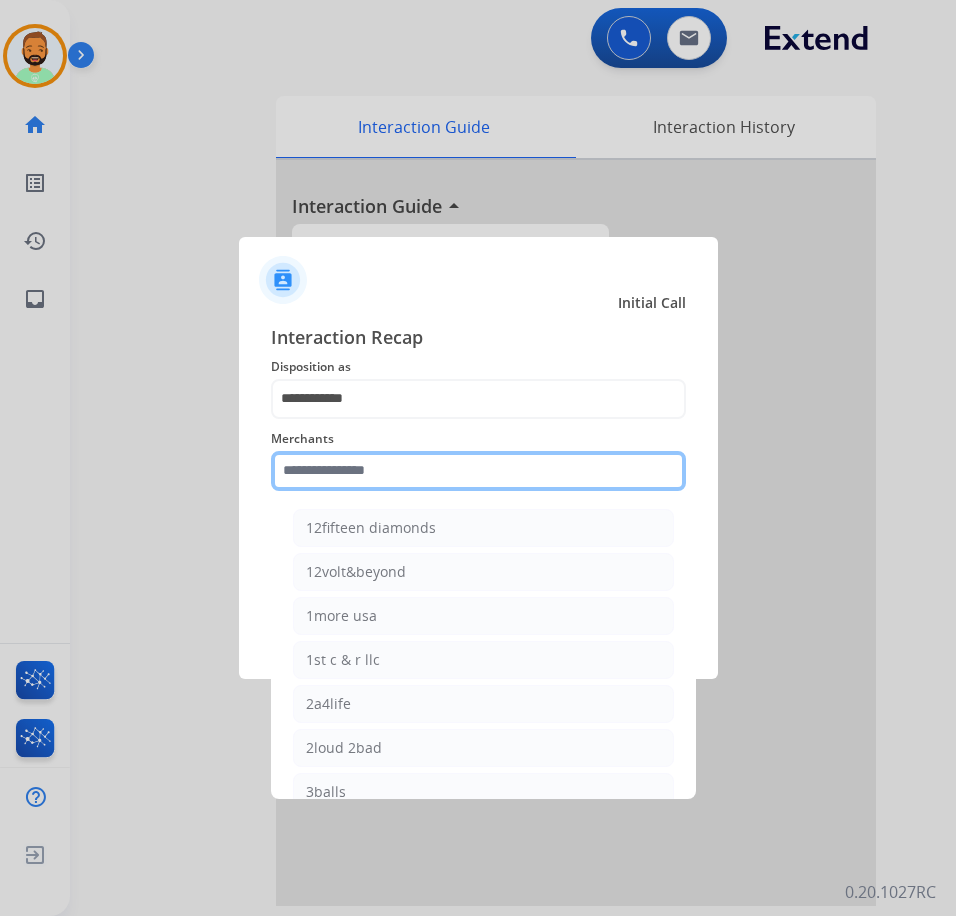 click 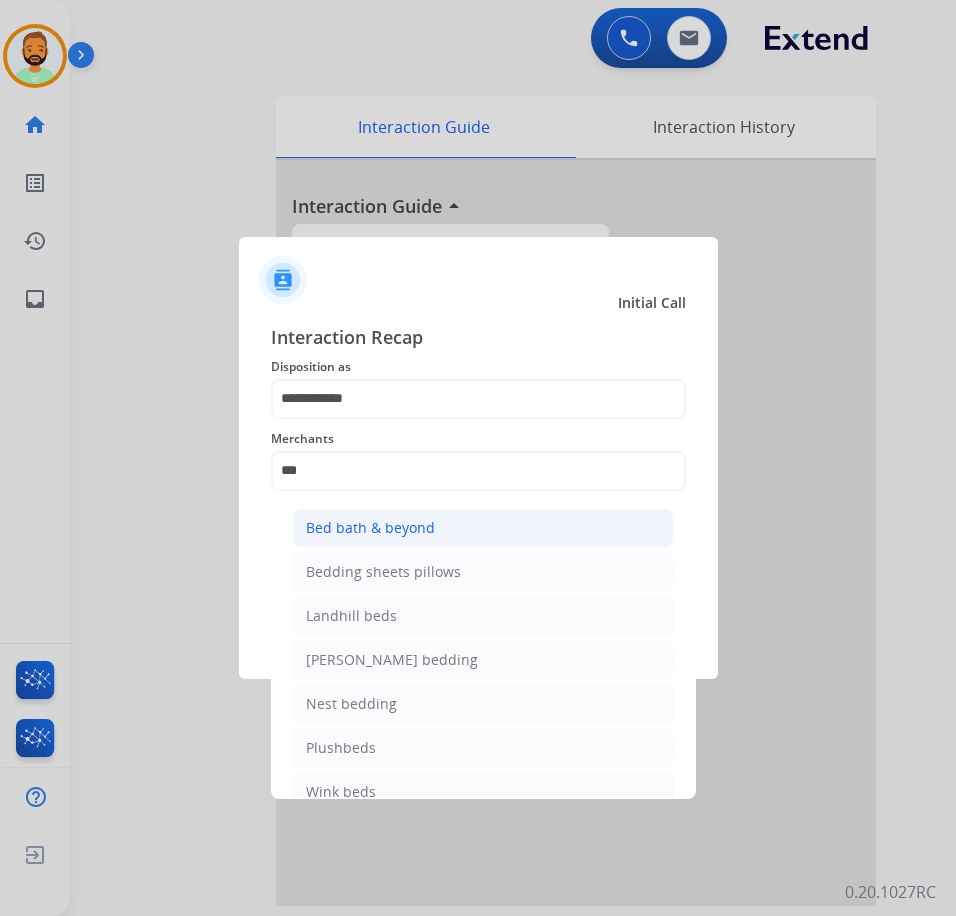 click on "Bed bath & beyond" 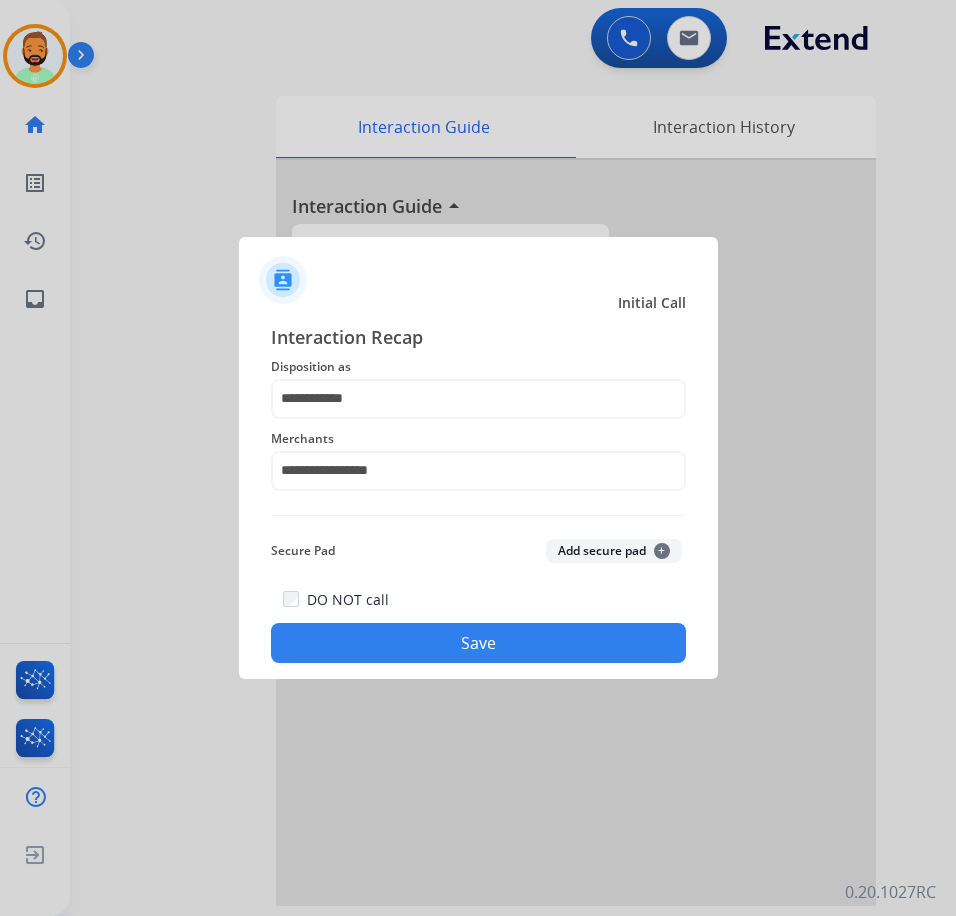 click on "Save" 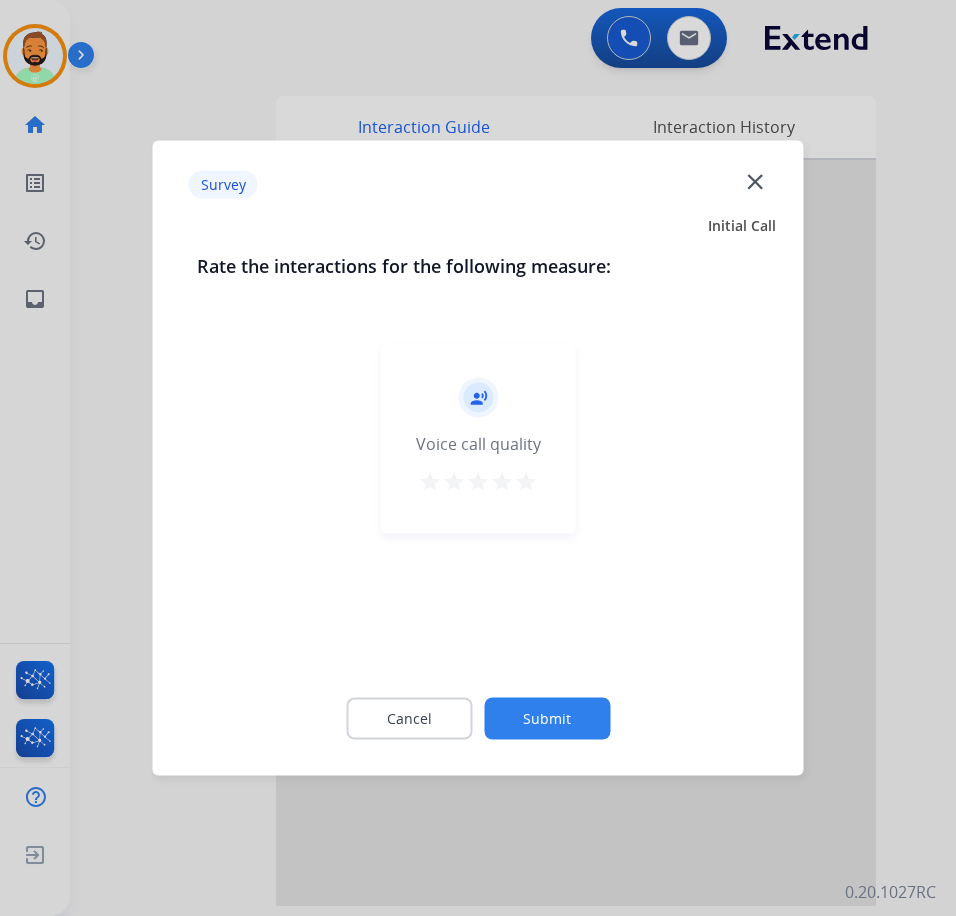 click on "Submit" 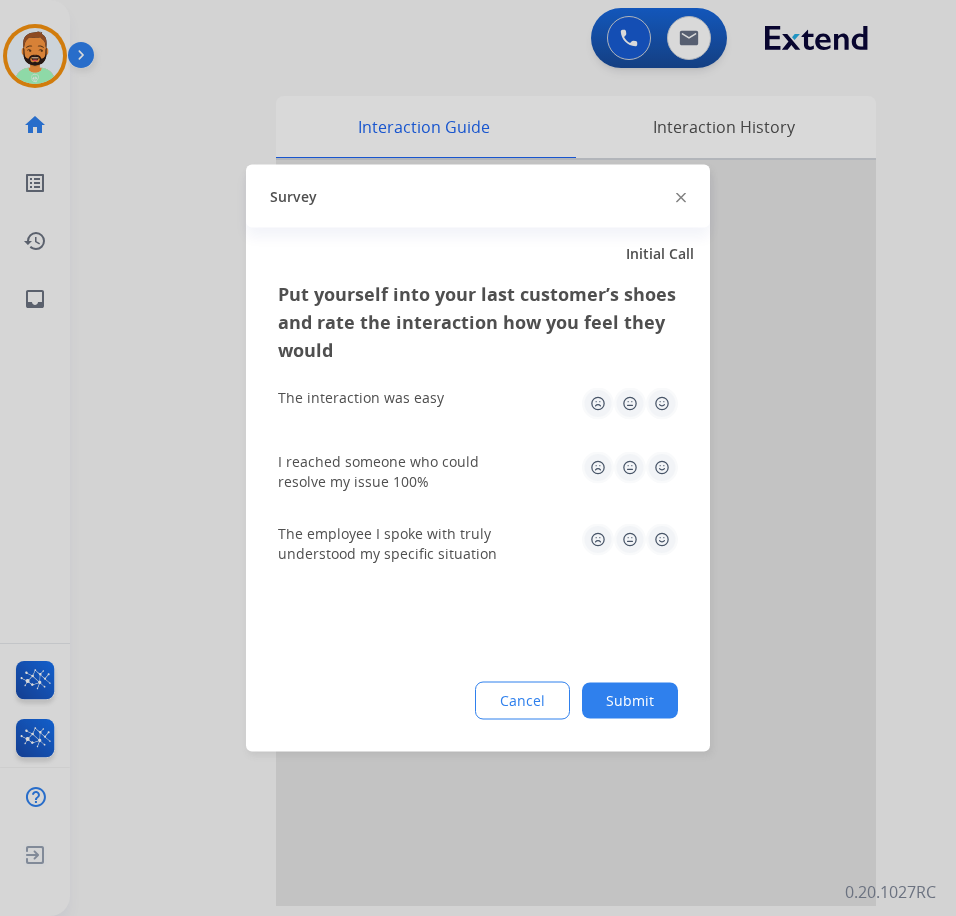 click on "Submit" 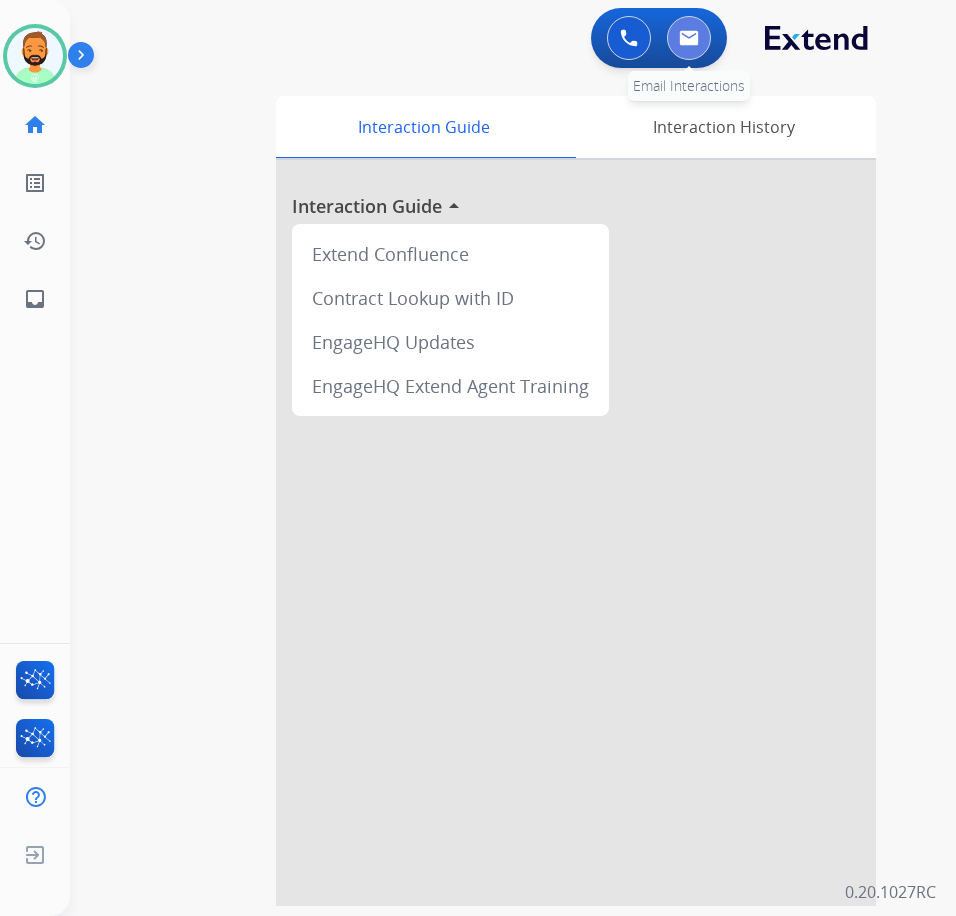 click at bounding box center [689, 38] 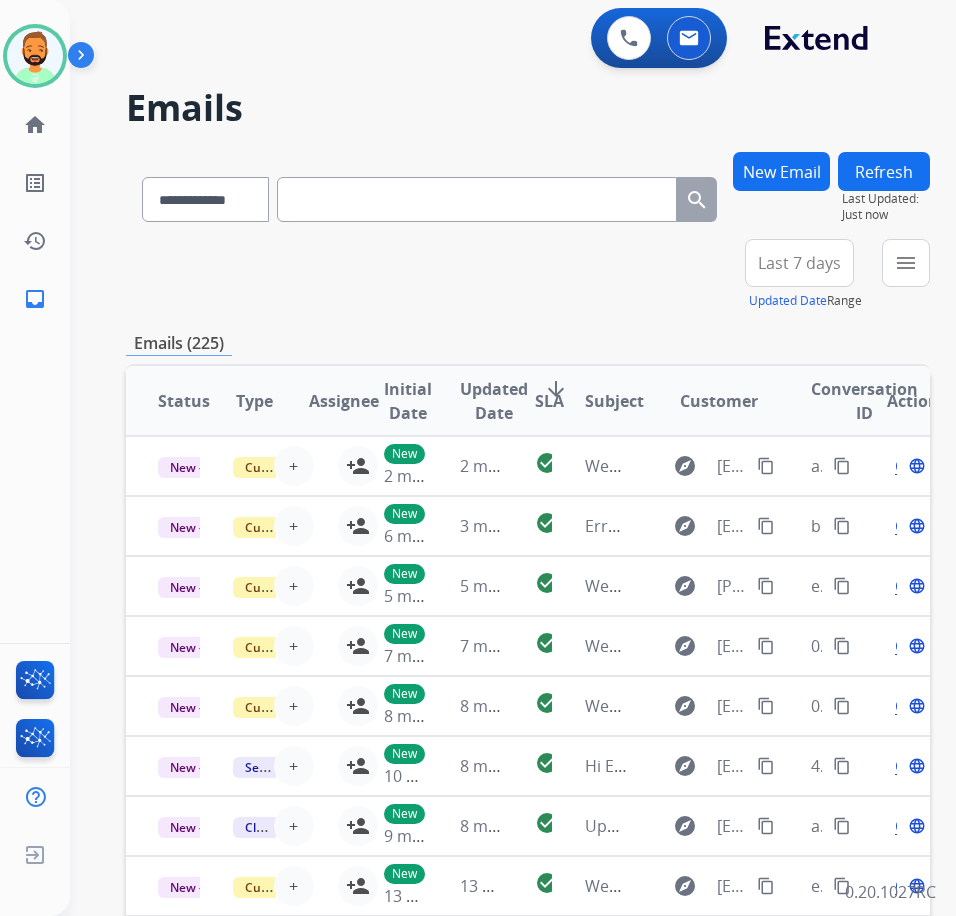 click on "Last 7 days" at bounding box center [799, 263] 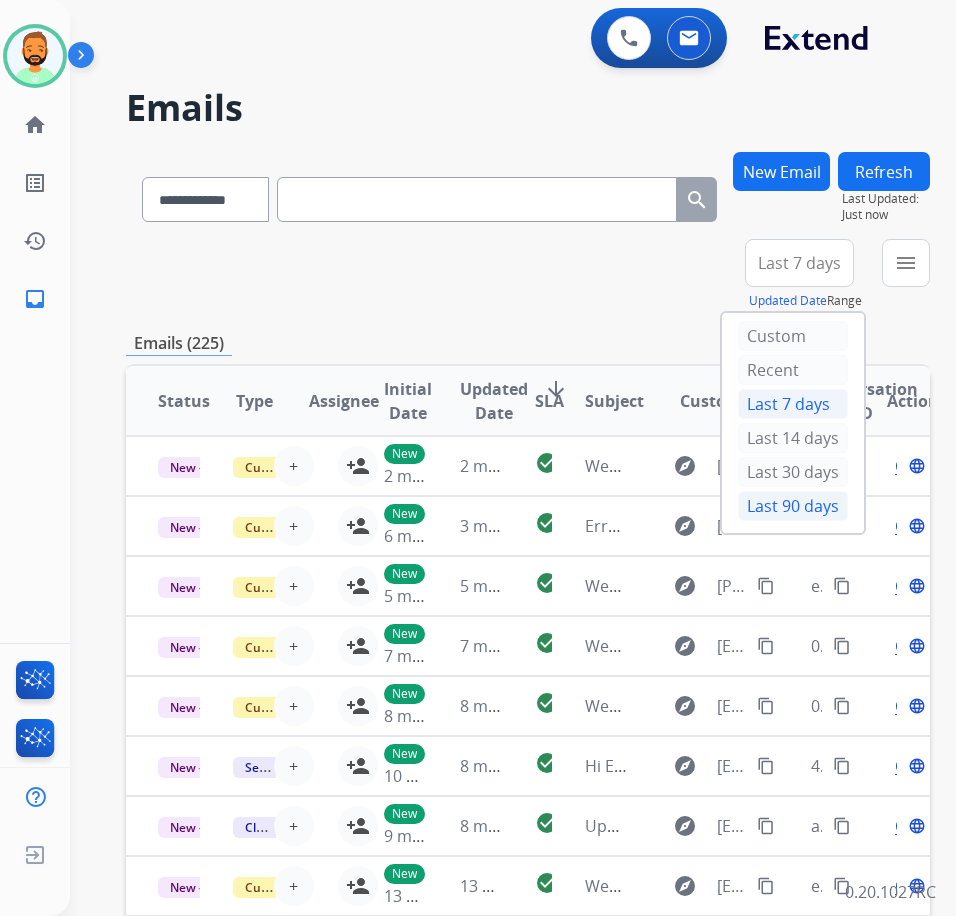 click on "Last 90 days" at bounding box center (793, 506) 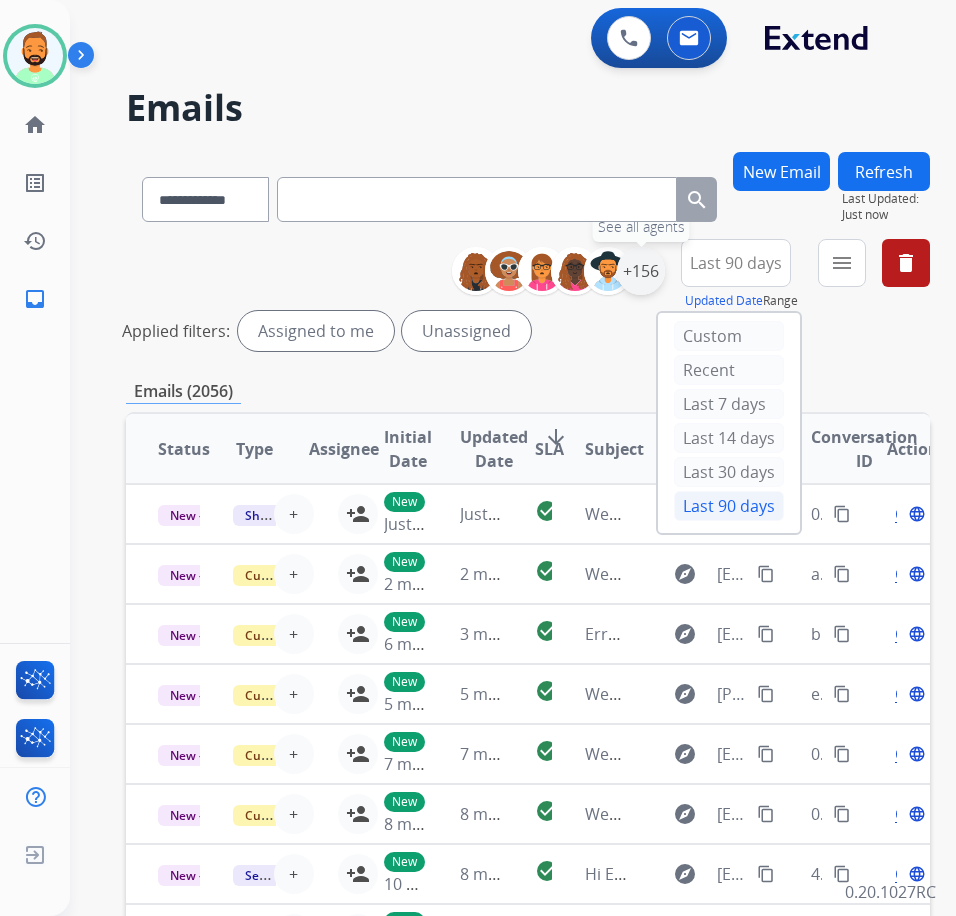click on "+156" at bounding box center (641, 271) 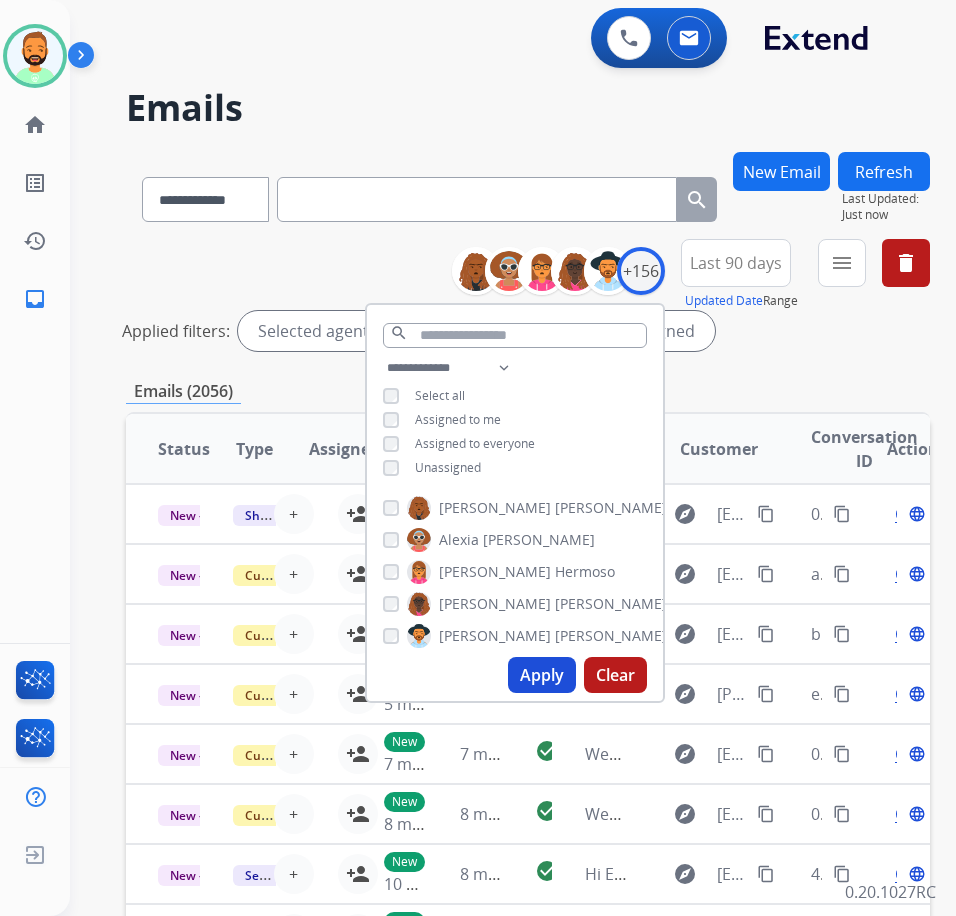 click on "Applied filters:  Selected agents: 1  Assigned to me Unassigned" at bounding box center (524, 331) 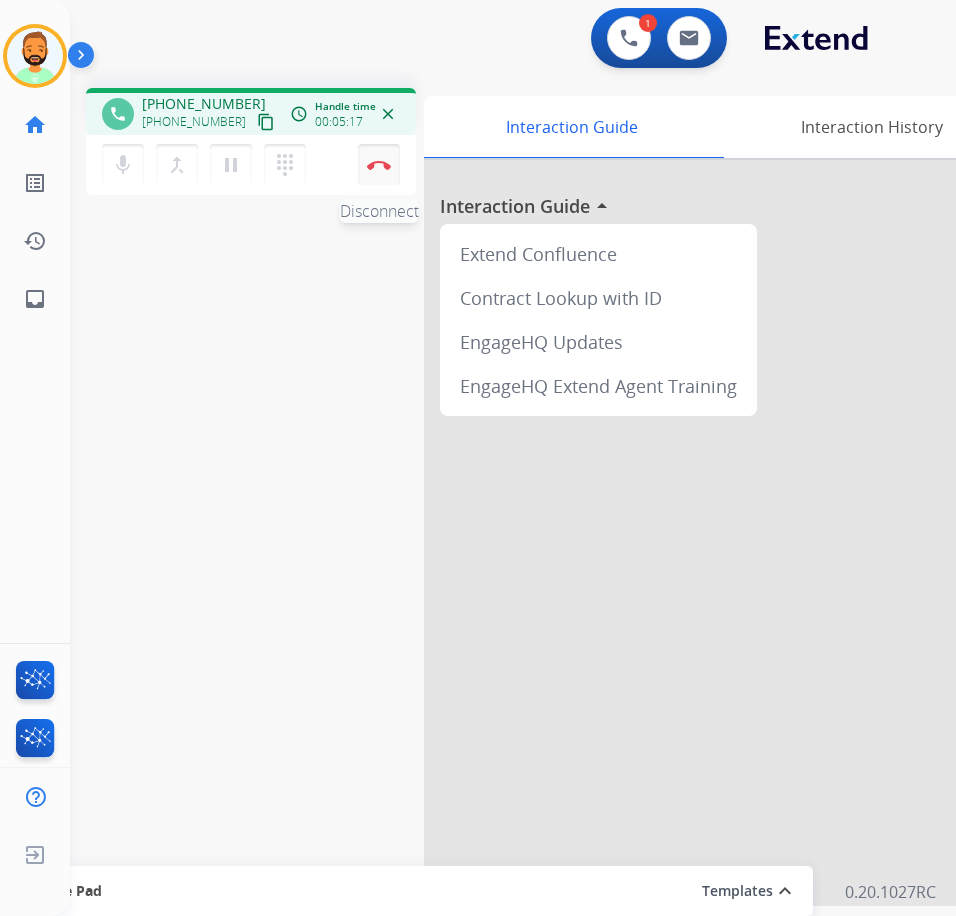 click on "Disconnect" at bounding box center [379, 165] 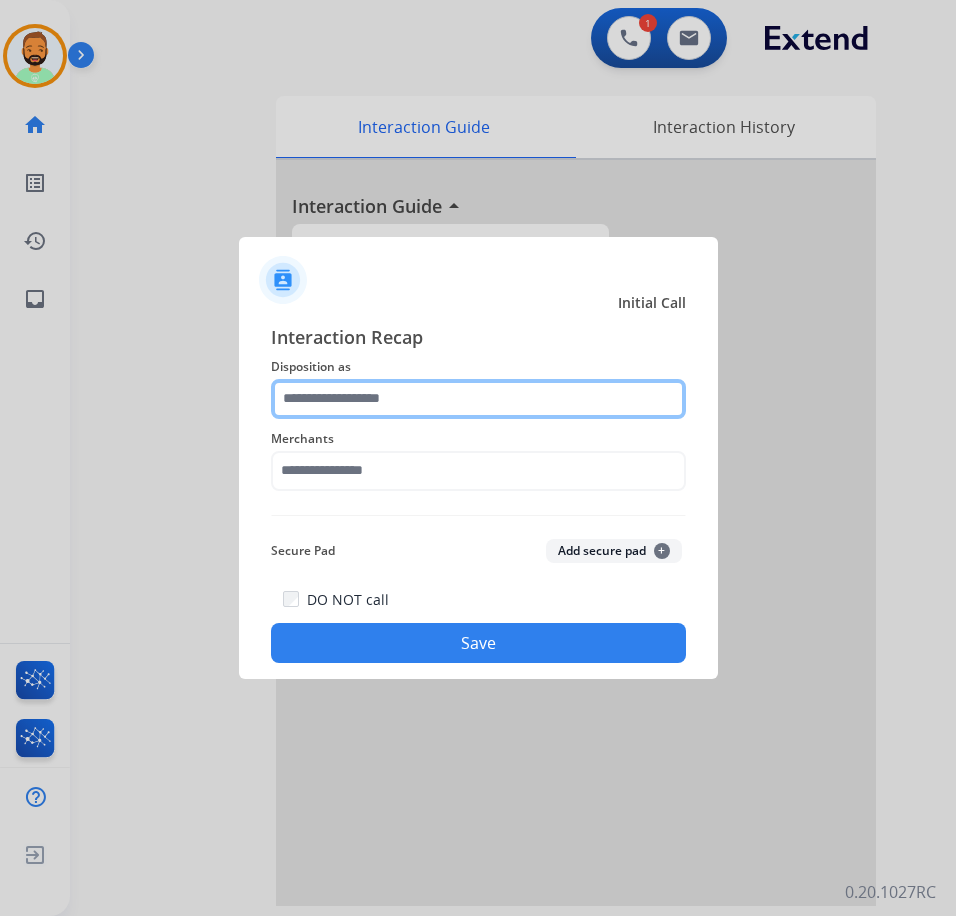 click 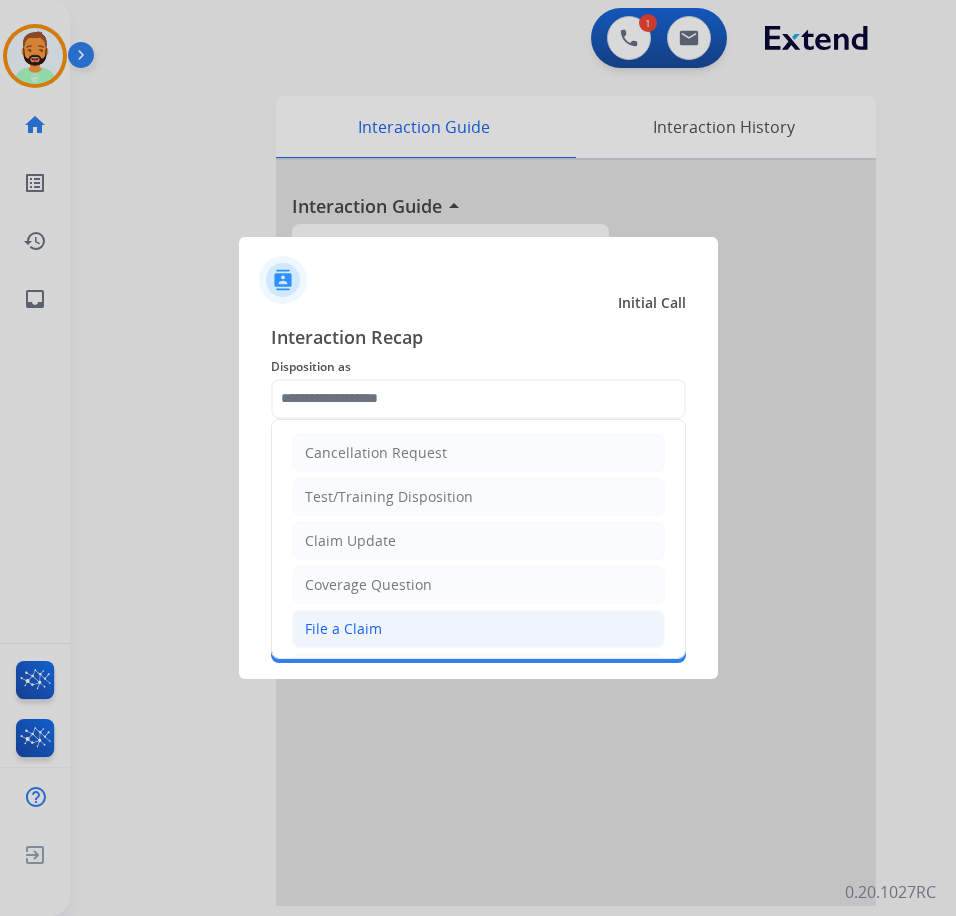 click on "File a Claim" 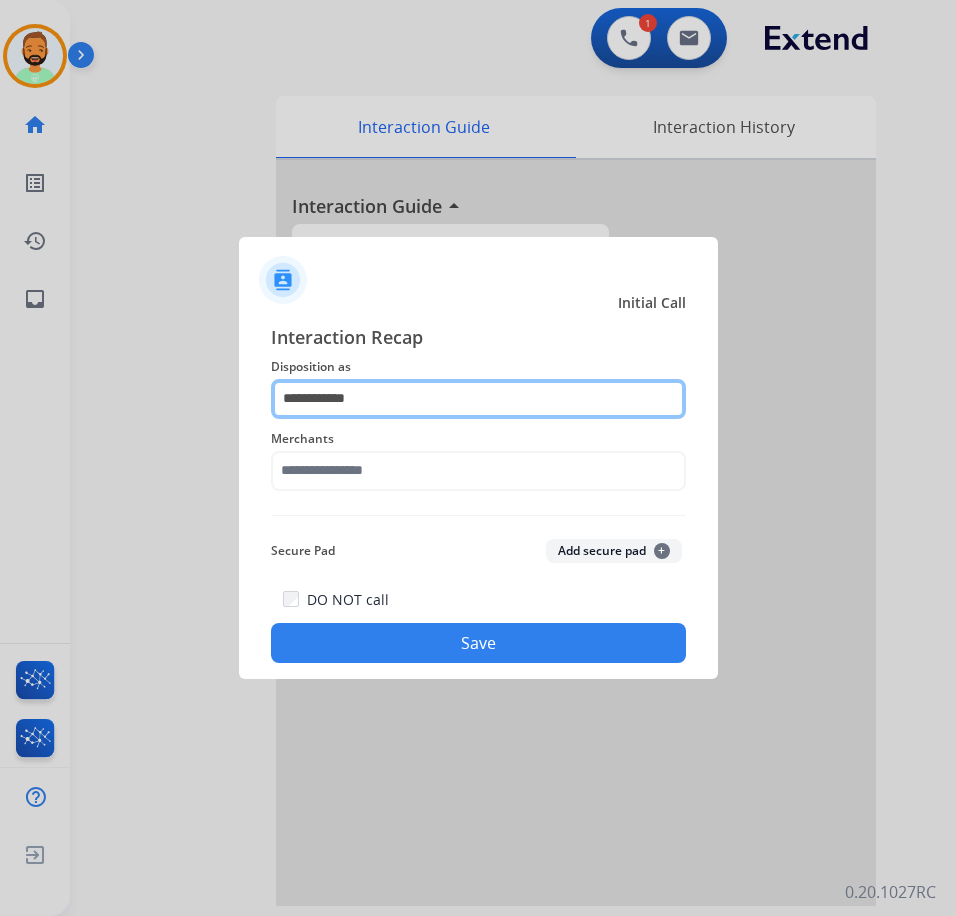 click on "**********" 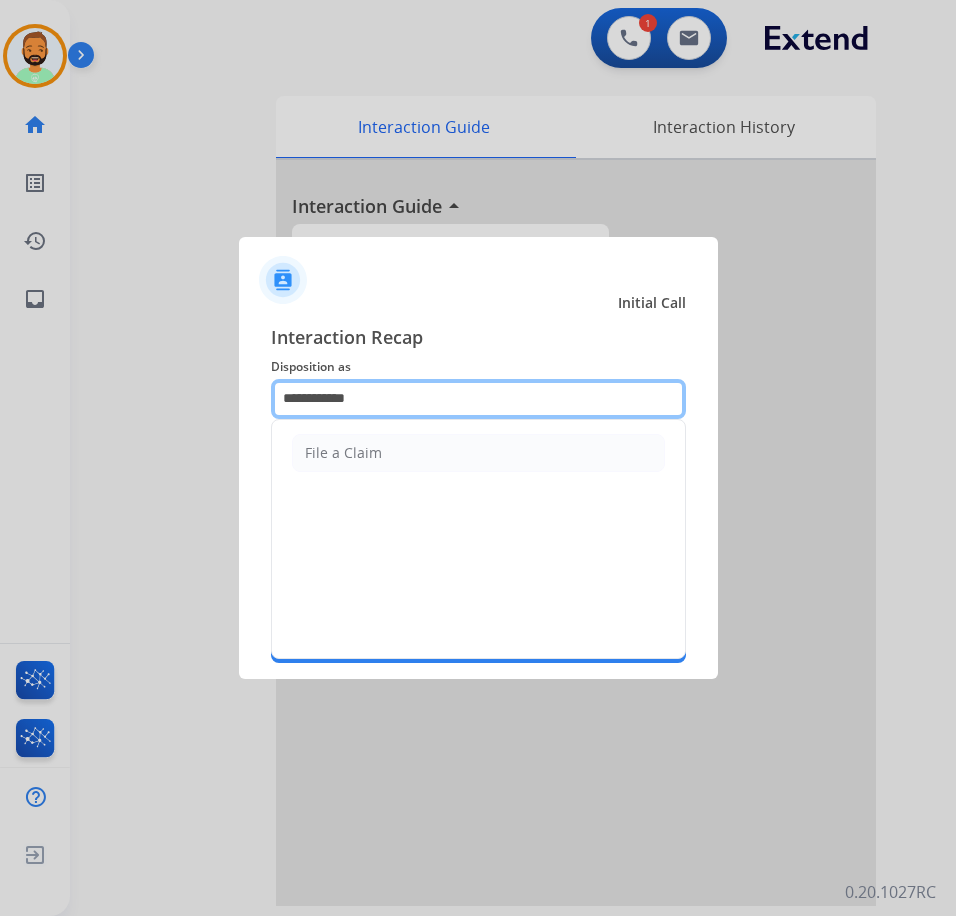 drag, startPoint x: 394, startPoint y: 386, endPoint x: 436, endPoint y: 428, distance: 59.39697 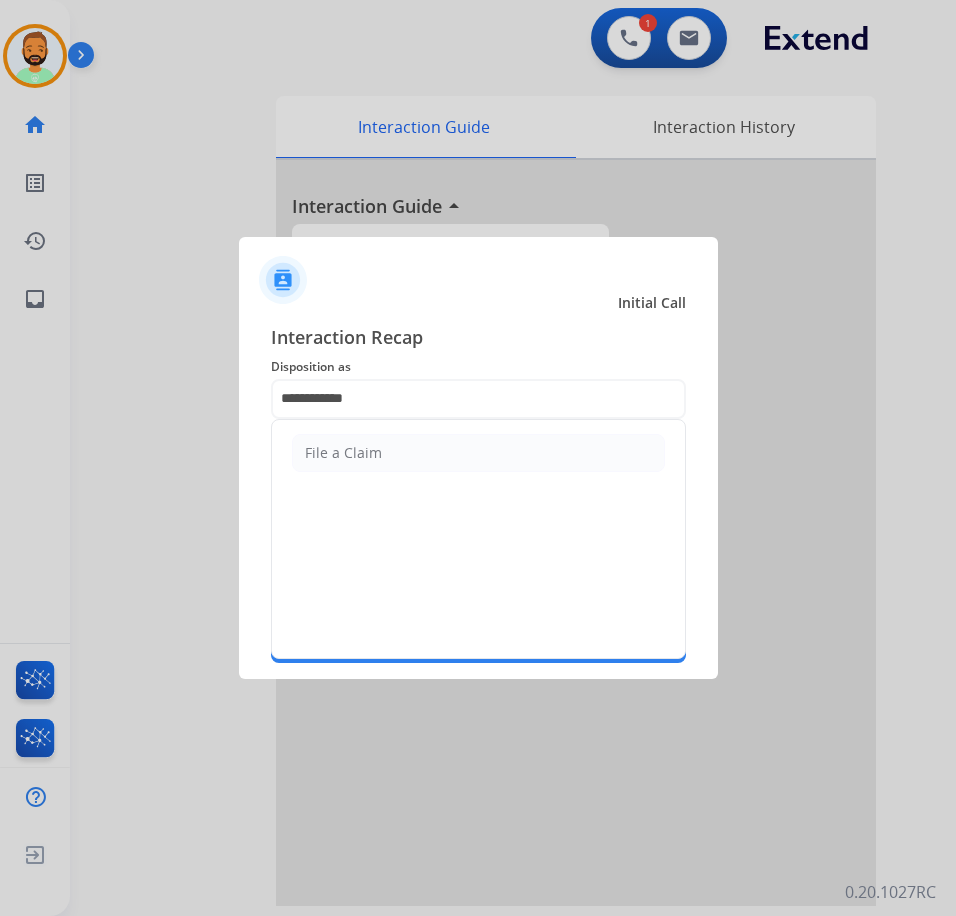 click on "File a Claim" 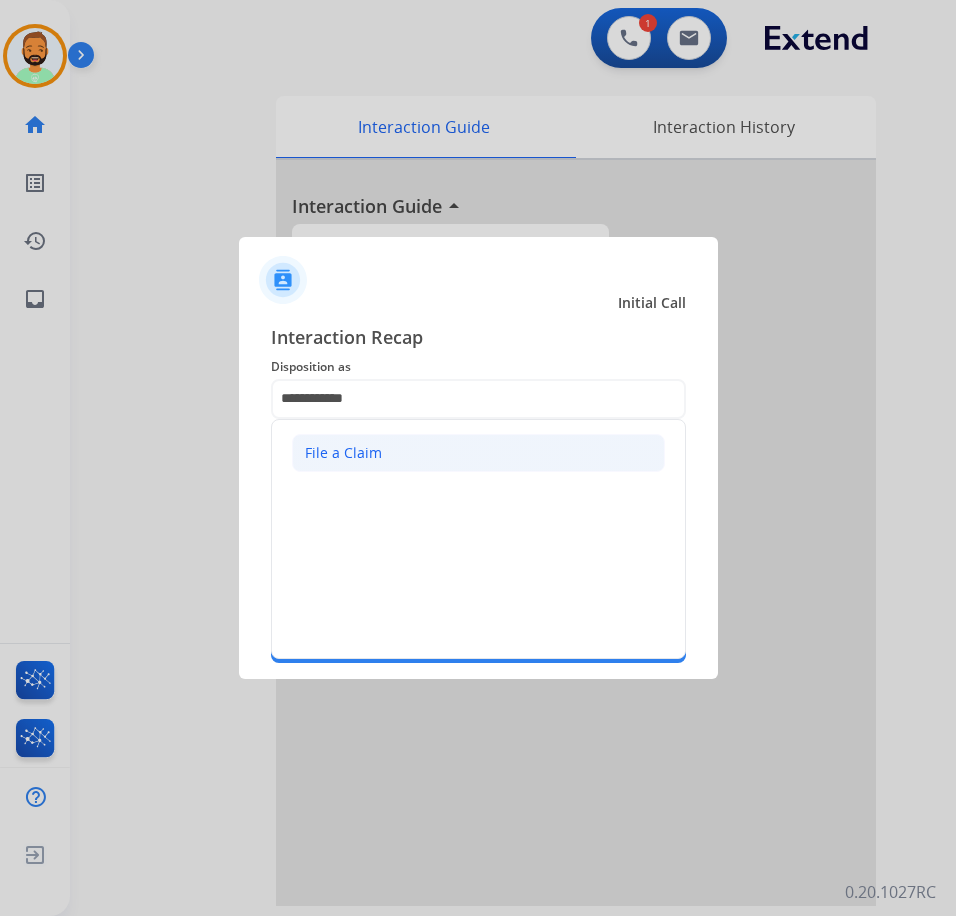 click on "File a Claim" 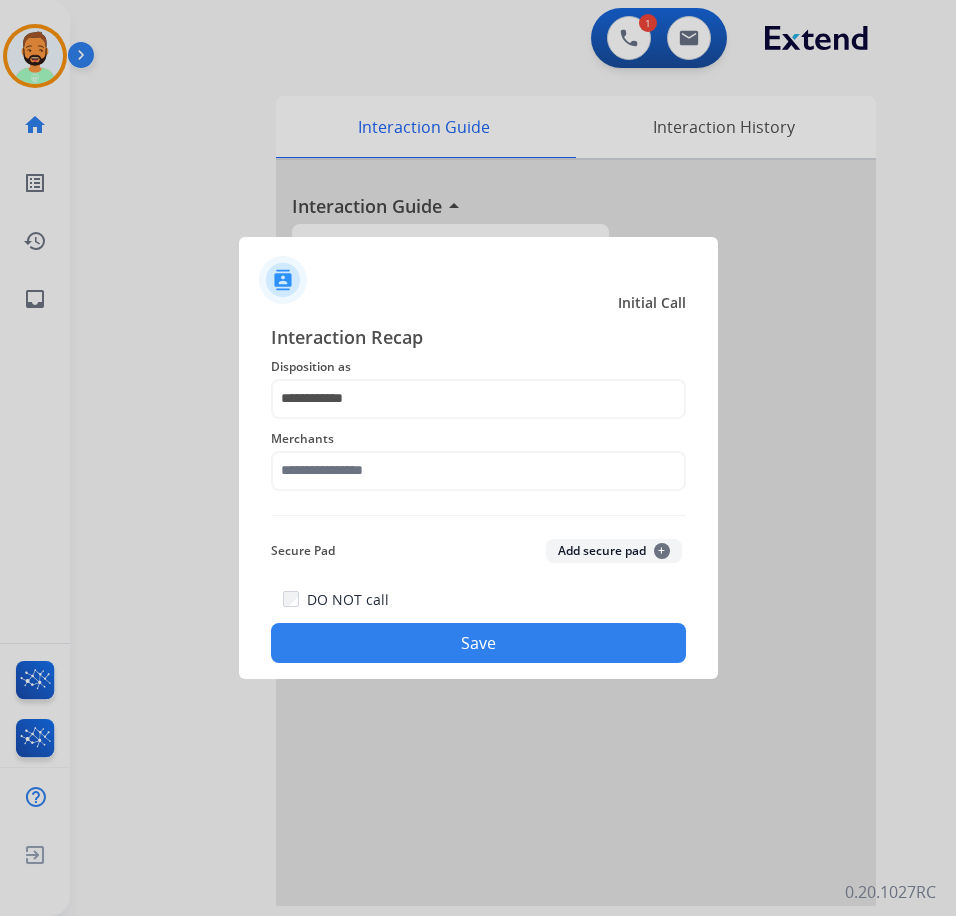 click on "Merchants" 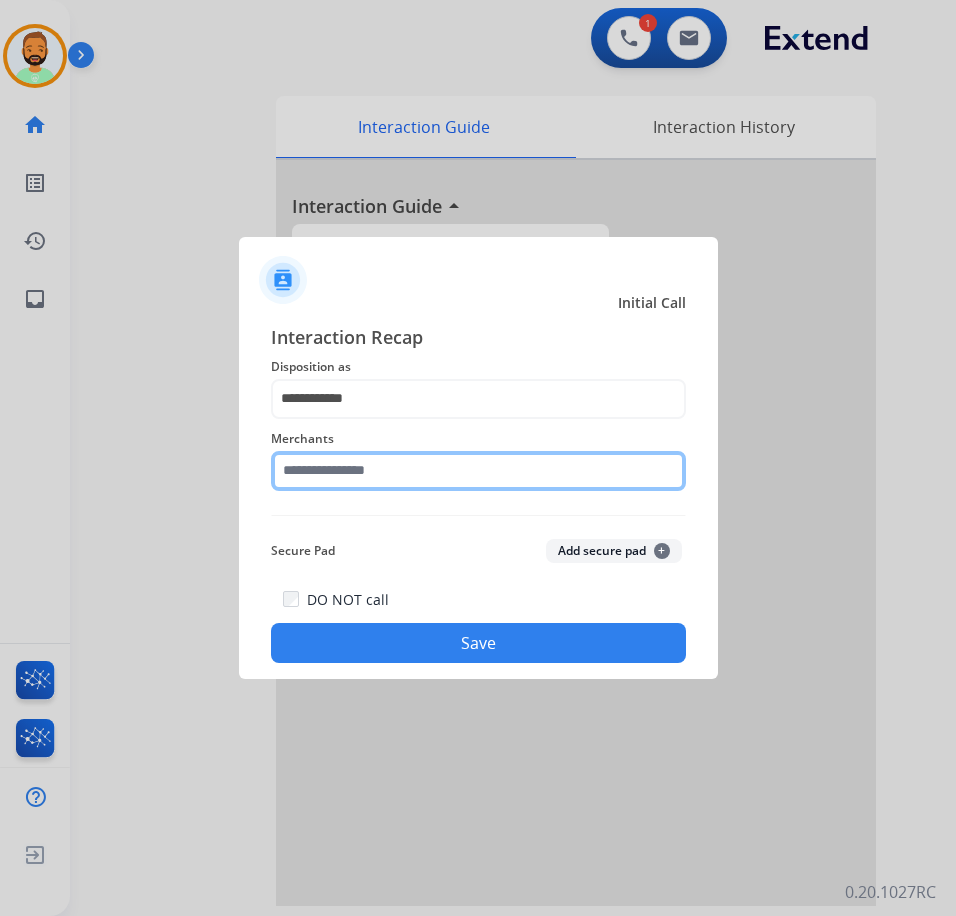 click 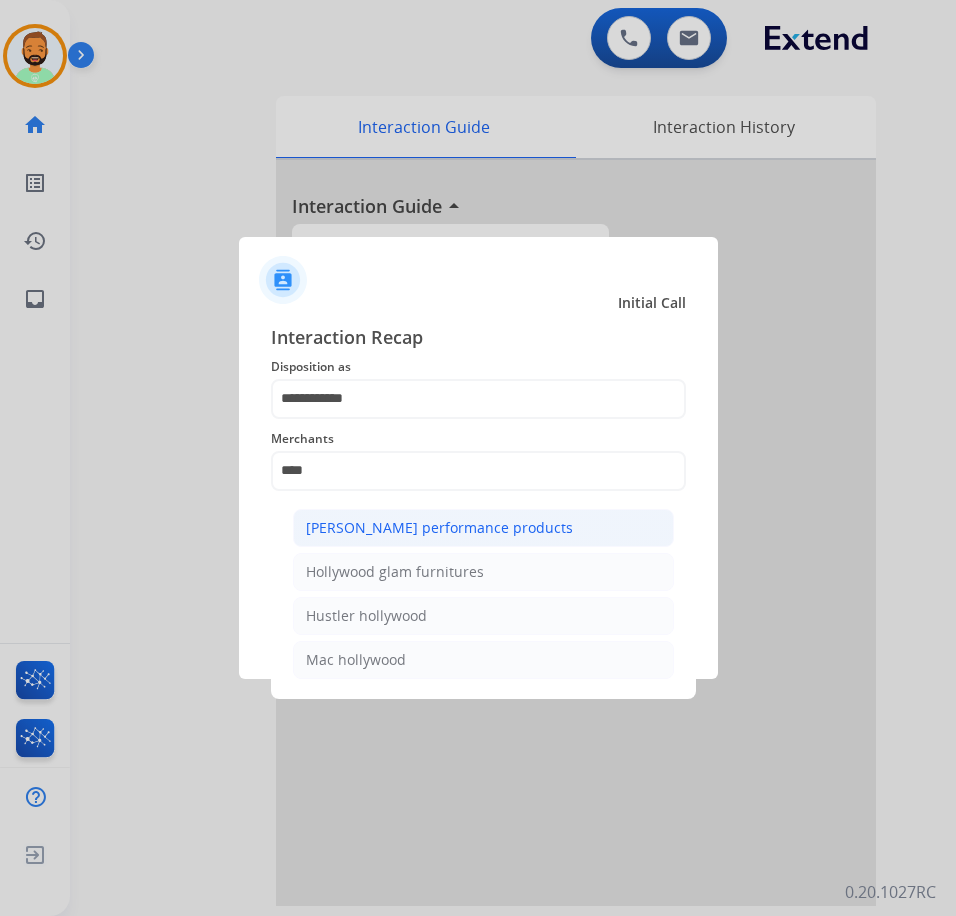 click on "[PERSON_NAME] performance products" 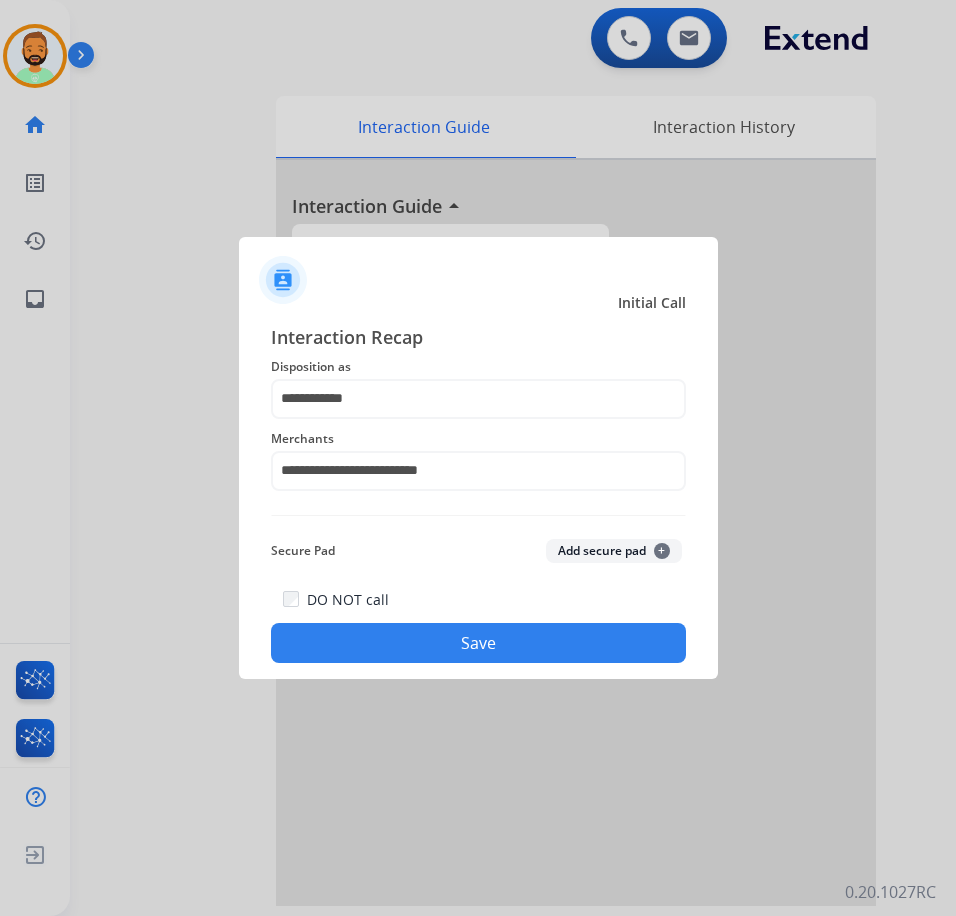 click on "Save" 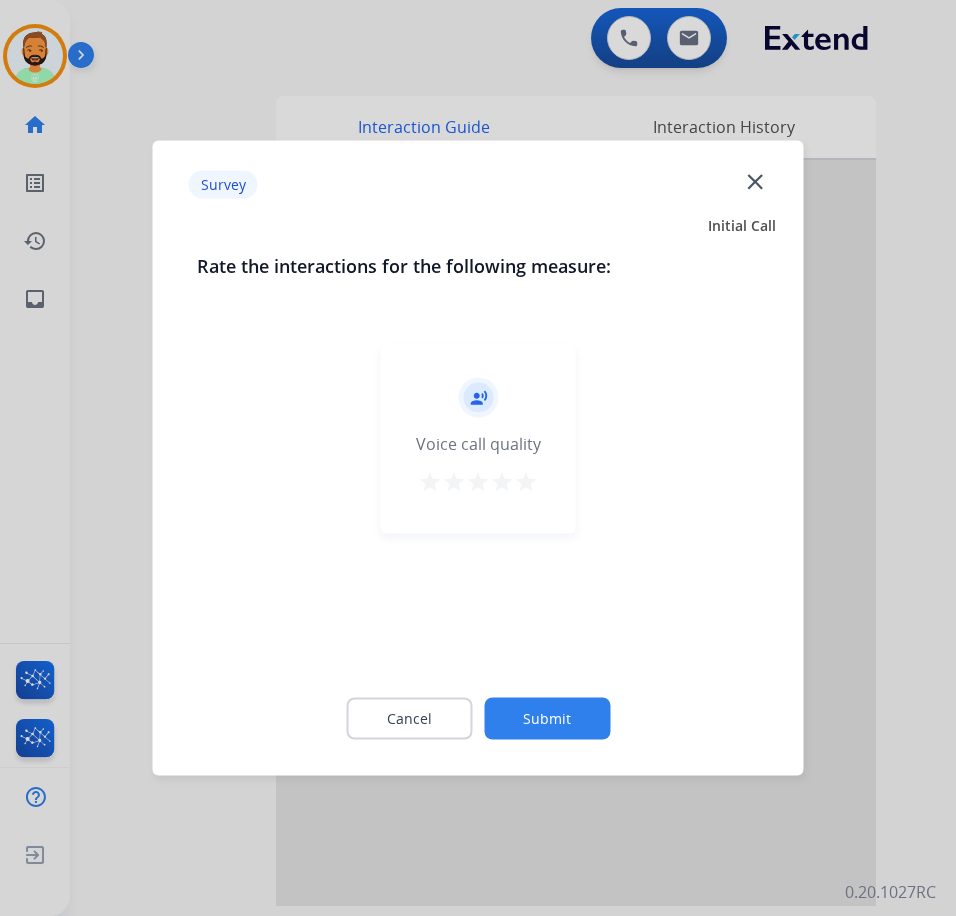 click on "Cancel Submit" 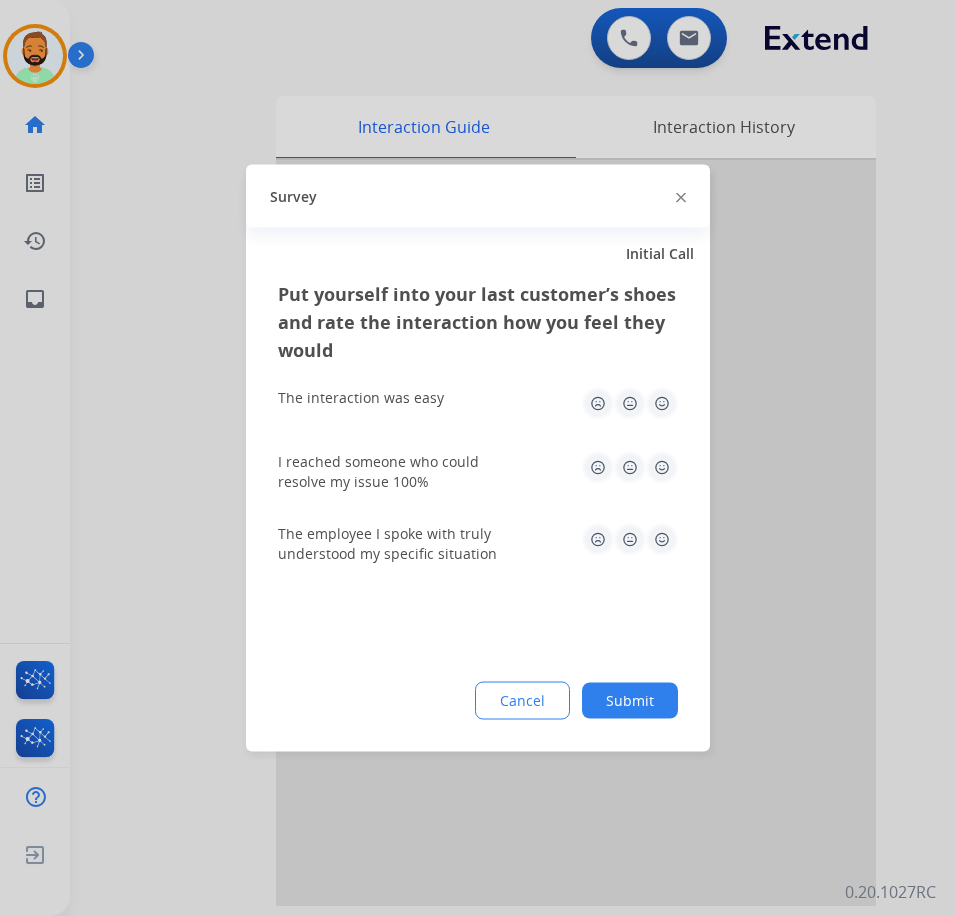 click on "Submit" 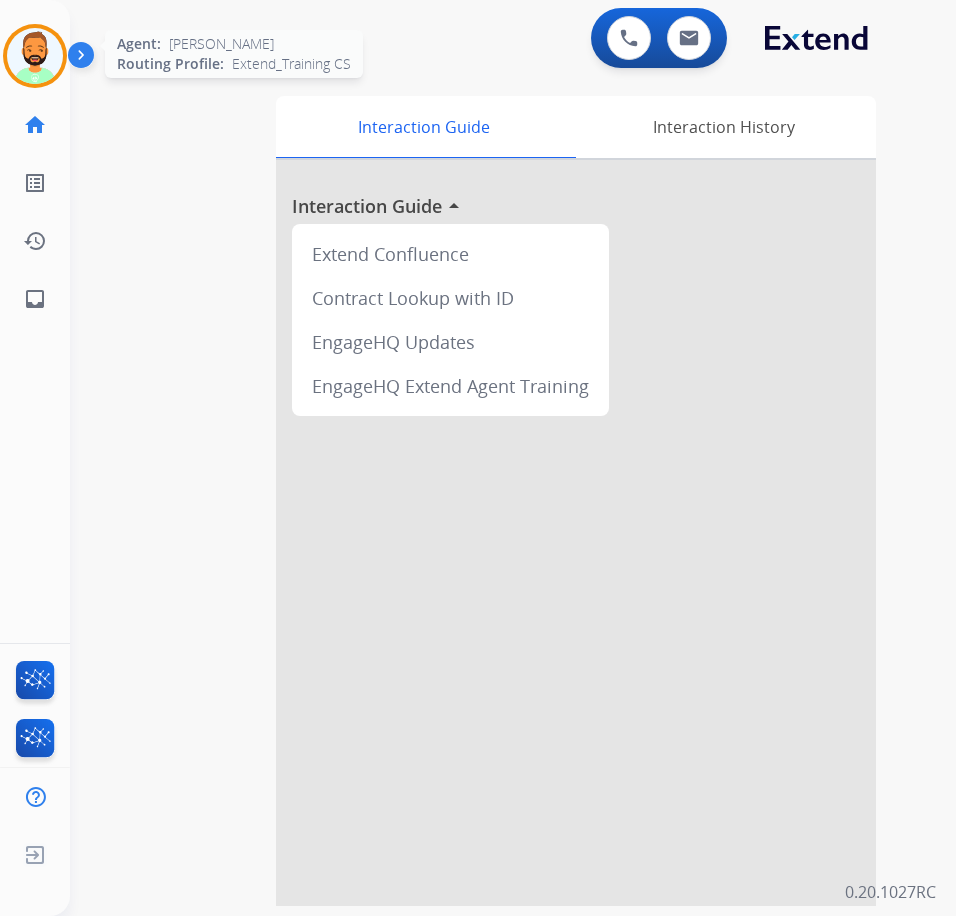 click at bounding box center [35, 56] 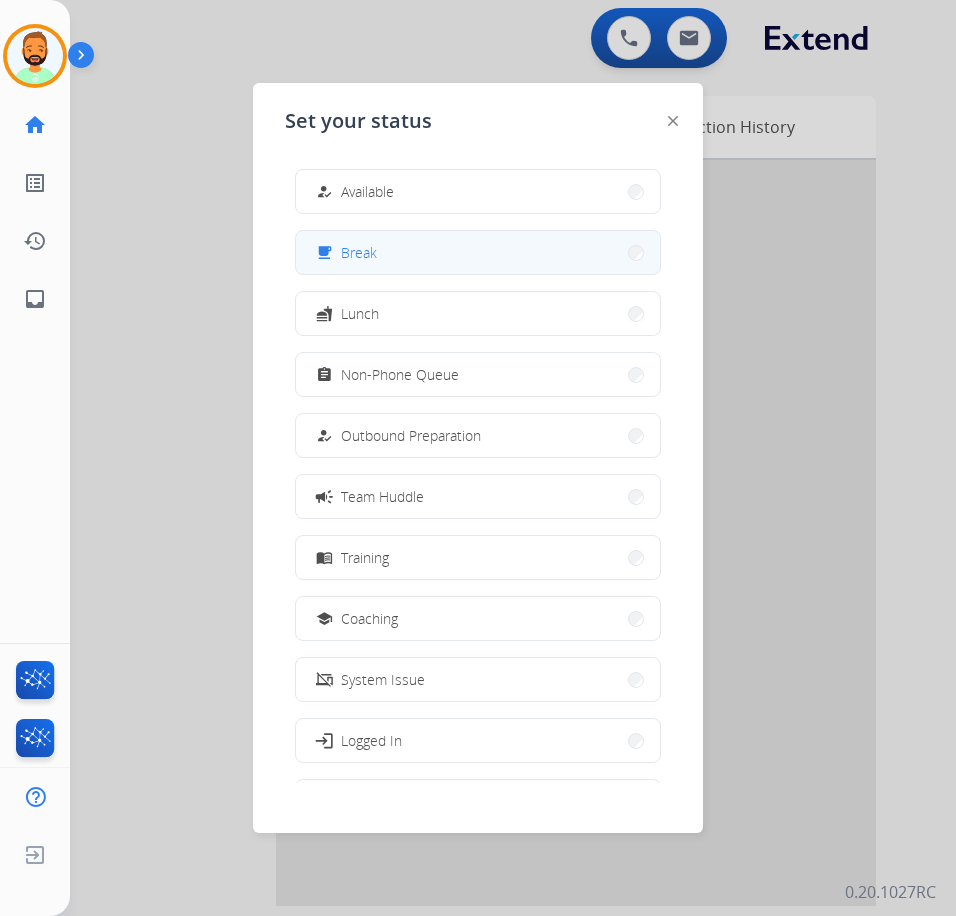 click on "free_breakfast Break" at bounding box center (478, 252) 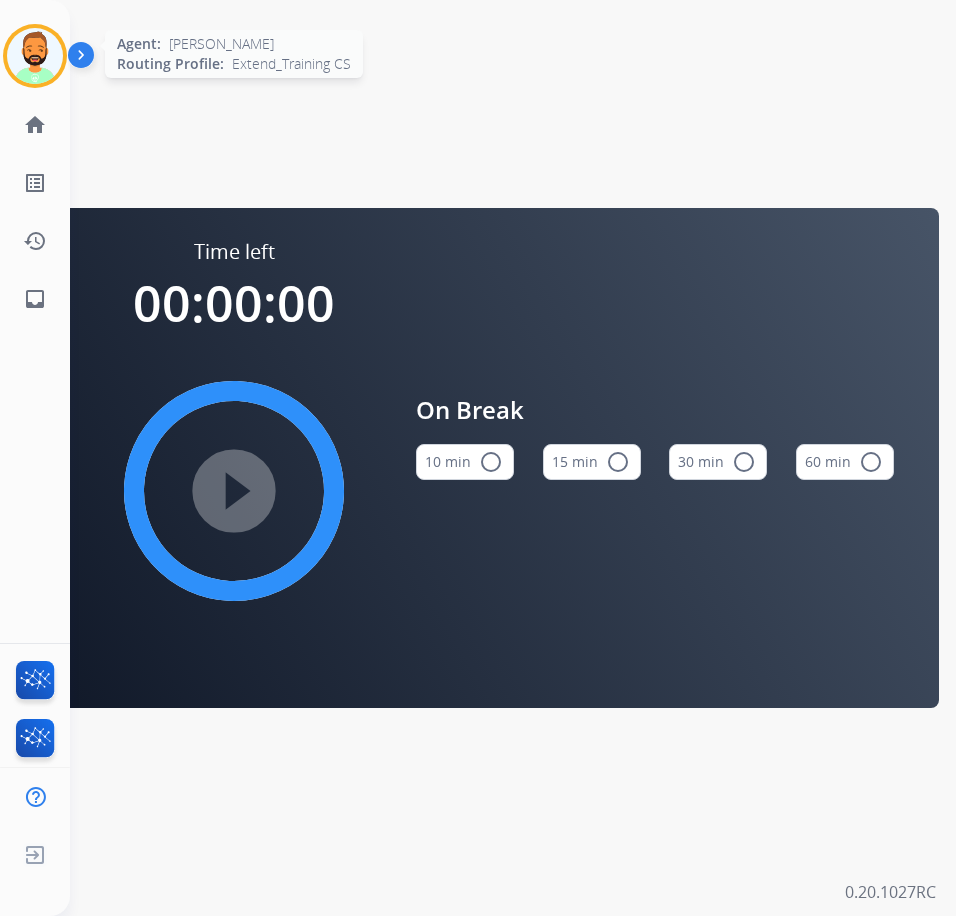 click at bounding box center (35, 56) 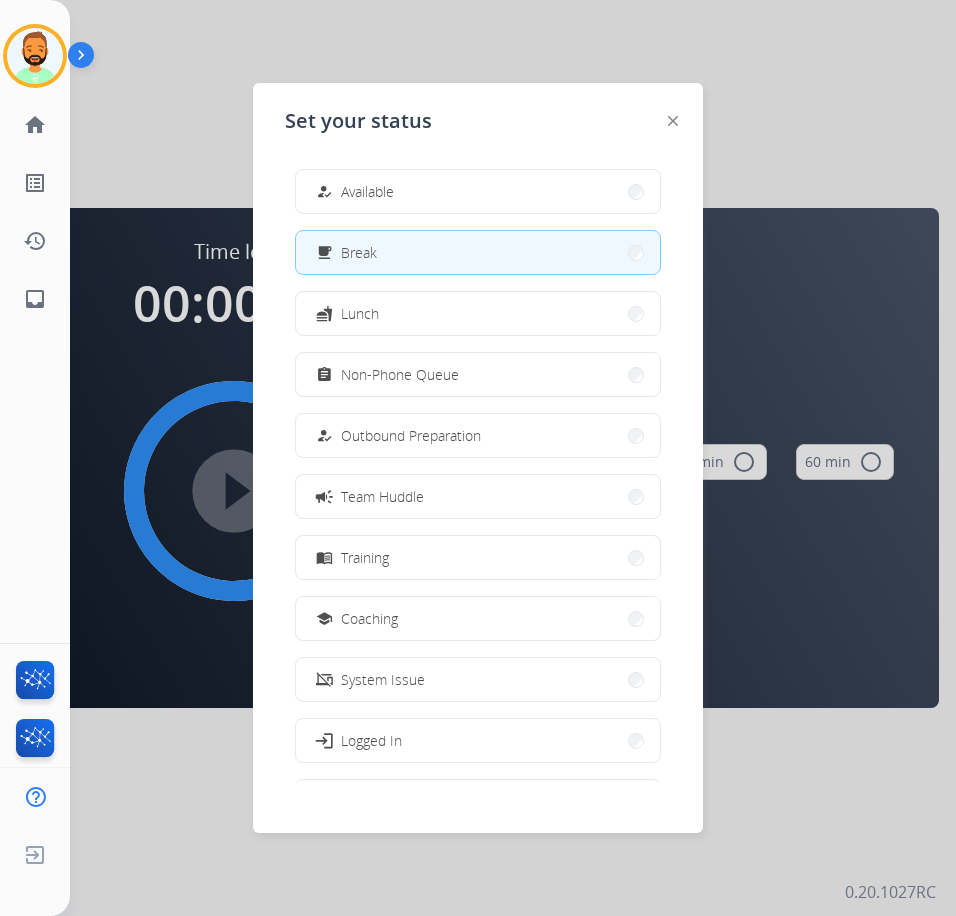click on "how_to_reg Available free_breakfast Break fastfood Lunch assignment Non-Phone Queue how_to_reg Outbound Preparation campaign Team Huddle menu_book Training school Coaching phonelink_off System Issue login Logged In work_off Offline" at bounding box center [478, 468] 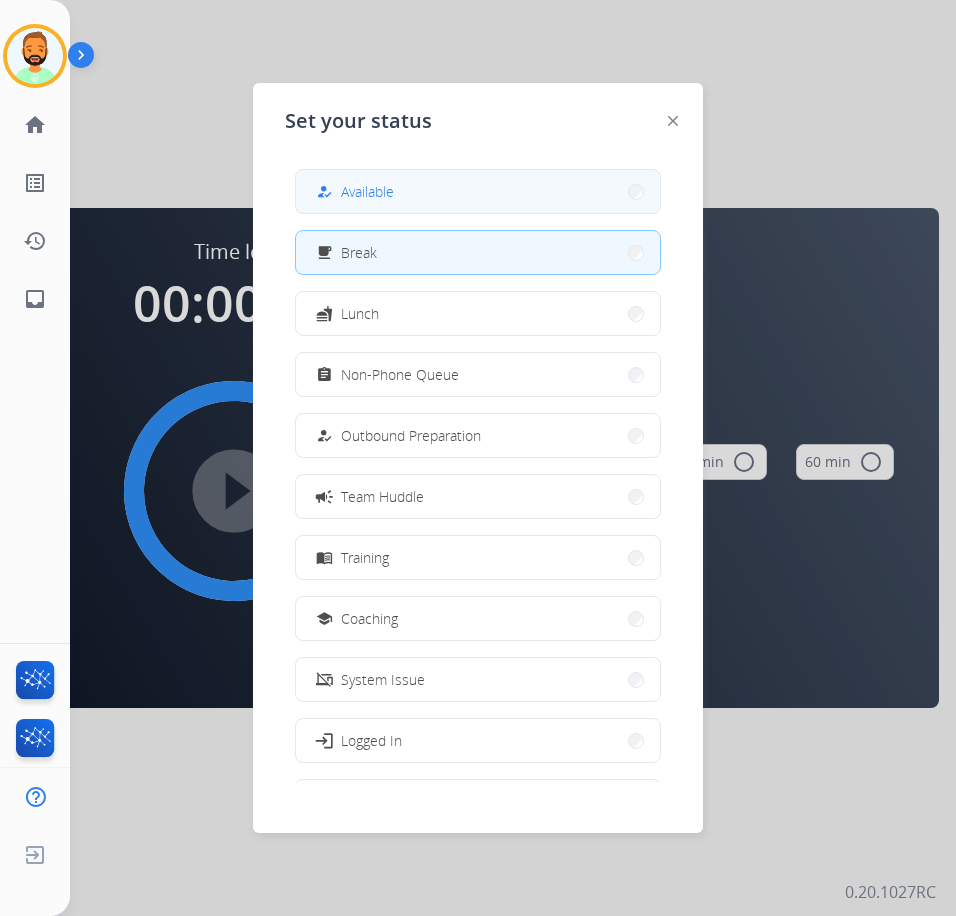 click on "how_to_reg Available" at bounding box center [478, 191] 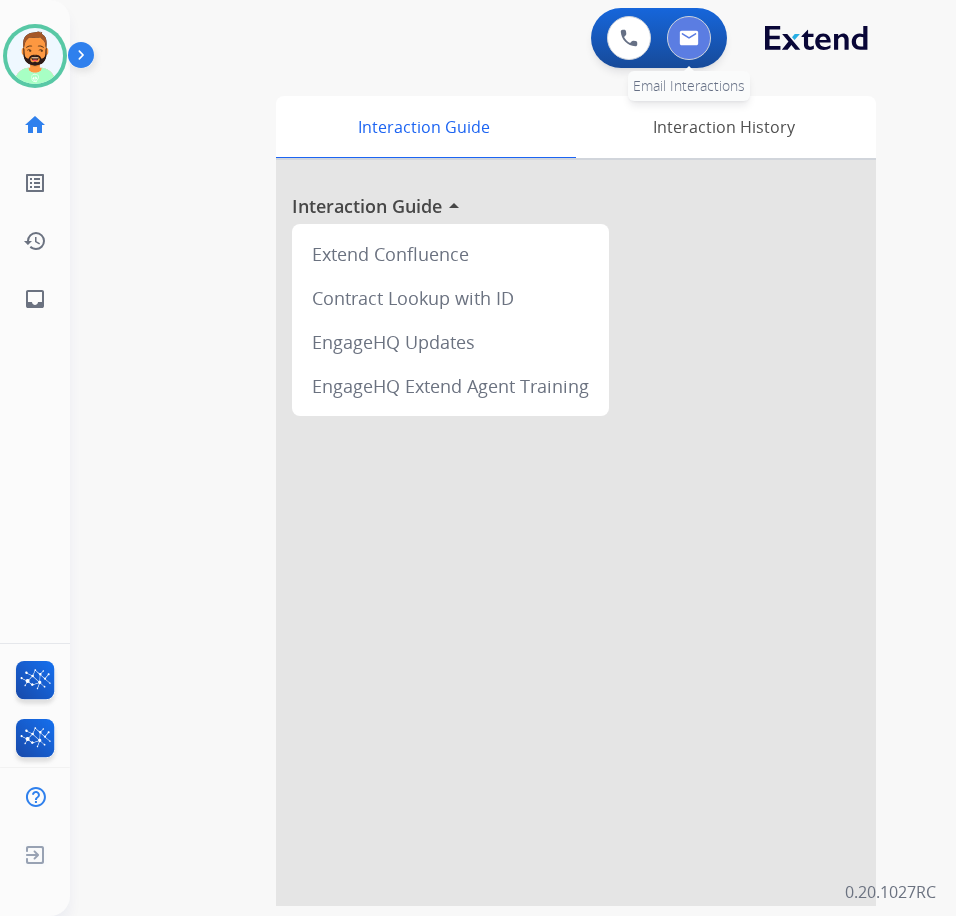 click at bounding box center [689, 38] 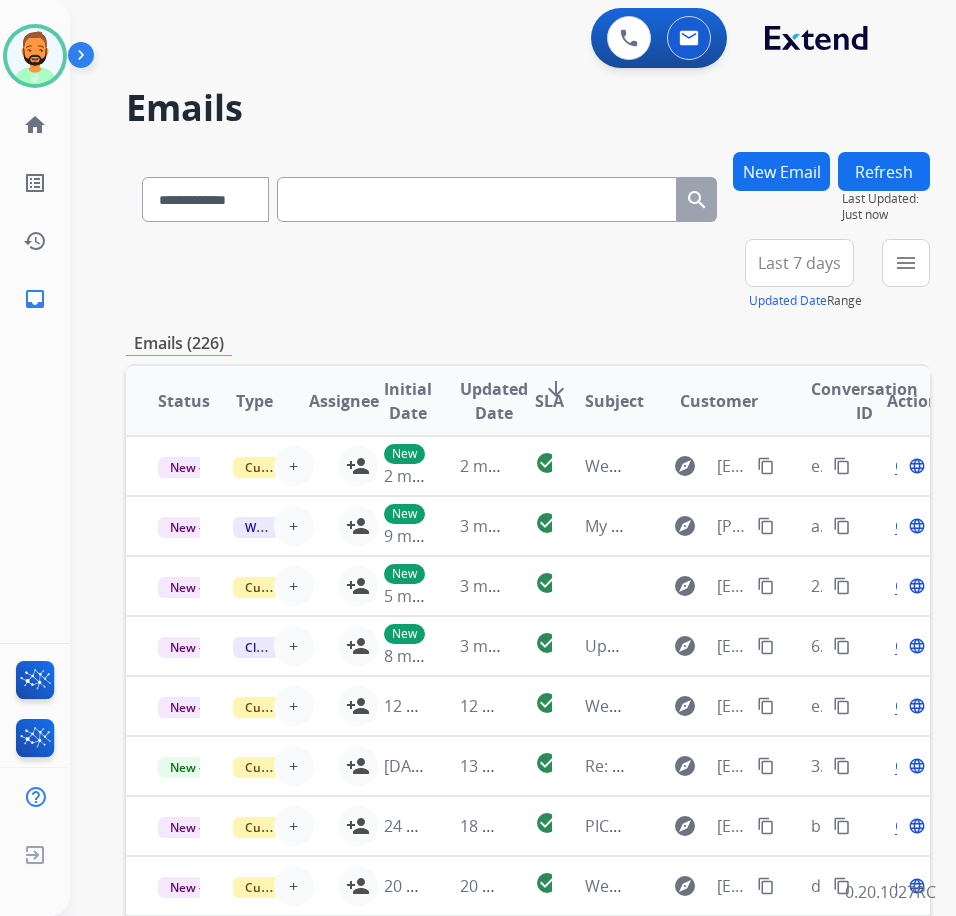 click on "Last 7 days" at bounding box center (799, 263) 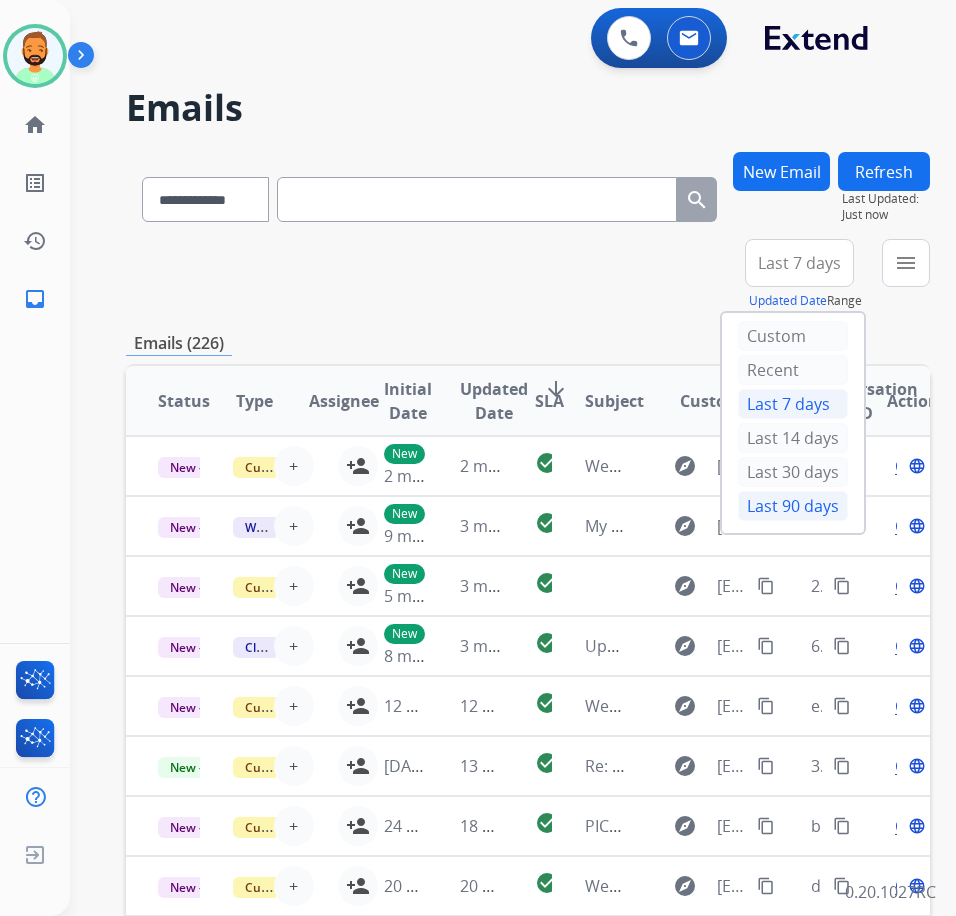 click on "Last 90 days" at bounding box center [793, 506] 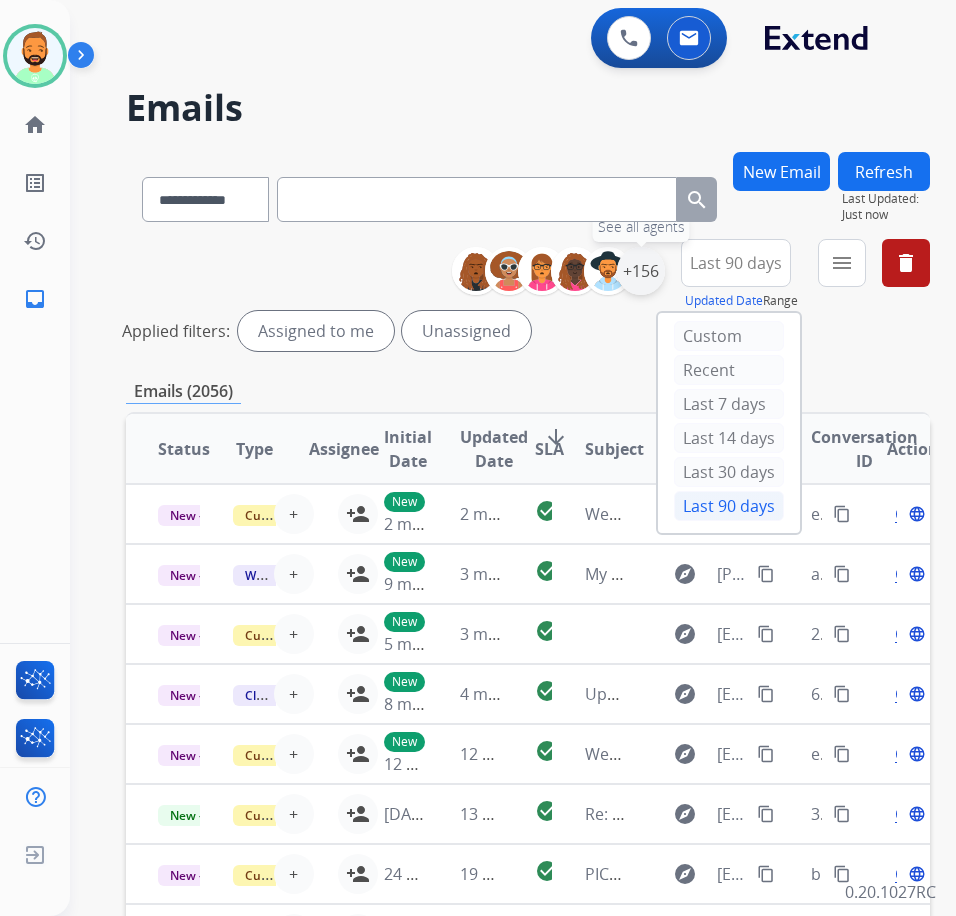 click on "+156" at bounding box center (641, 271) 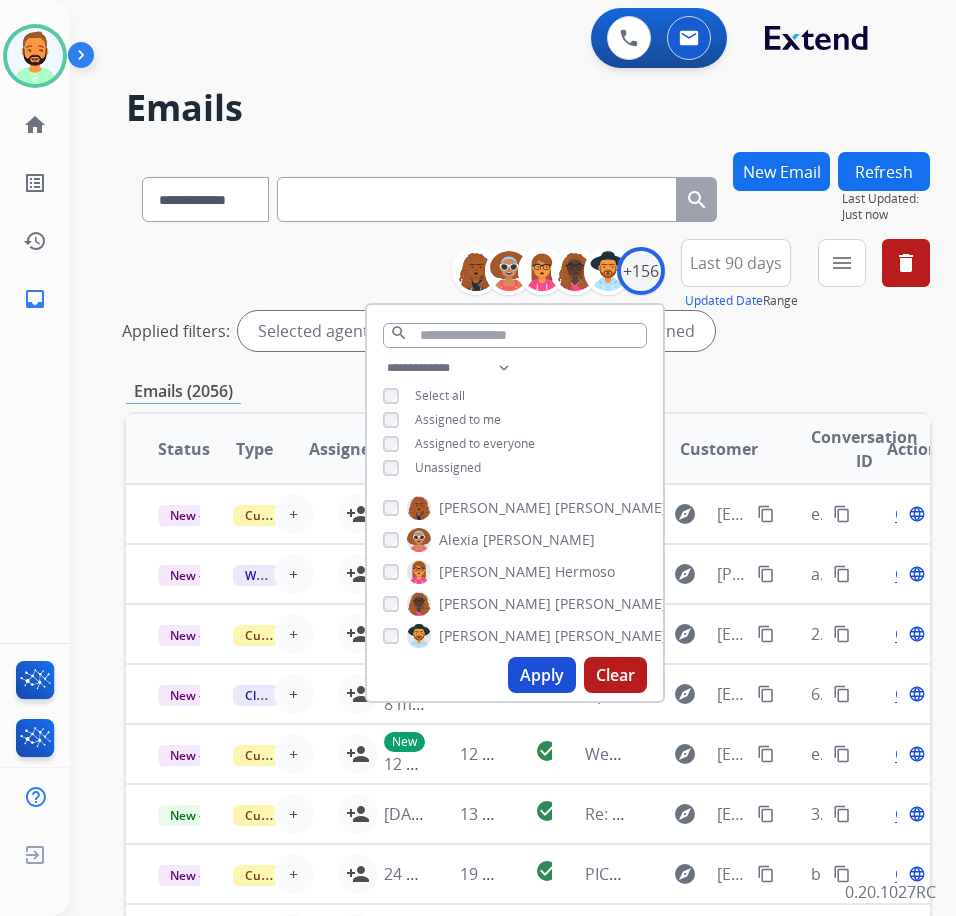 click on "**********" at bounding box center [515, 420] 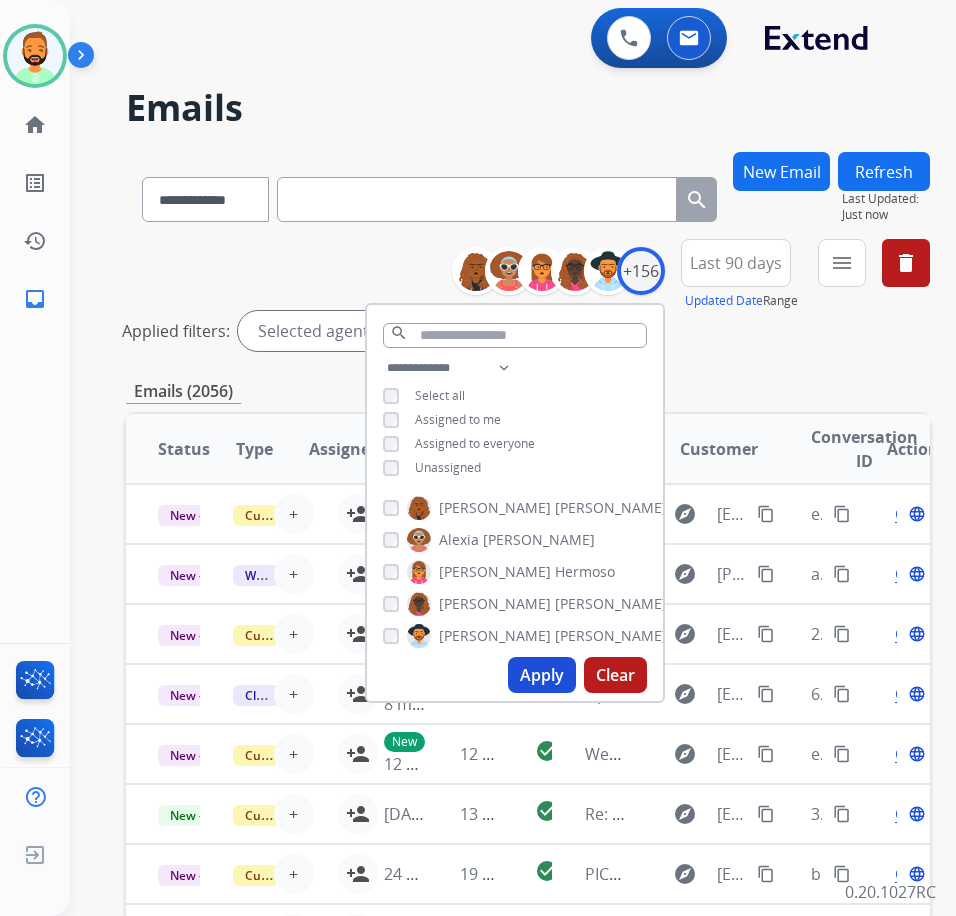 click on "Apply" at bounding box center (542, 675) 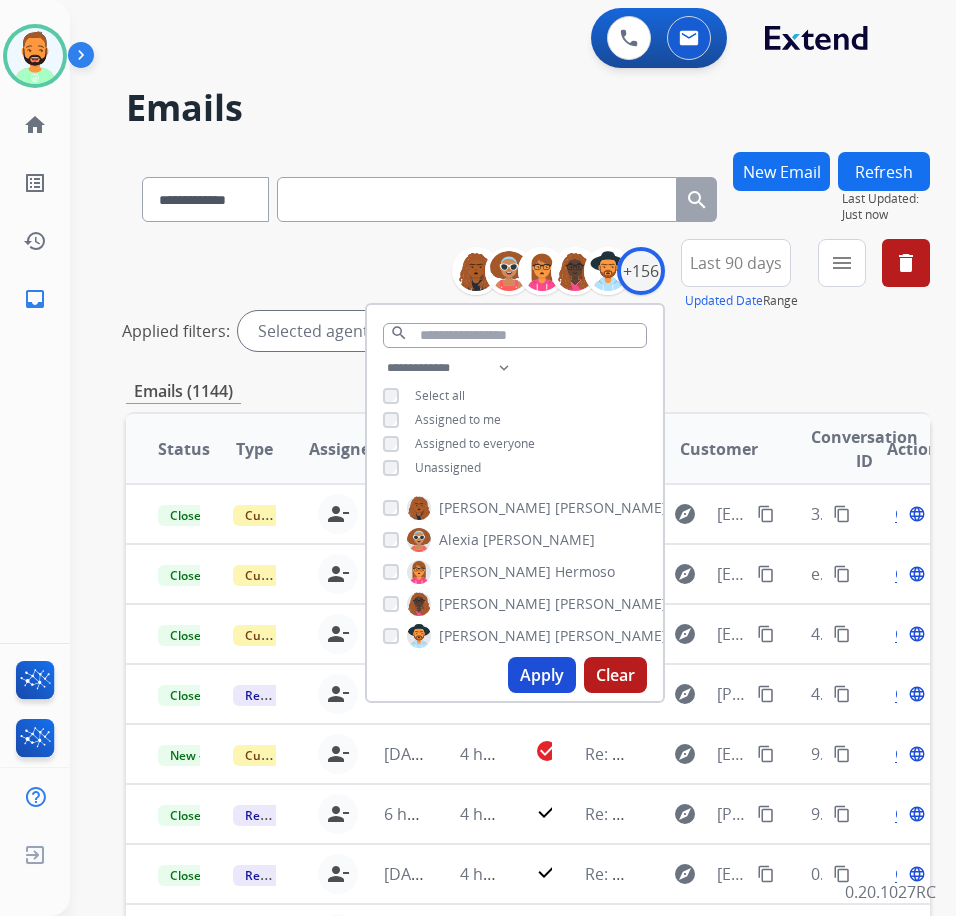 click on "**********" at bounding box center [698, 275] 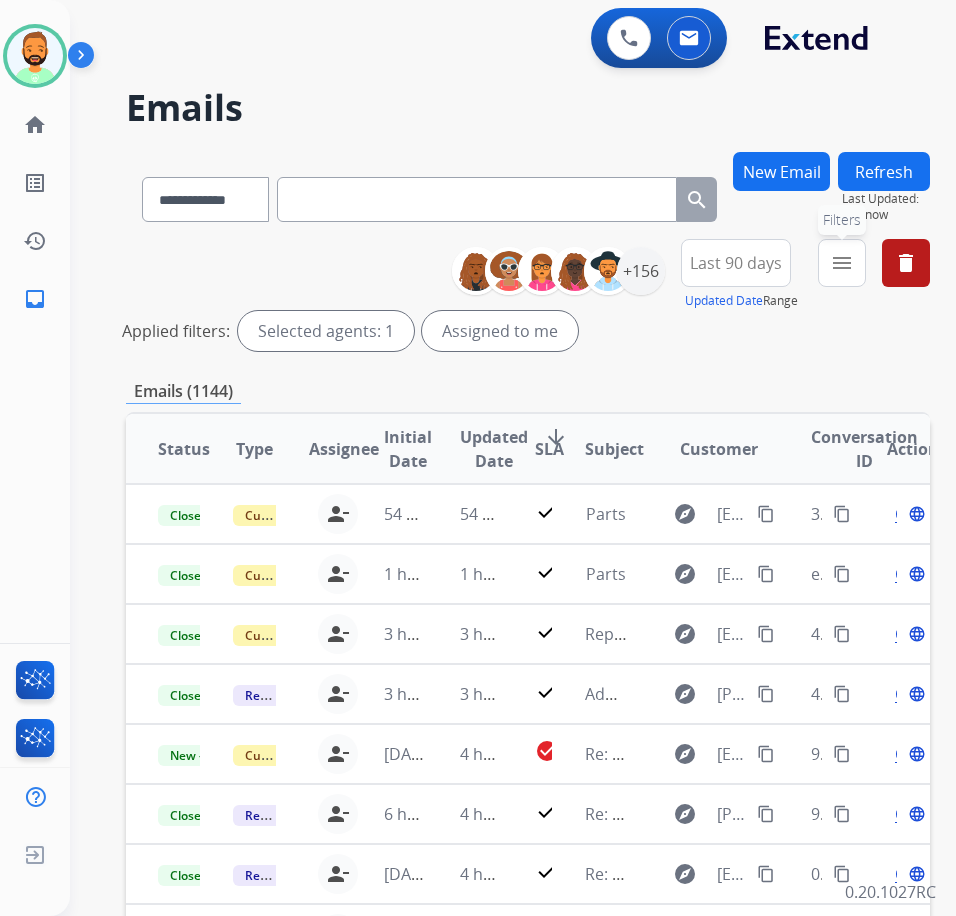 click on "menu" at bounding box center (842, 263) 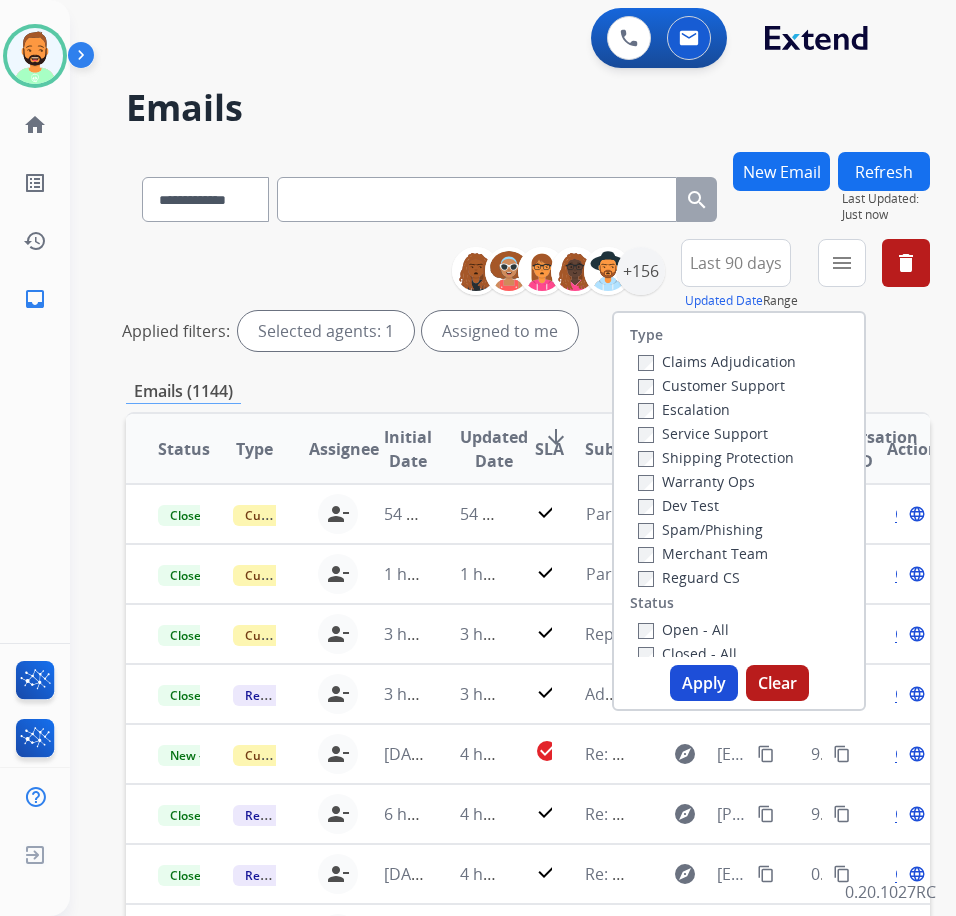 click on "Customer Support" at bounding box center (711, 385) 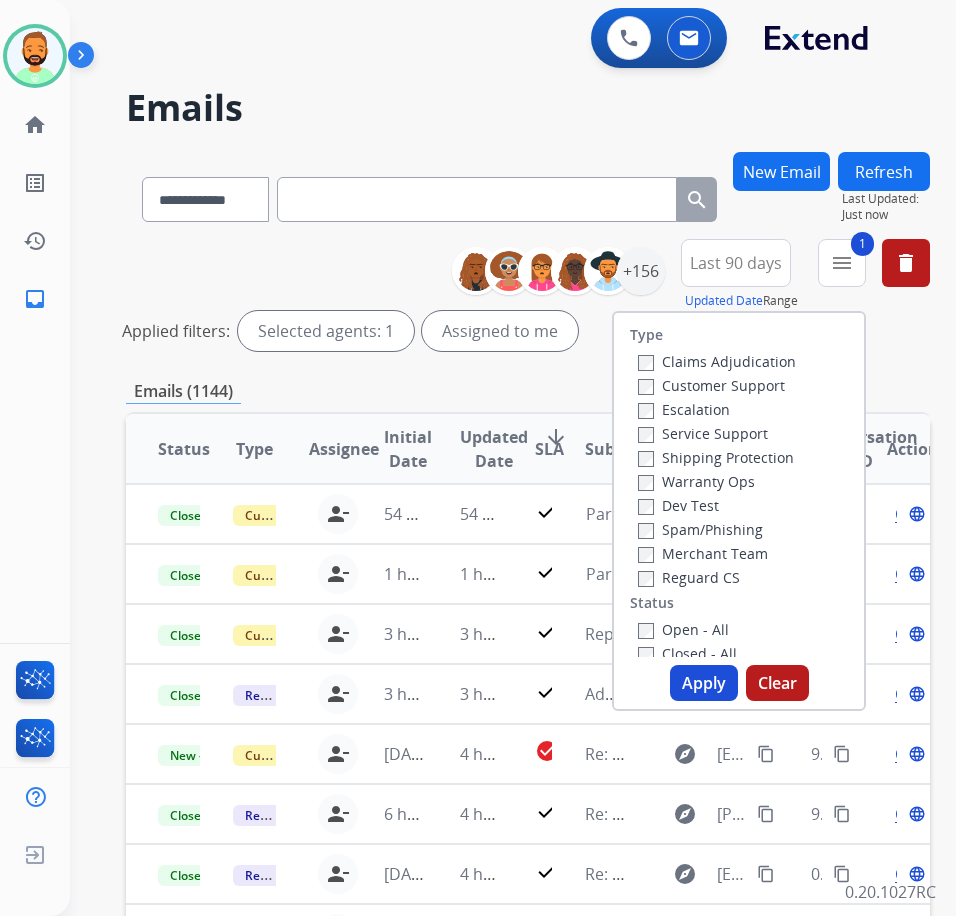 click on "Shipping Protection" at bounding box center [716, 457] 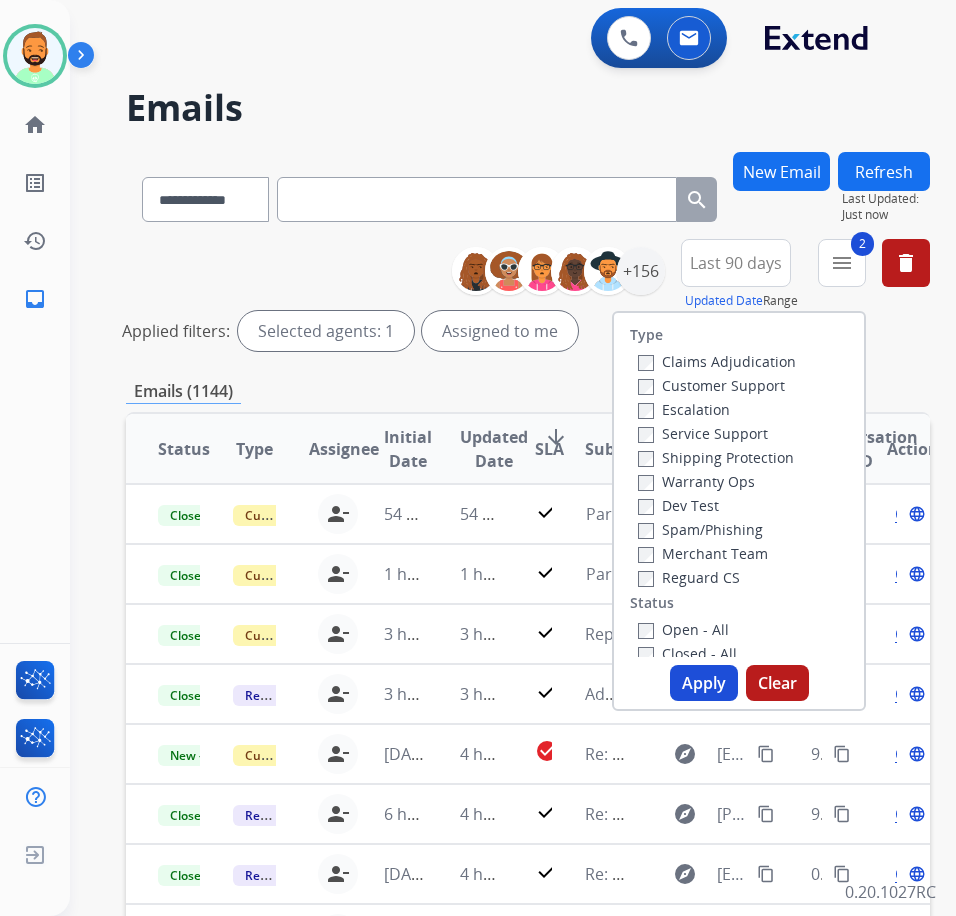 click on "Open - All" at bounding box center [683, 629] 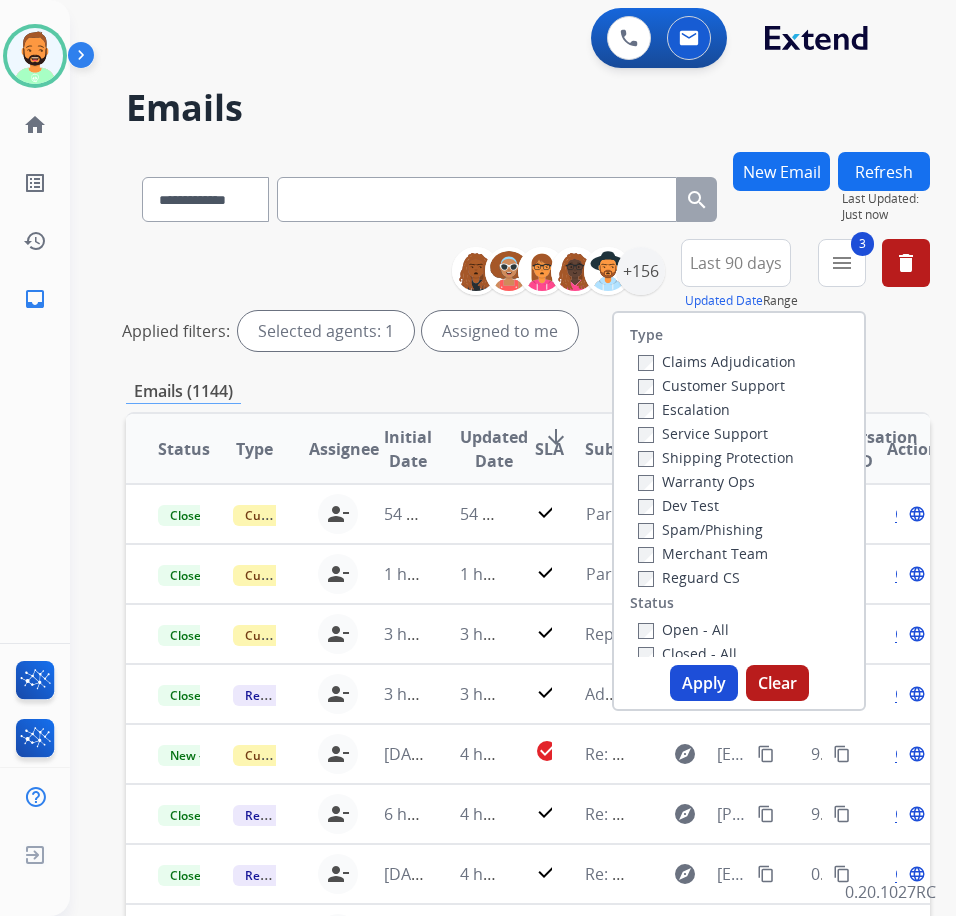click on "Apply" at bounding box center [704, 683] 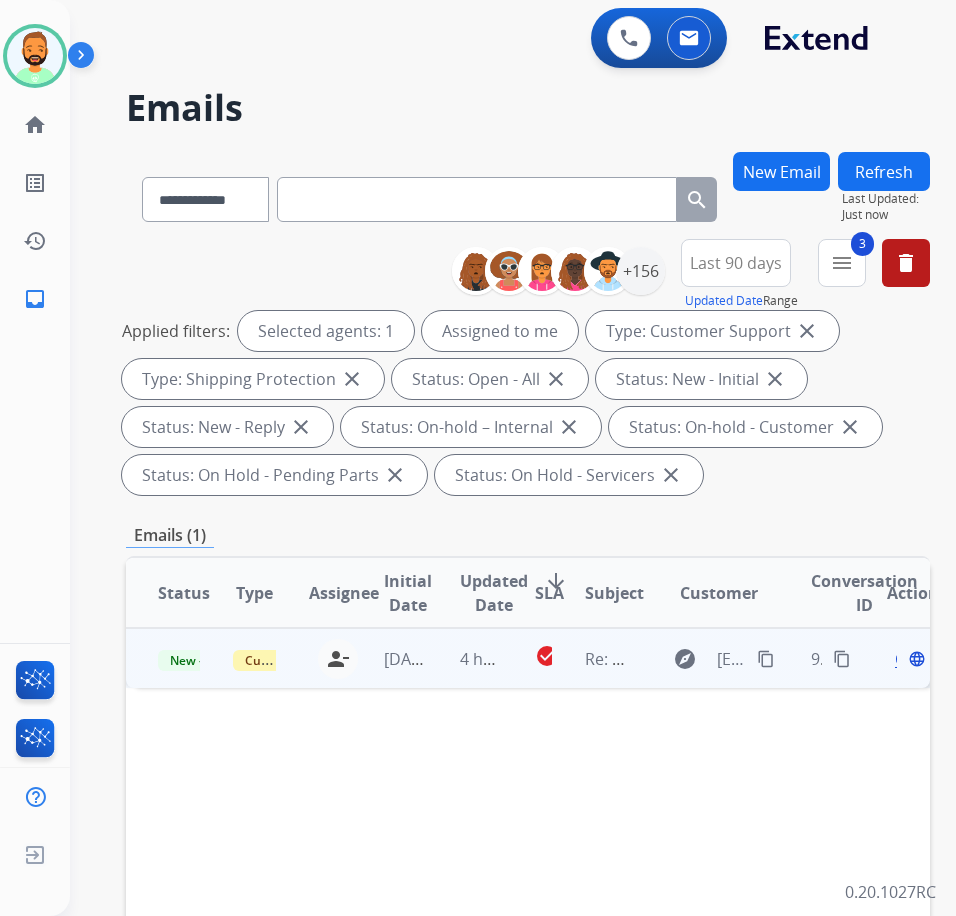 click on "4 hours ago" at bounding box center (465, 658) 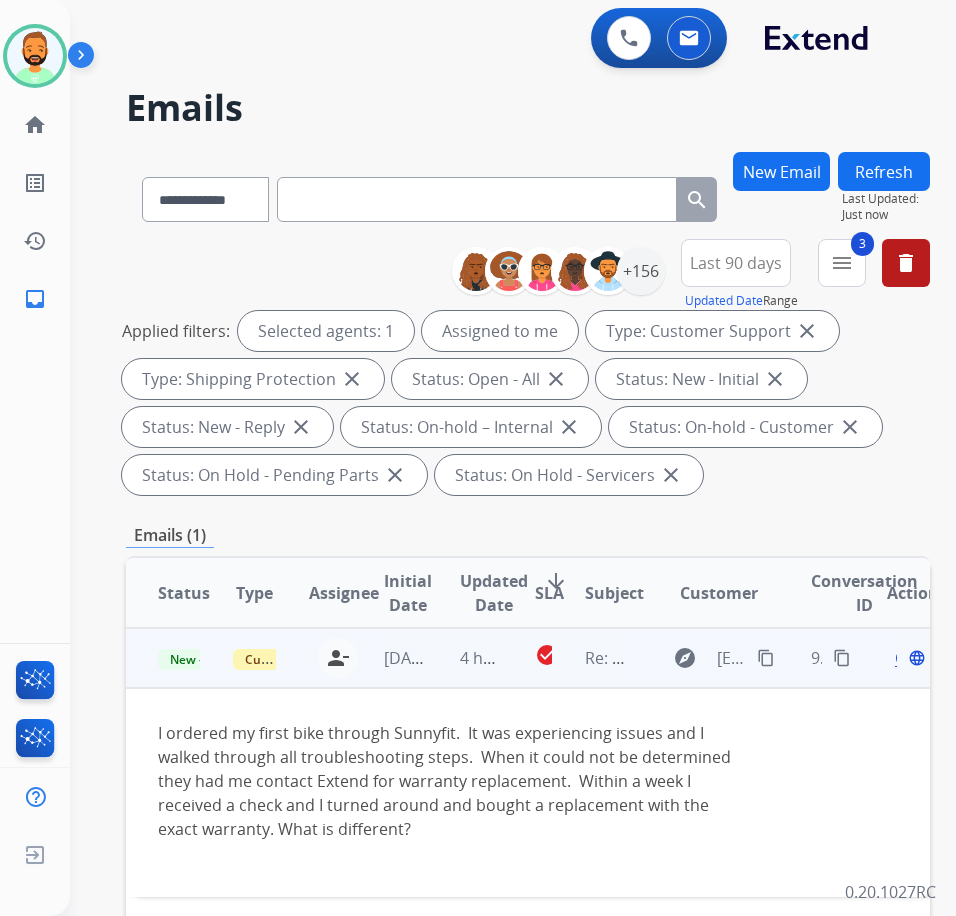 click on "Open" at bounding box center [915, 658] 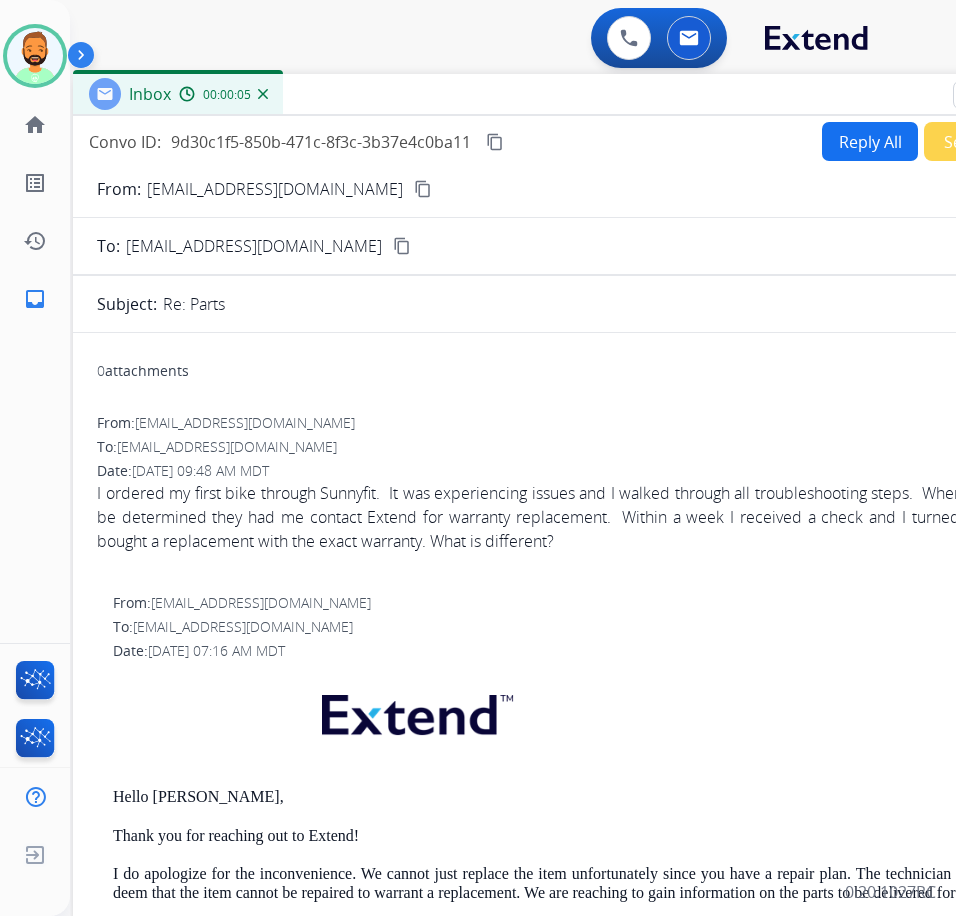 drag, startPoint x: 321, startPoint y: 142, endPoint x: 486, endPoint y: 94, distance: 171.84004 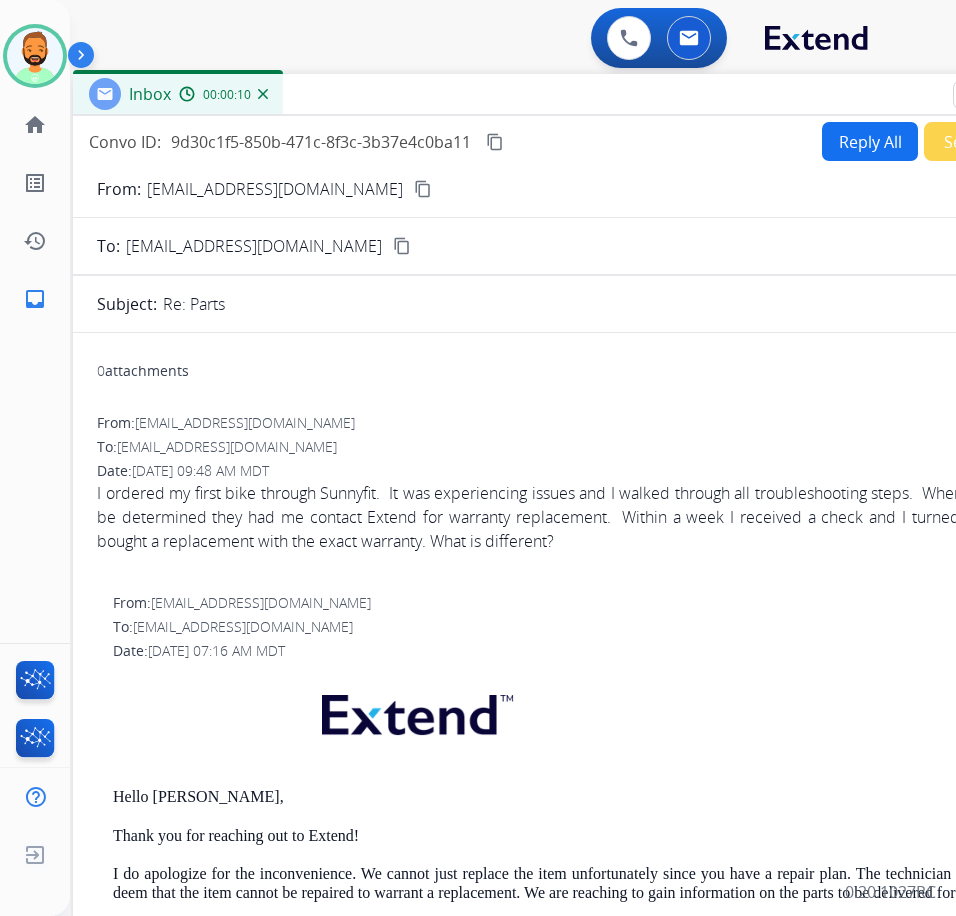 click on "Reply All" at bounding box center (870, 141) 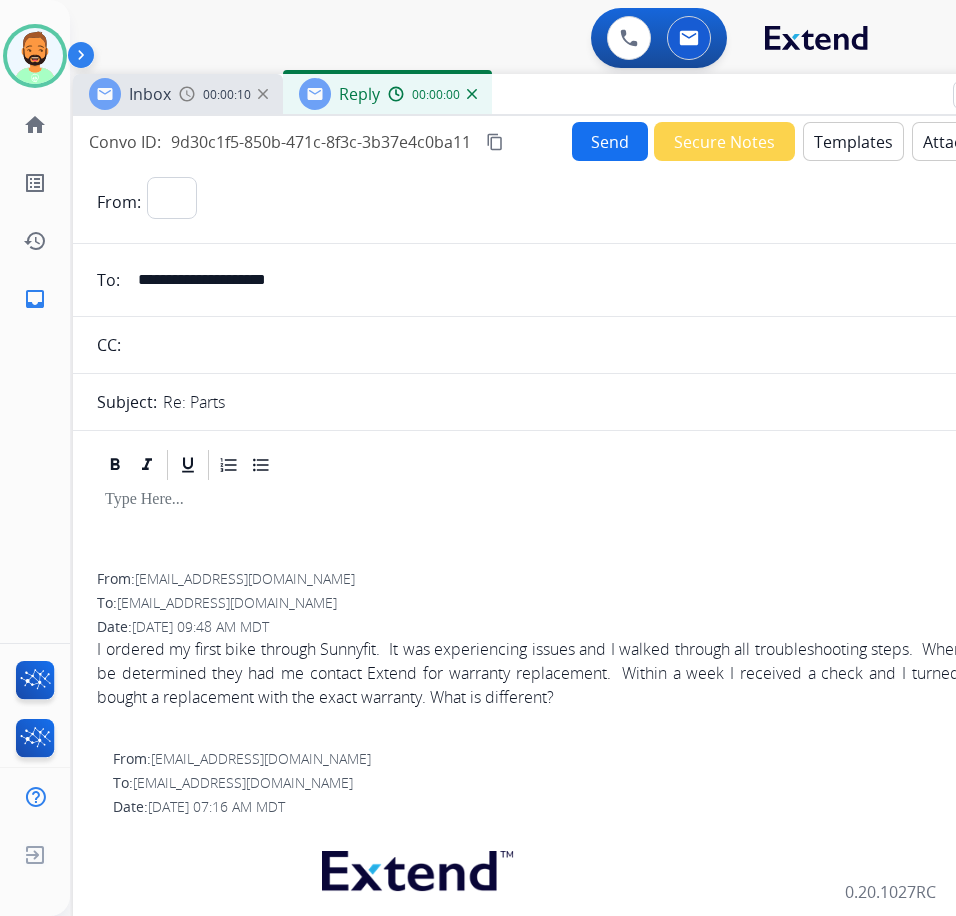 select on "**********" 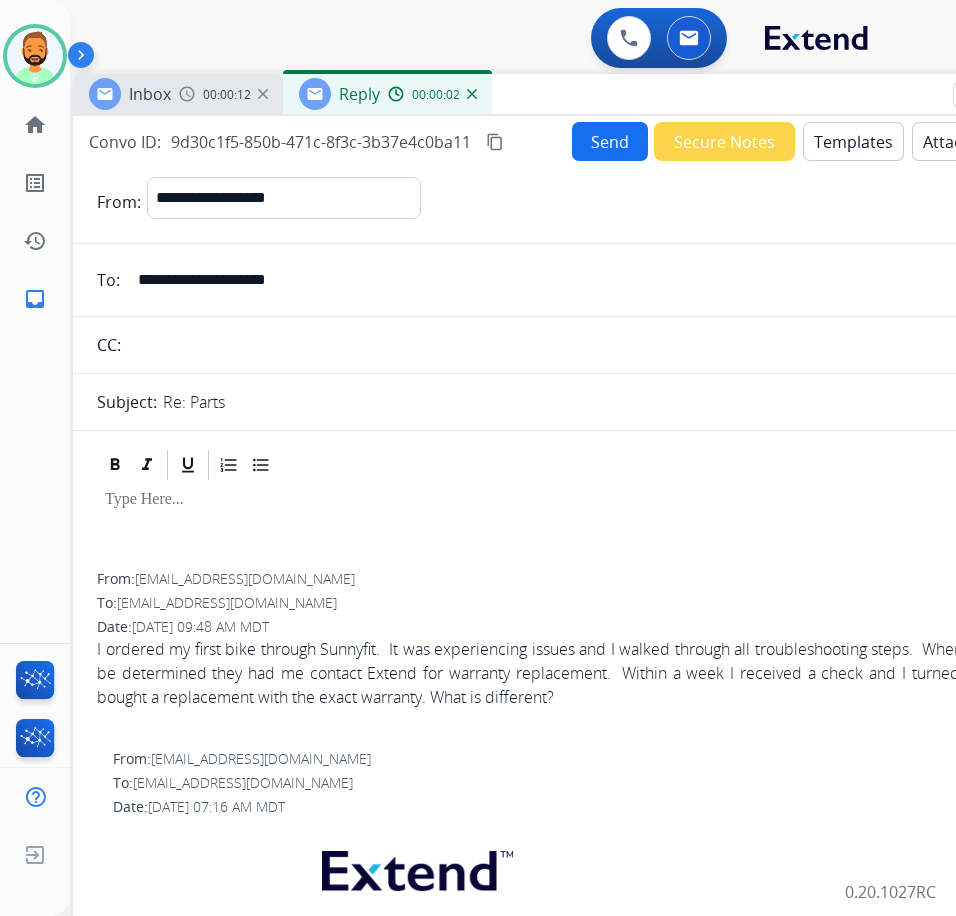 click on "Templates" at bounding box center [853, 141] 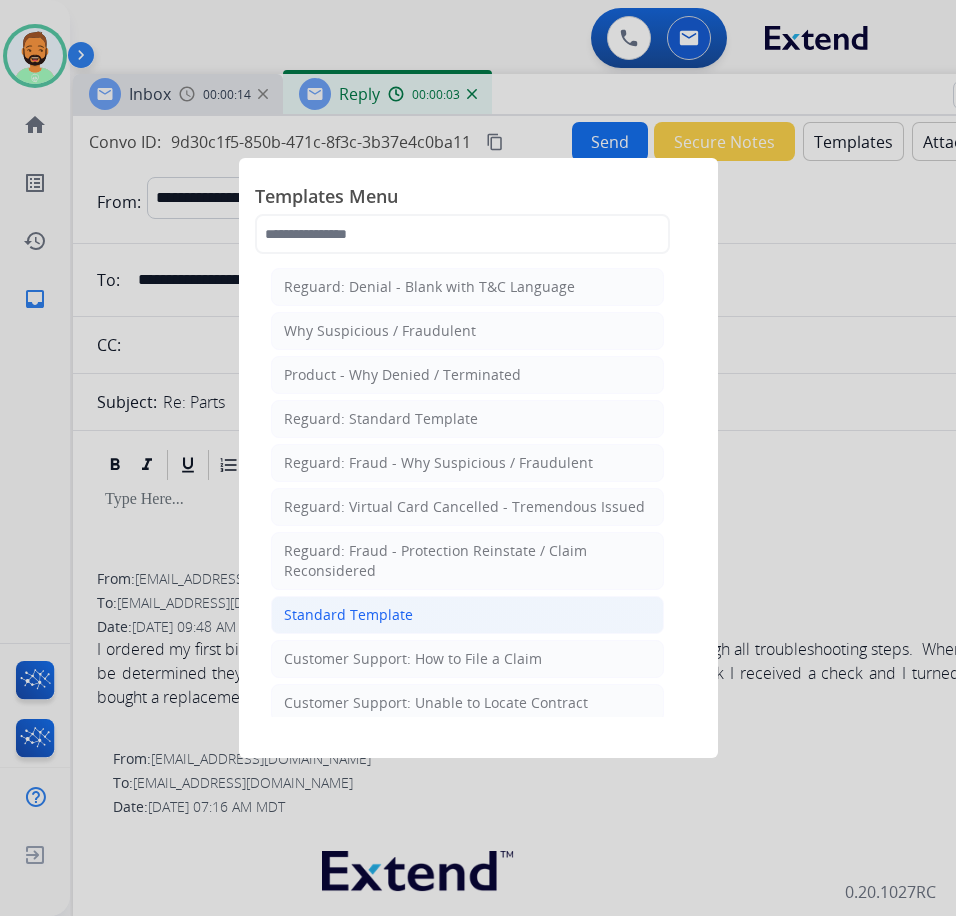 click on "Standard Template" 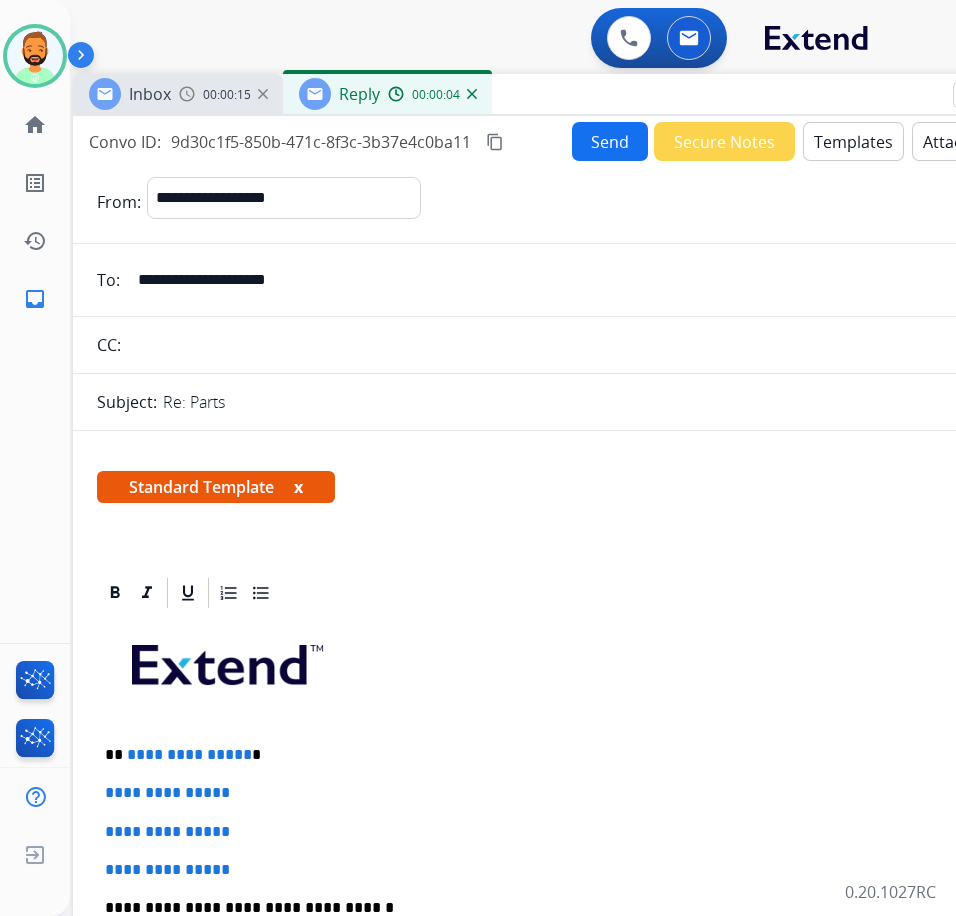 scroll, scrollTop: 200, scrollLeft: 0, axis: vertical 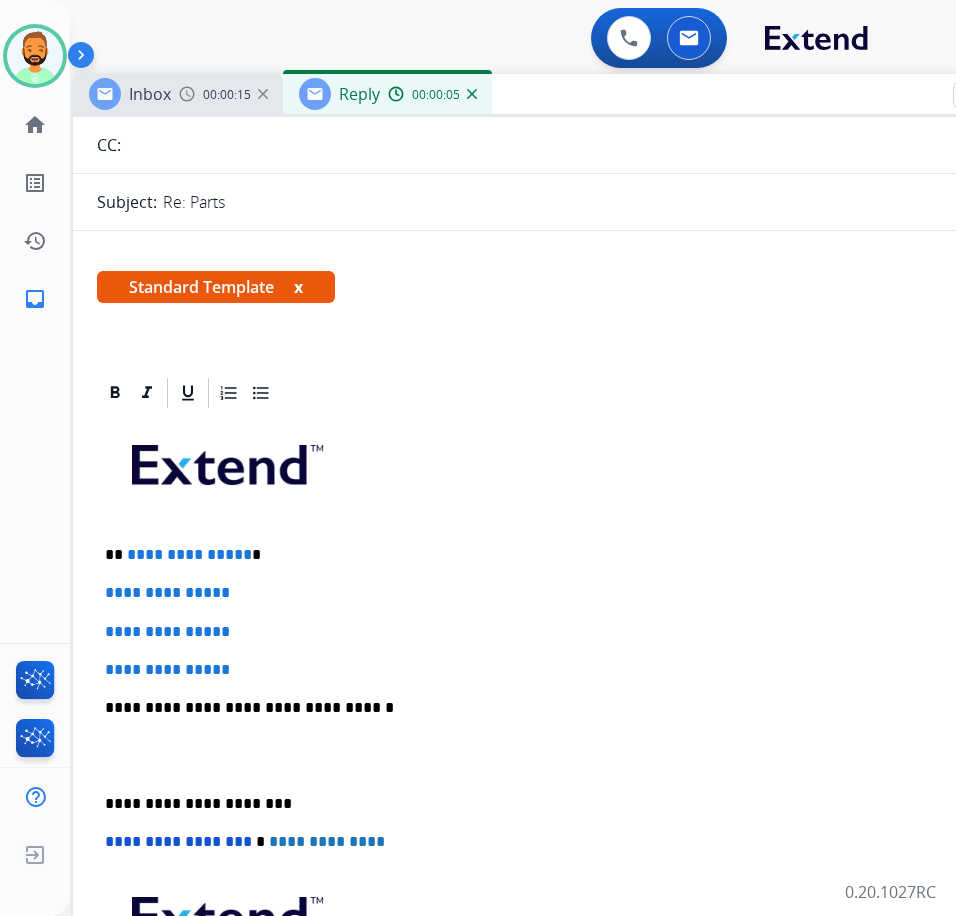 click on "**********" at bounding box center (565, 555) 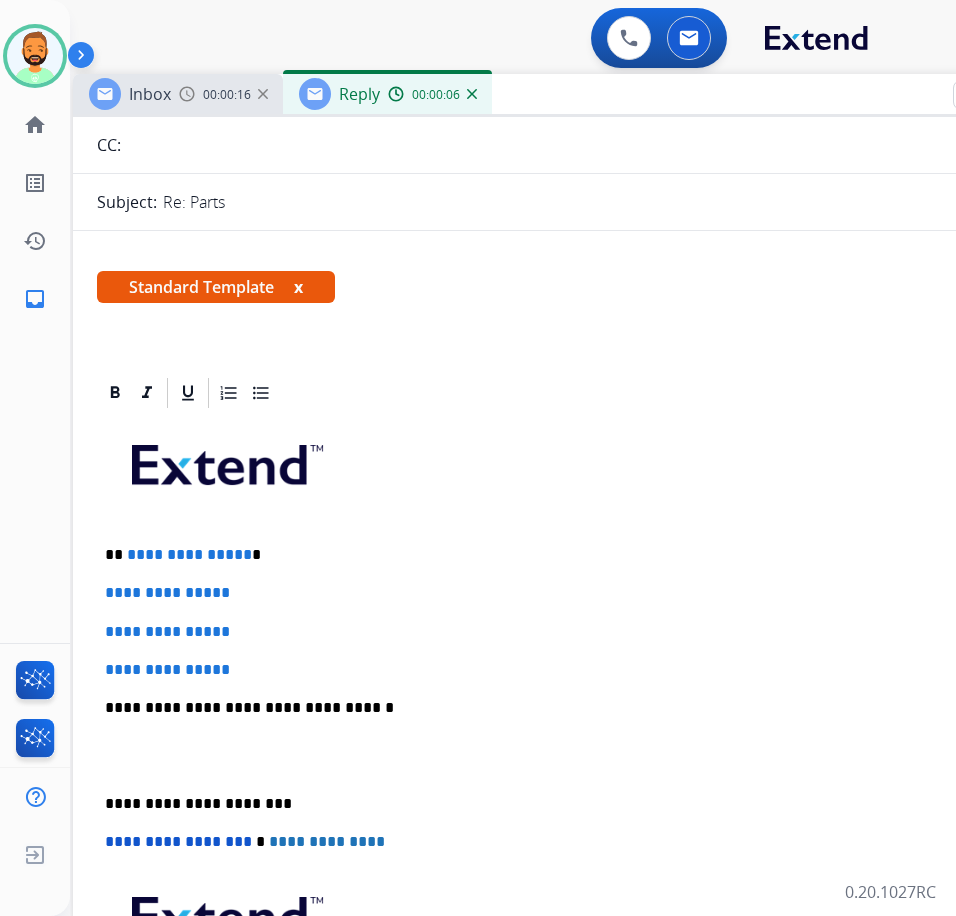 type 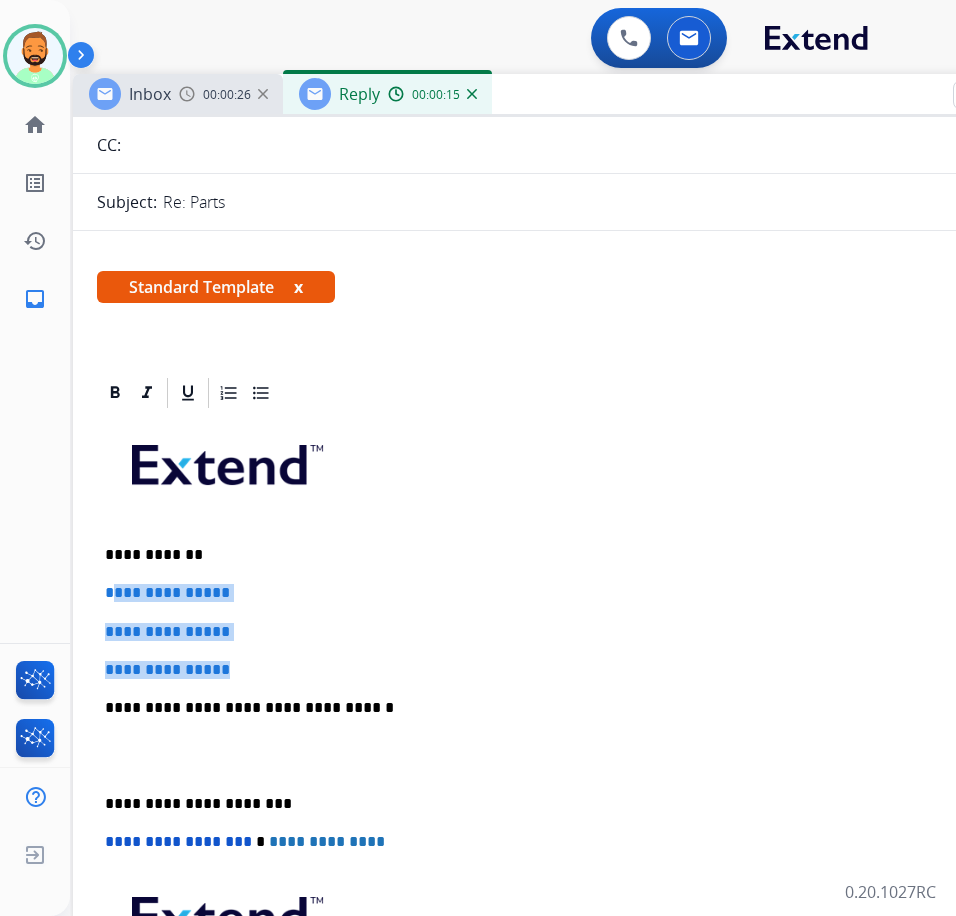 drag, startPoint x: 264, startPoint y: 669, endPoint x: 109, endPoint y: 577, distance: 180.24706 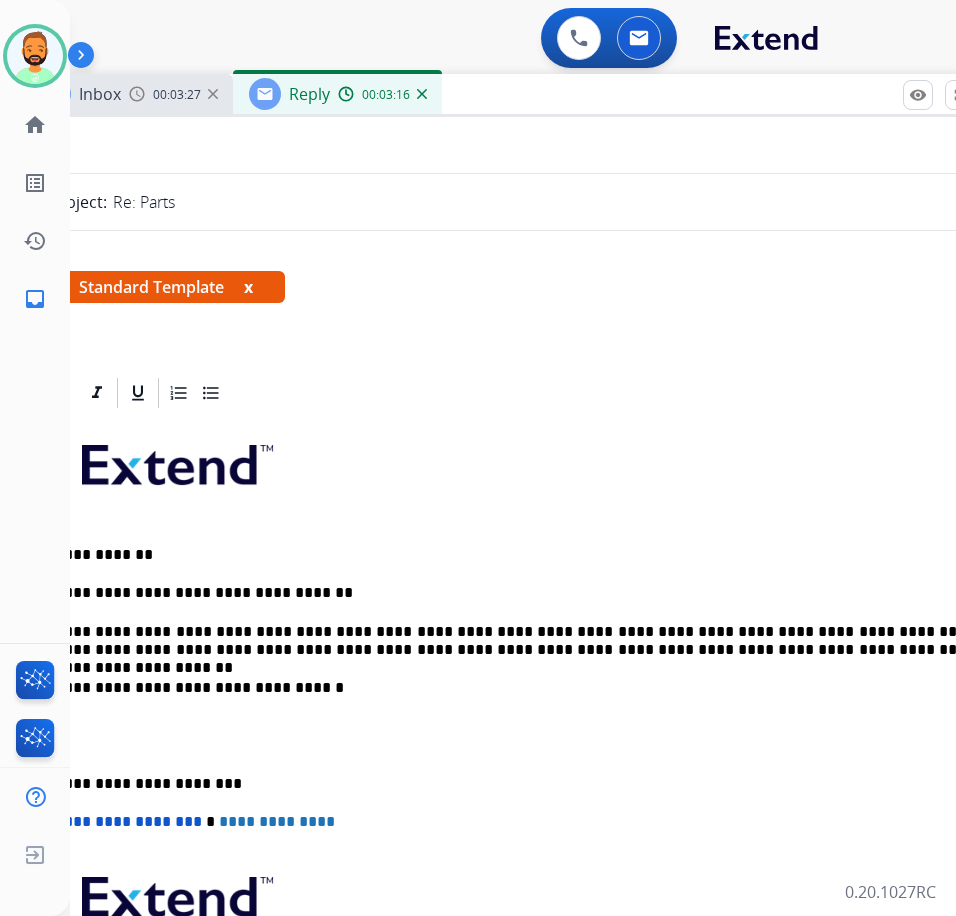 scroll, scrollTop: 0, scrollLeft: 42, axis: horizontal 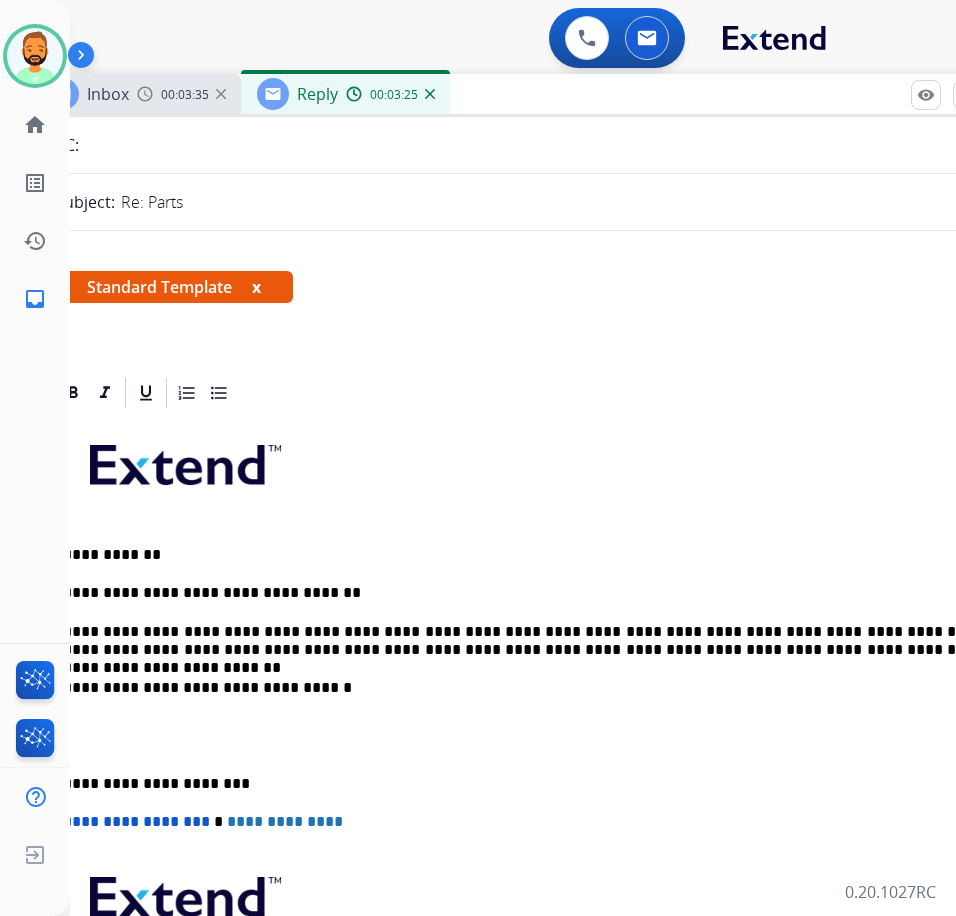 drag, startPoint x: 89, startPoint y: 770, endPoint x: 144, endPoint y: 789, distance: 58.189346 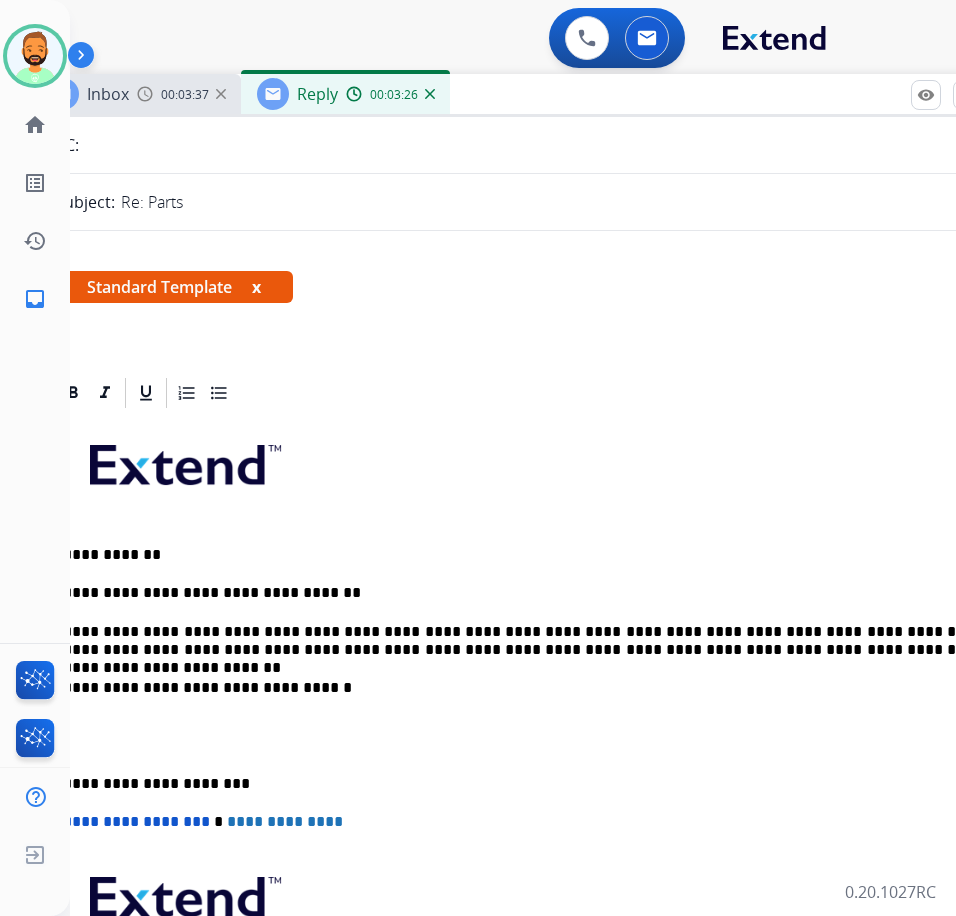 scroll, scrollTop: 0, scrollLeft: 30, axis: horizontal 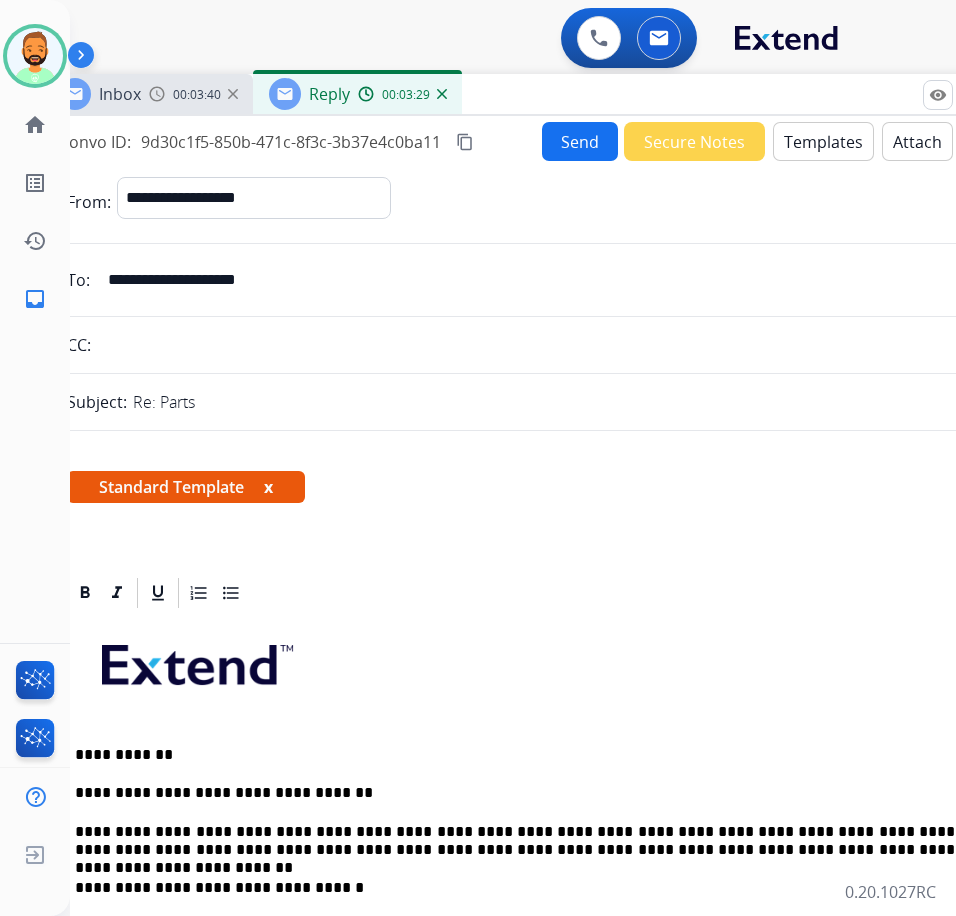 click on "Send" at bounding box center (580, 141) 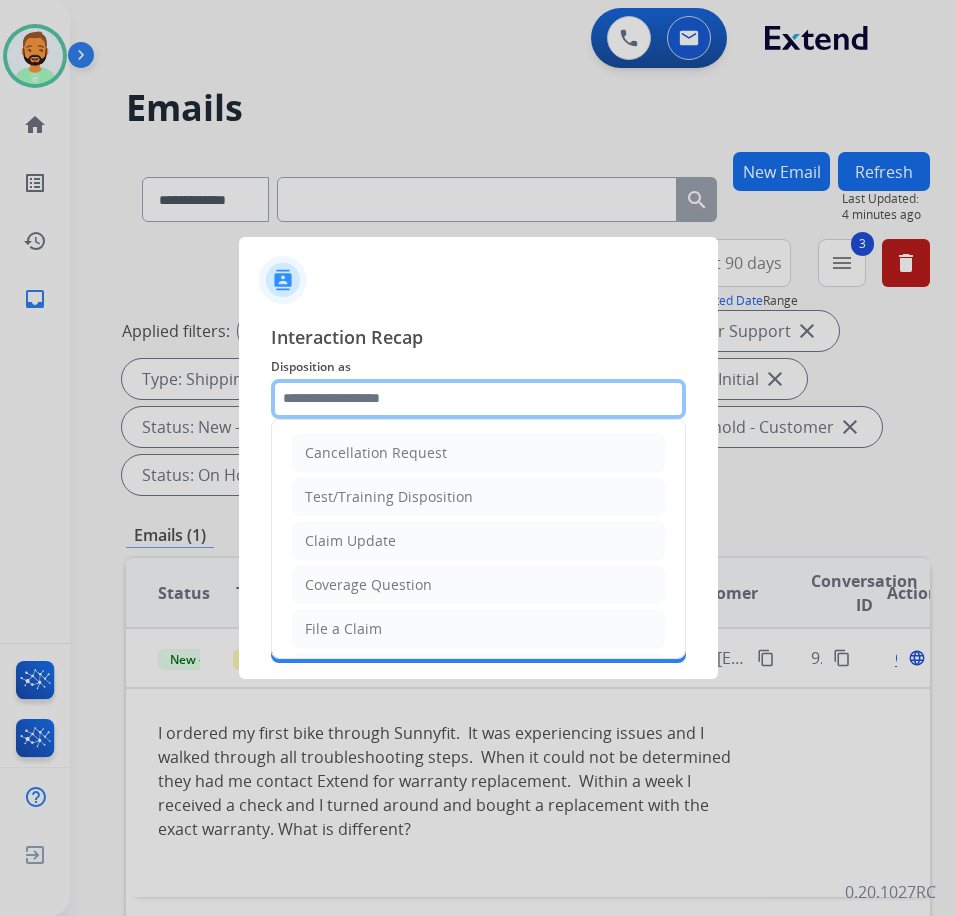 click 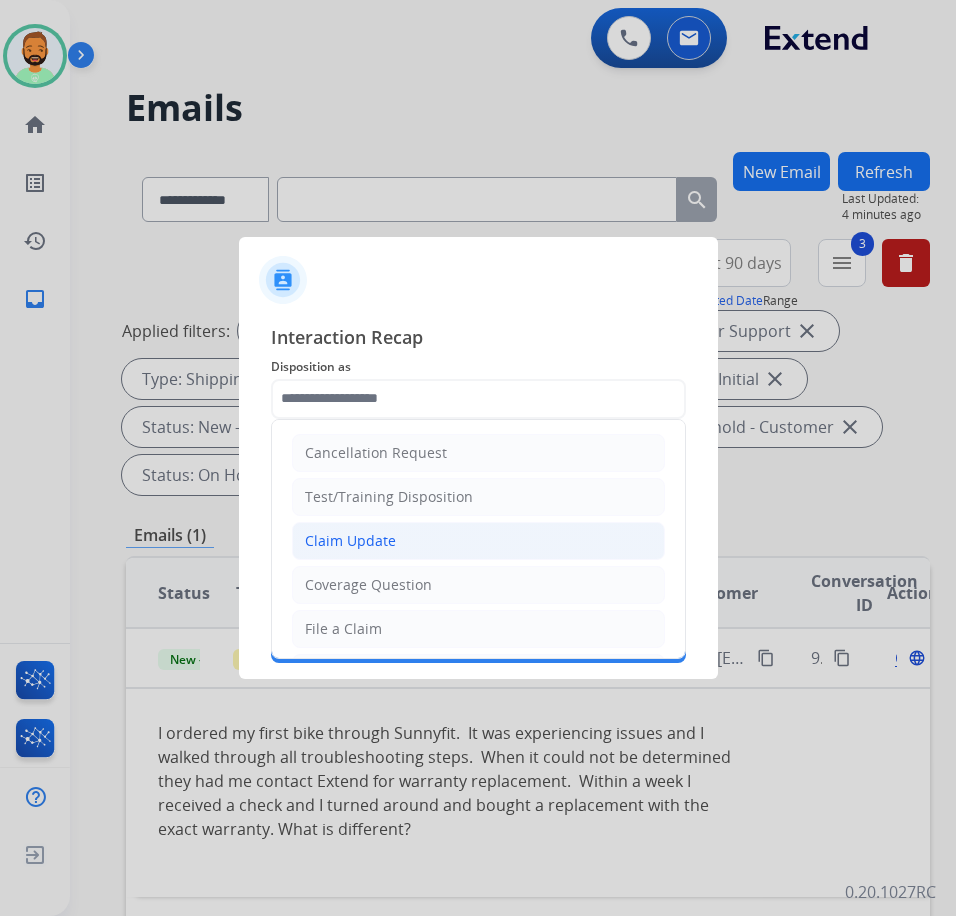 click on "Claim Update" 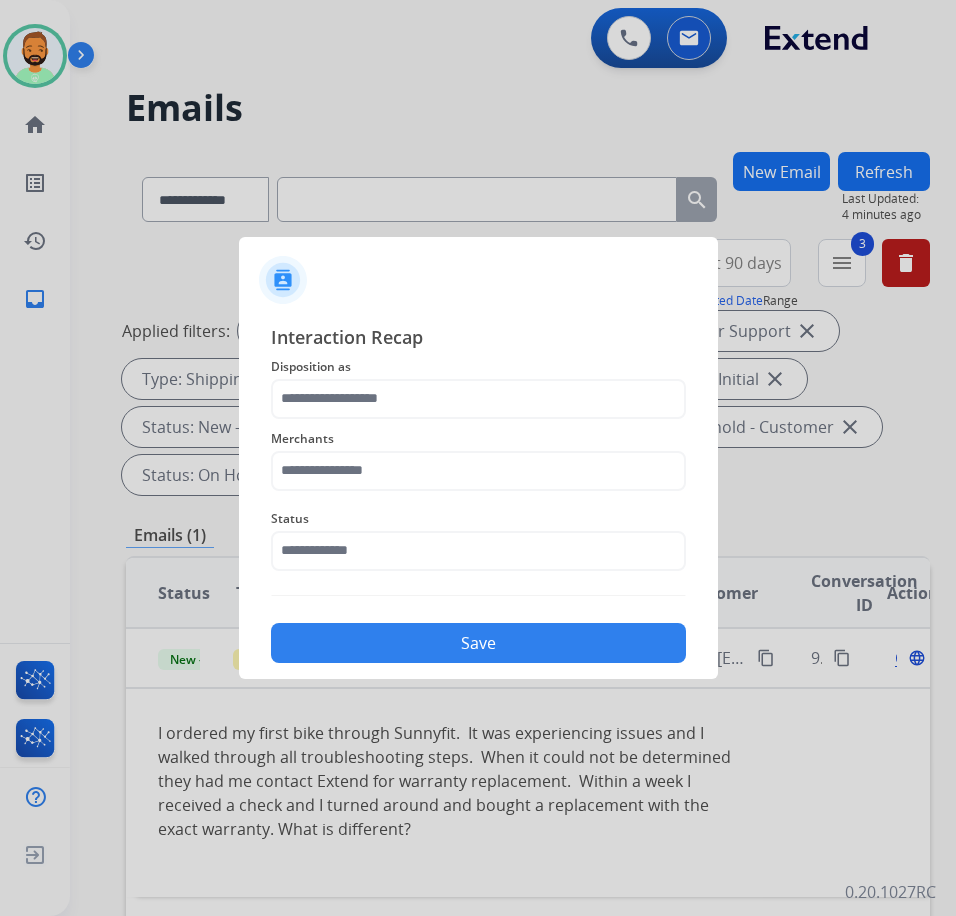 type on "**********" 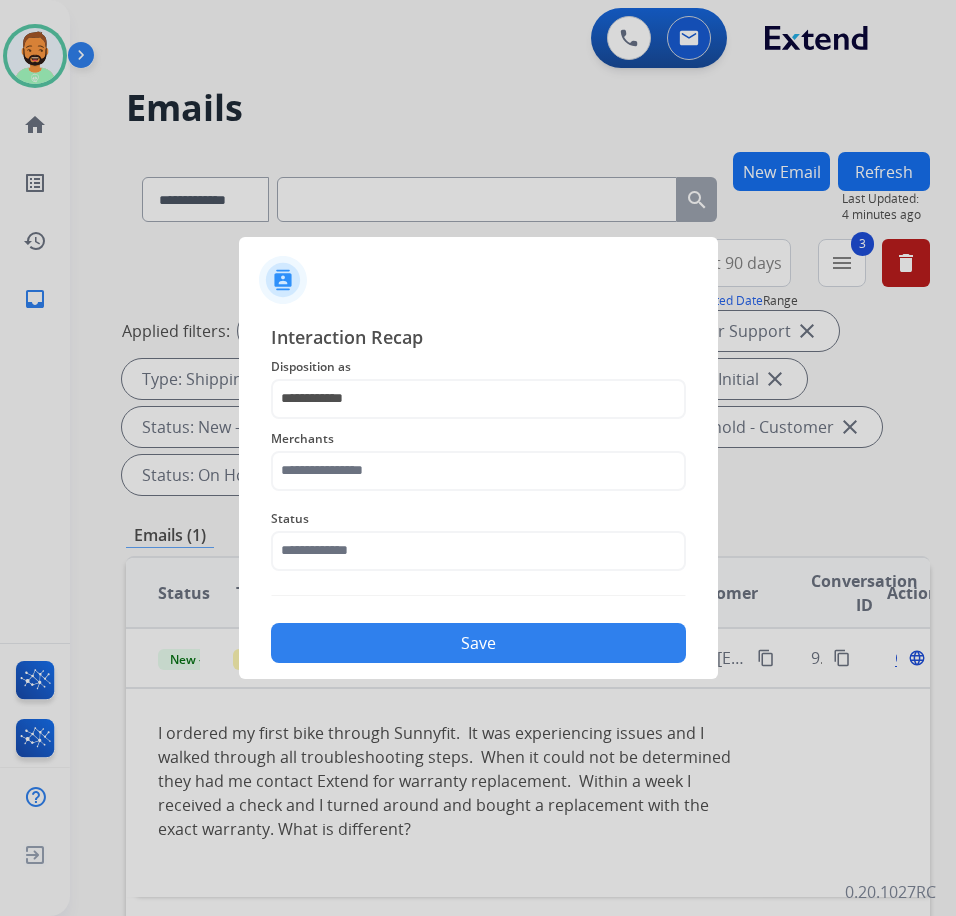 click on "Merchants" 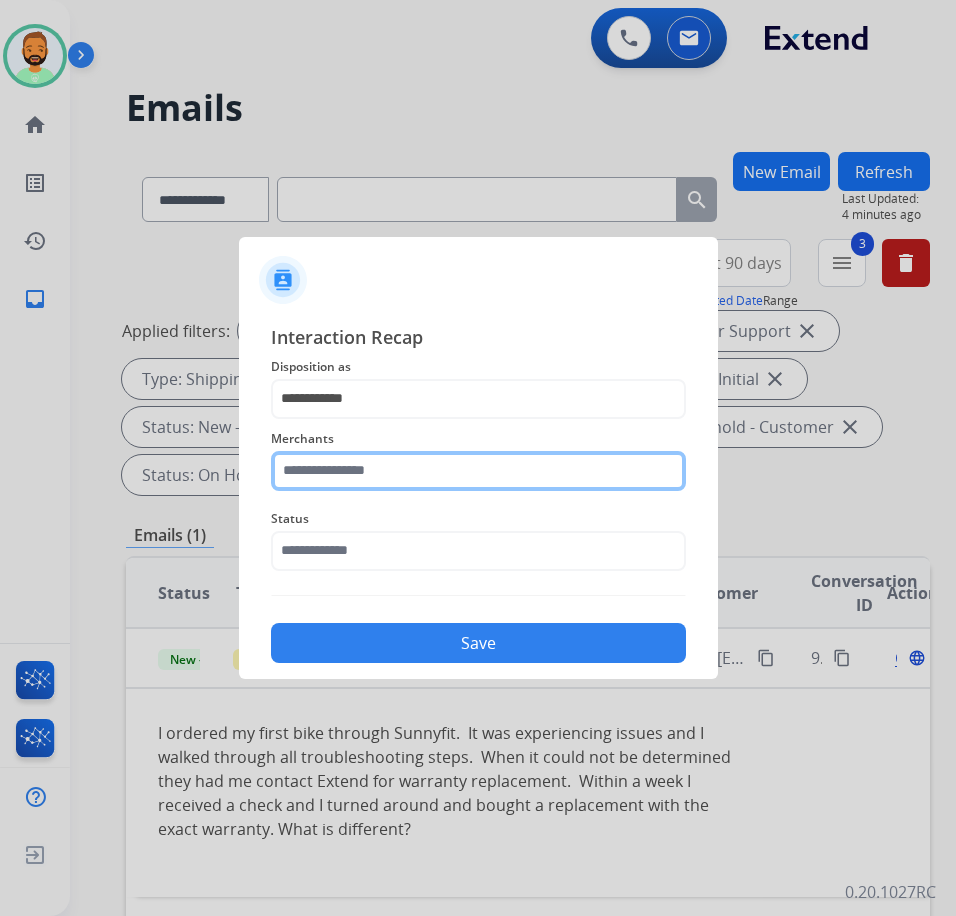 click 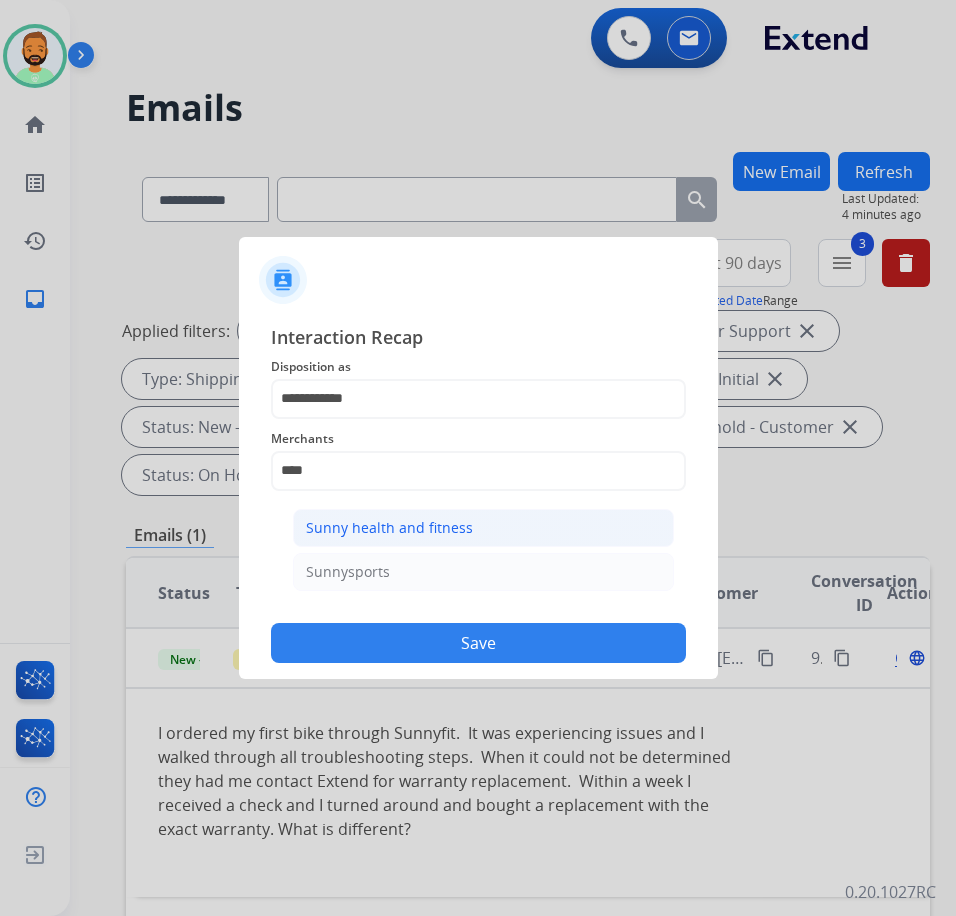 click on "Sunny health and fitness" 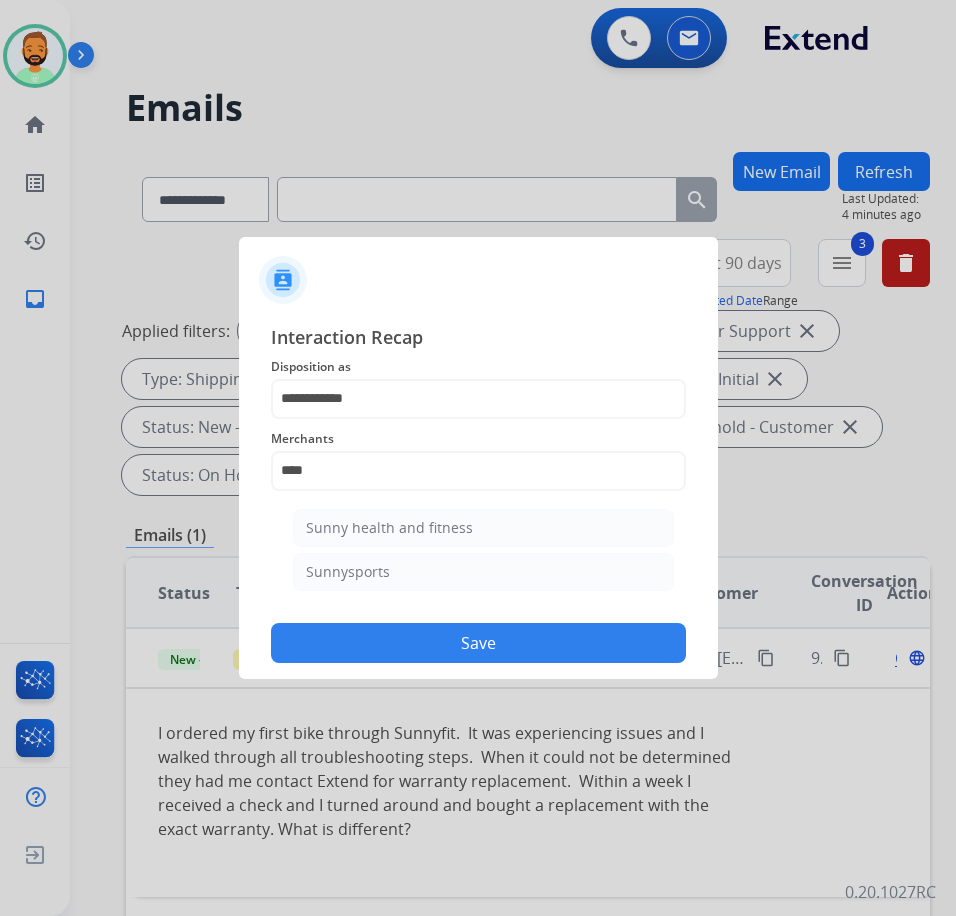type on "**********" 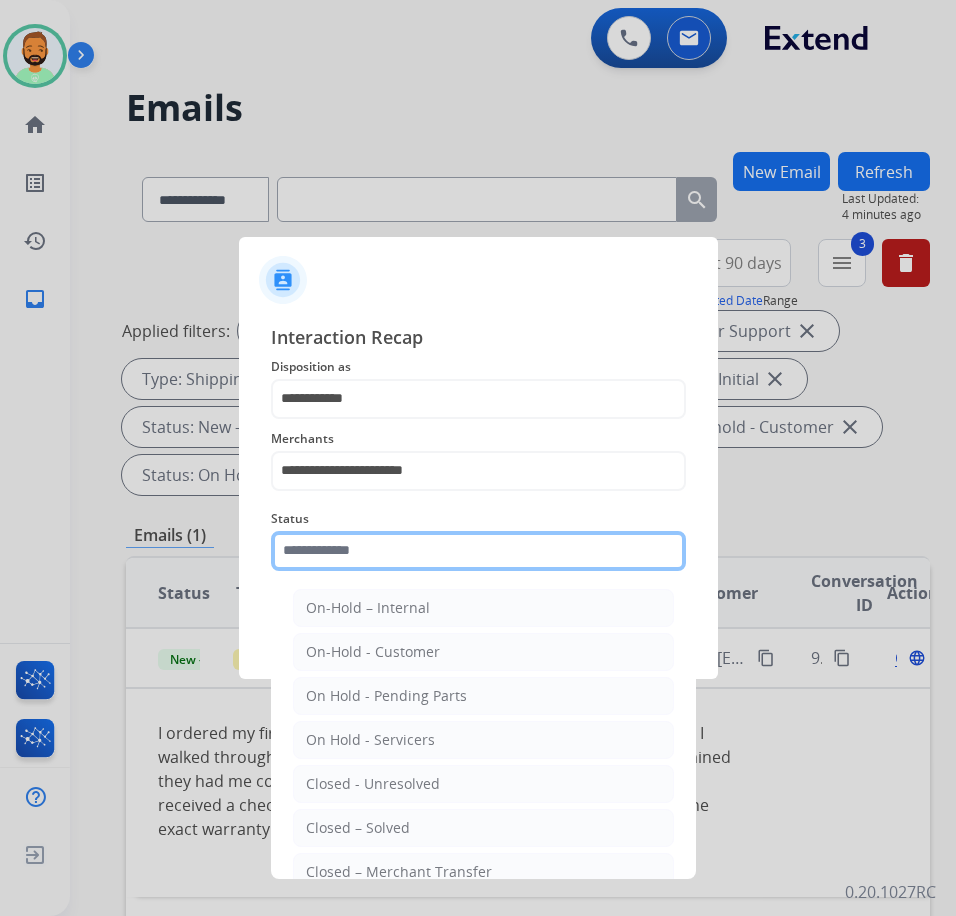 click 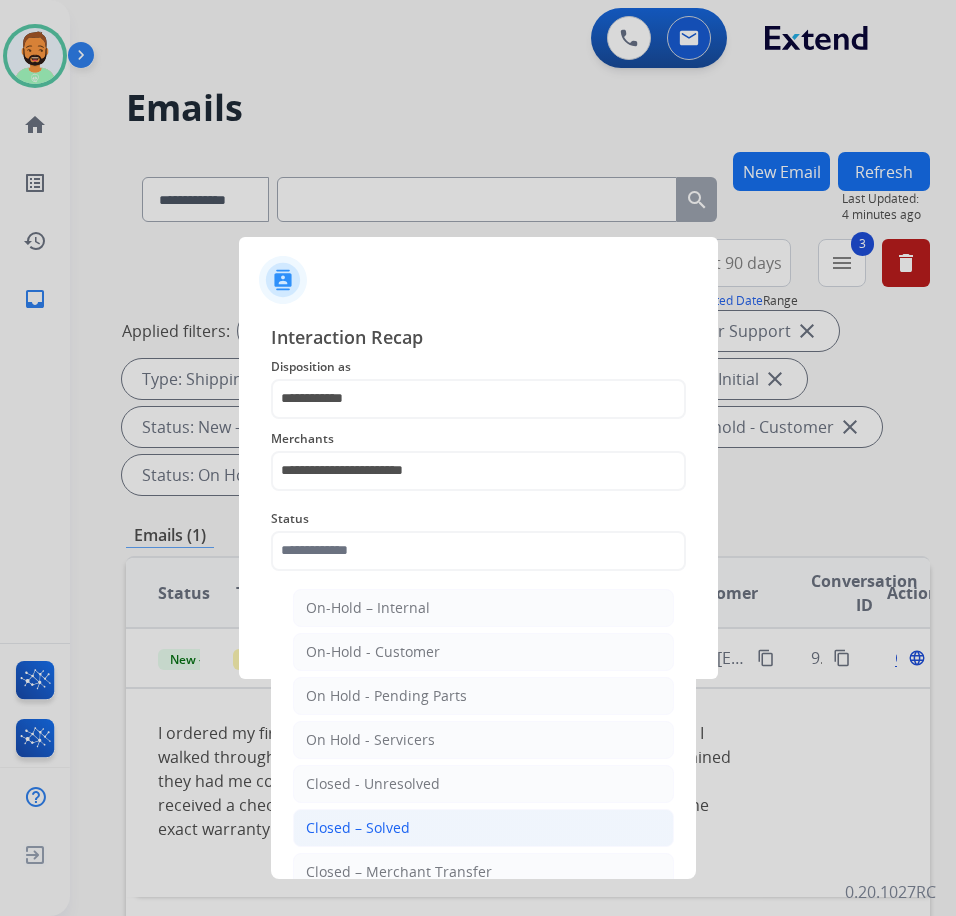 click on "Closed – Solved" 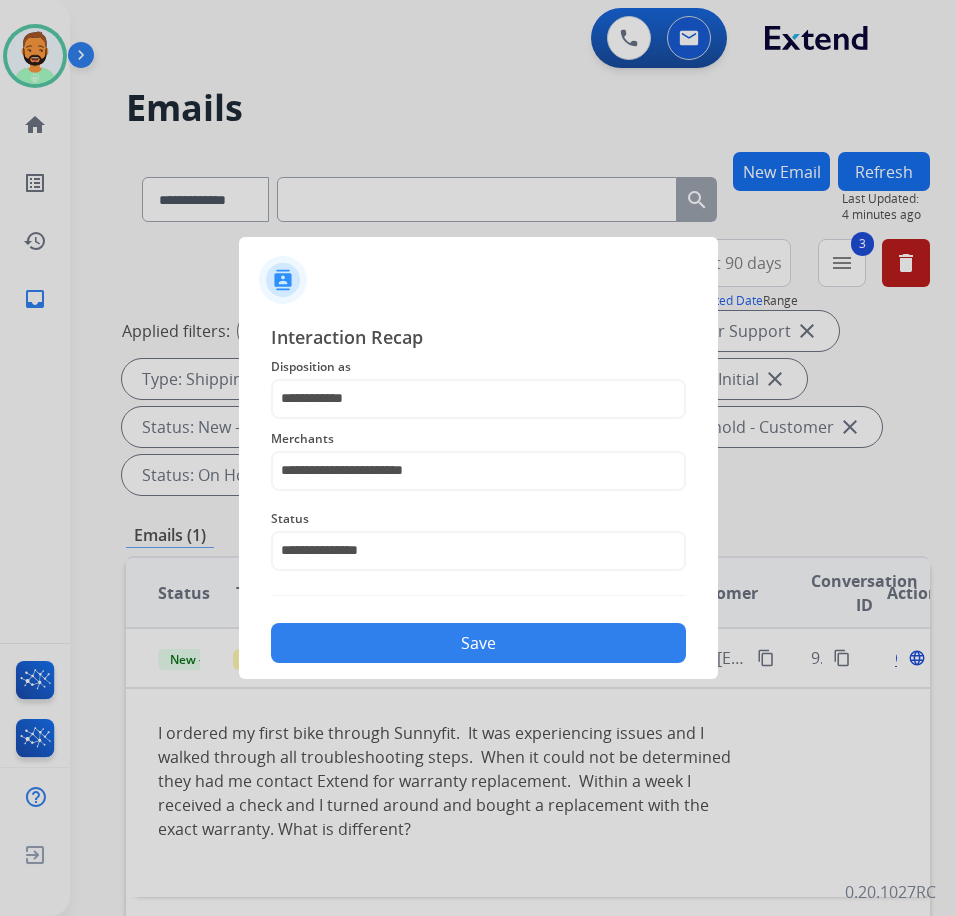 click on "Save" 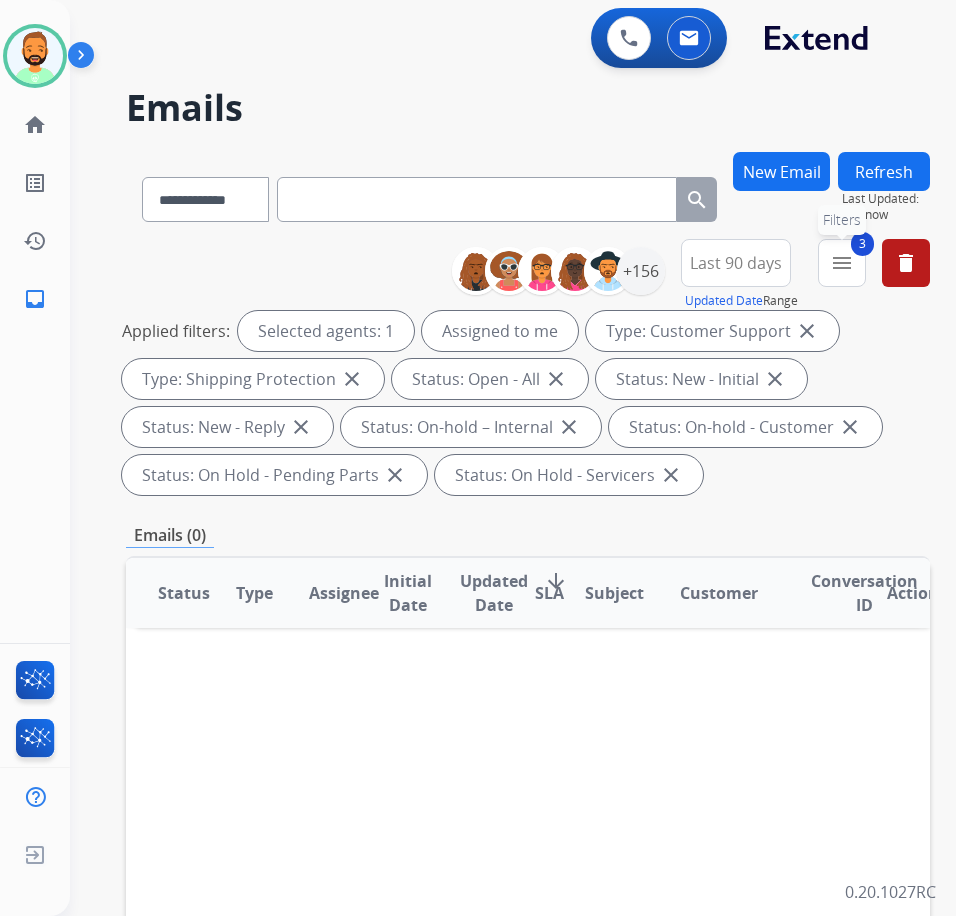 click on "menu" at bounding box center (842, 263) 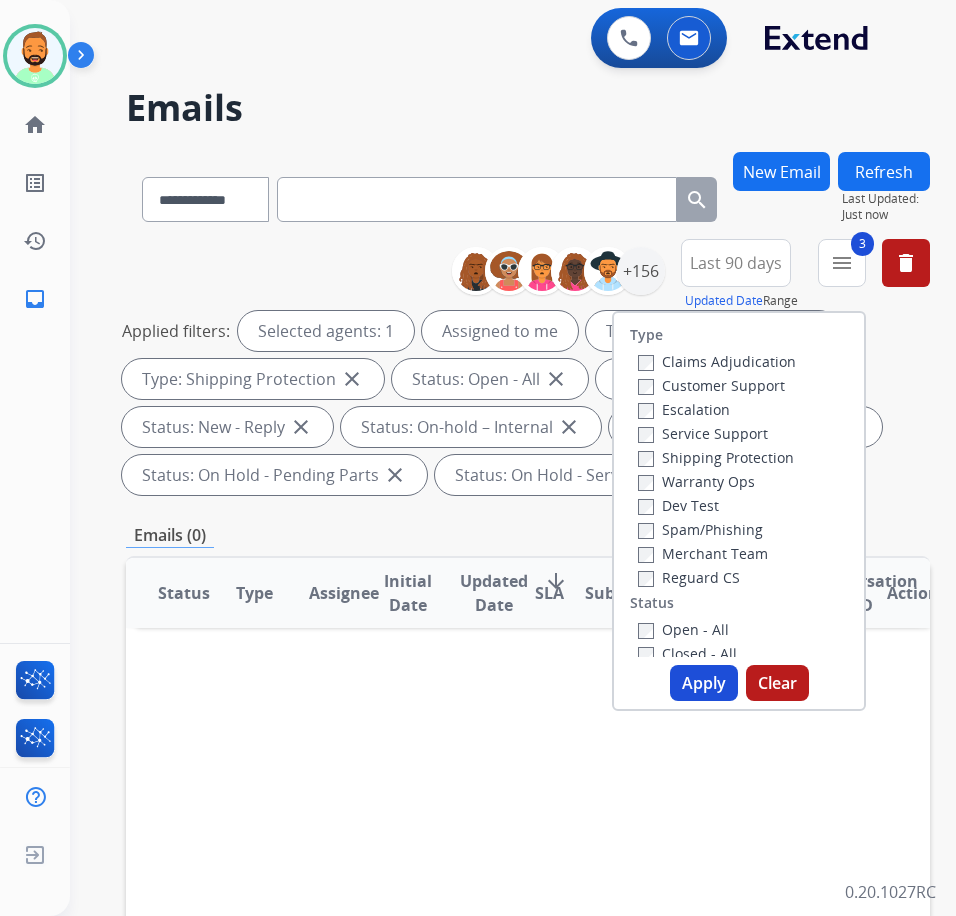 drag, startPoint x: 730, startPoint y: 589, endPoint x: 722, endPoint y: 580, distance: 12.0415945 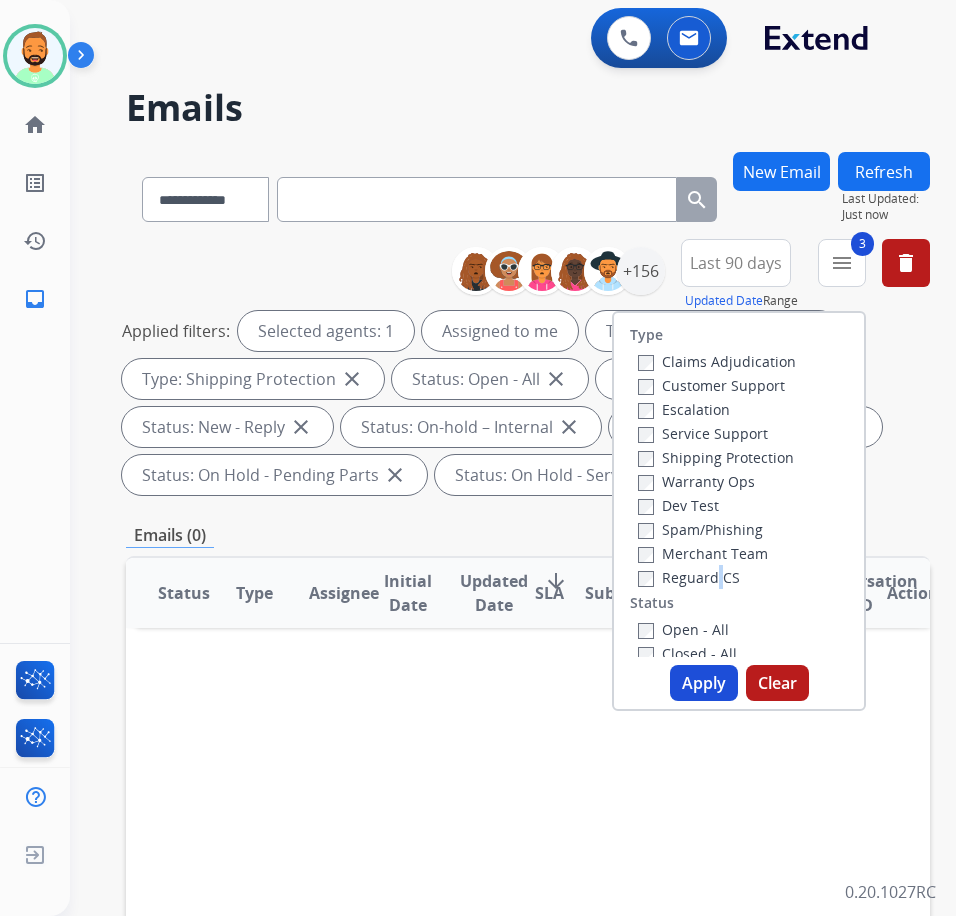 click on "Reguard CS" at bounding box center (689, 577) 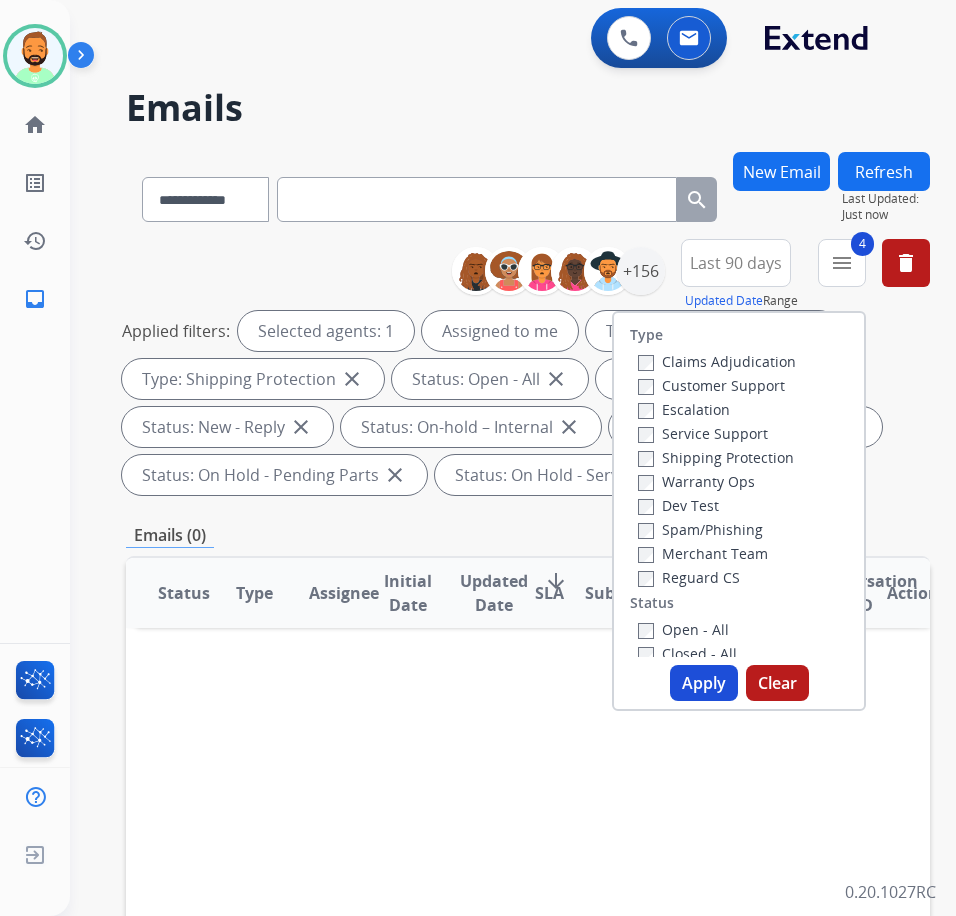 click on "Apply" at bounding box center (704, 683) 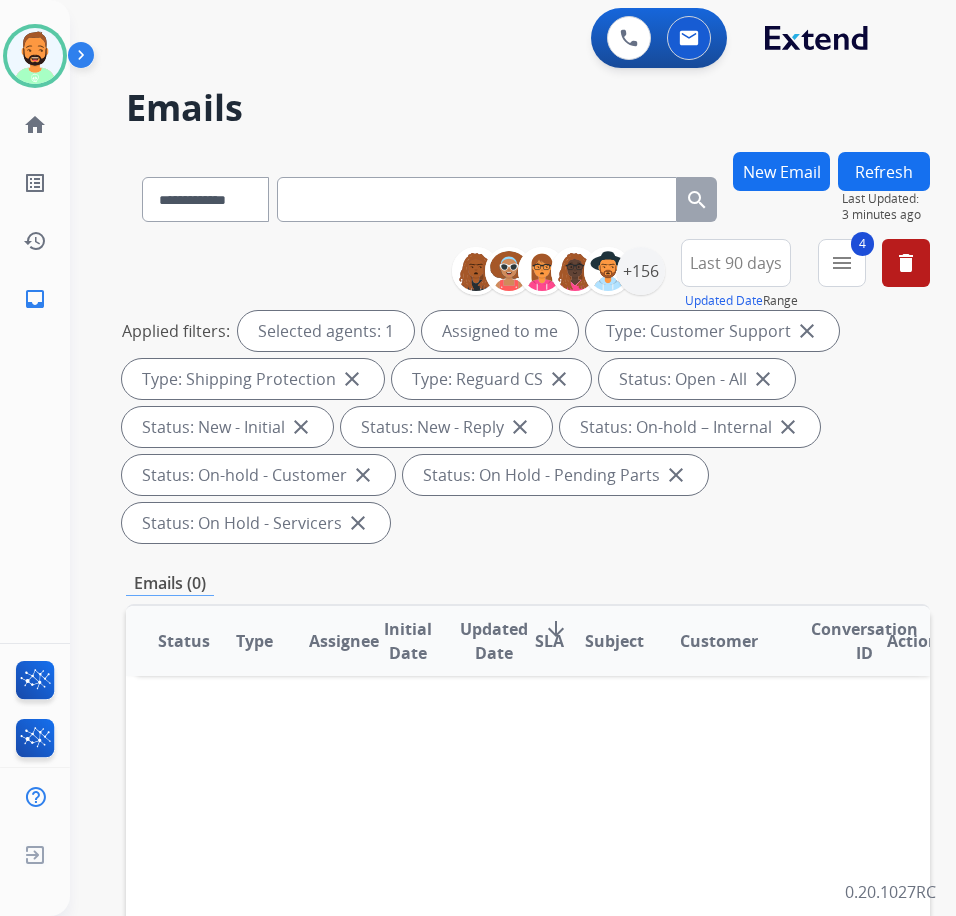 paste on "**********" 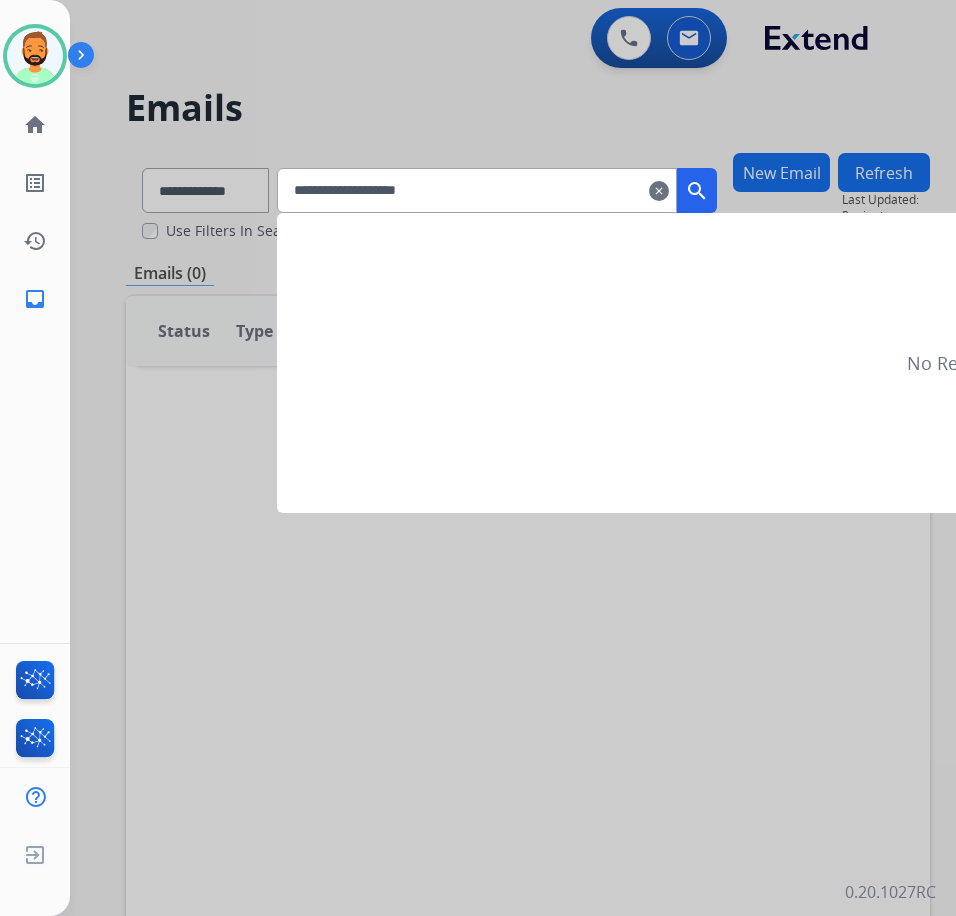 type on "**********" 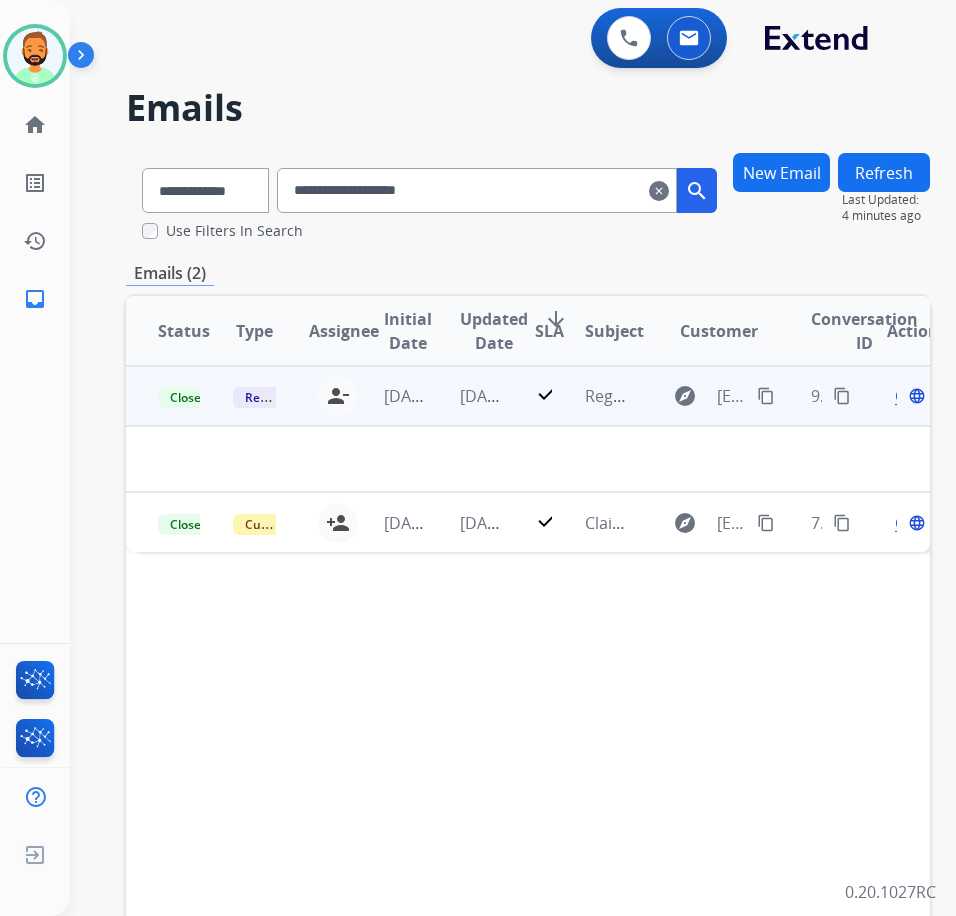 click on "[DATE]" at bounding box center [465, 396] 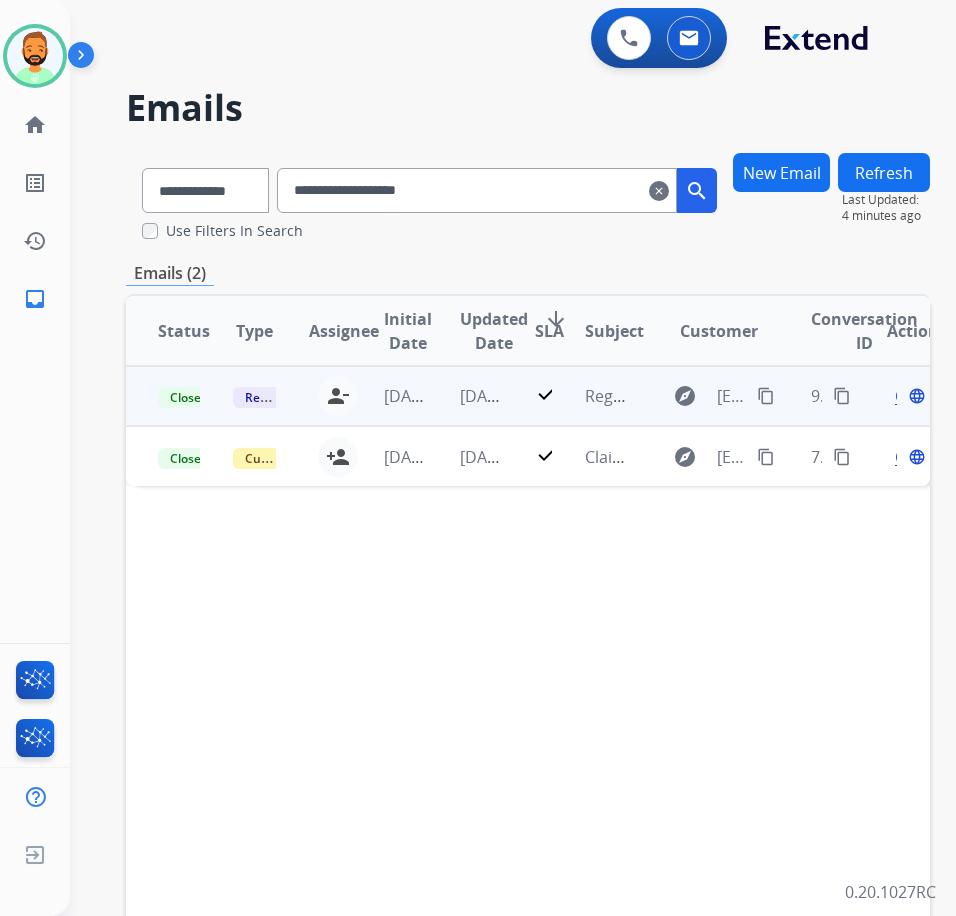 click on "[DATE]" at bounding box center (465, 396) 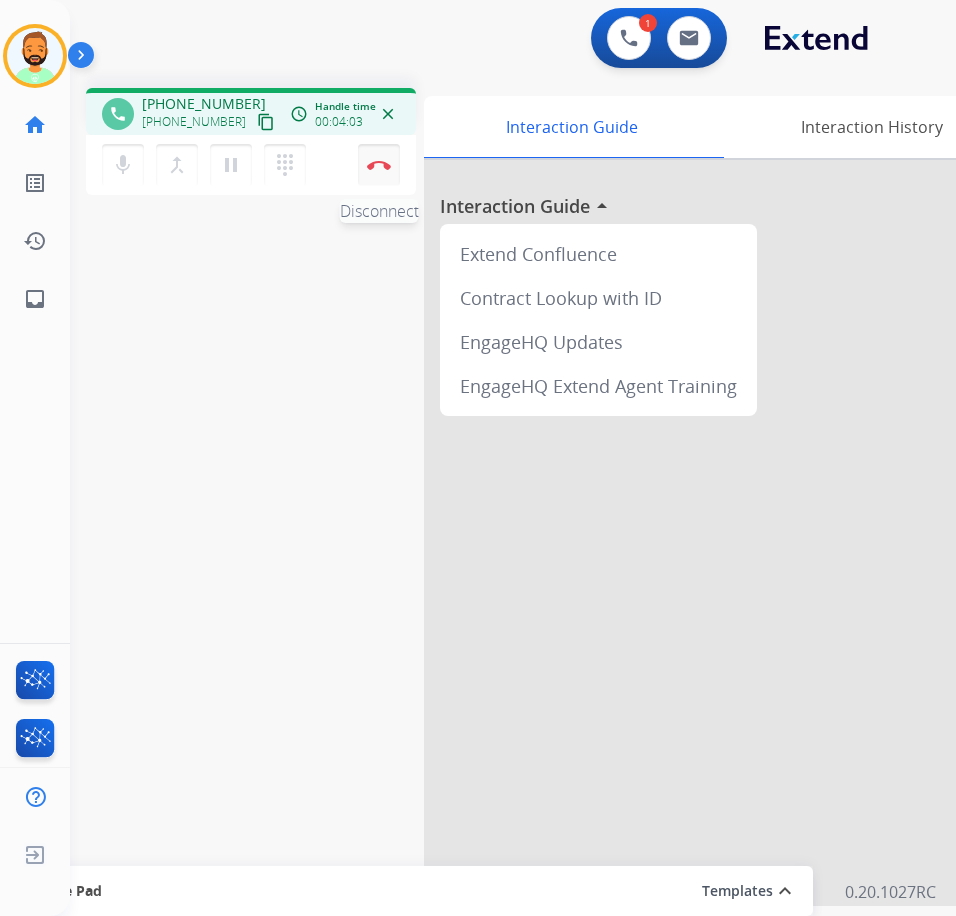 click on "Disconnect" at bounding box center (379, 165) 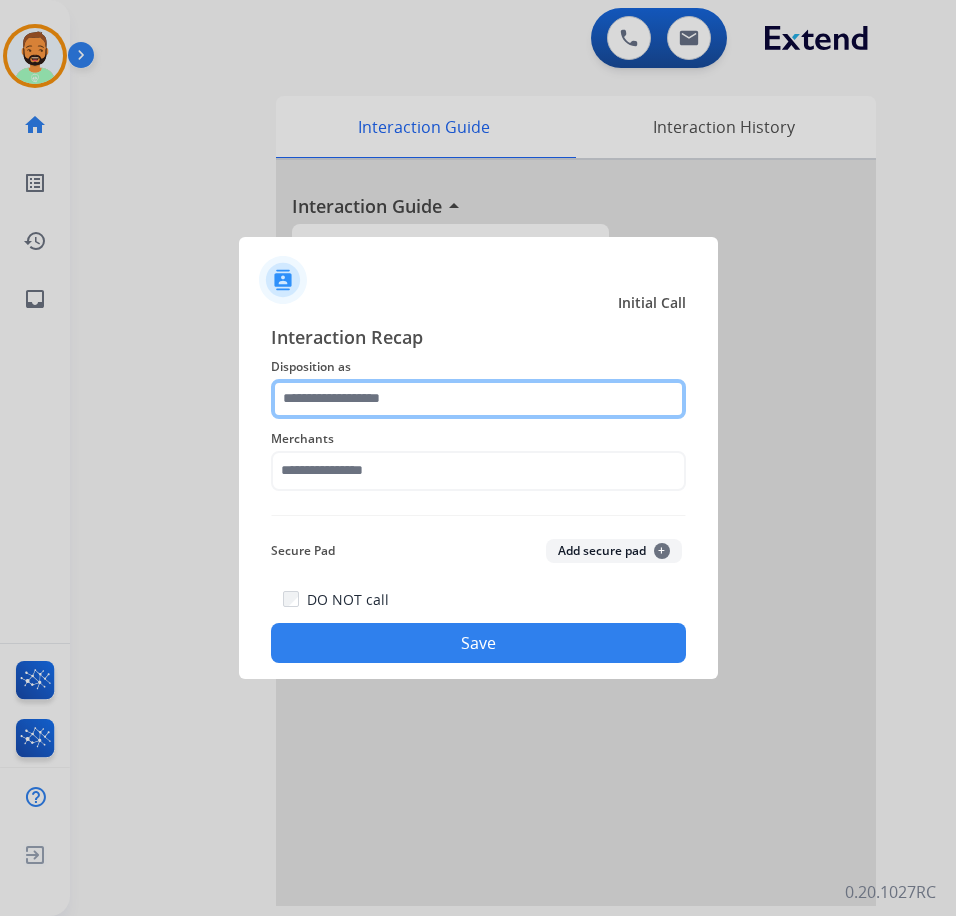 click 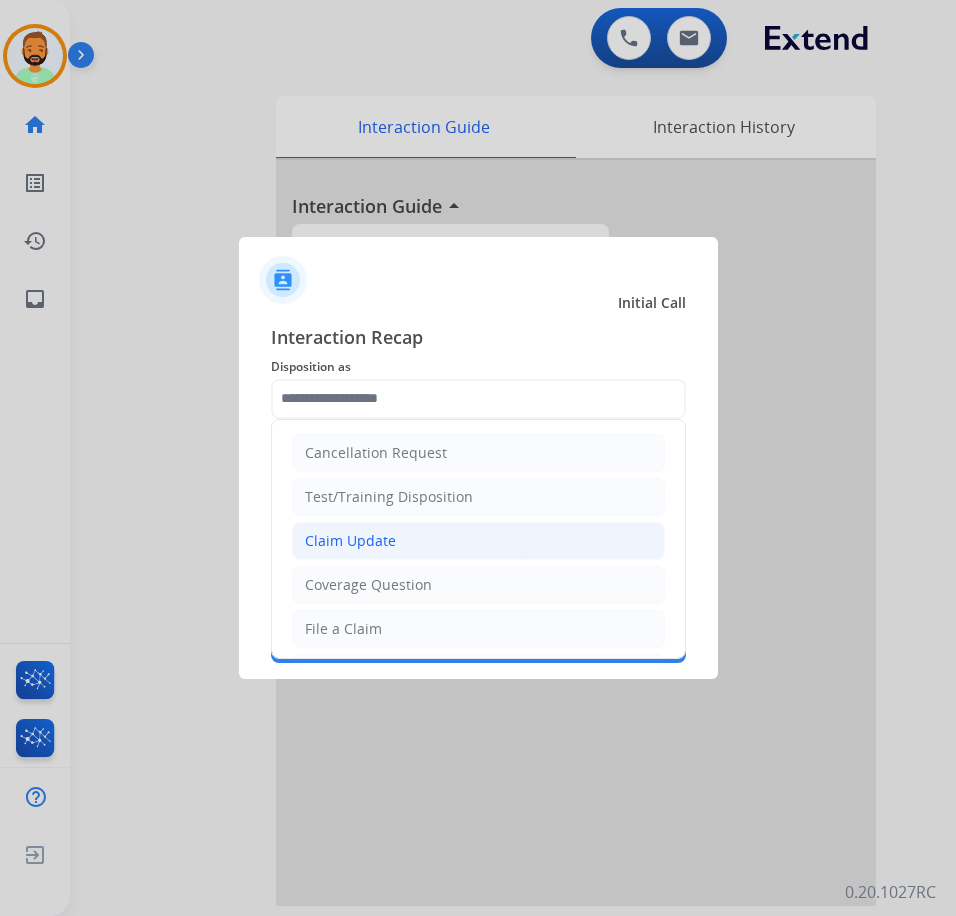 click on "Claim Update" 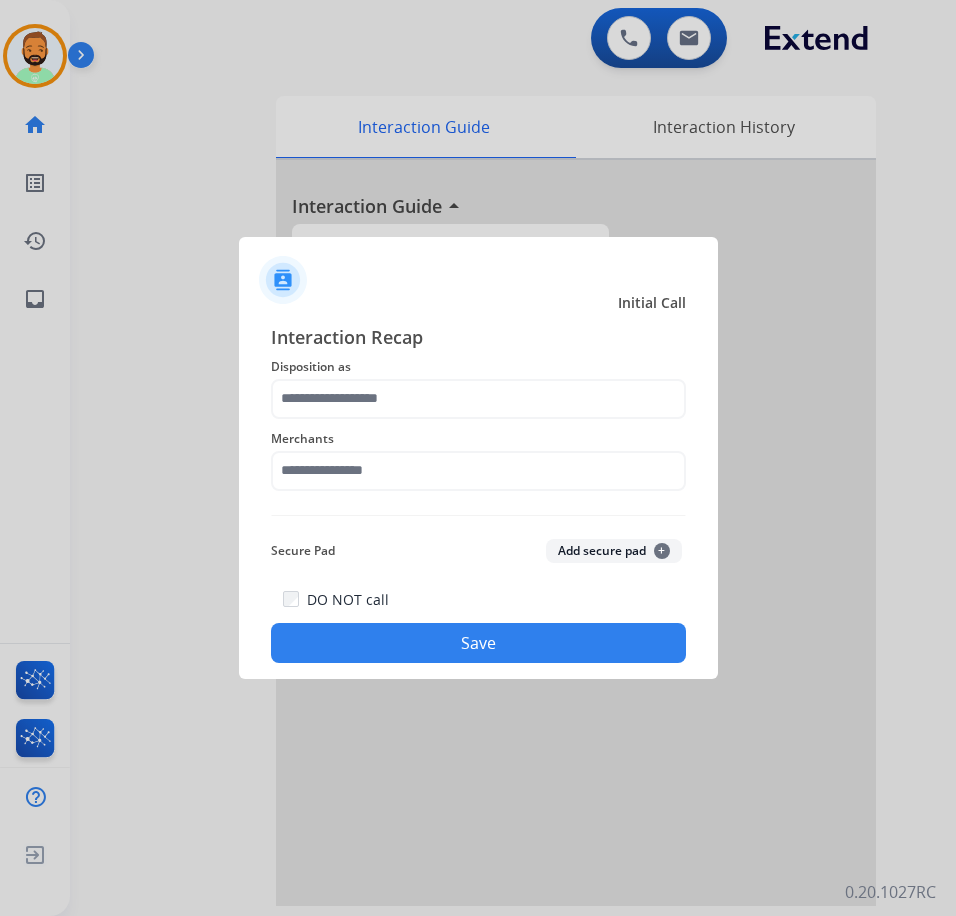type on "**********" 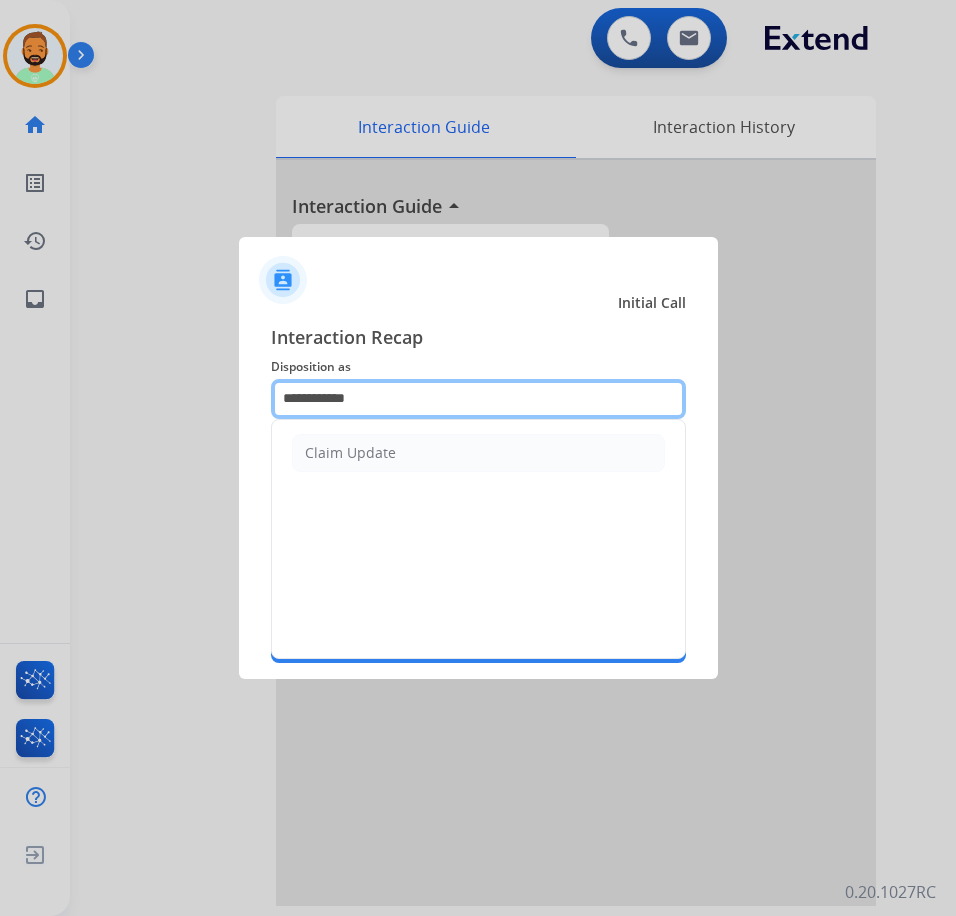 drag, startPoint x: 398, startPoint y: 399, endPoint x: 131, endPoint y: 370, distance: 268.57028 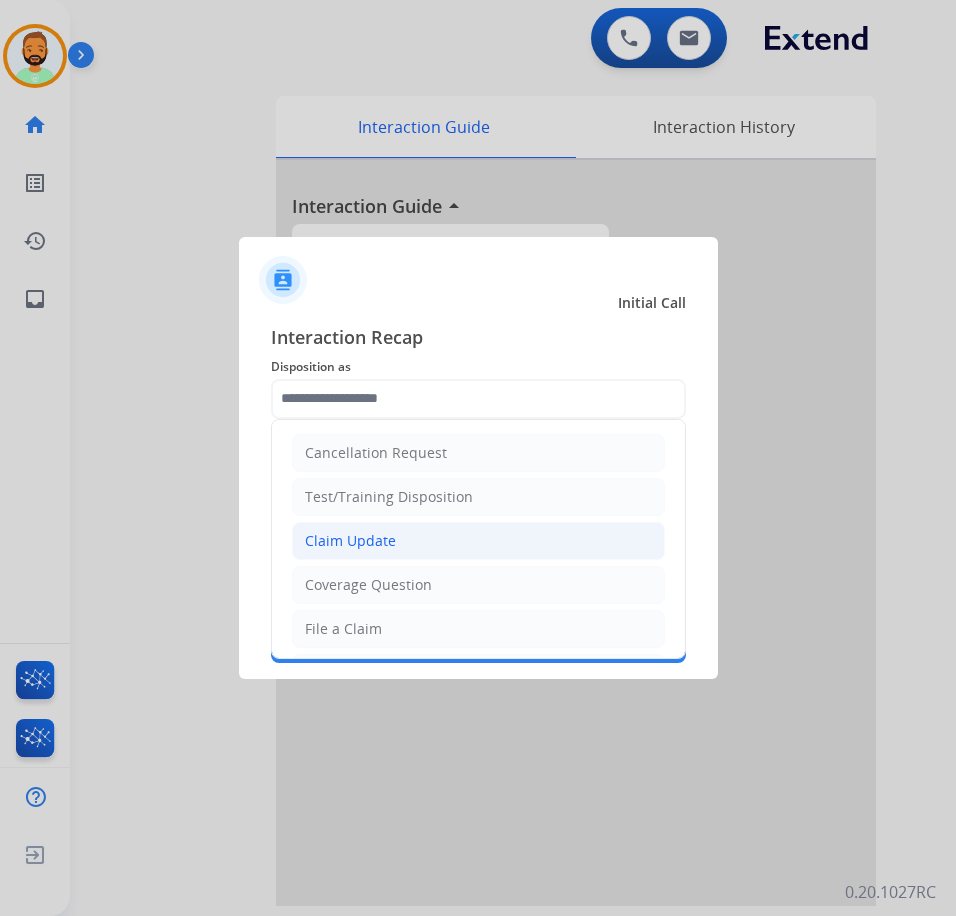 click on "Claim Update" 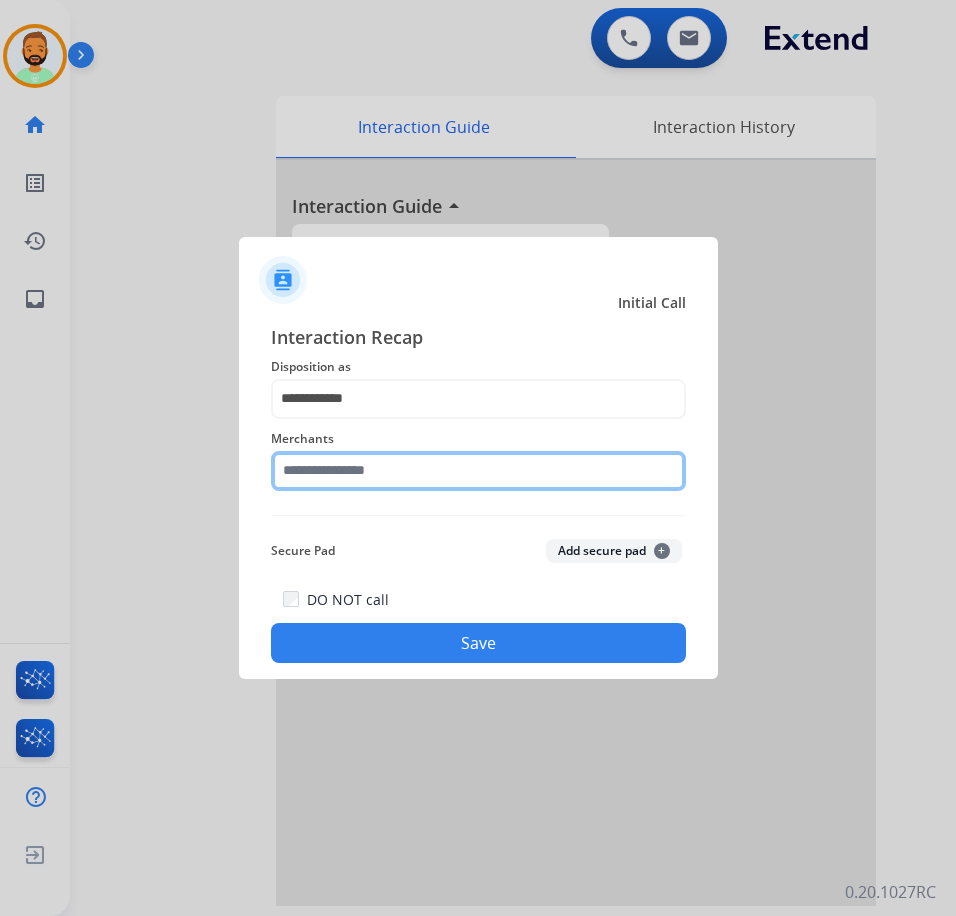 click 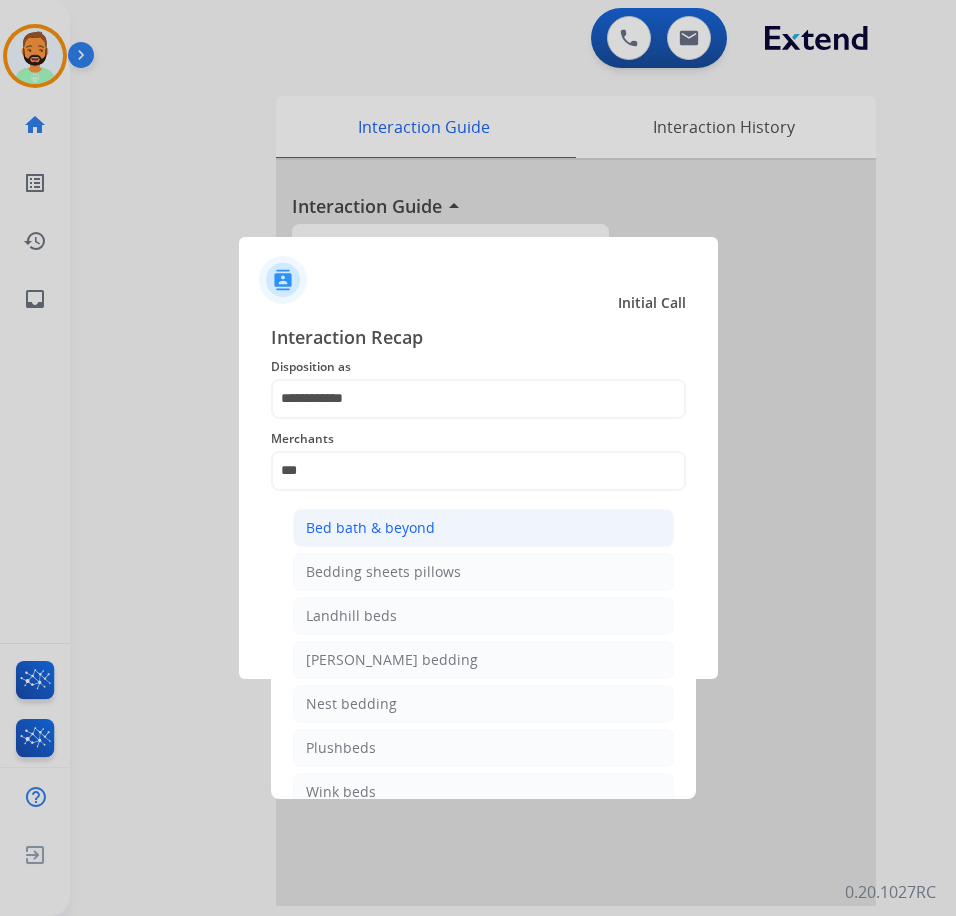 click on "Bed bath & beyond" 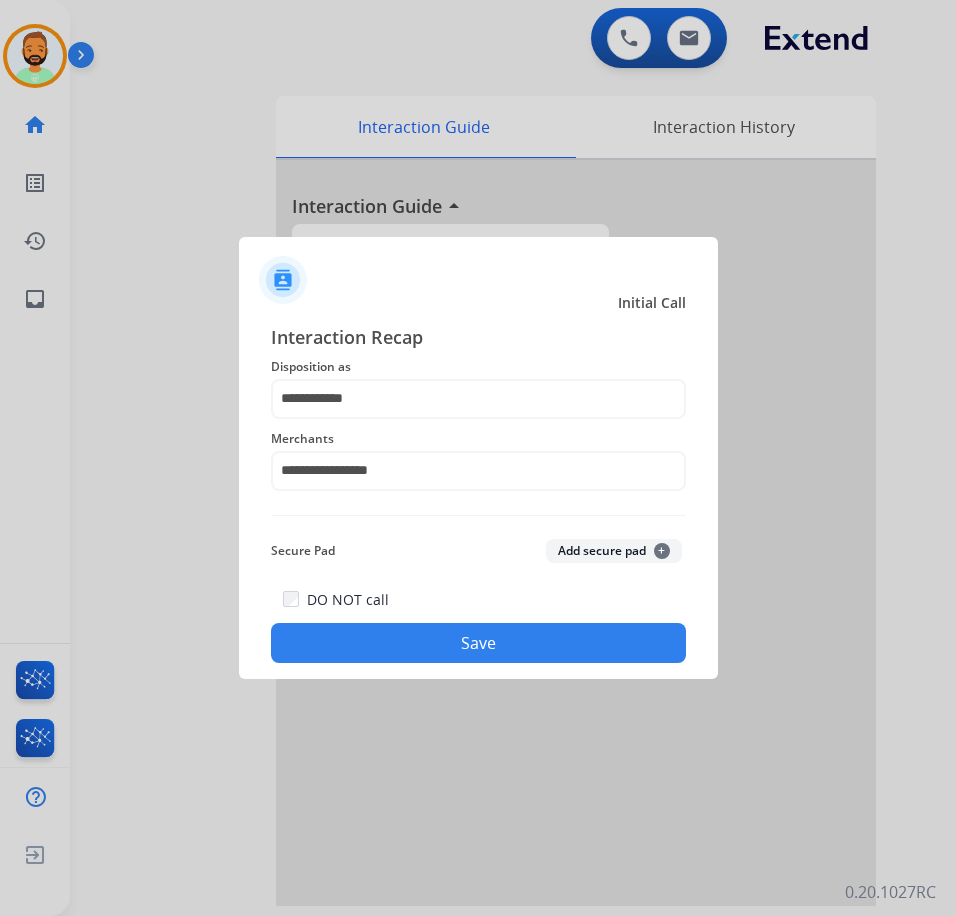 click on "Save" 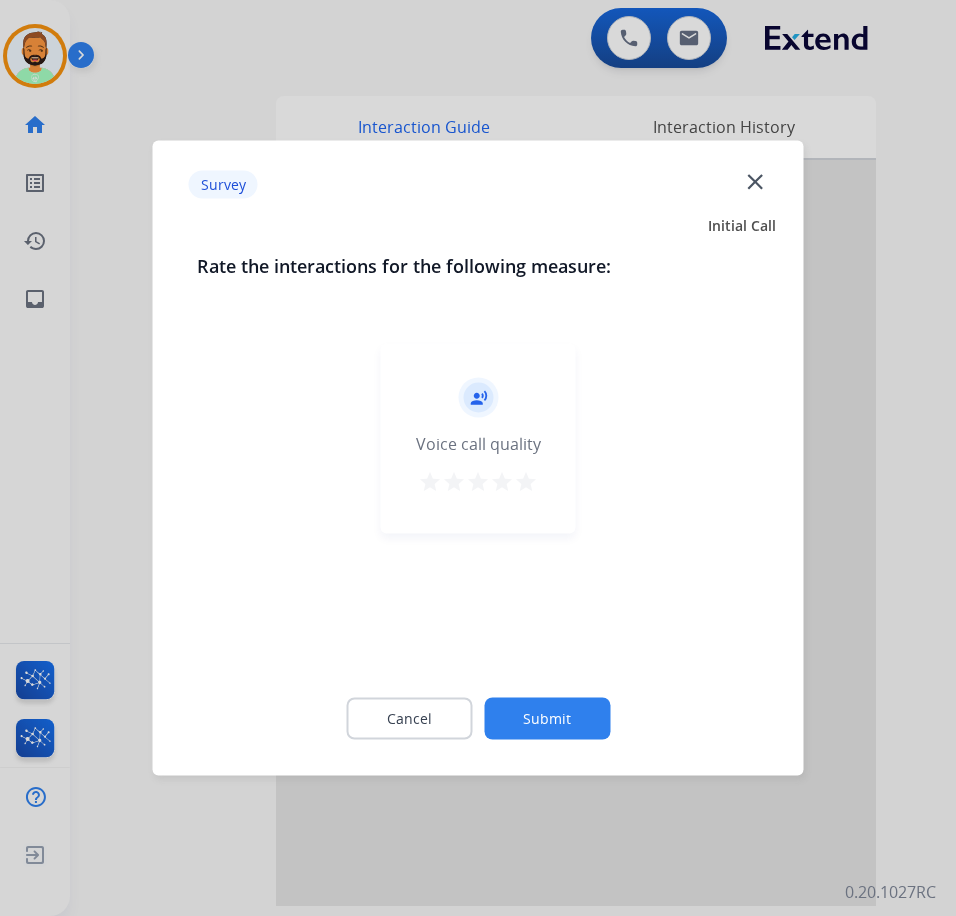 click on "Submit" 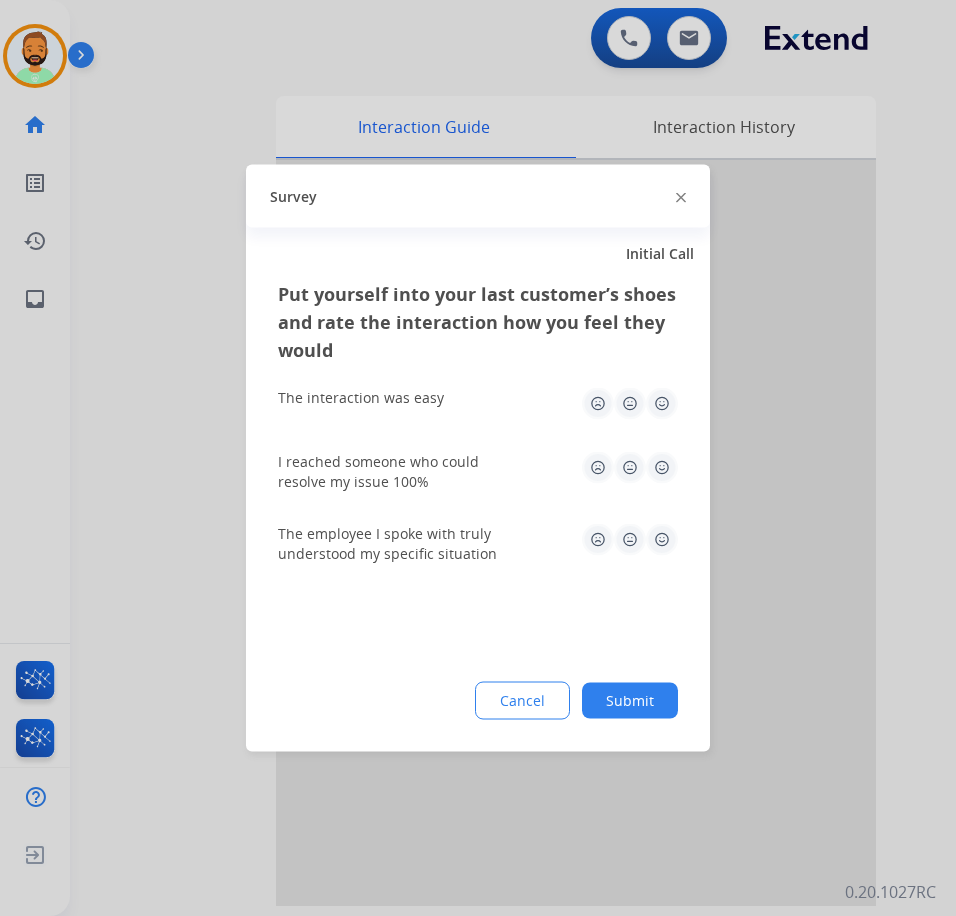 click on "Submit" 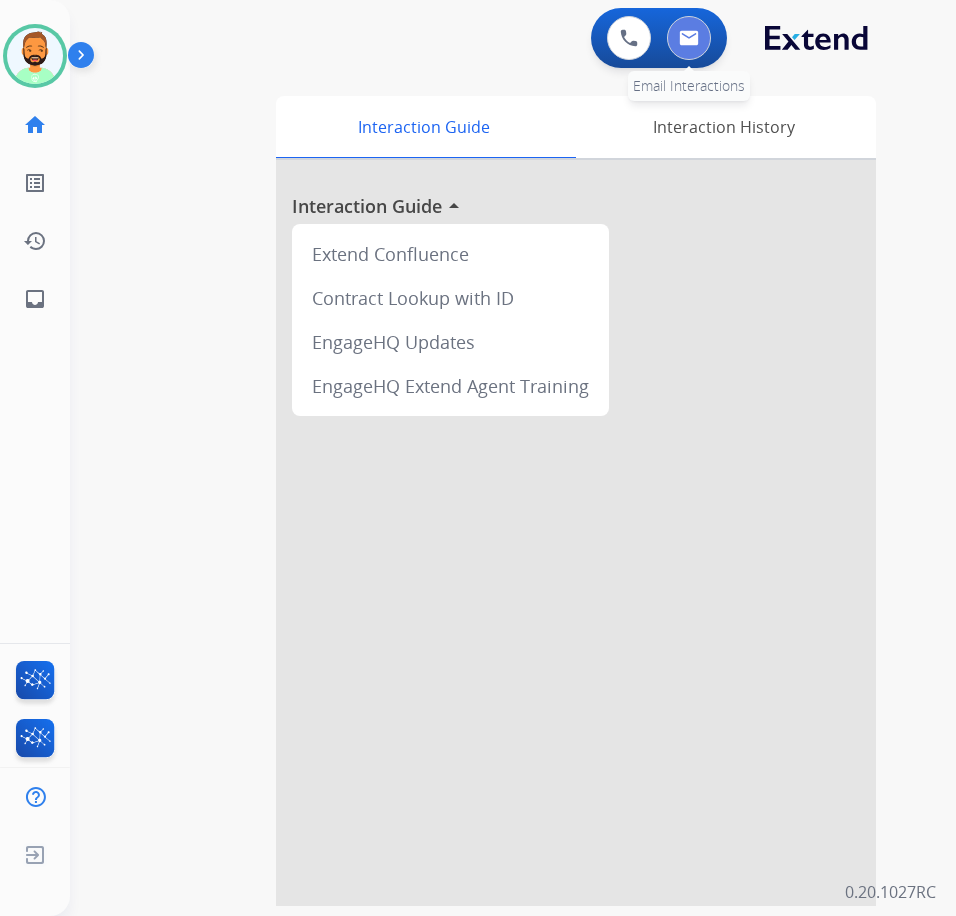 click at bounding box center [689, 38] 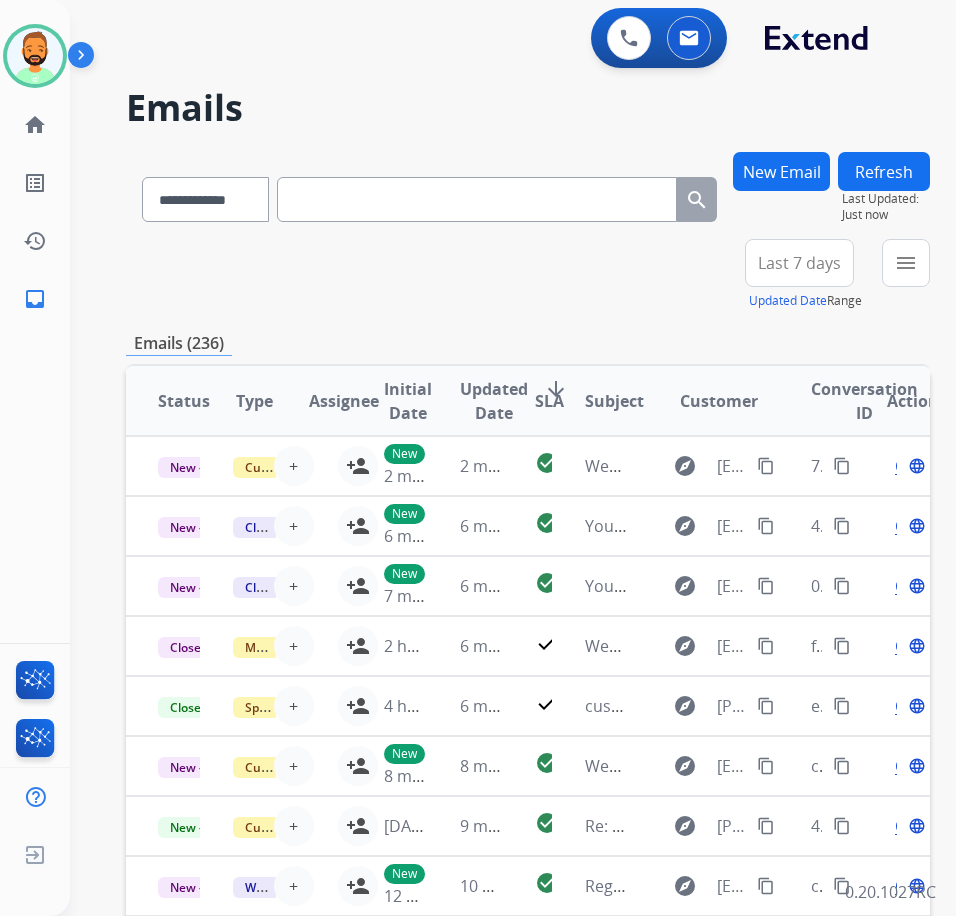 click on "Last 7 days" at bounding box center (799, 263) 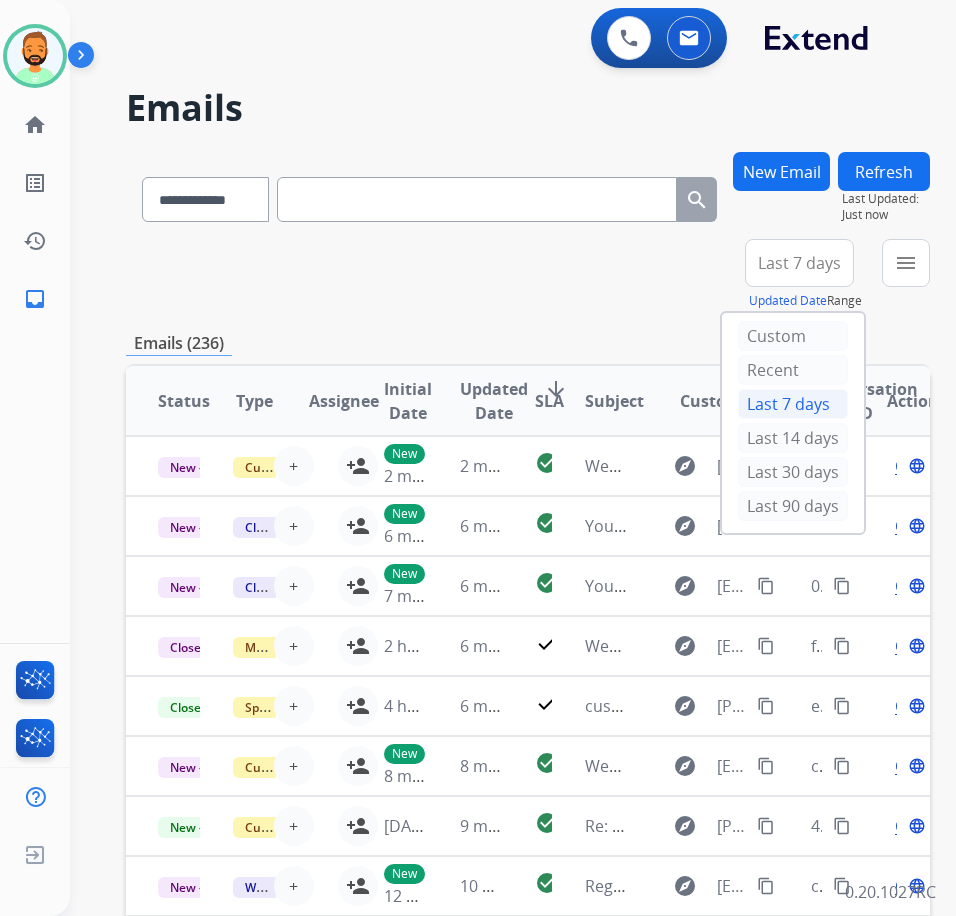 click on "New Email" at bounding box center (781, 171) 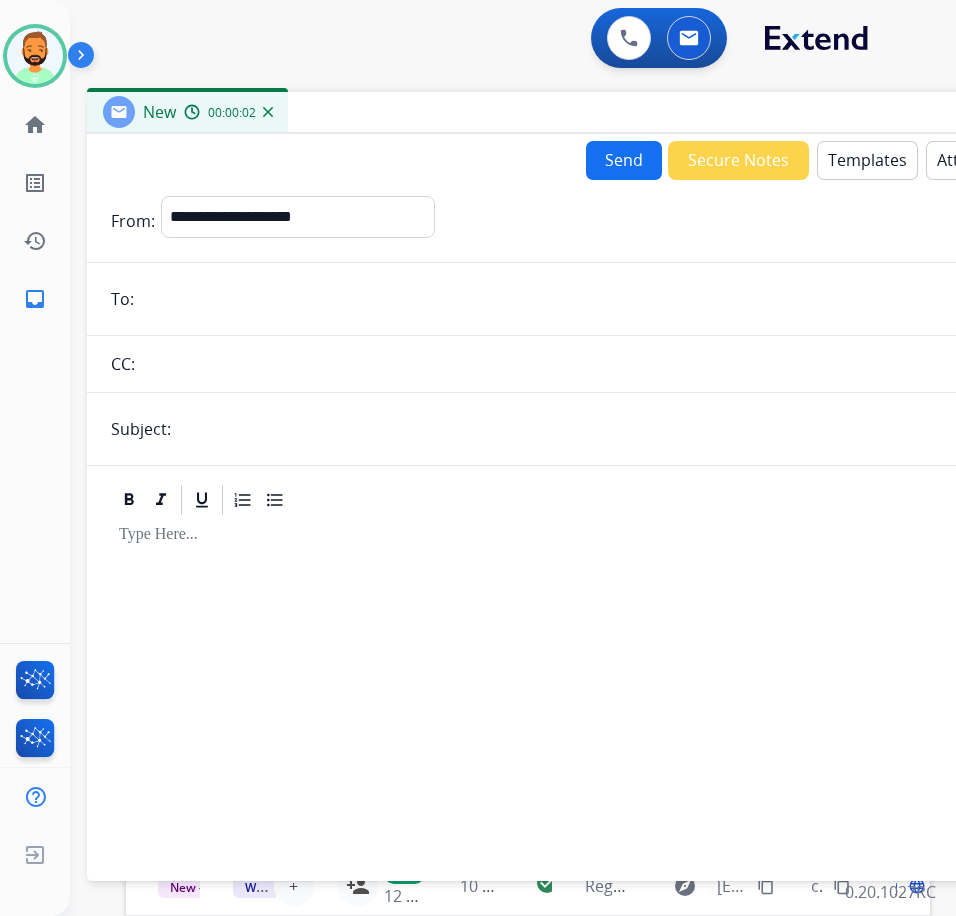 drag, startPoint x: 420, startPoint y: 144, endPoint x: 535, endPoint y: 160, distance: 116.10771 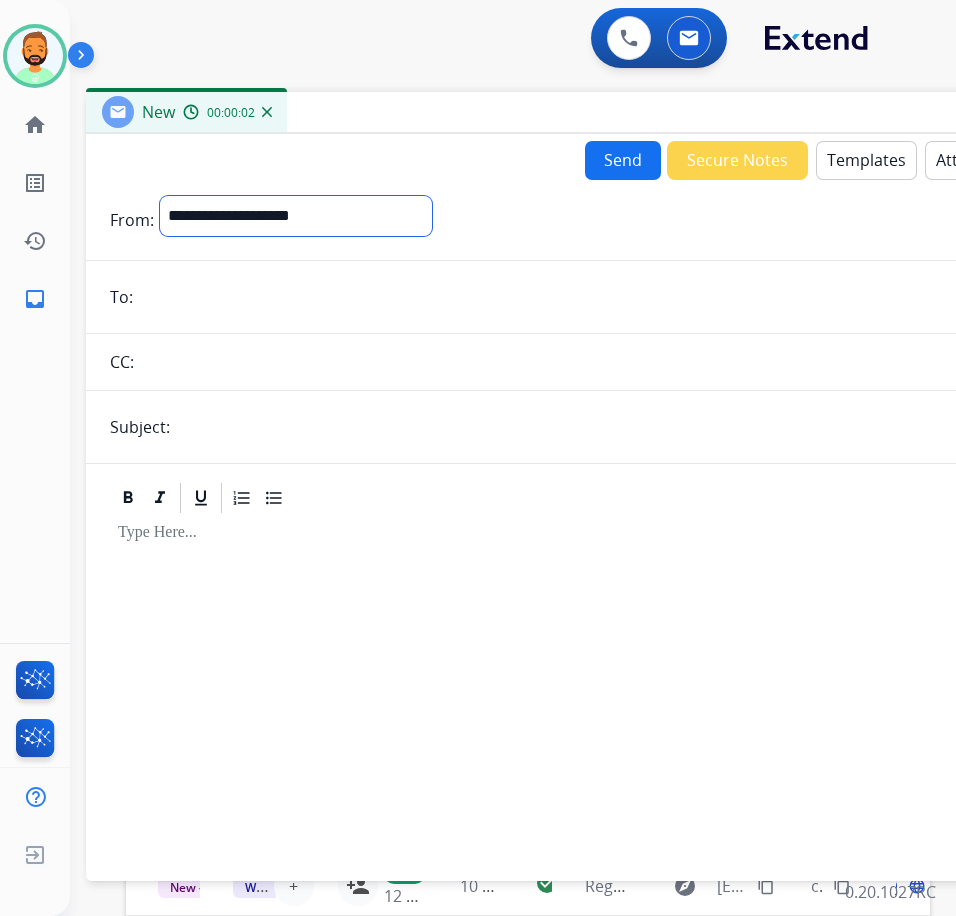click on "**********" at bounding box center (296, 216) 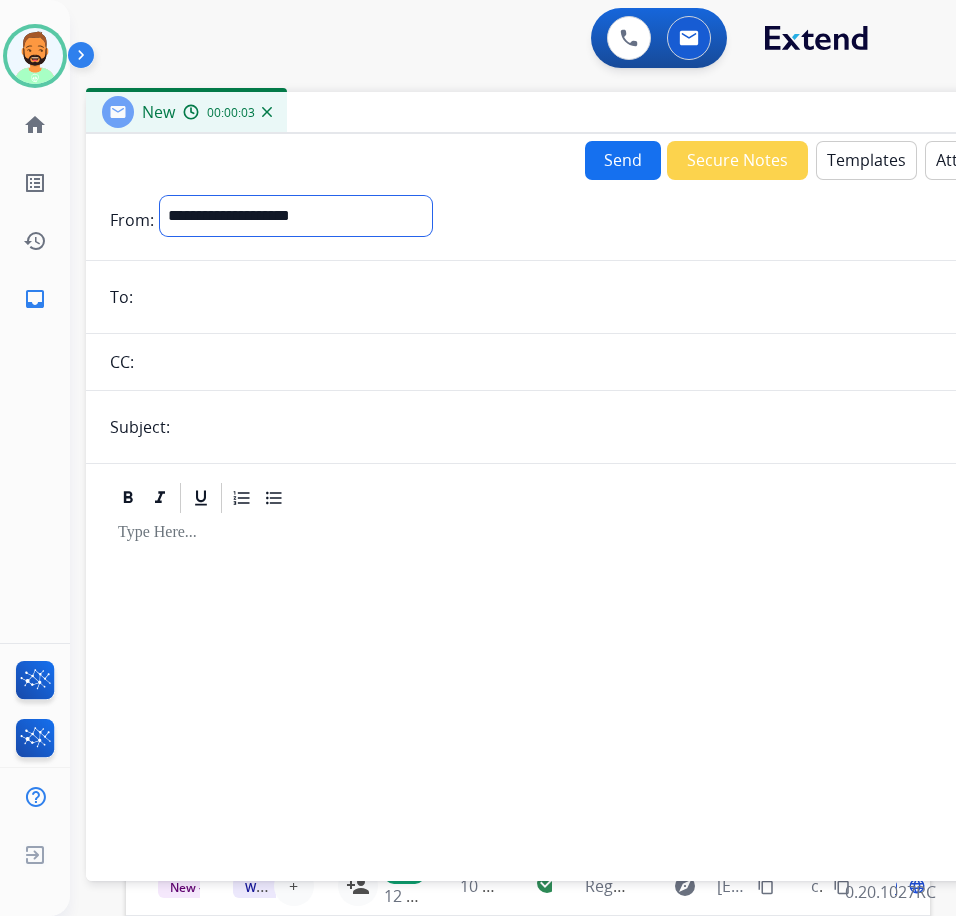 select on "**********" 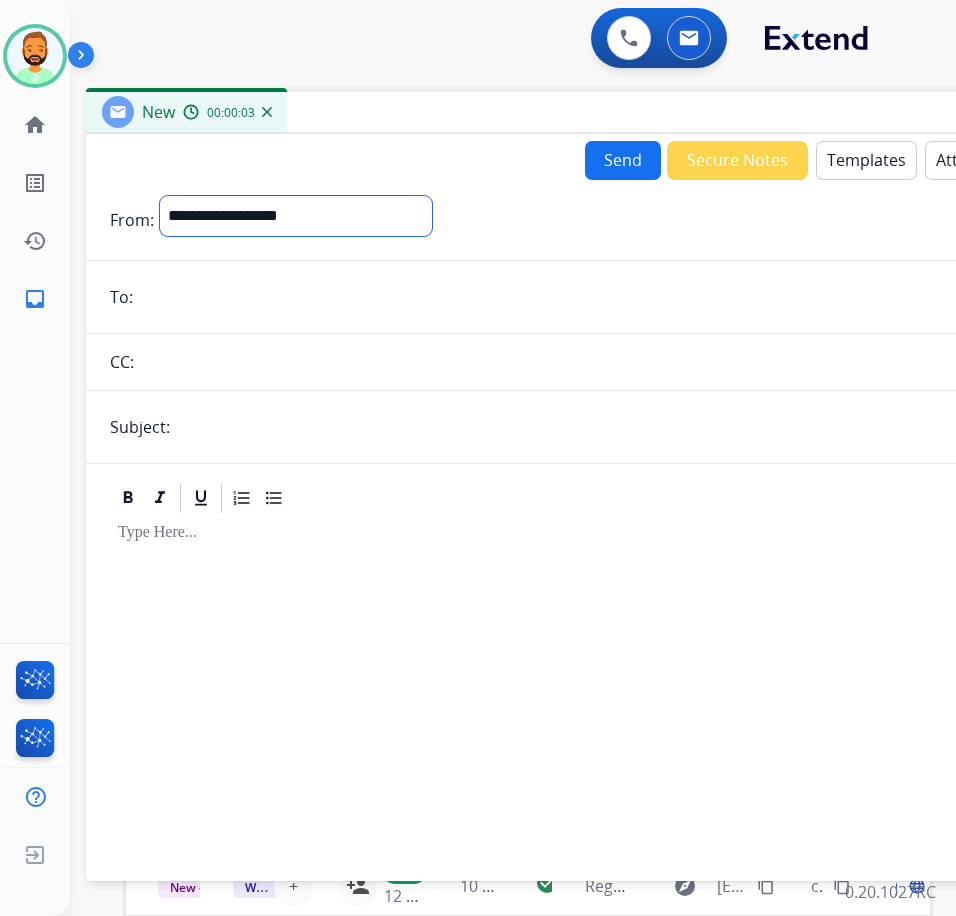click on "**********" at bounding box center [296, 216] 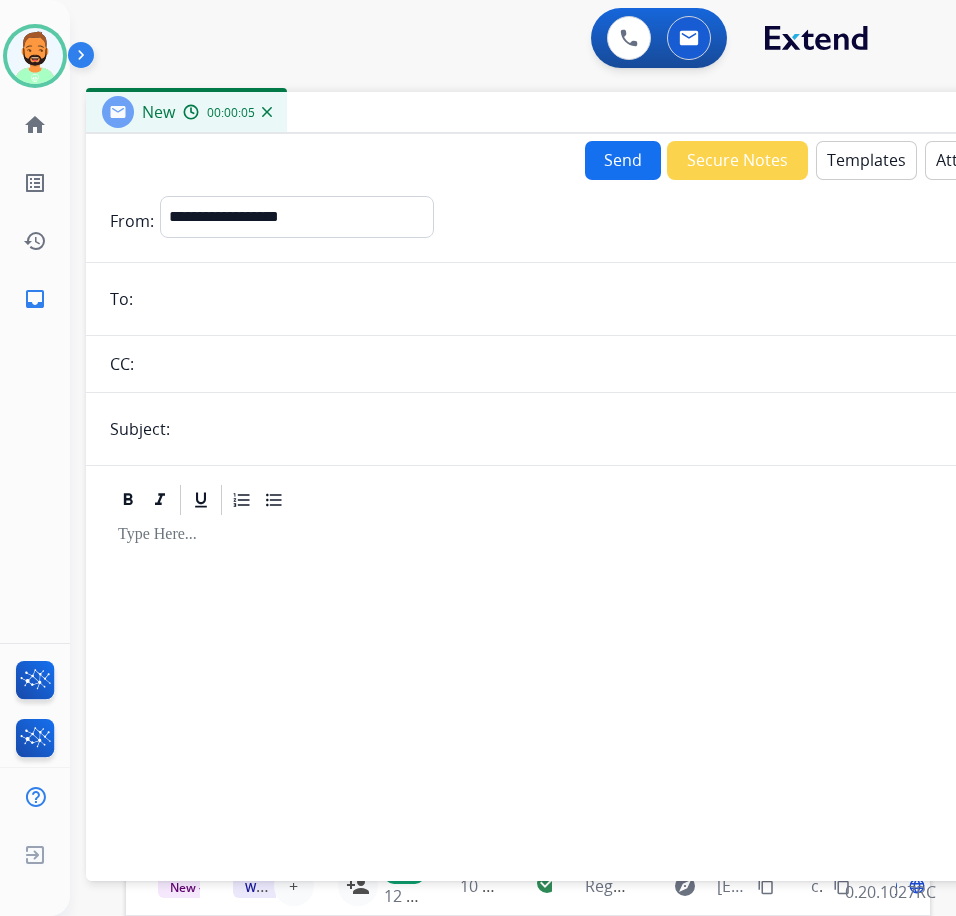 paste on "**********" 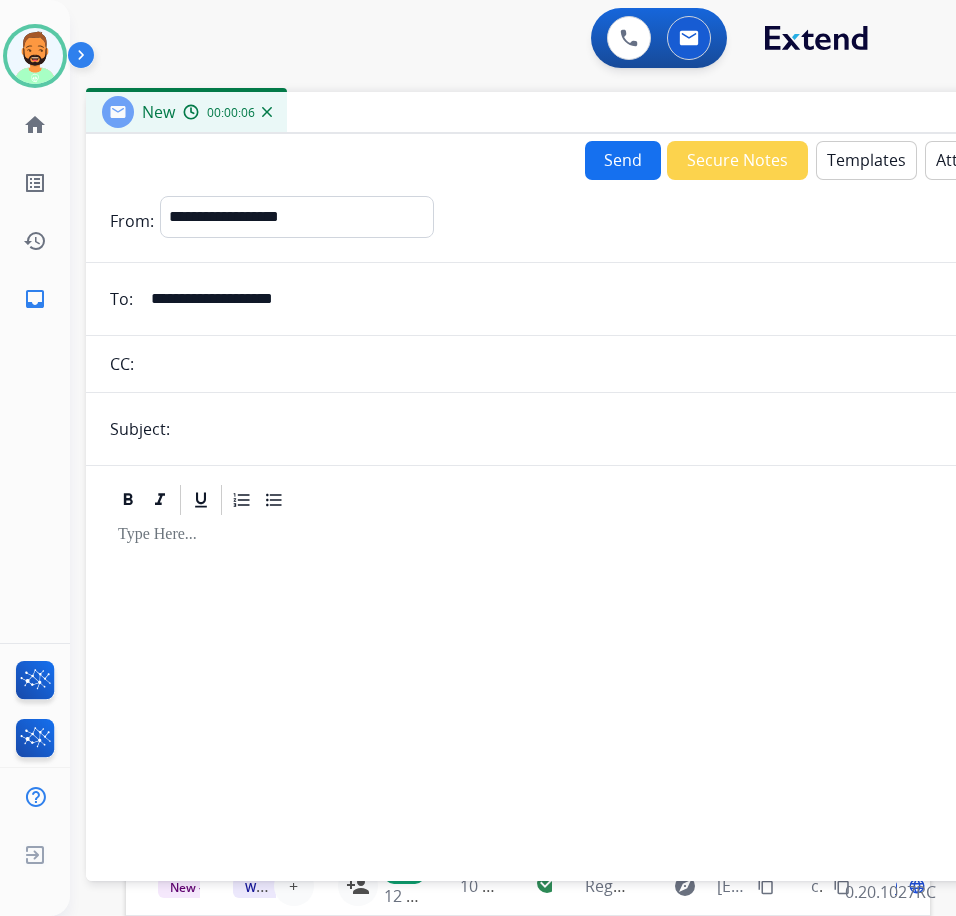 type on "**********" 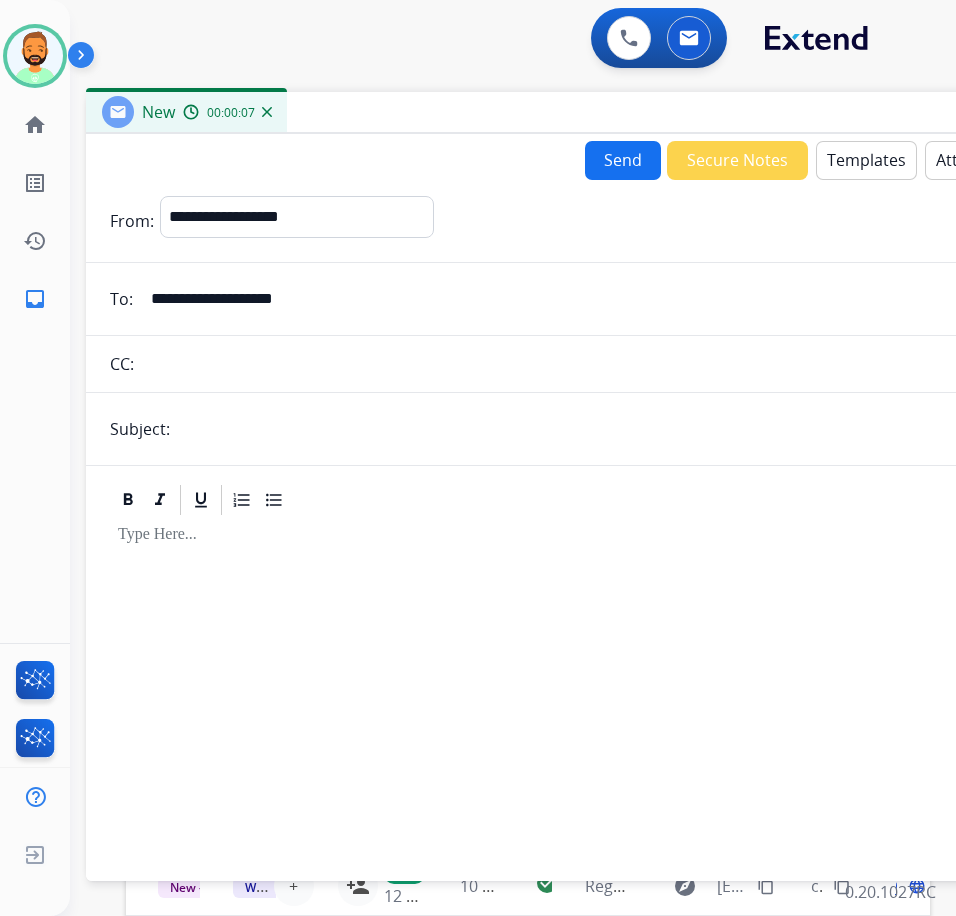 click at bounding box center (619, 429) 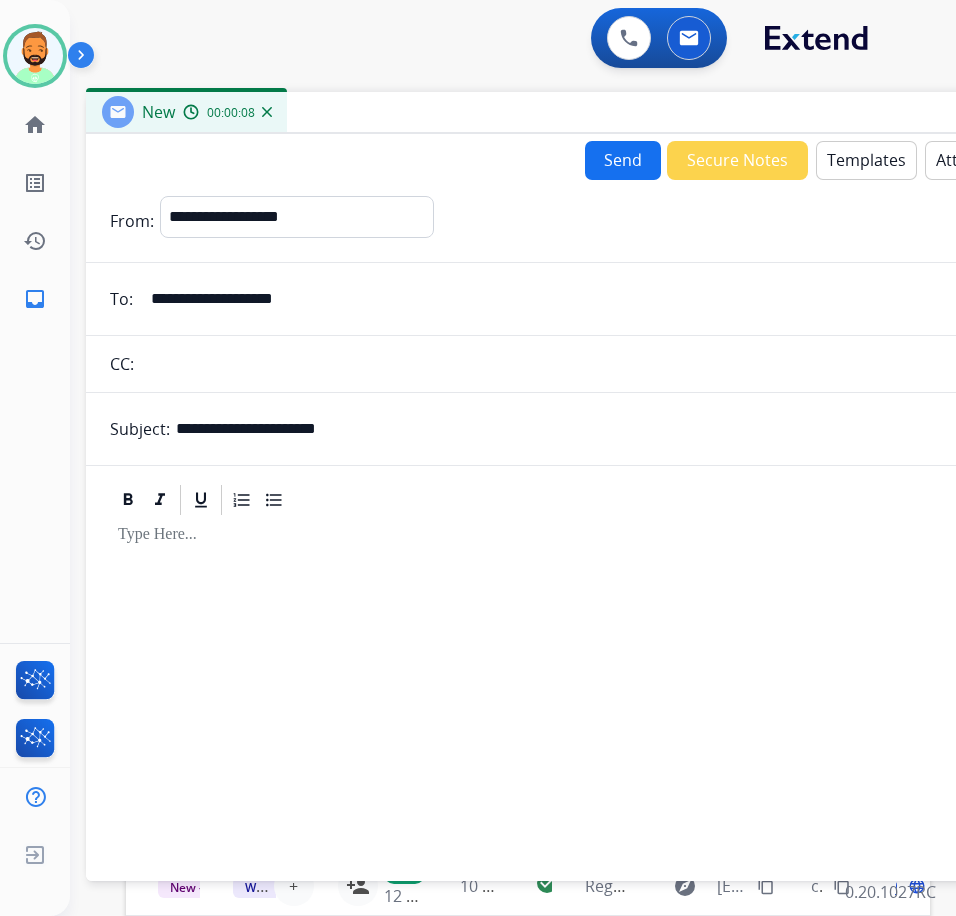 click at bounding box center [586, 689] 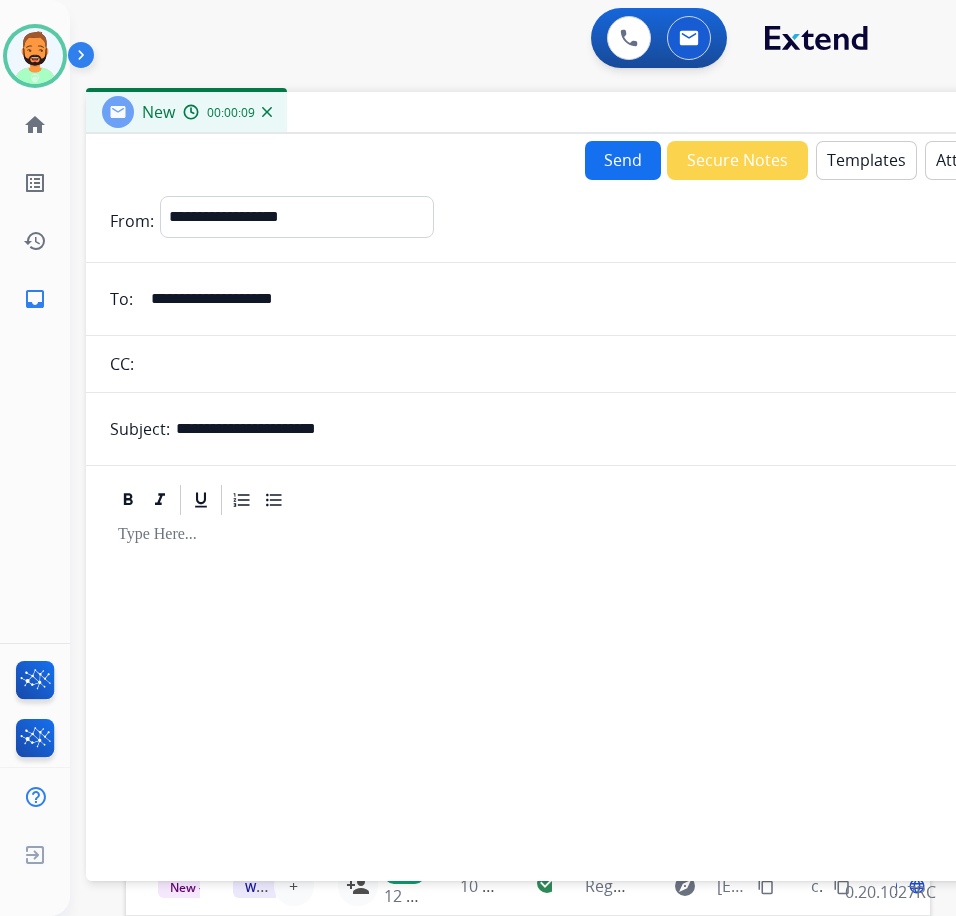 click on "Templates" at bounding box center (866, 160) 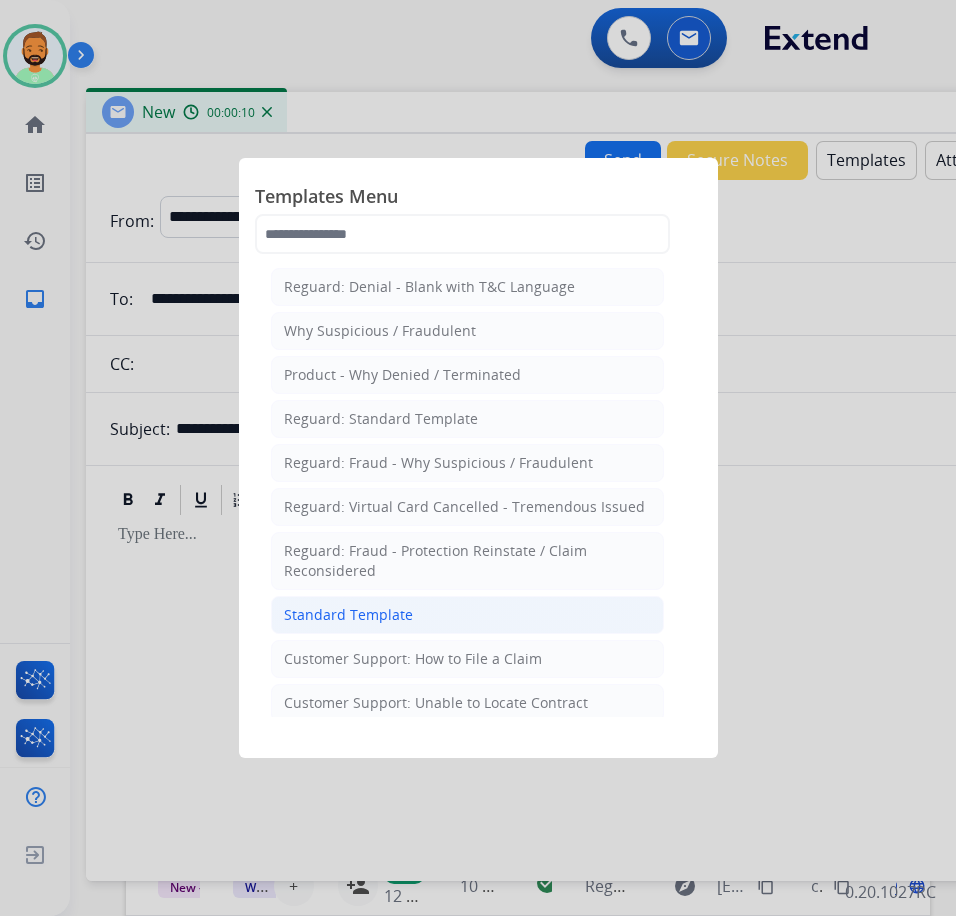 click on "Standard Template" 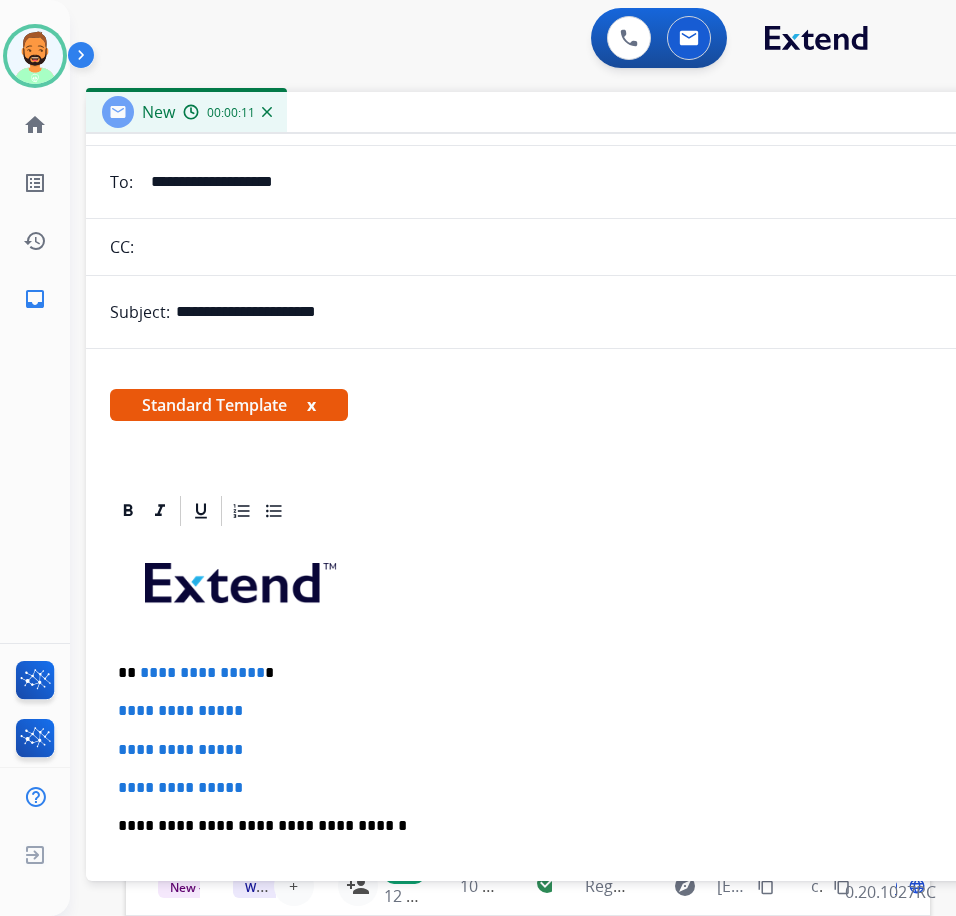 scroll, scrollTop: 300, scrollLeft: 0, axis: vertical 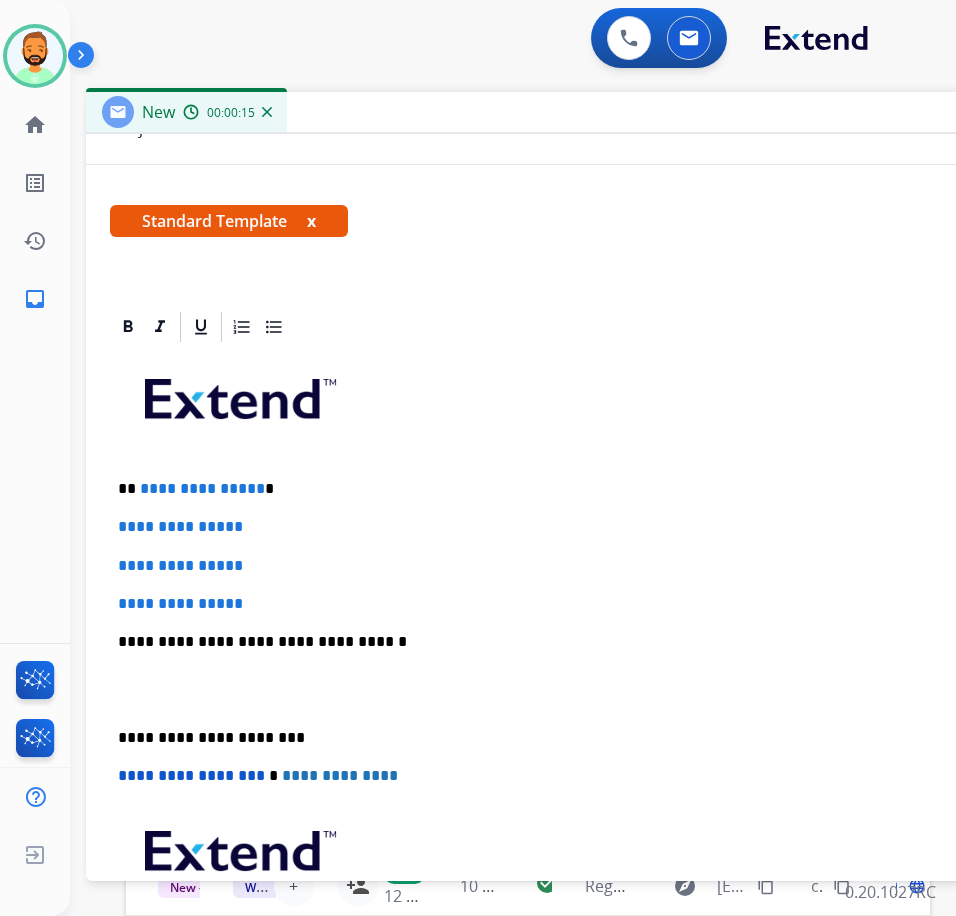 click on "**********" at bounding box center (578, 489) 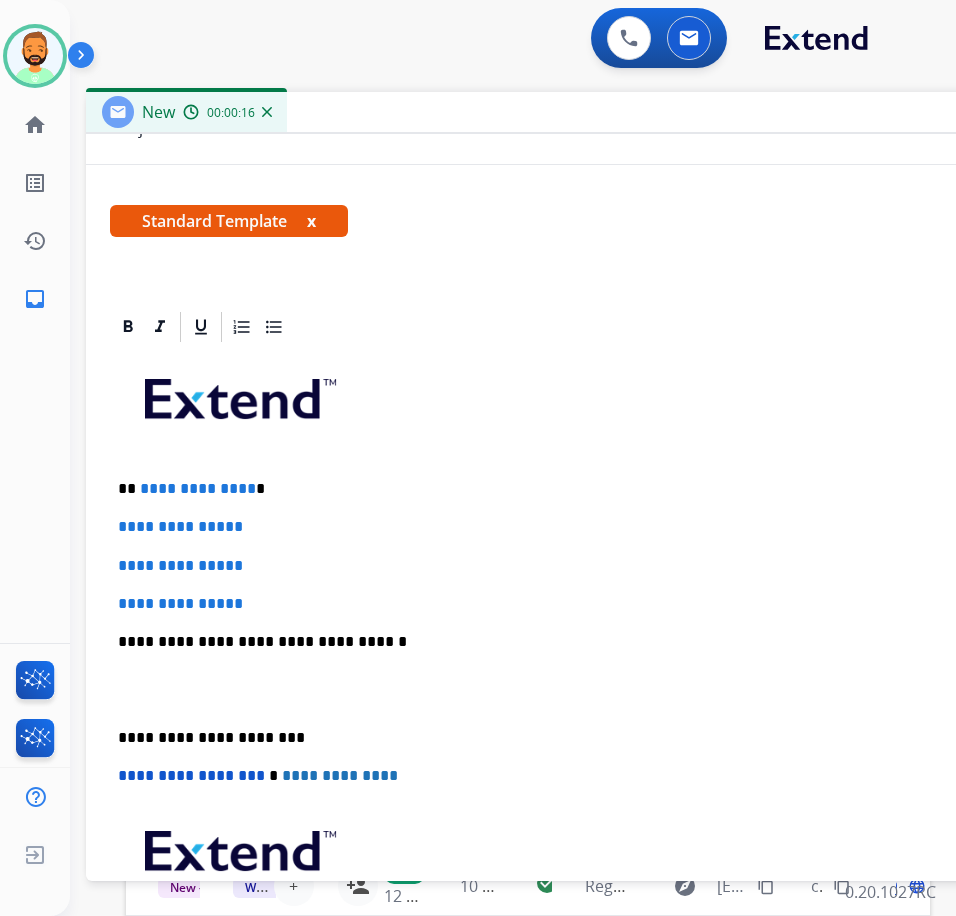 type 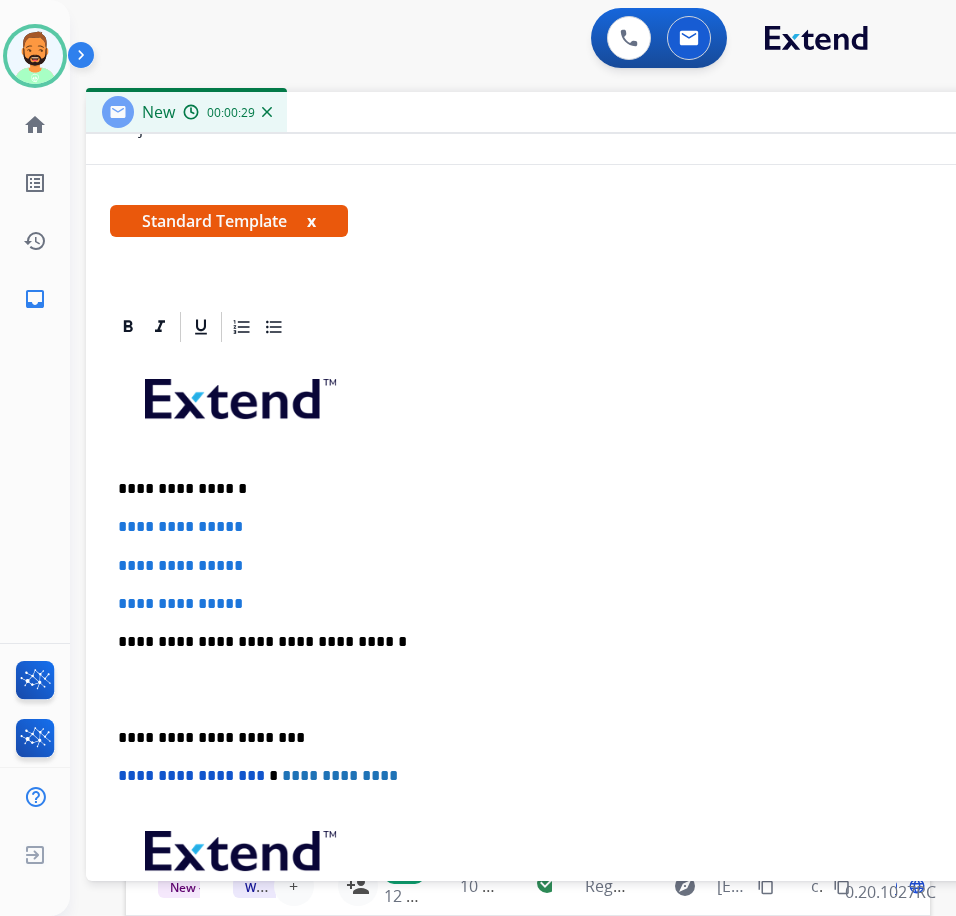 drag, startPoint x: 173, startPoint y: 475, endPoint x: 185, endPoint y: 495, distance: 23.323807 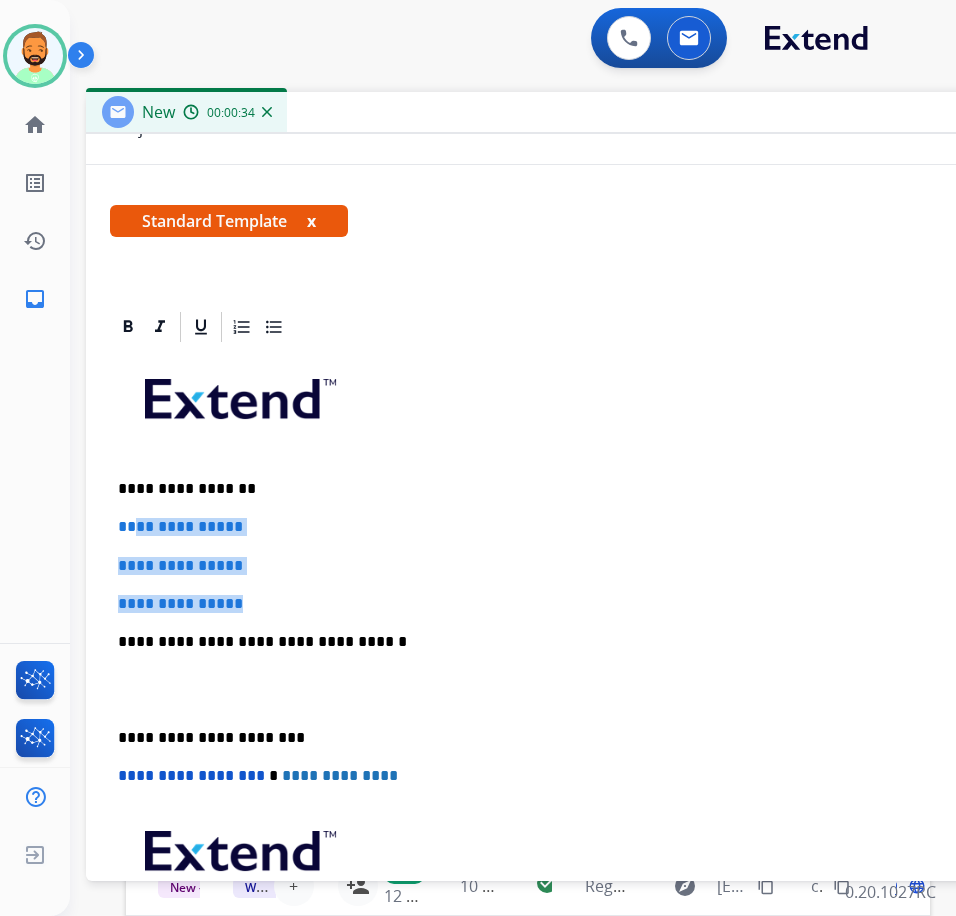 drag, startPoint x: 259, startPoint y: 596, endPoint x: 131, endPoint y: 527, distance: 145.41321 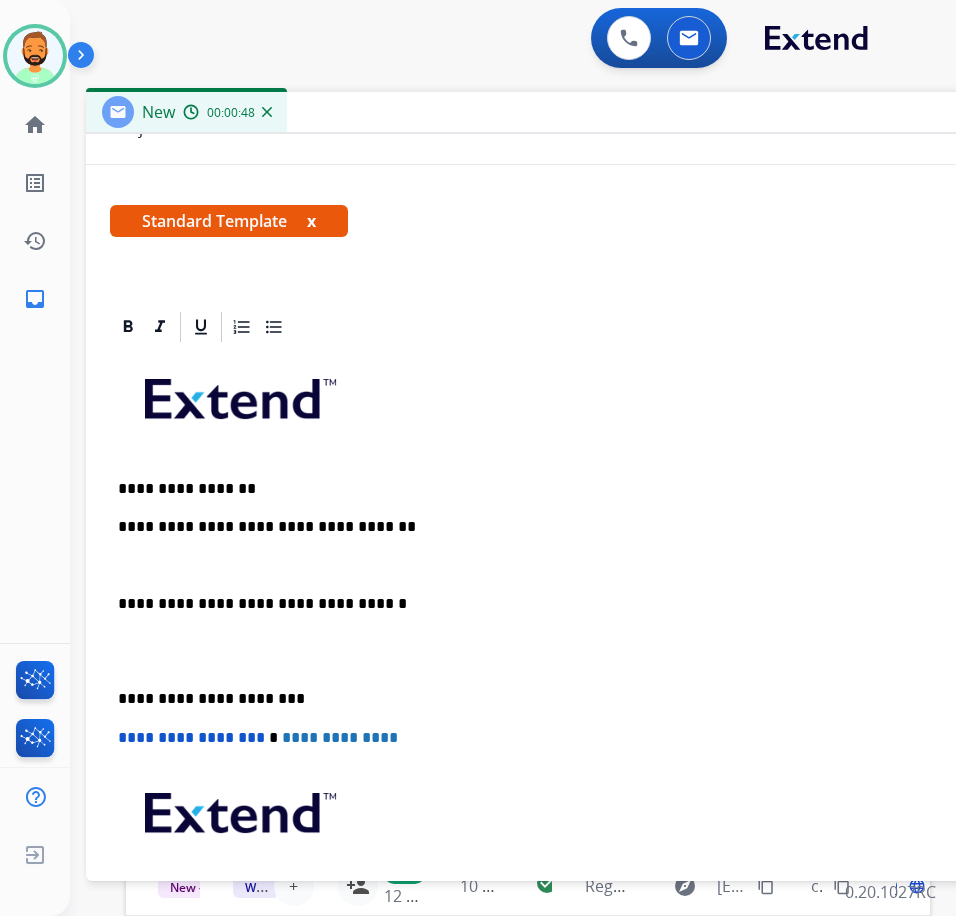 click on "**********" at bounding box center [578, 699] 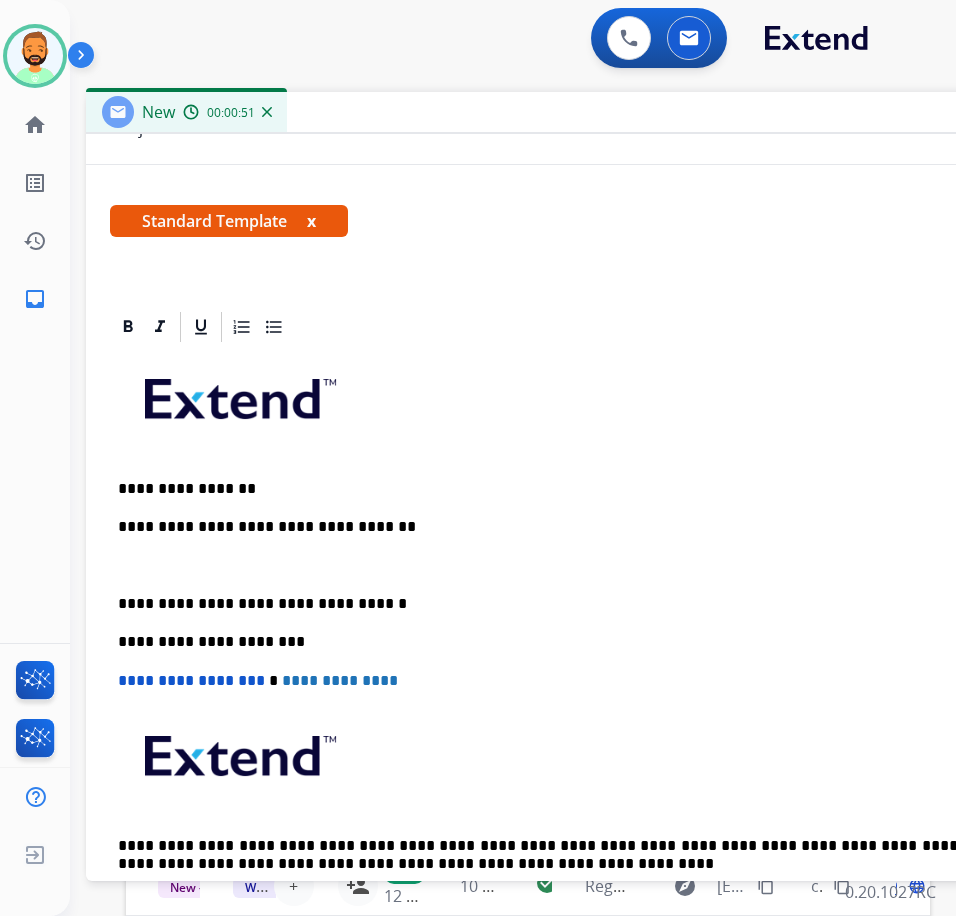 click on "**********" at bounding box center (586, 641) 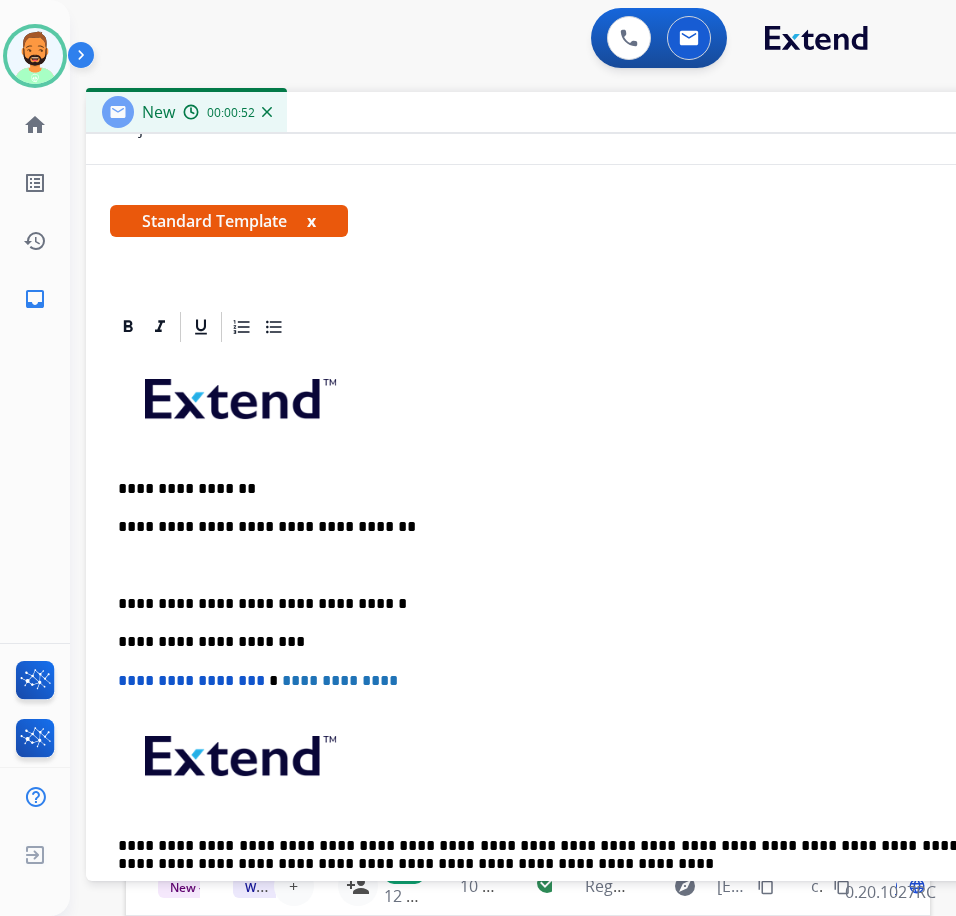 click at bounding box center [586, 566] 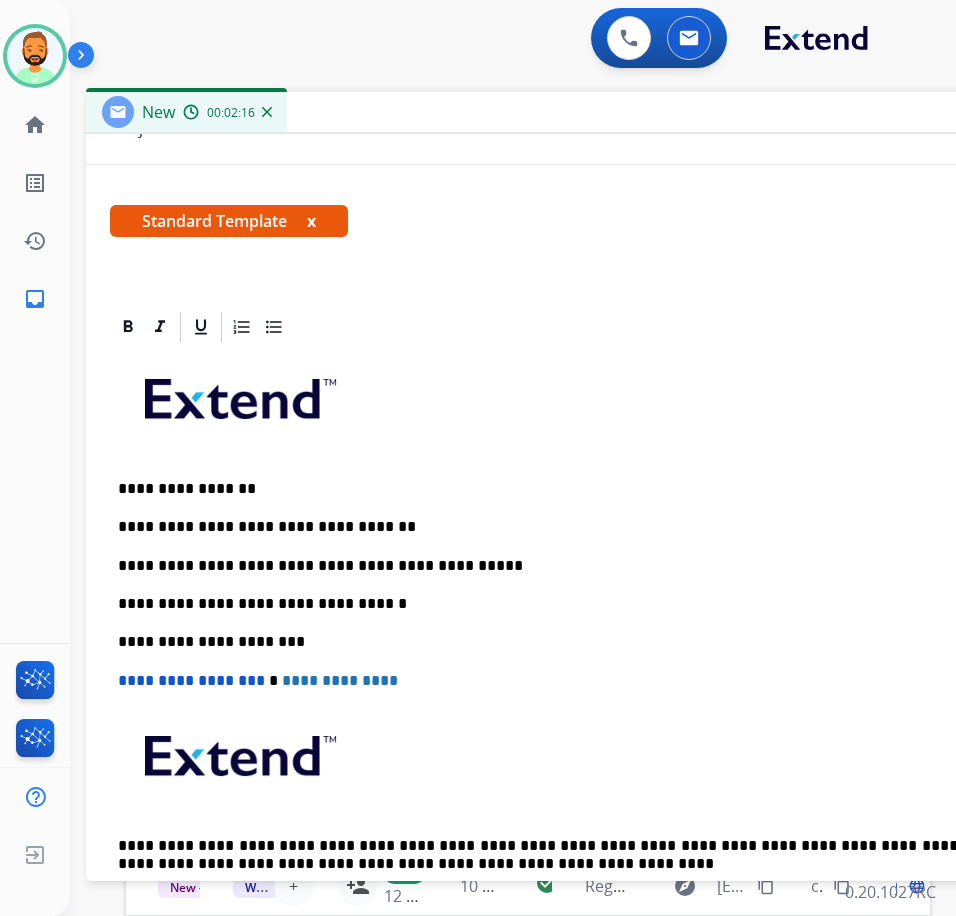 scroll, scrollTop: 0, scrollLeft: 0, axis: both 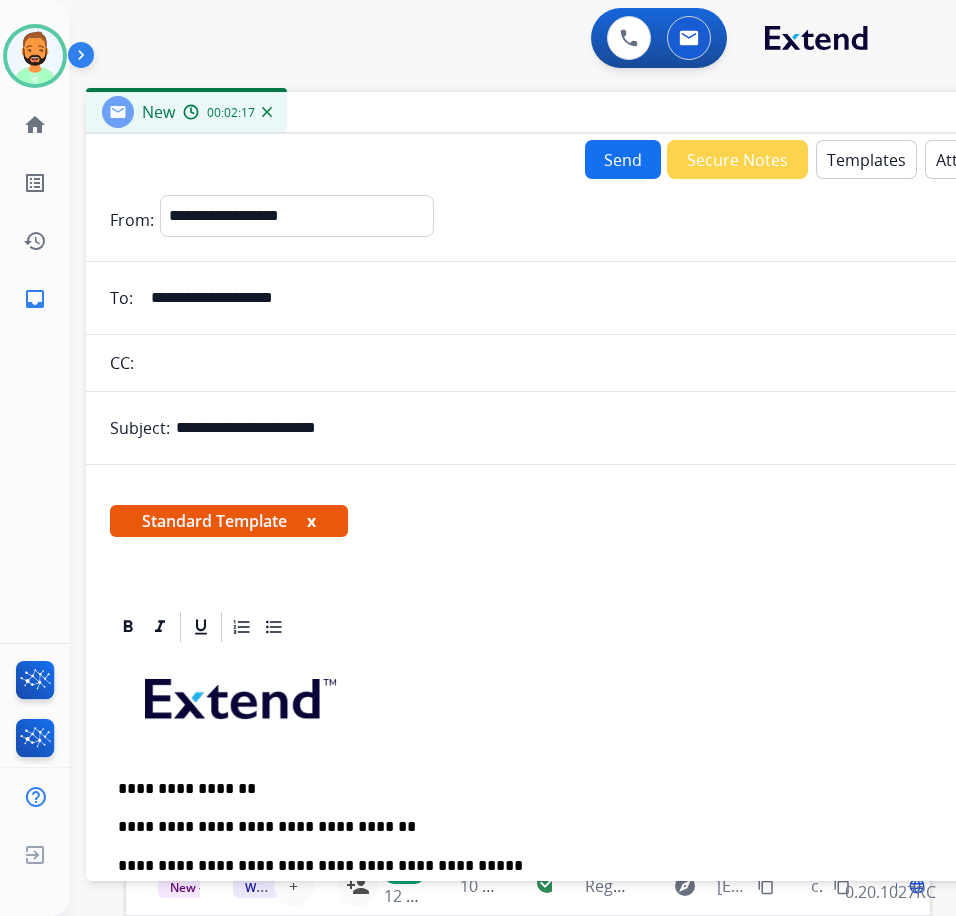 click on "Send" at bounding box center (623, 159) 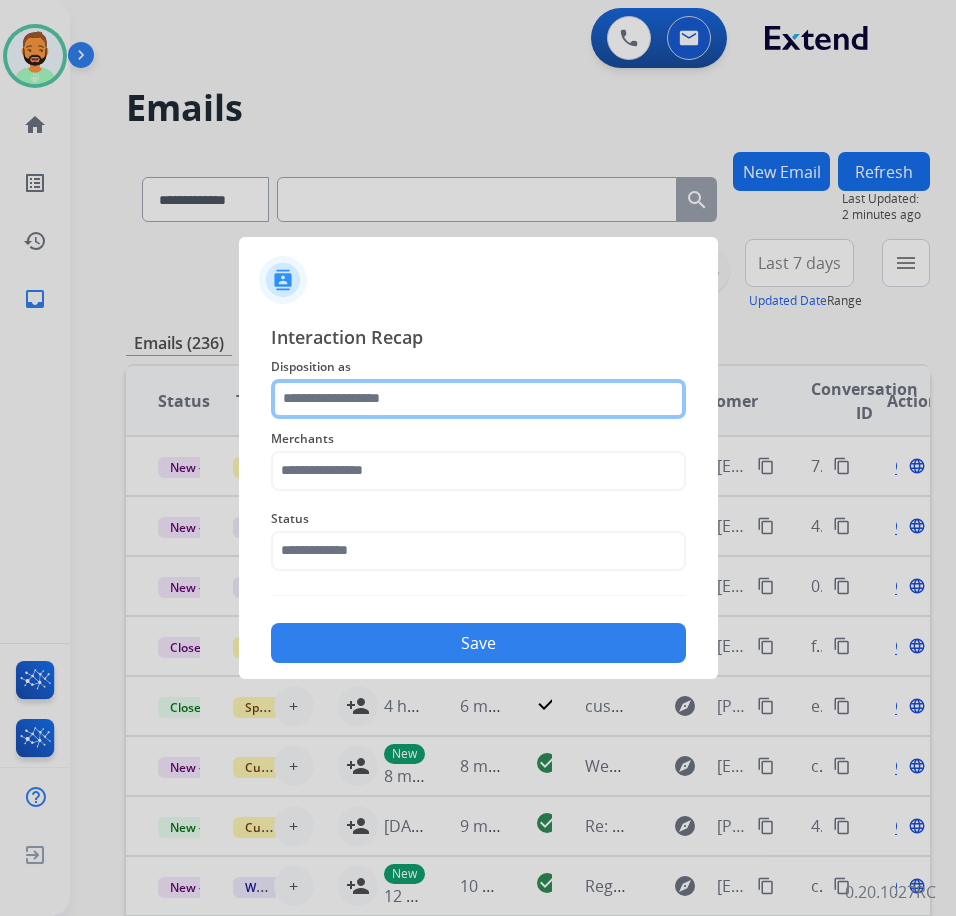 click 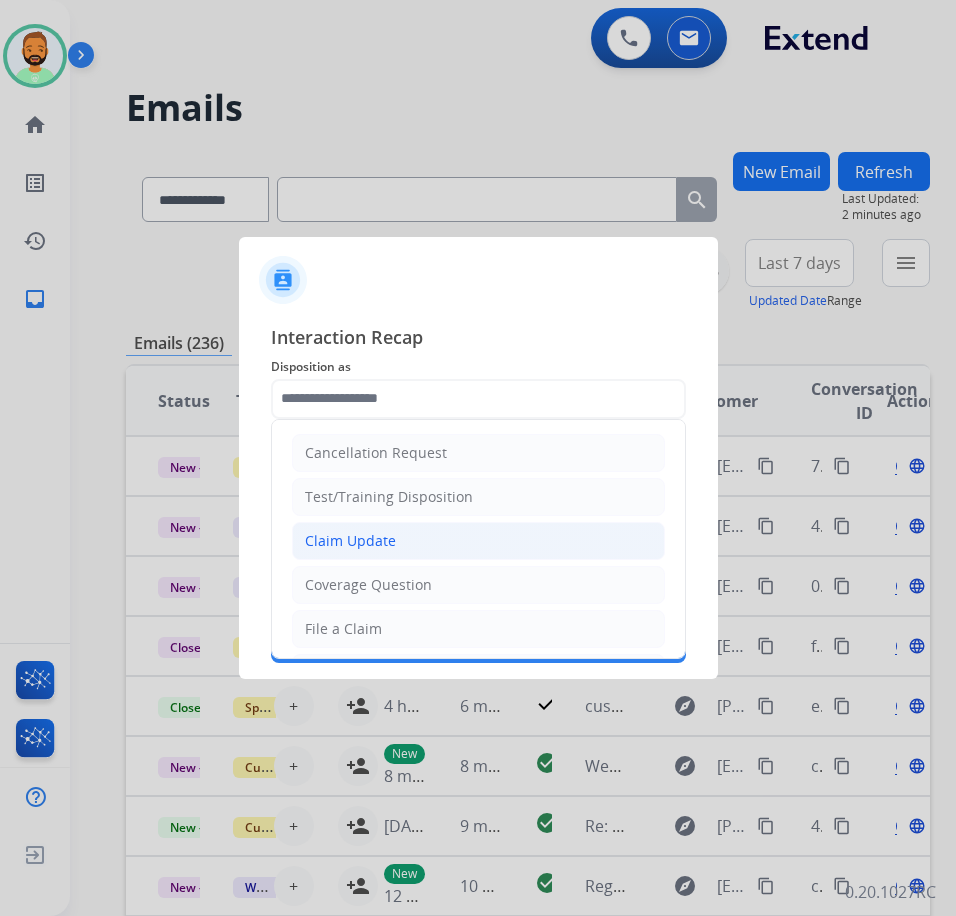 click on "Claim Update" 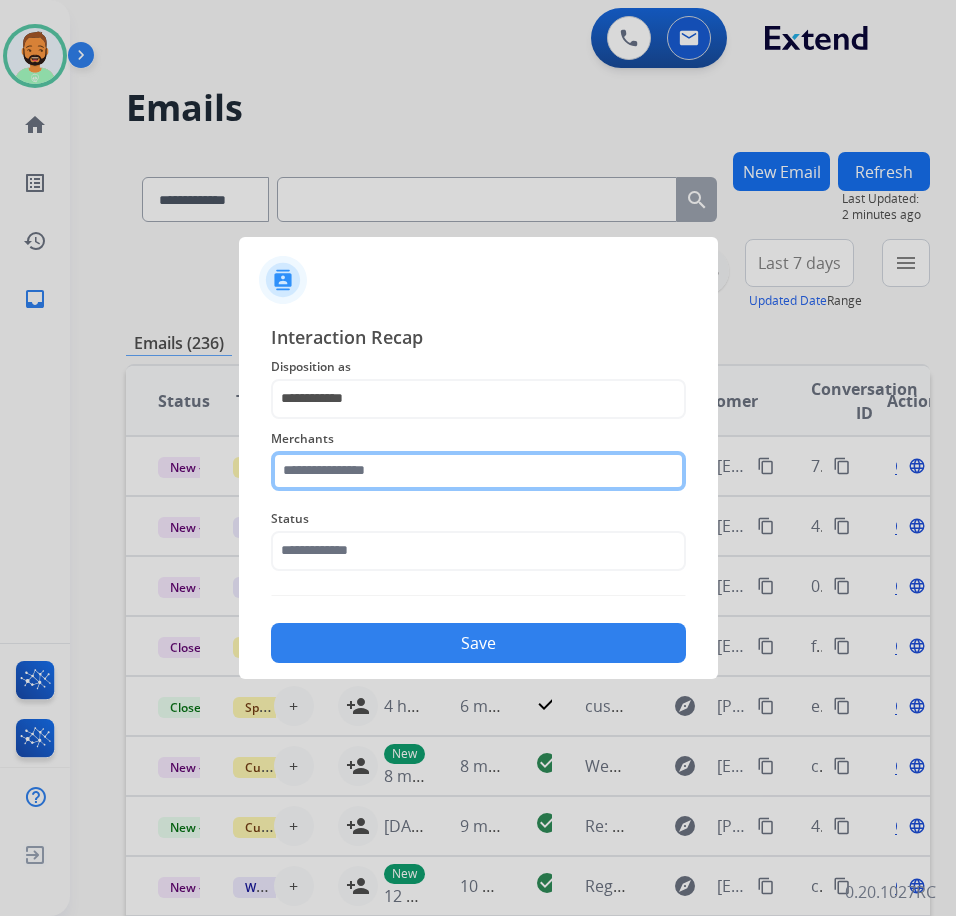click 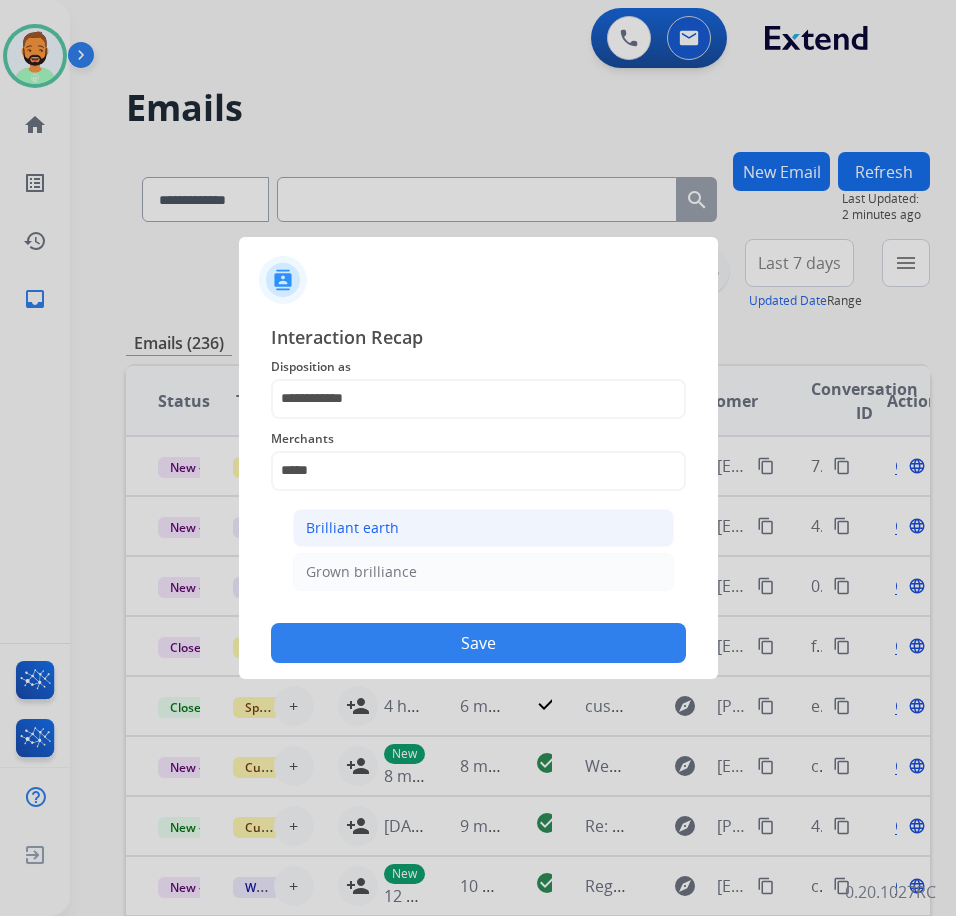 click on "Brilliant earth" 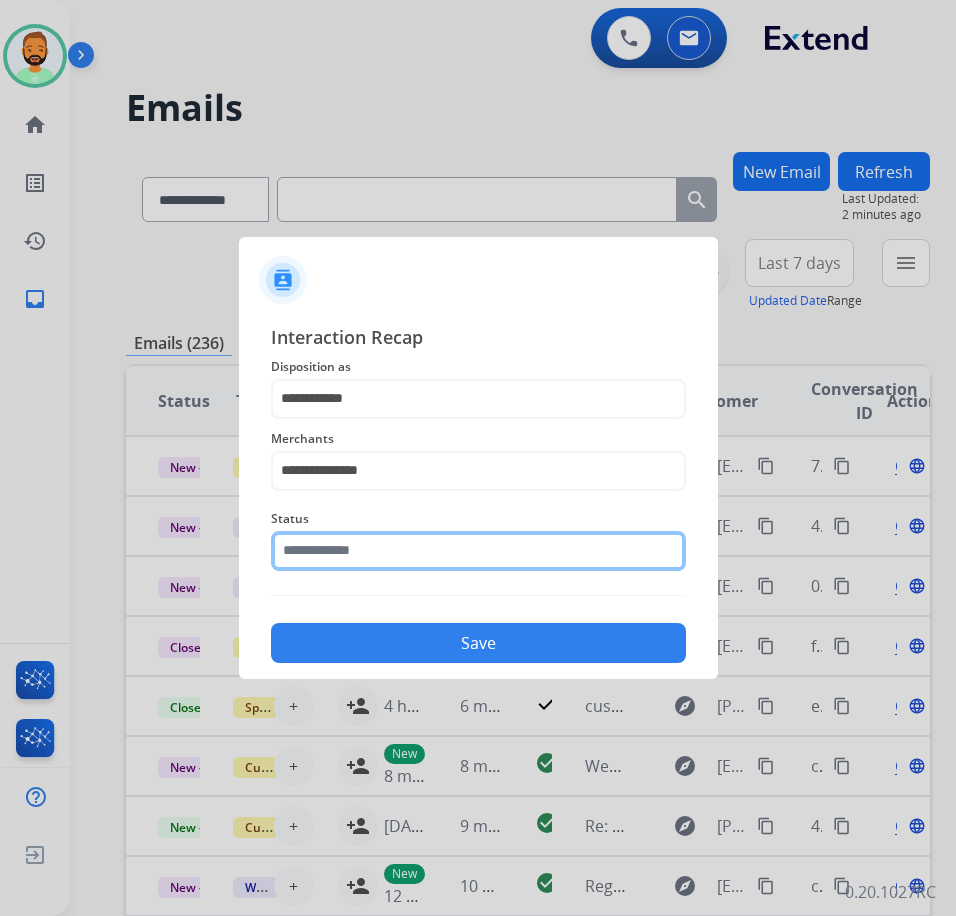 click 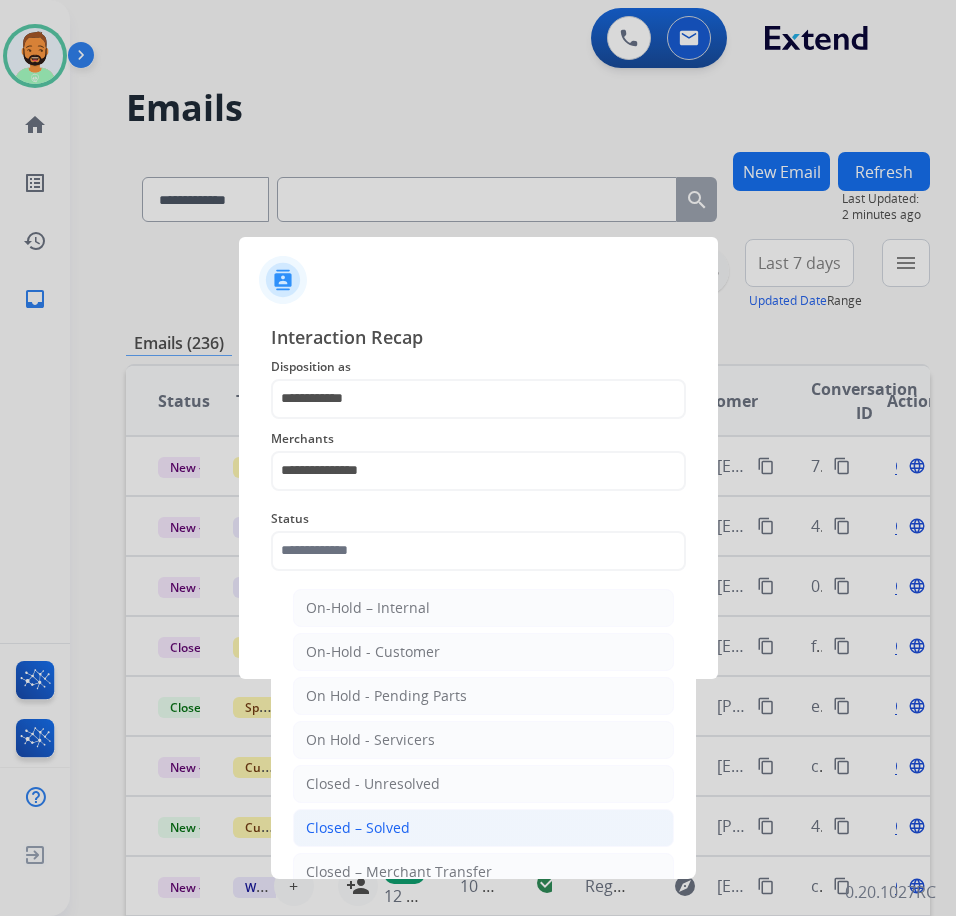 click on "Closed – Solved" 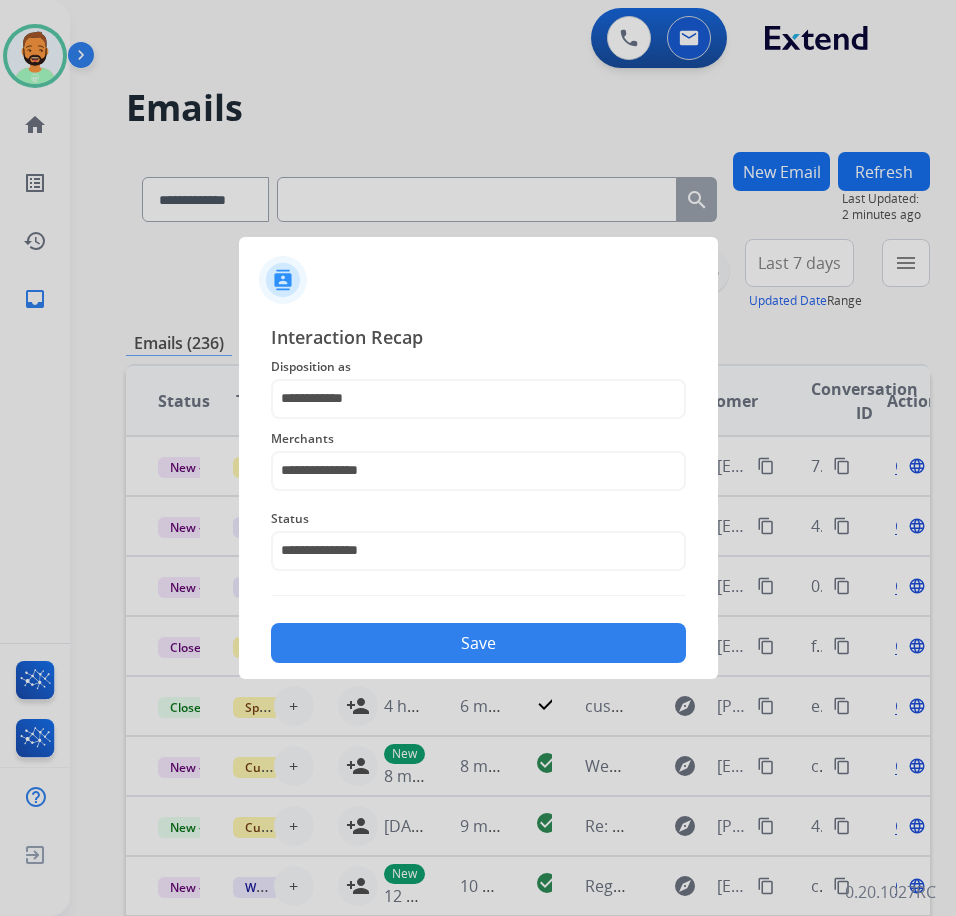 drag, startPoint x: 503, startPoint y: 644, endPoint x: 486, endPoint y: 648, distance: 17.464249 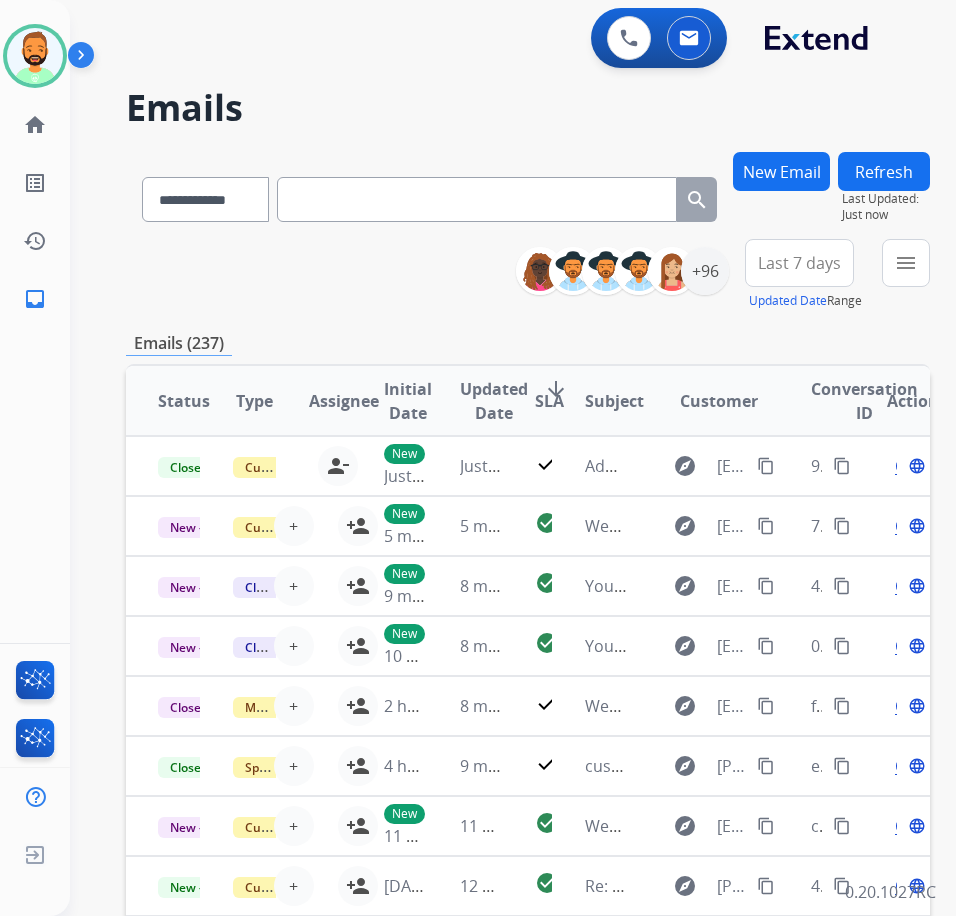 click on "New Email" at bounding box center (781, 171) 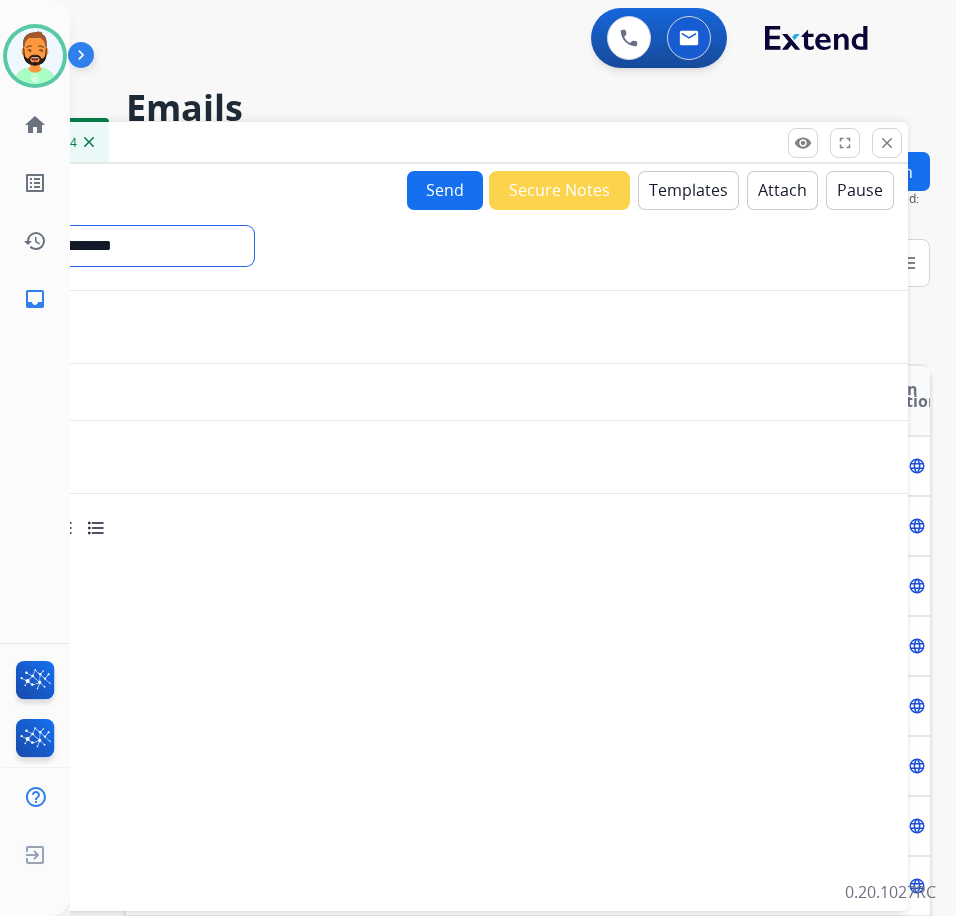 click on "**********" at bounding box center [118, 246] 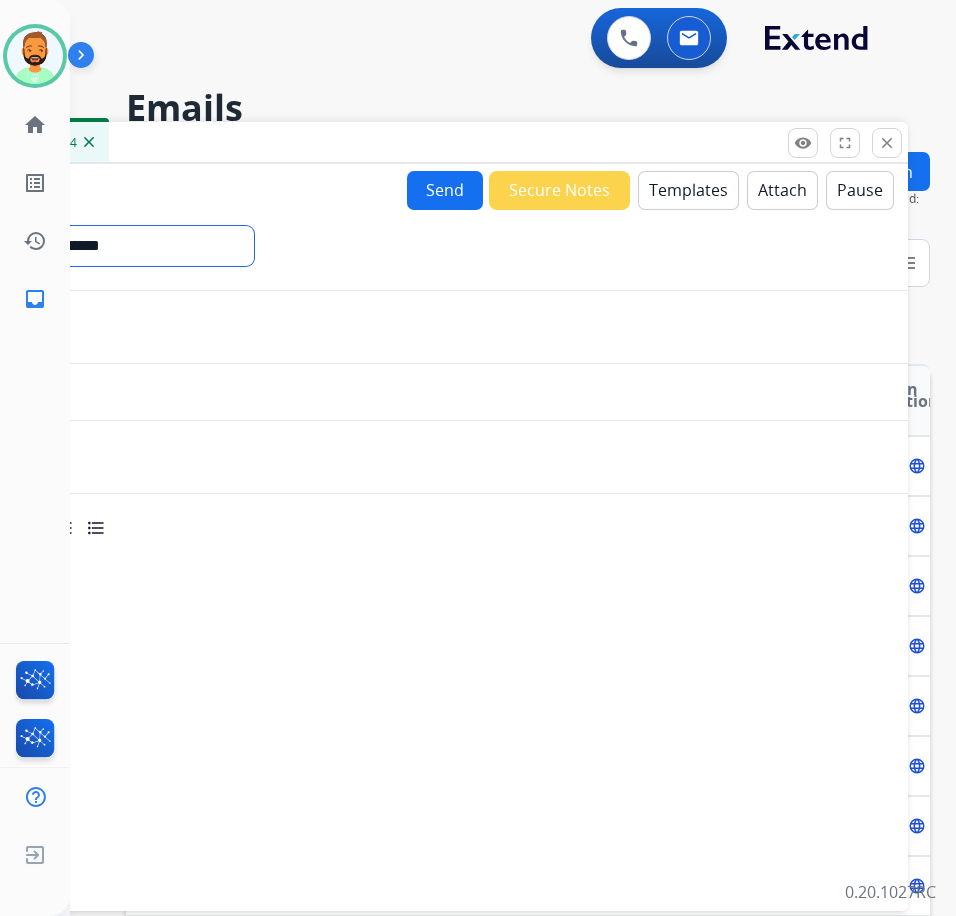 click on "**********" at bounding box center [118, 246] 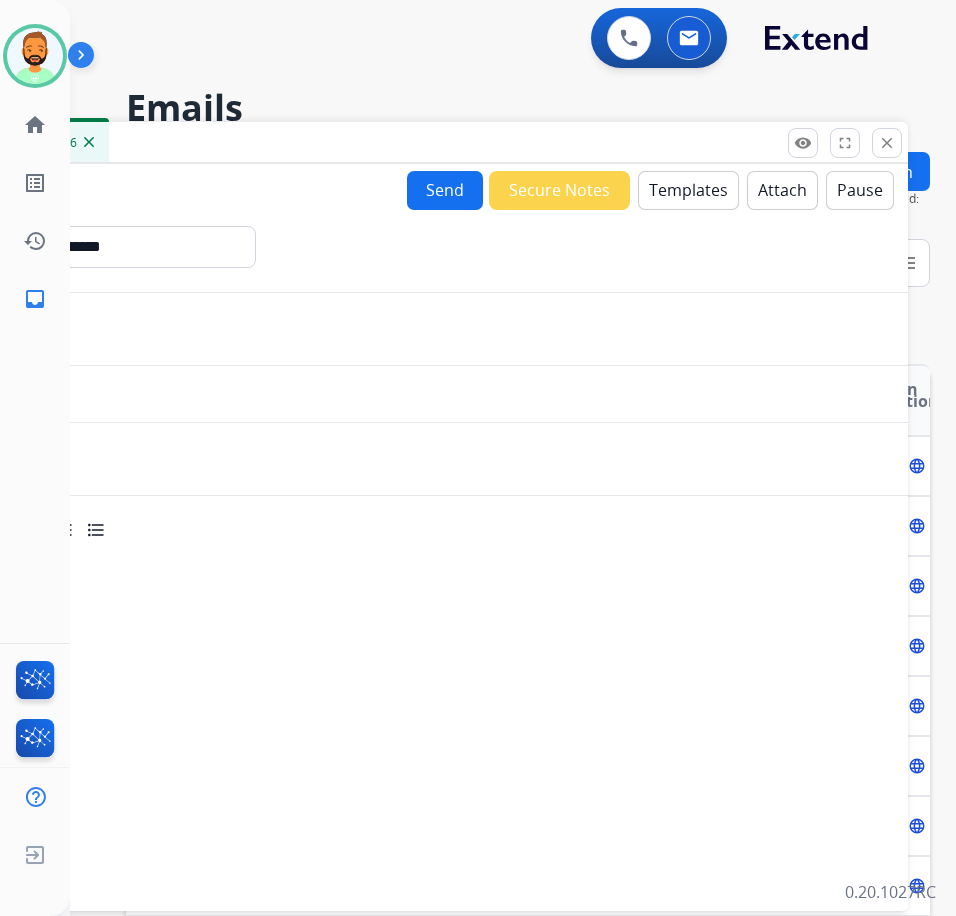 paste on "**********" 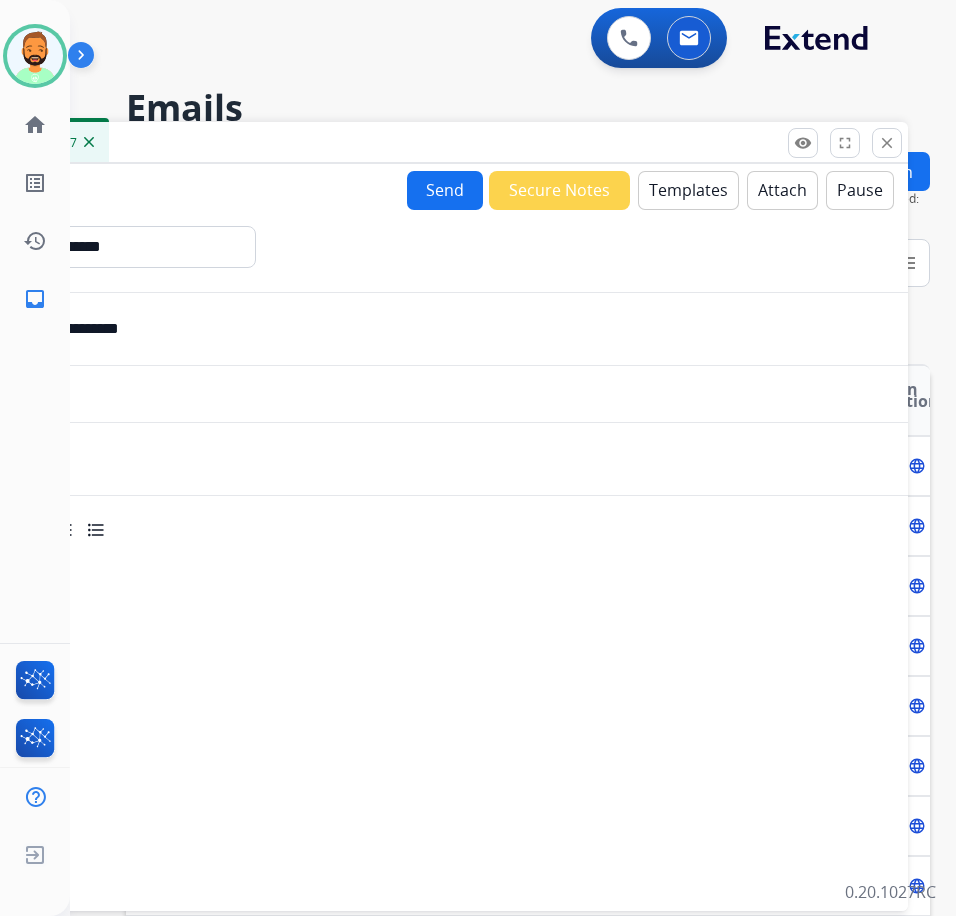 type on "**********" 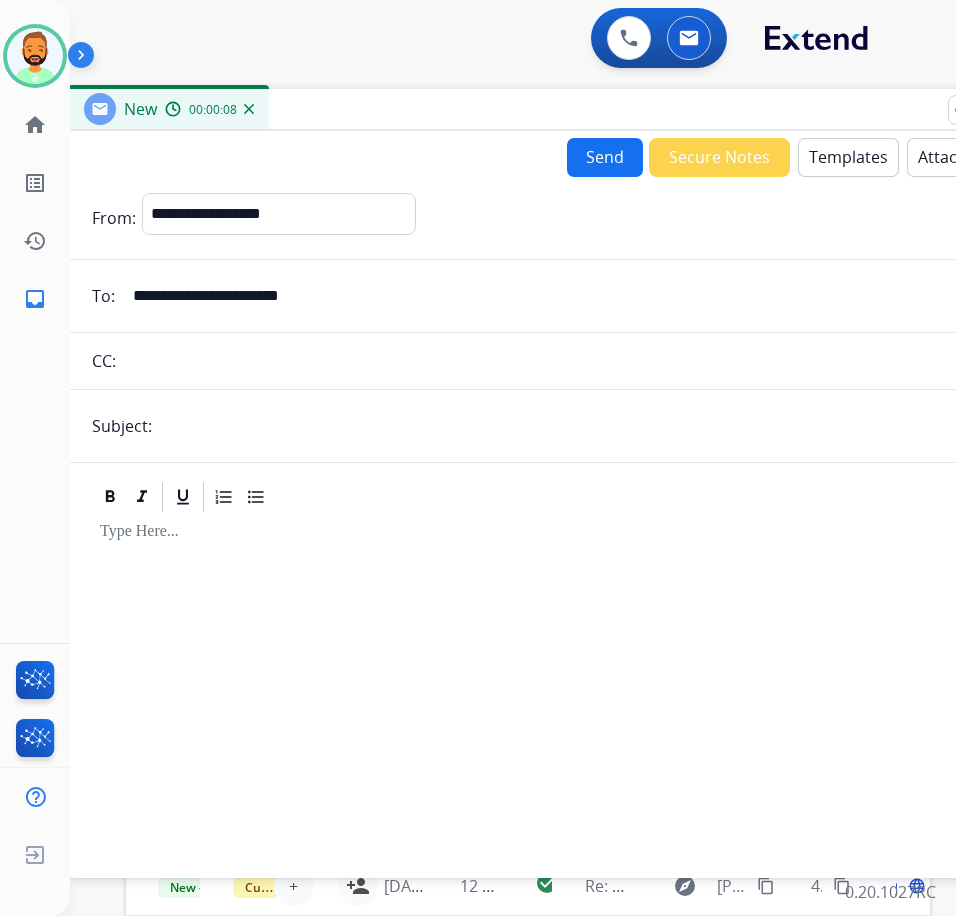 drag, startPoint x: 303, startPoint y: 142, endPoint x: 472, endPoint y: 122, distance: 170.17932 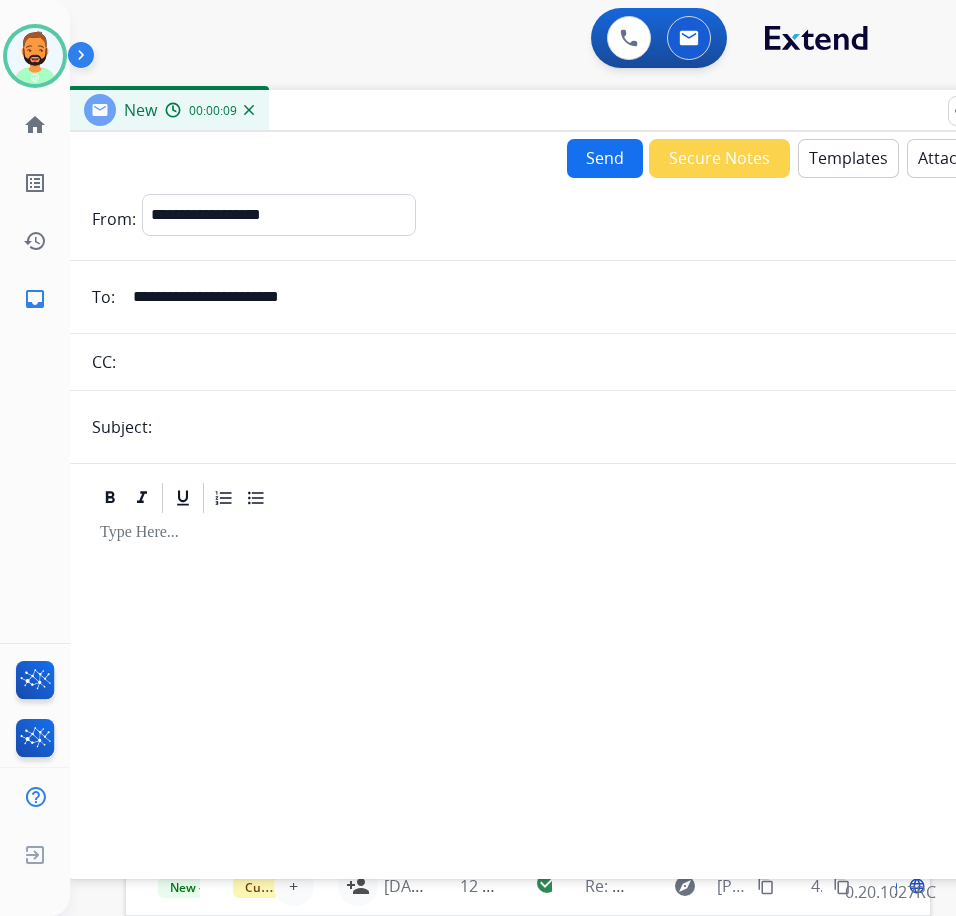 click at bounding box center [601, 427] 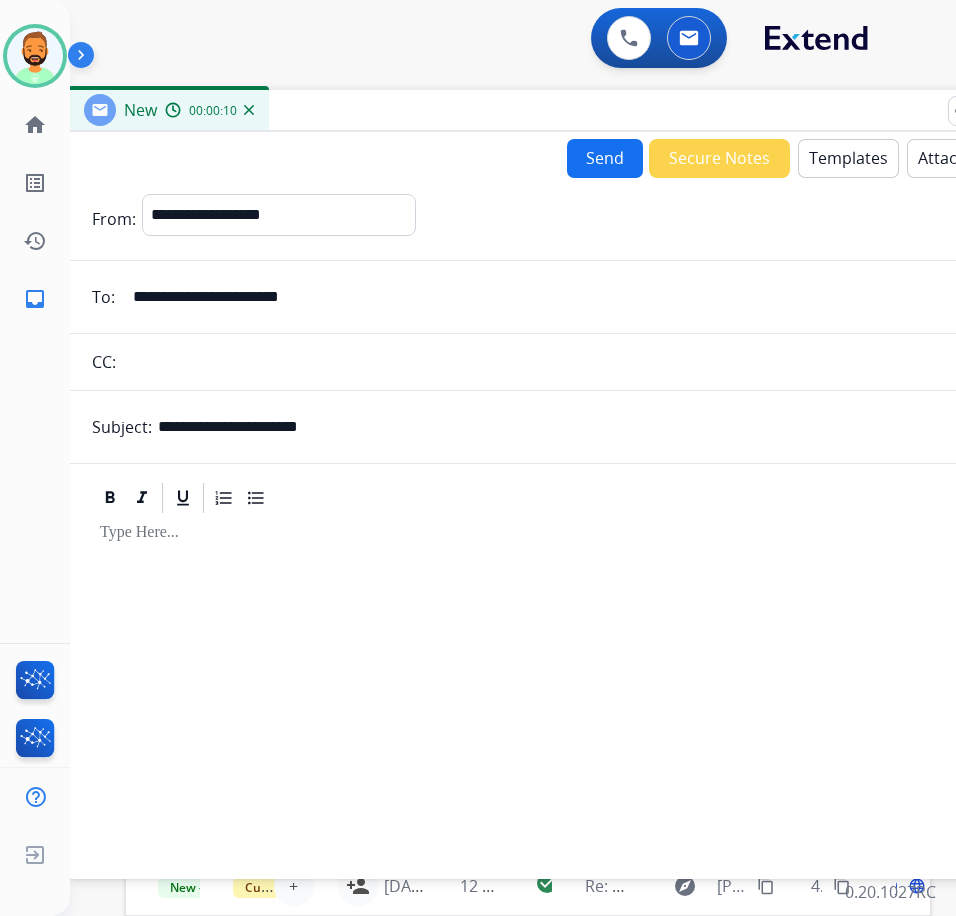 click on "Templates" at bounding box center [848, 158] 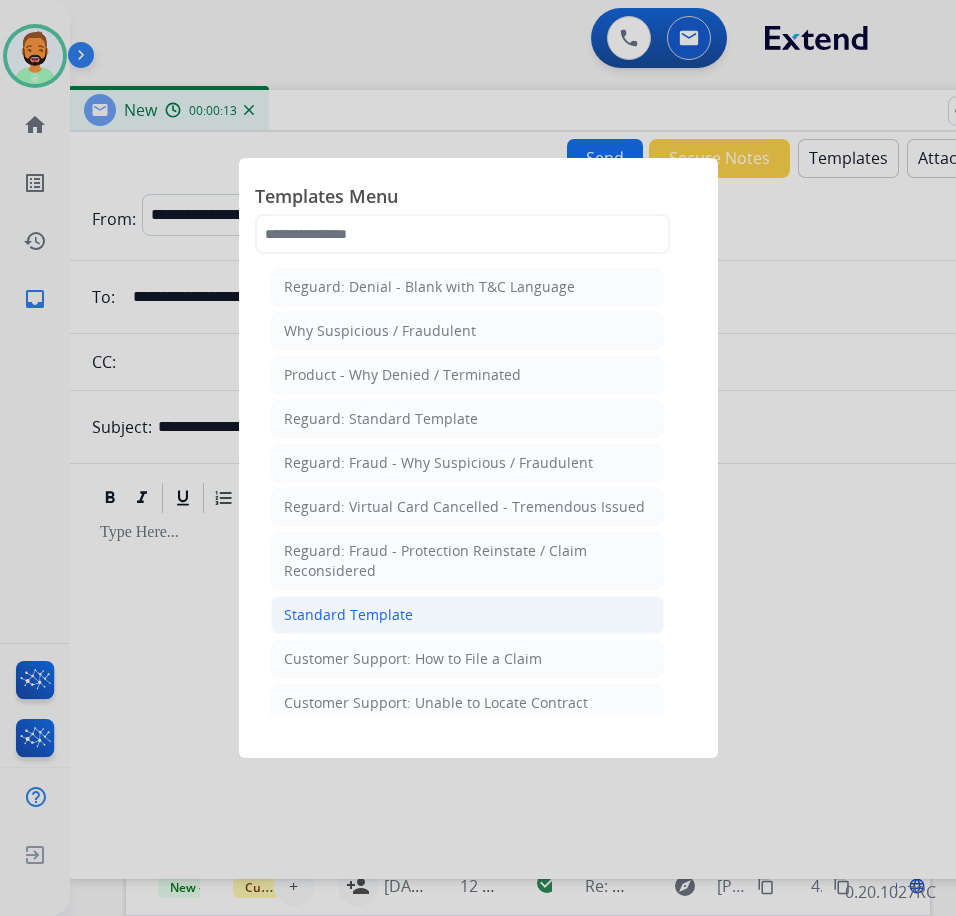 drag, startPoint x: 417, startPoint y: 614, endPoint x: 407, endPoint y: 610, distance: 10.770329 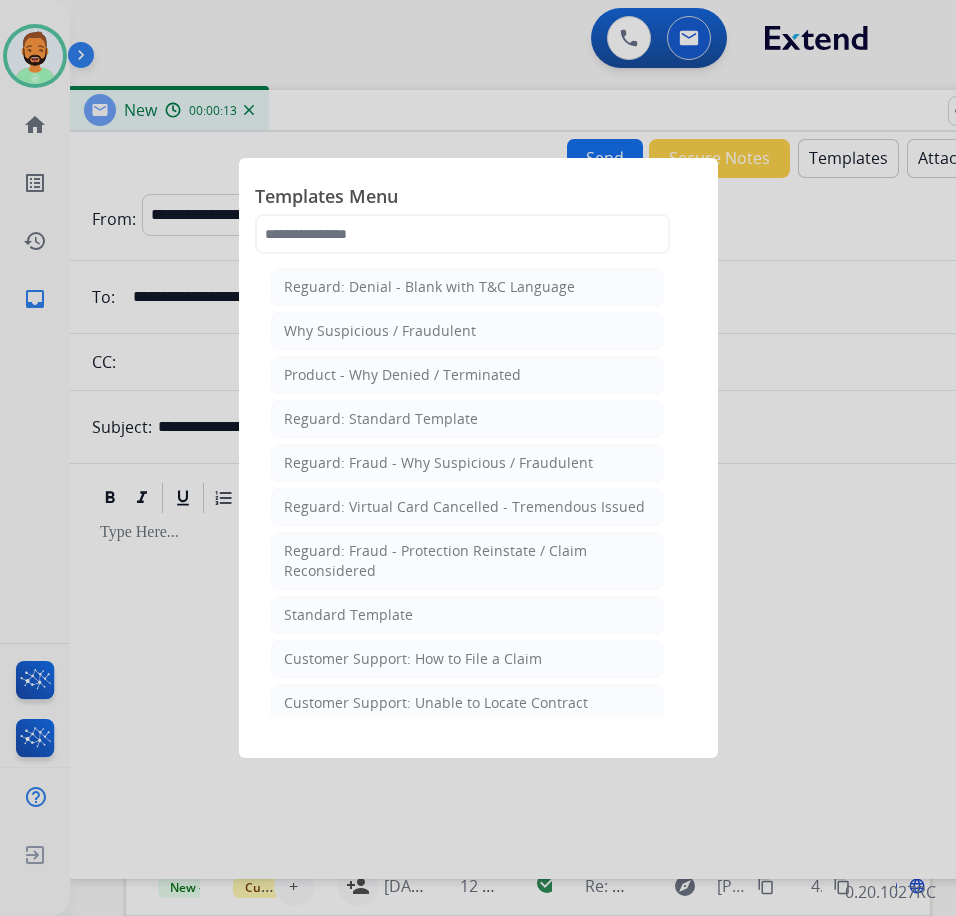 click on "Standard Template" 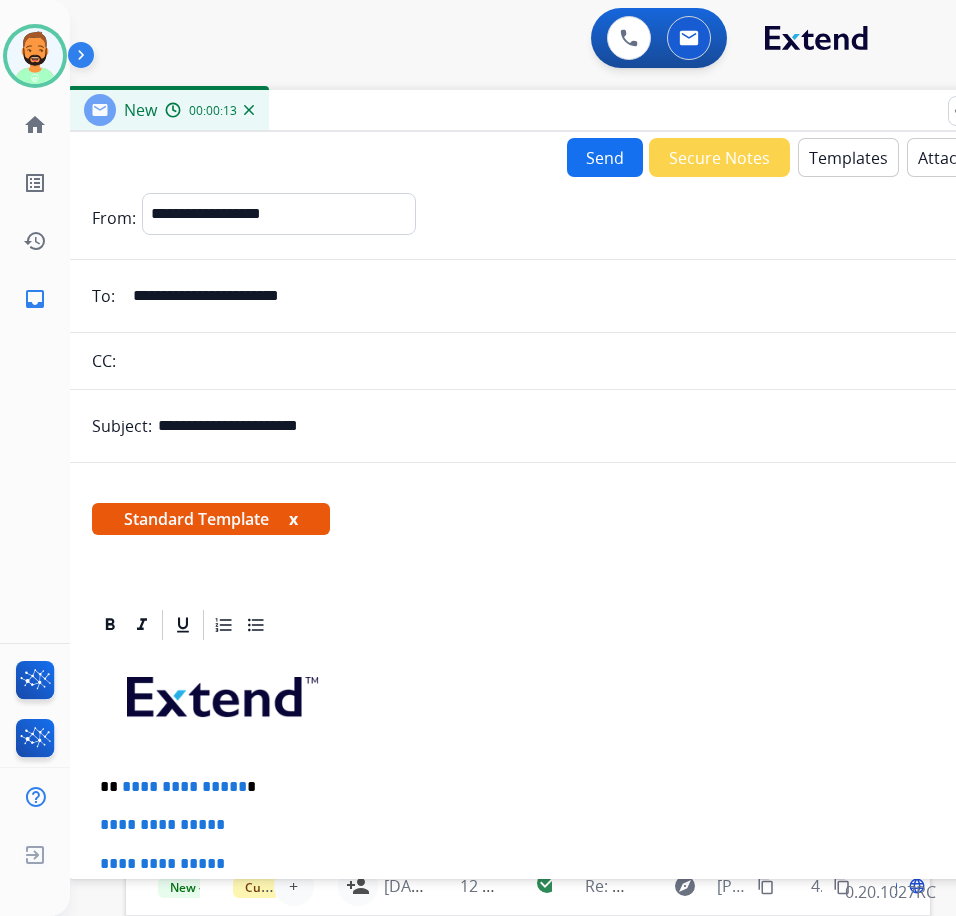 click on "**********" at bounding box center [568, 903] 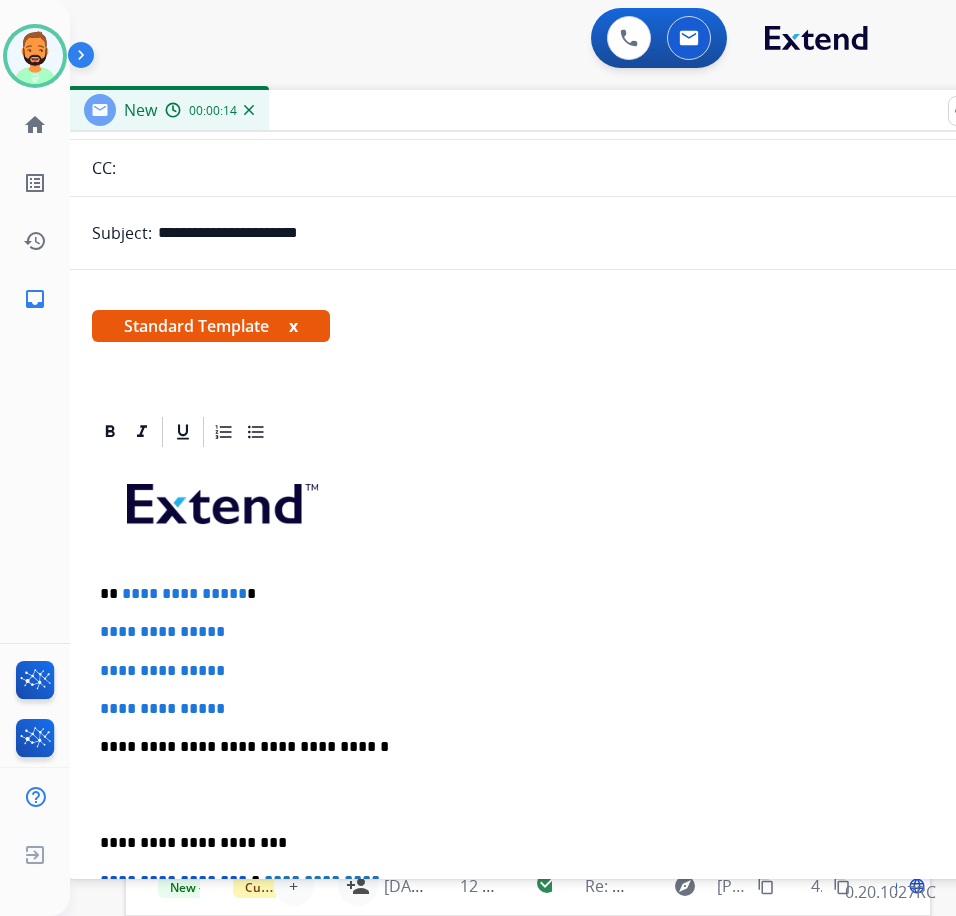 scroll, scrollTop: 200, scrollLeft: 0, axis: vertical 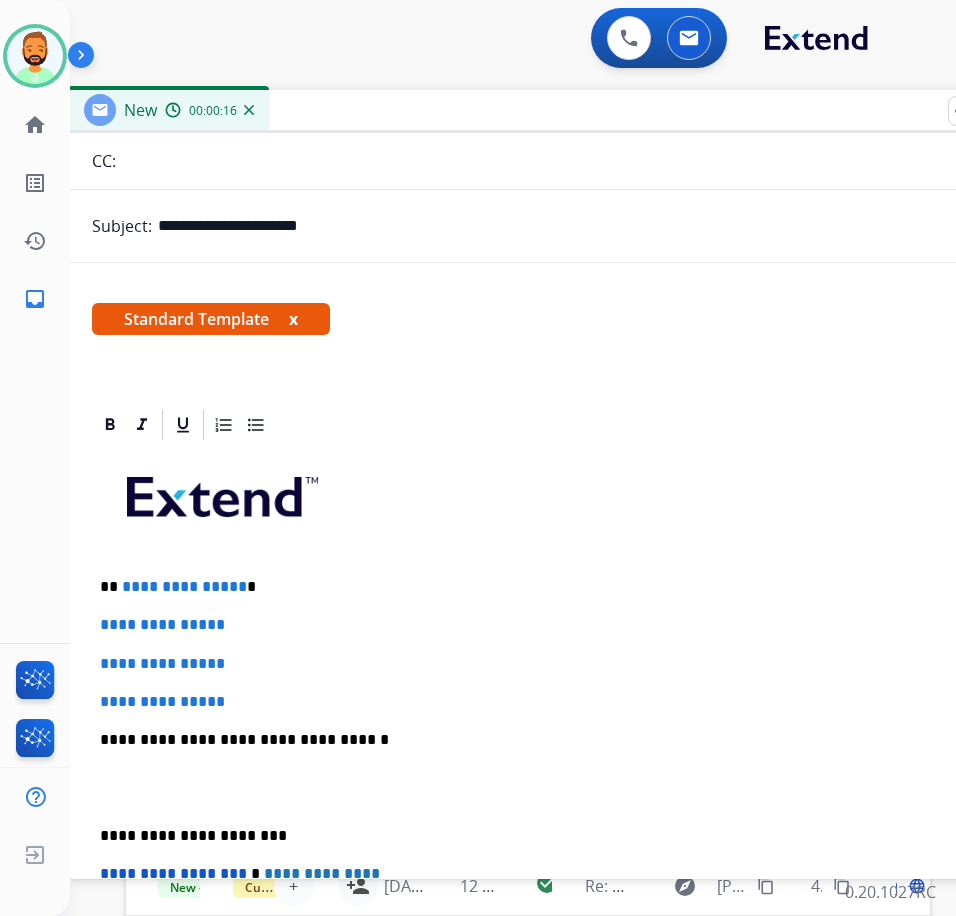 click on "**********" at bounding box center [560, 587] 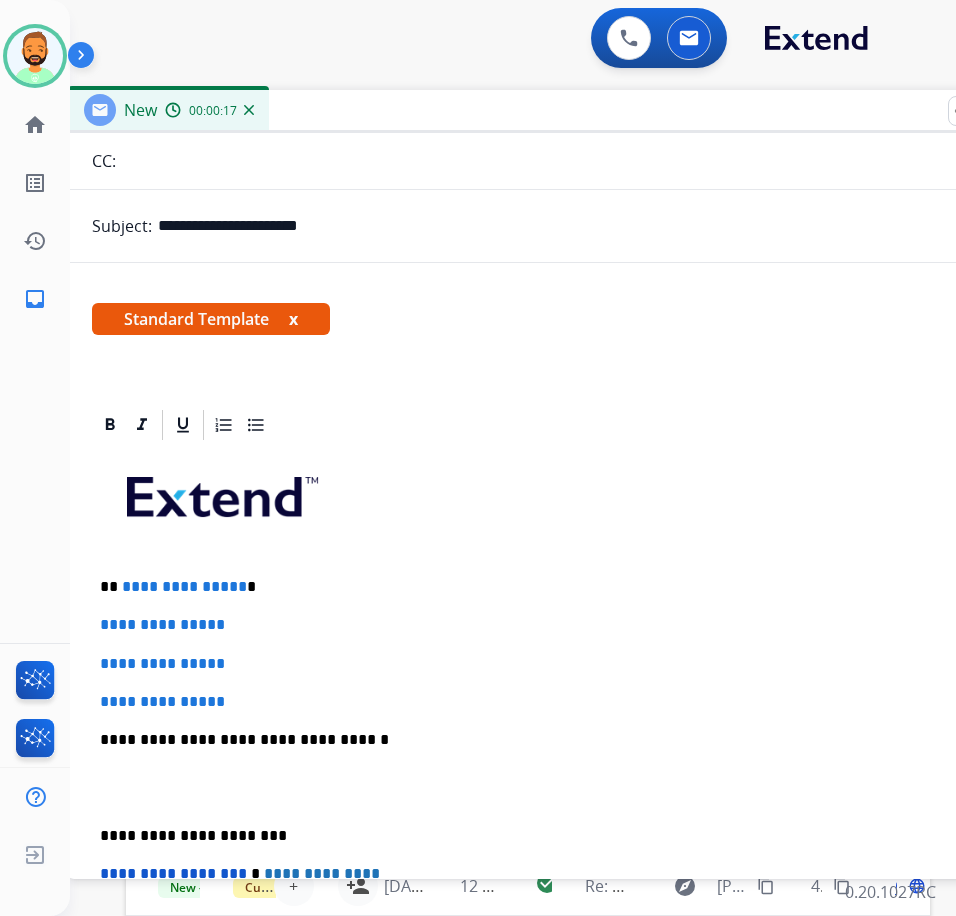 type 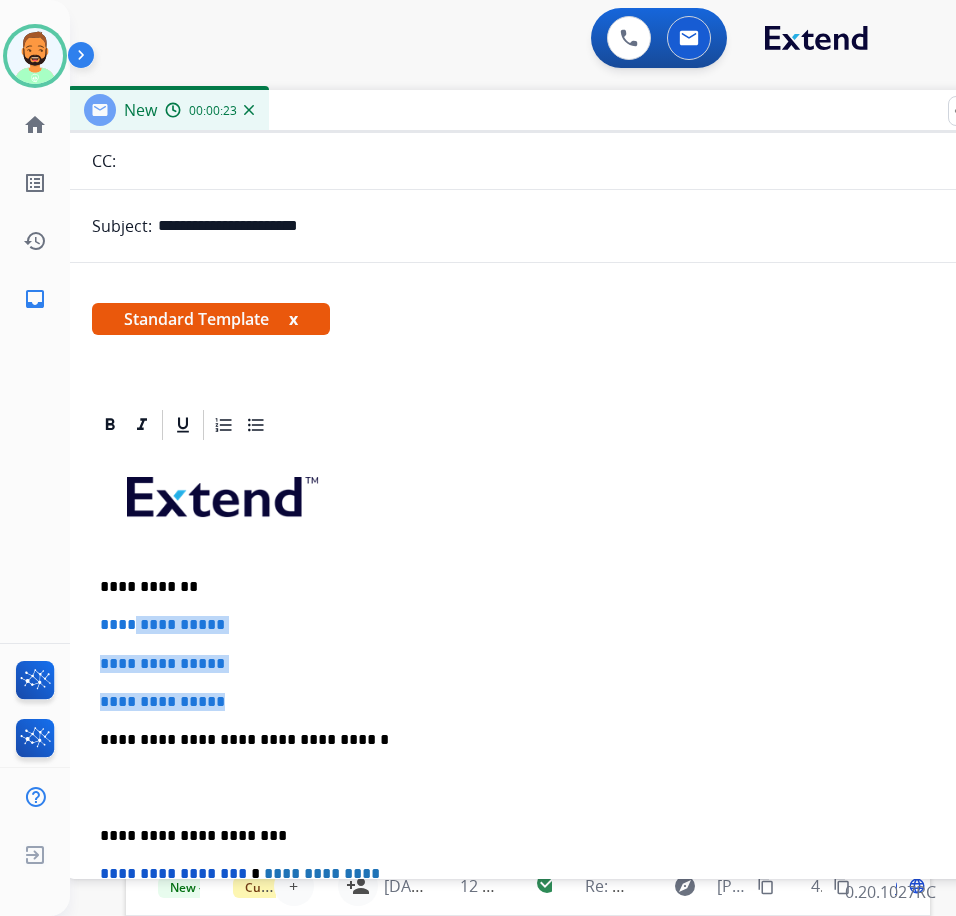 drag, startPoint x: 247, startPoint y: 700, endPoint x: 150, endPoint y: 615, distance: 128.97287 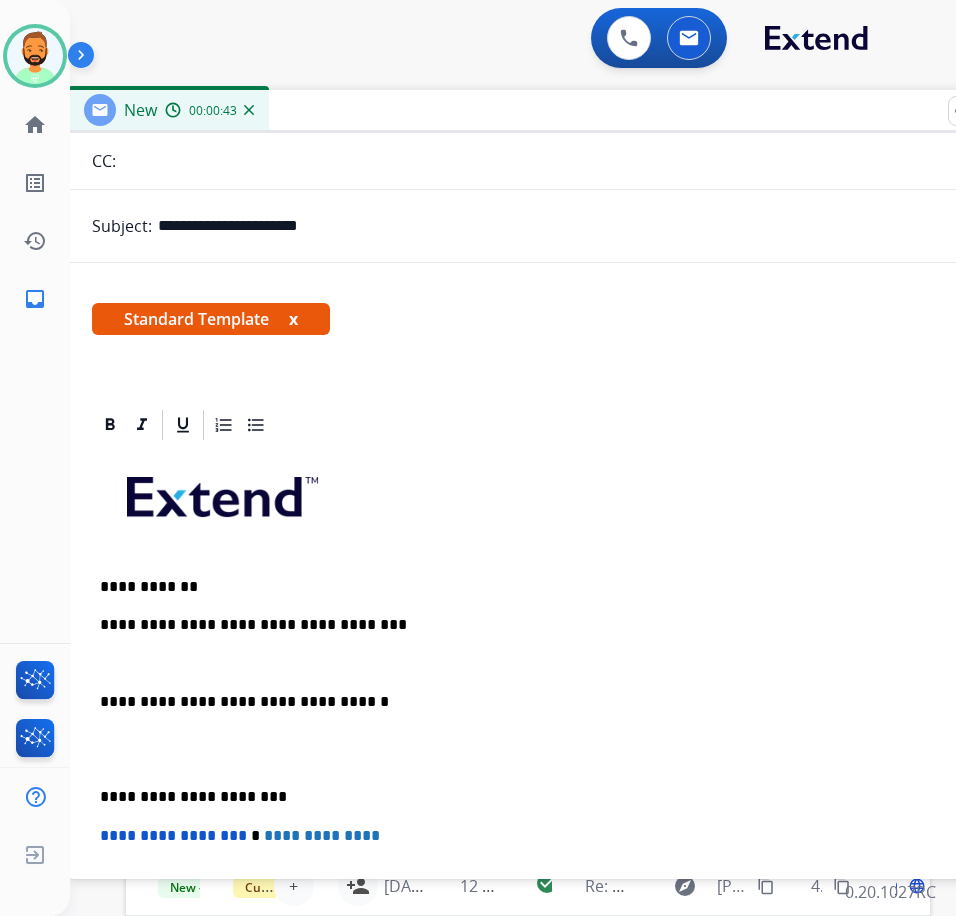 click on "**********" at bounding box center (560, 625) 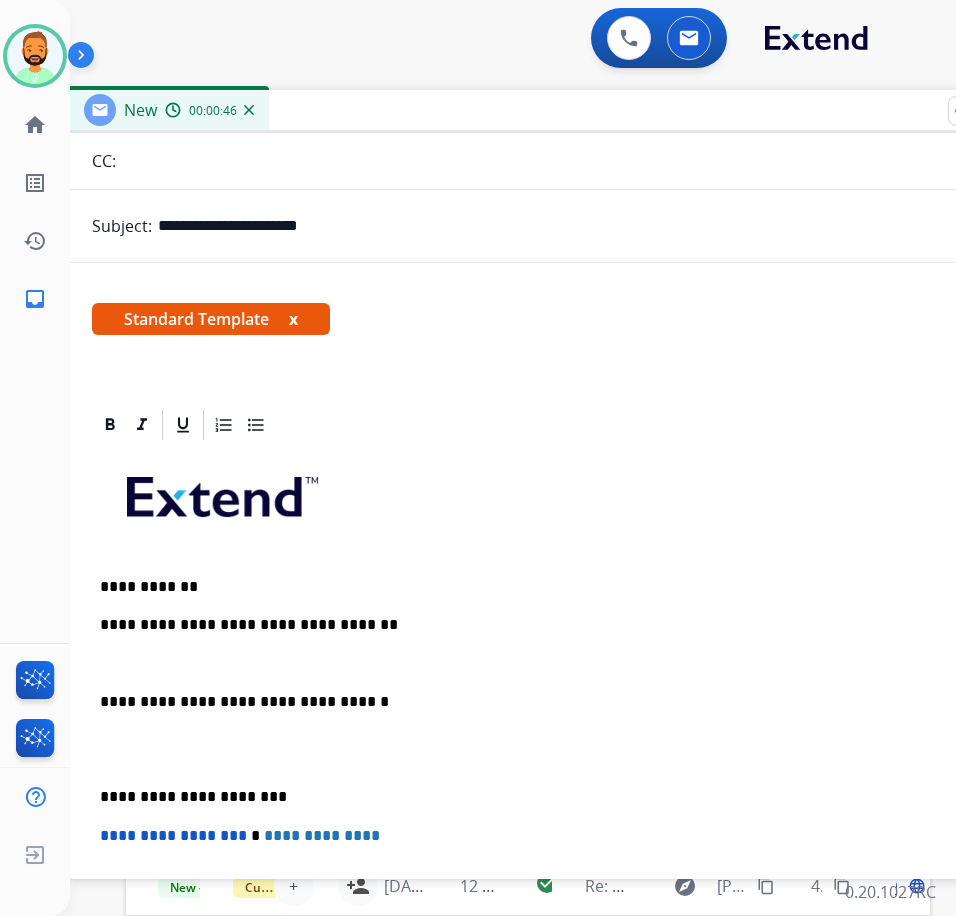 click at bounding box center (568, 664) 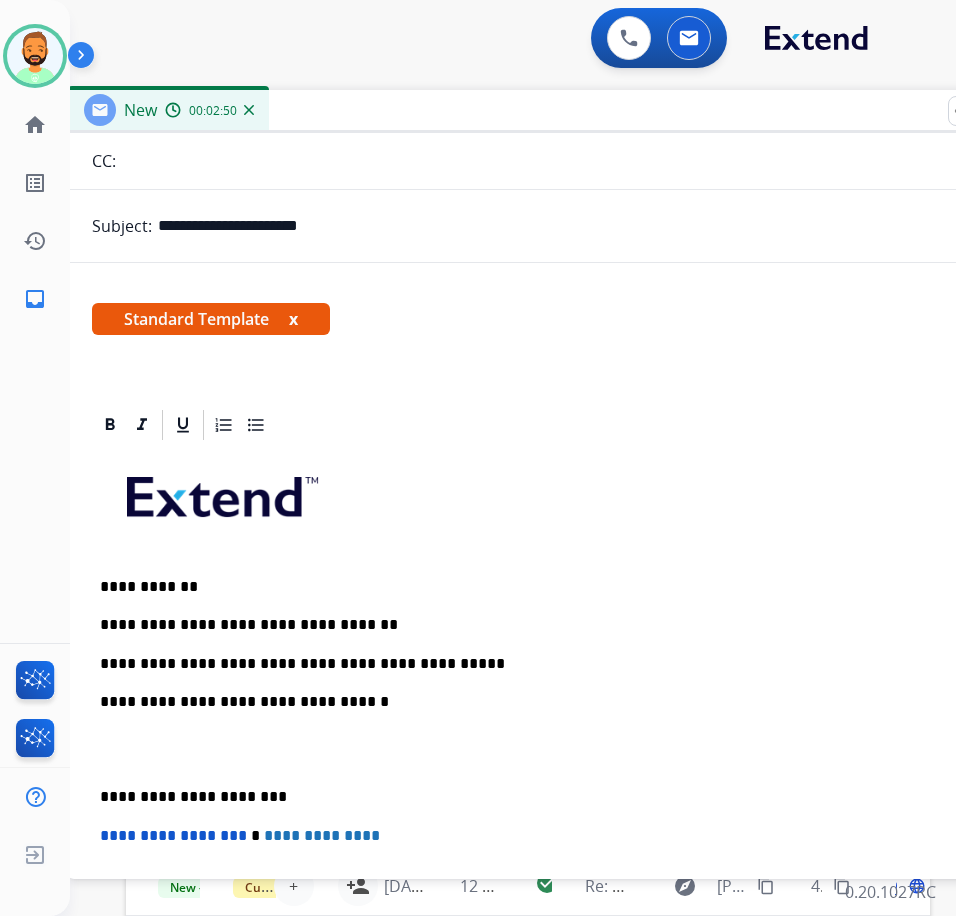 drag, startPoint x: 95, startPoint y: 775, endPoint x: 108, endPoint y: 774, distance: 13.038404 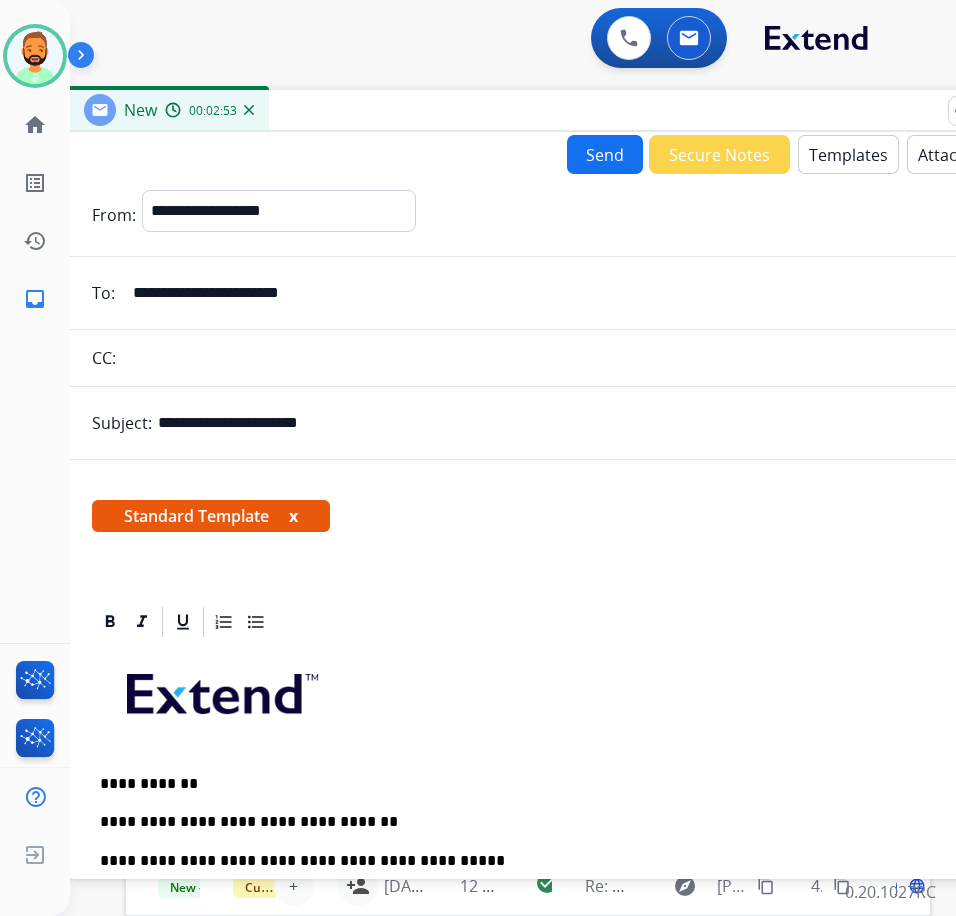 scroll, scrollTop: 0, scrollLeft: 0, axis: both 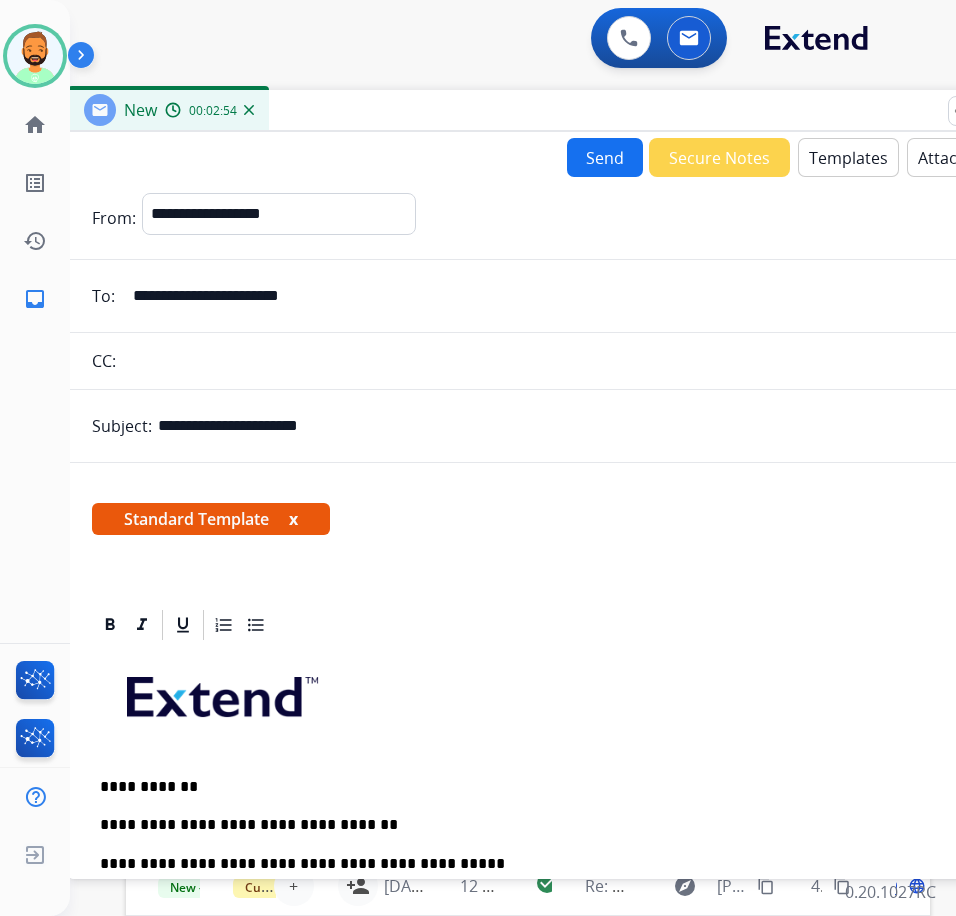 click on "Send" at bounding box center [605, 157] 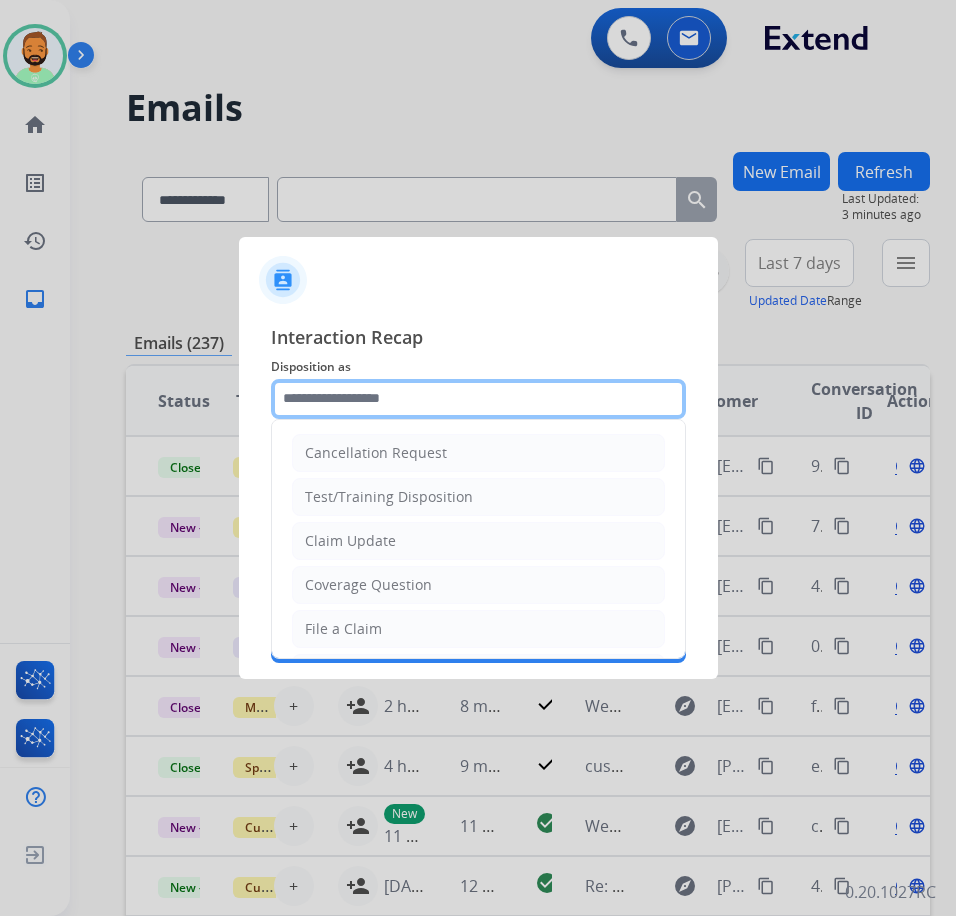 drag, startPoint x: 369, startPoint y: 404, endPoint x: 364, endPoint y: 413, distance: 10.29563 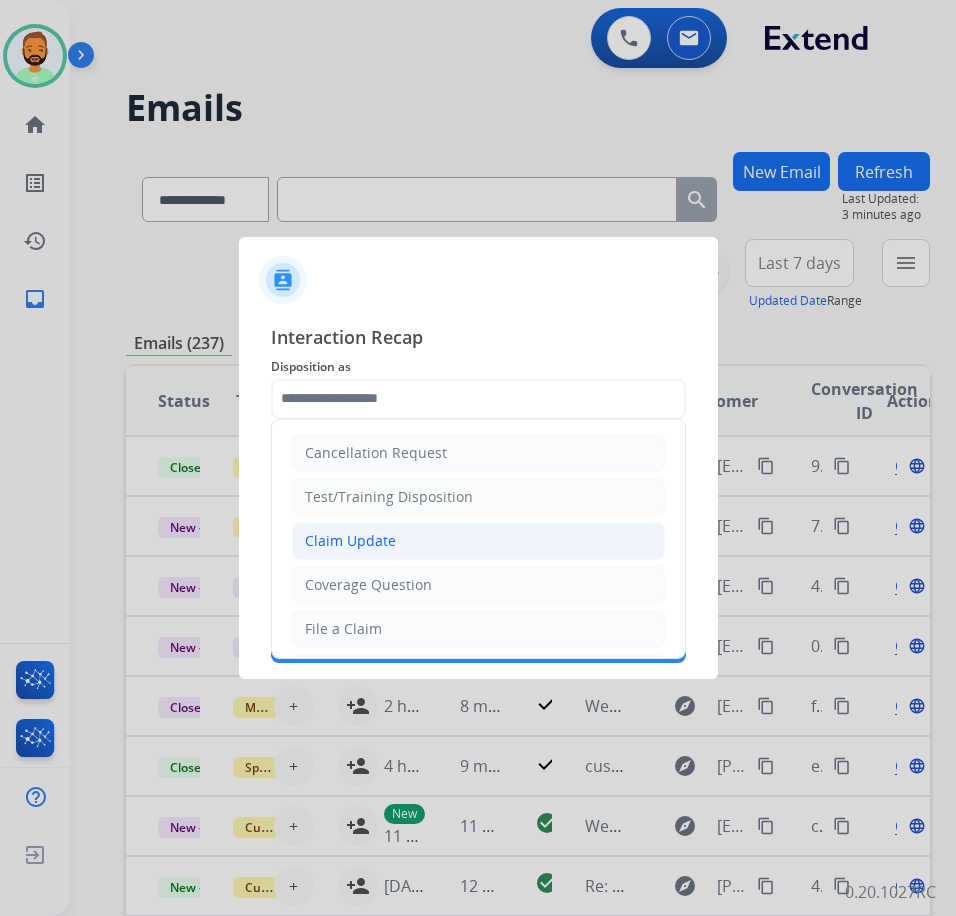 click on "Claim Update" 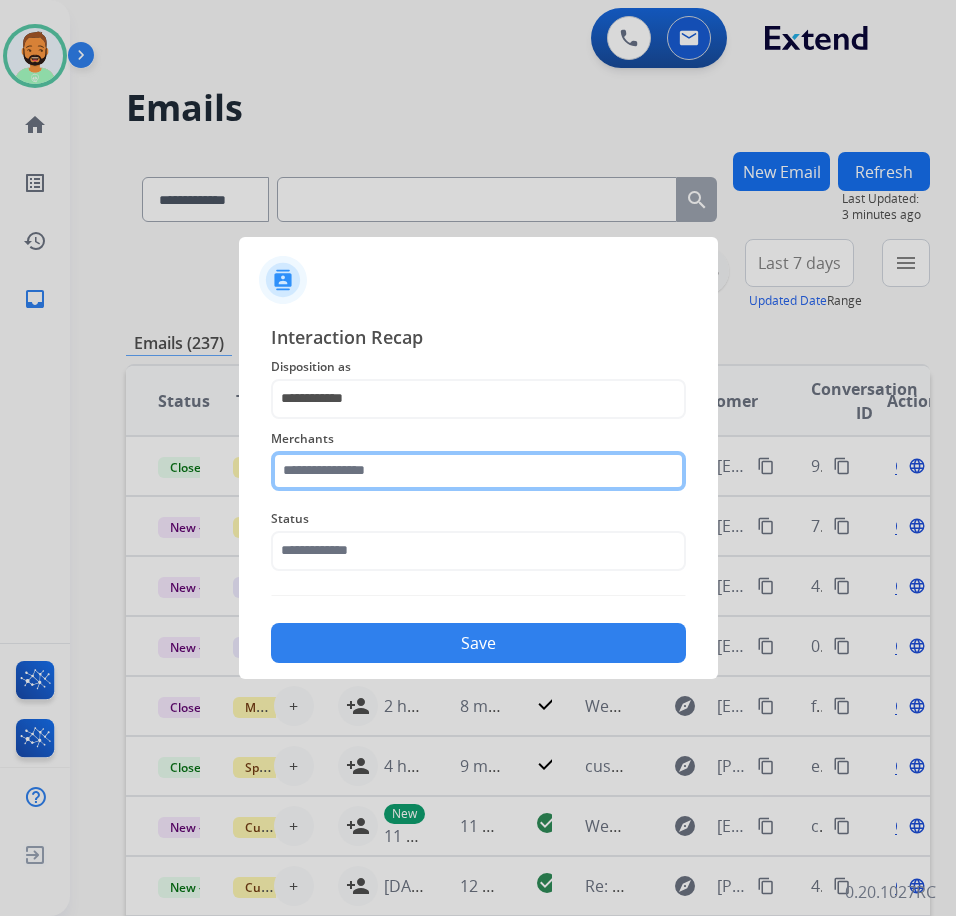 click 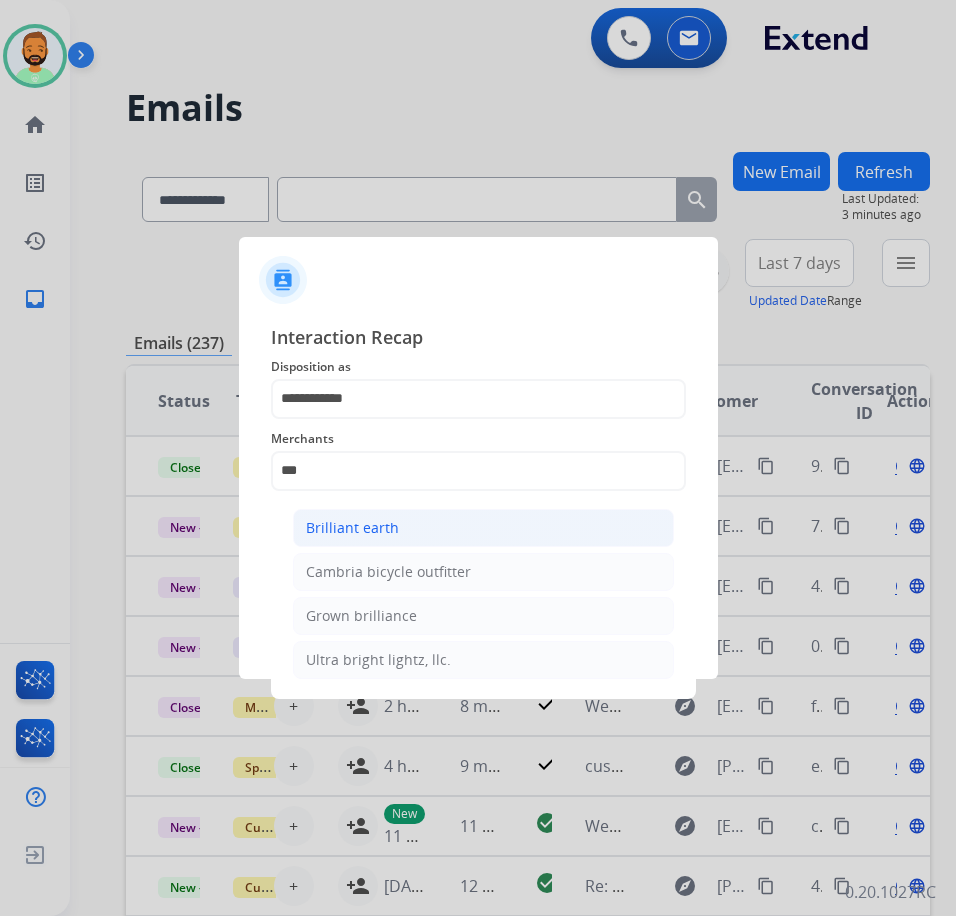 click on "Brilliant earth" 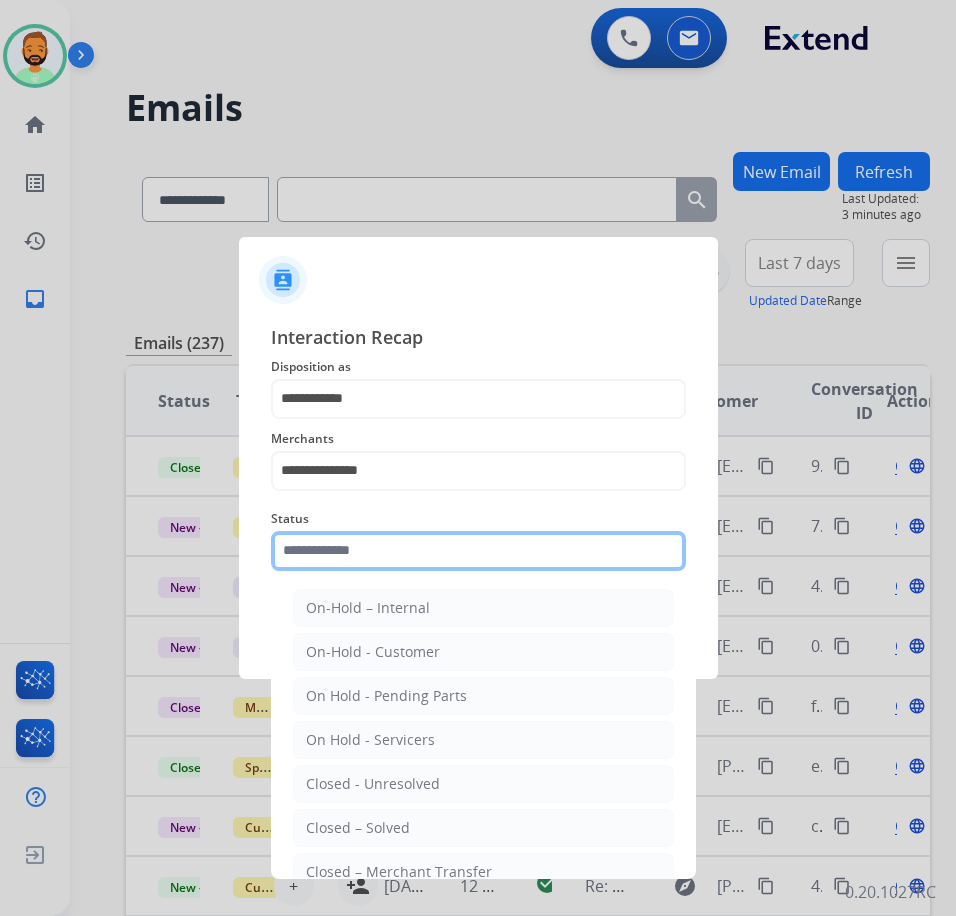 click 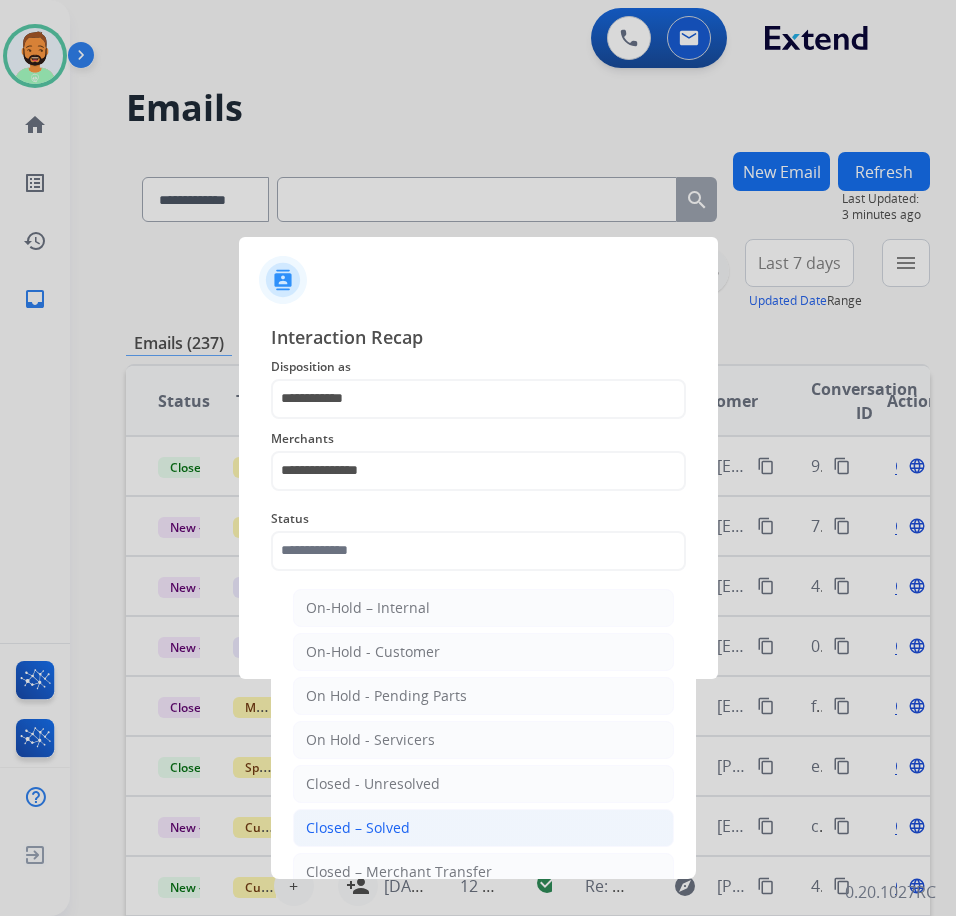 click on "Closed – Solved" 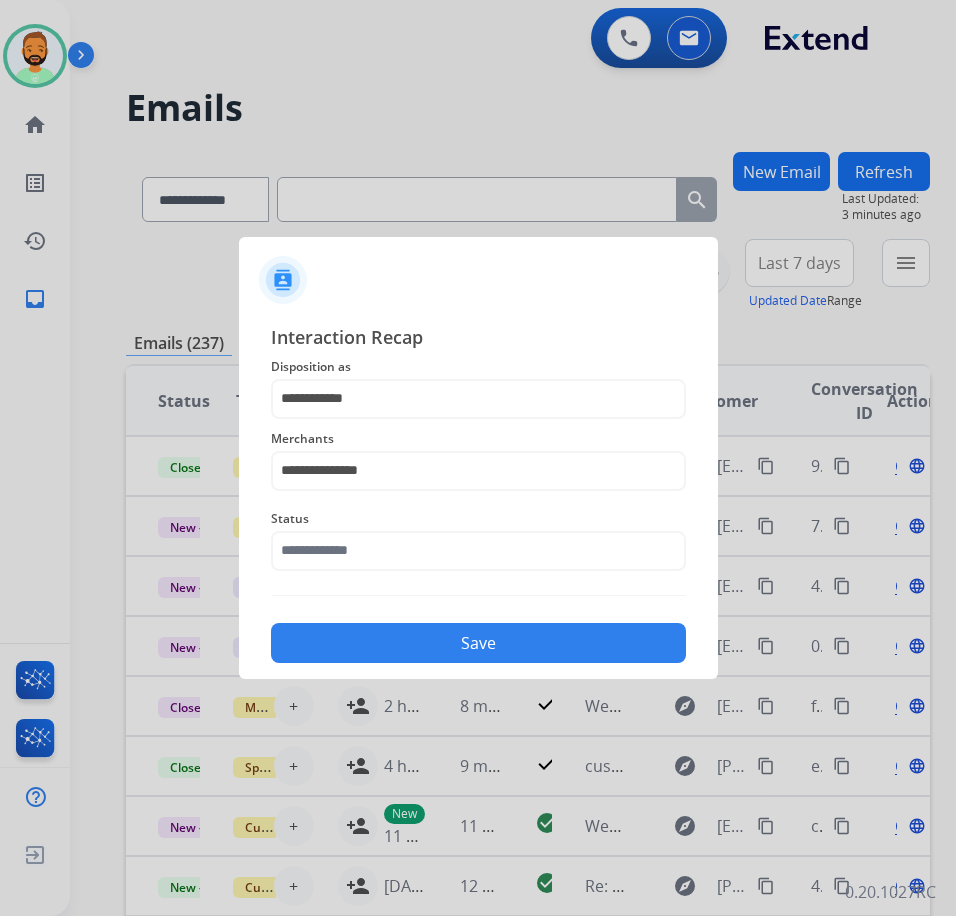 type on "**********" 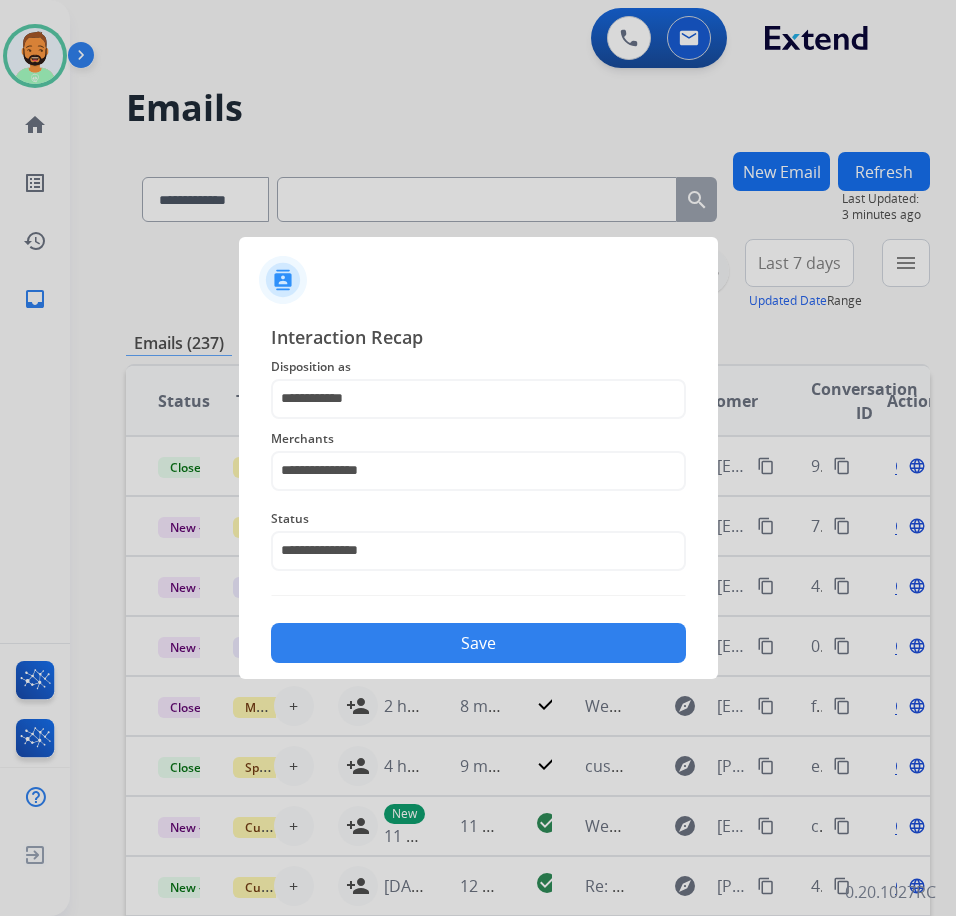 click on "Save" 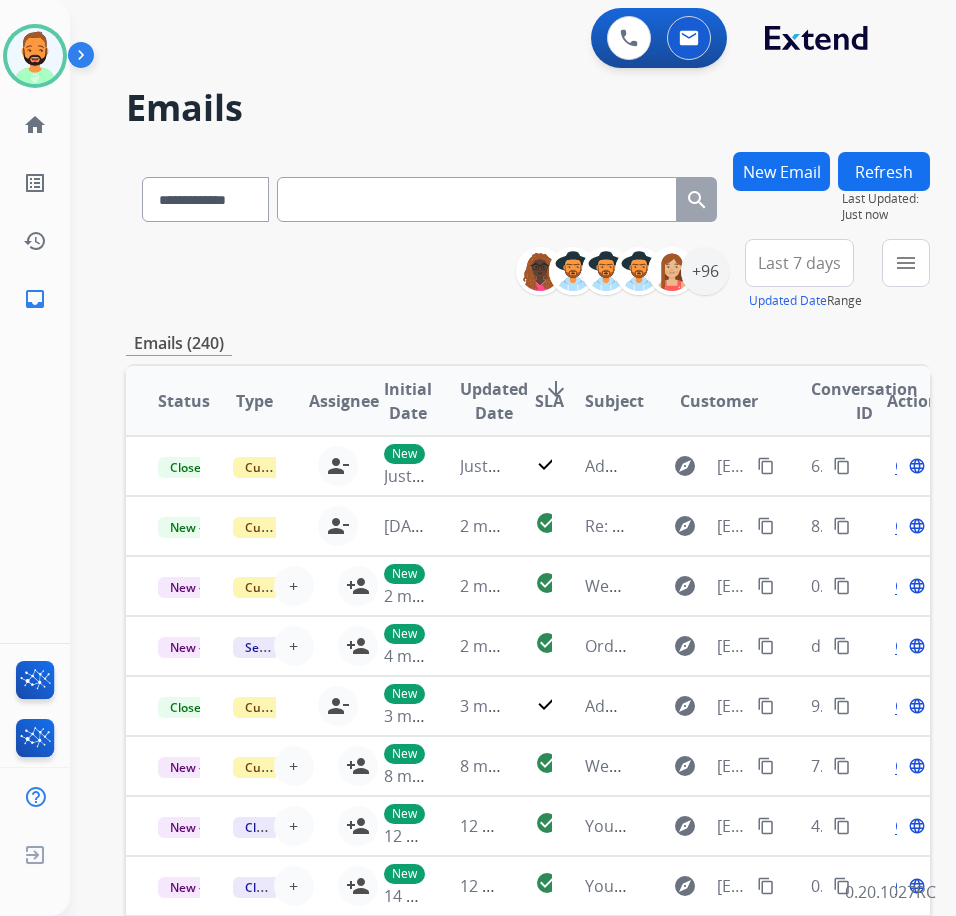 paste on "**********" 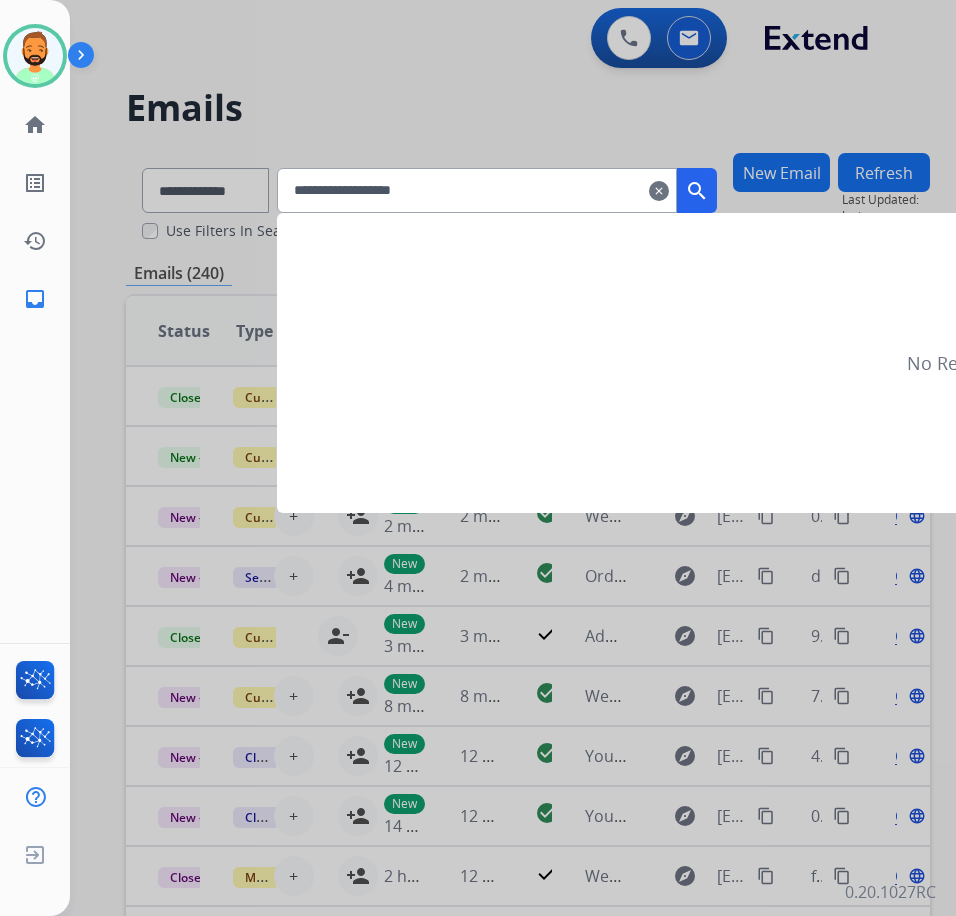 type on "**********" 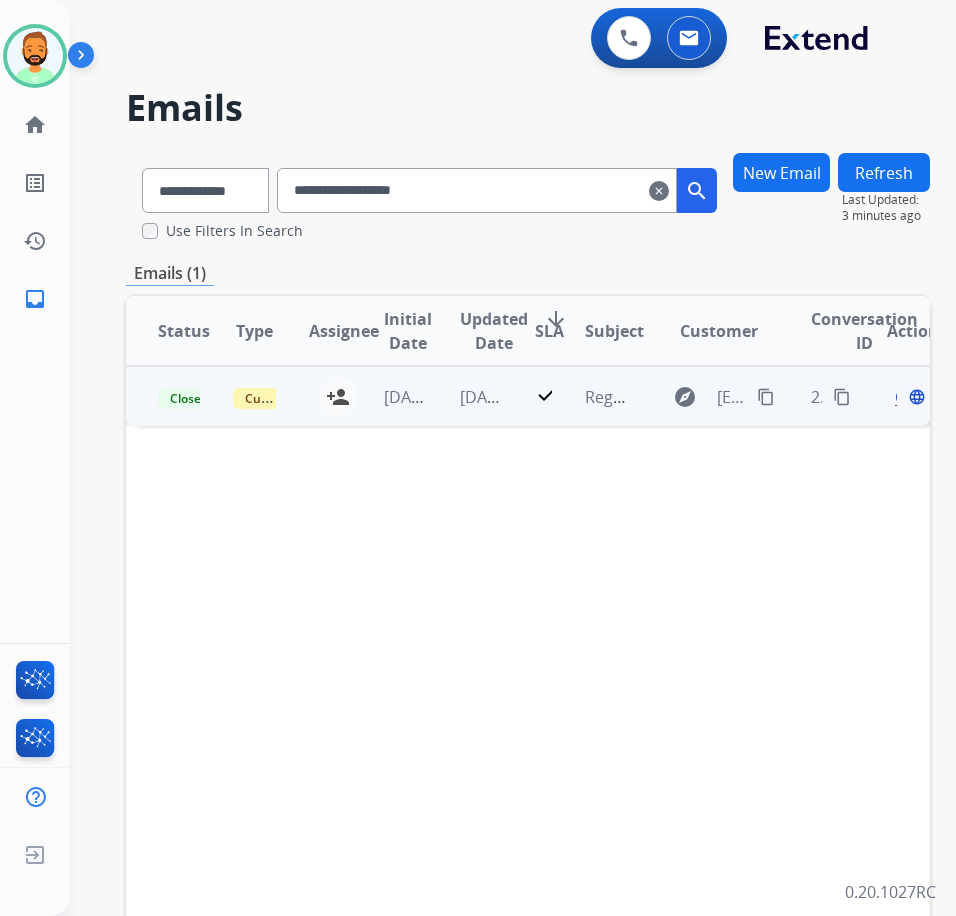 click on "[DATE]" at bounding box center [465, 396] 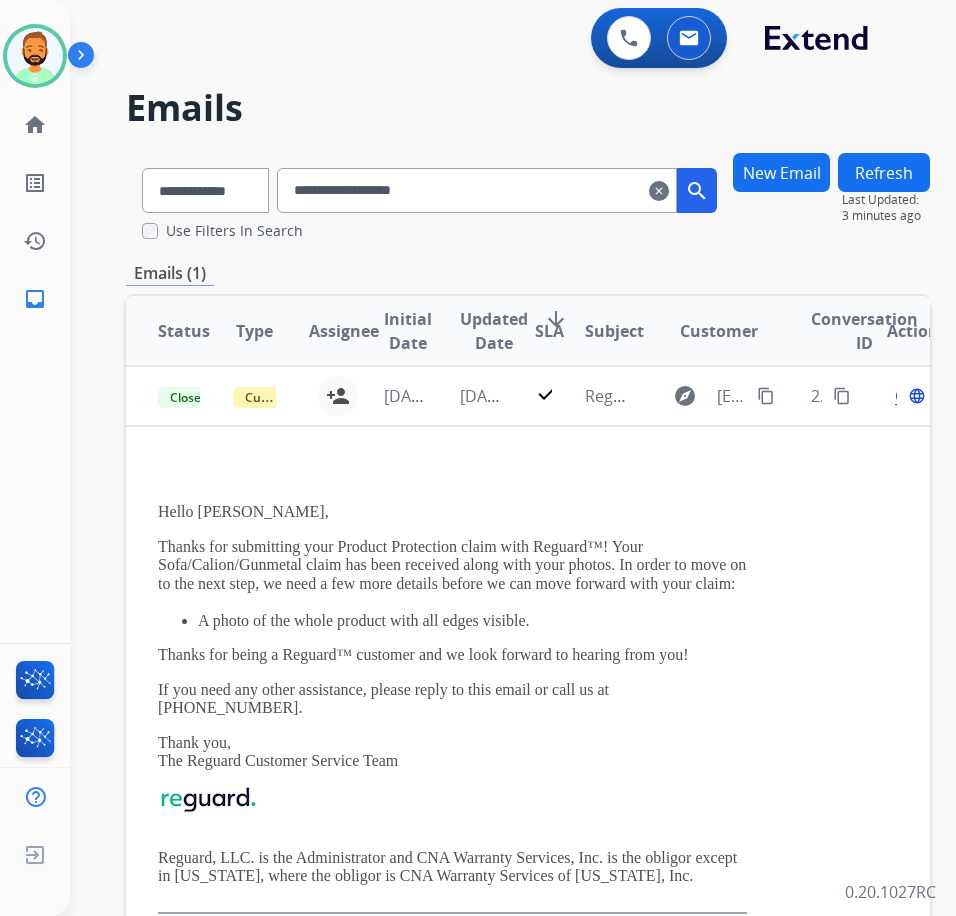 click on "clear" at bounding box center (659, 191) 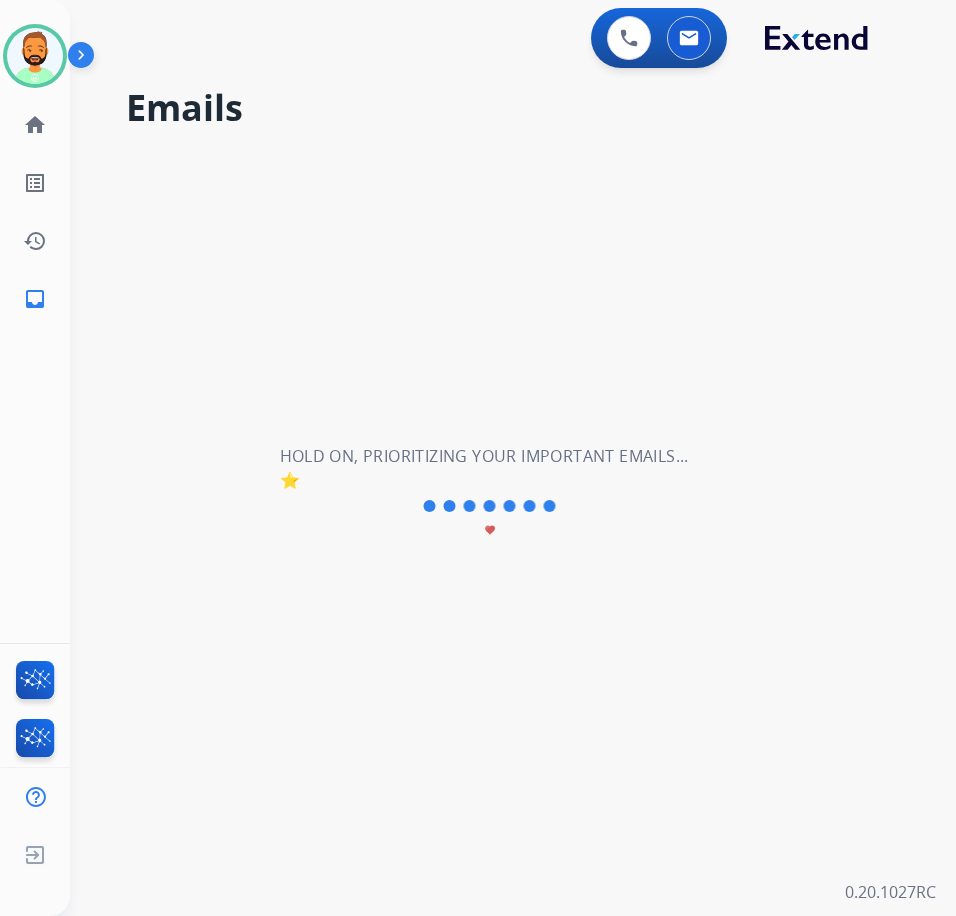type 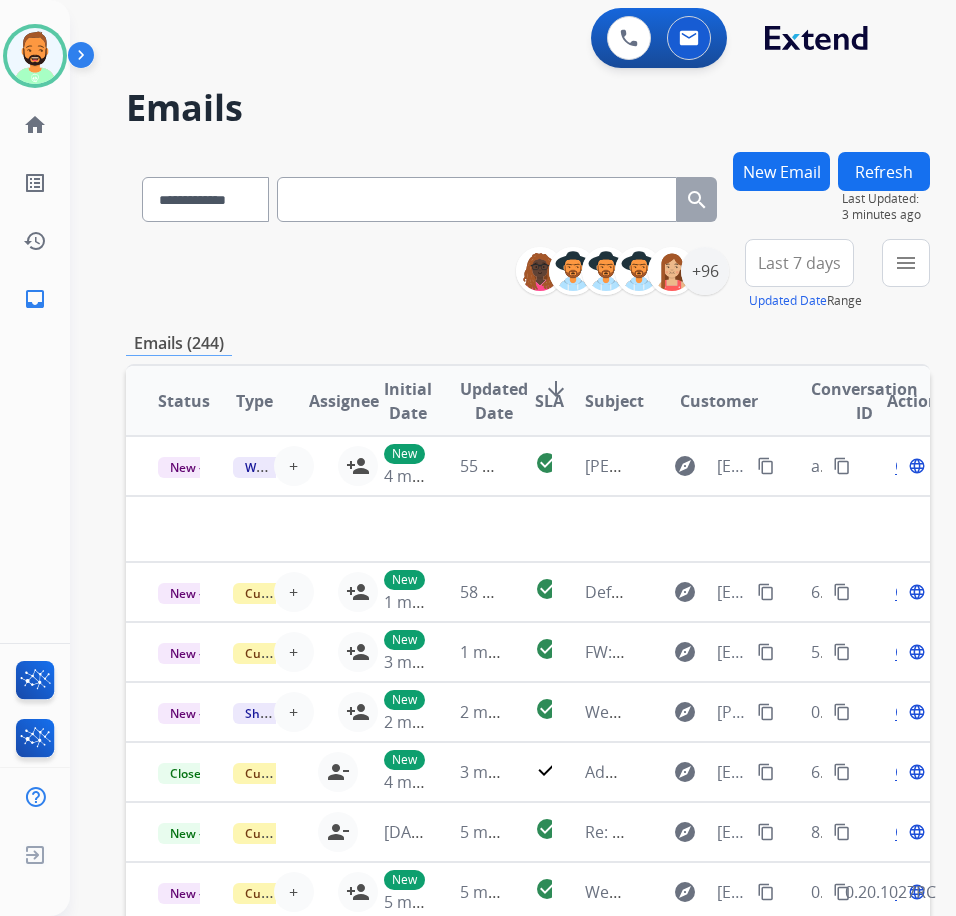 click on "**********" at bounding box center [489, 530] 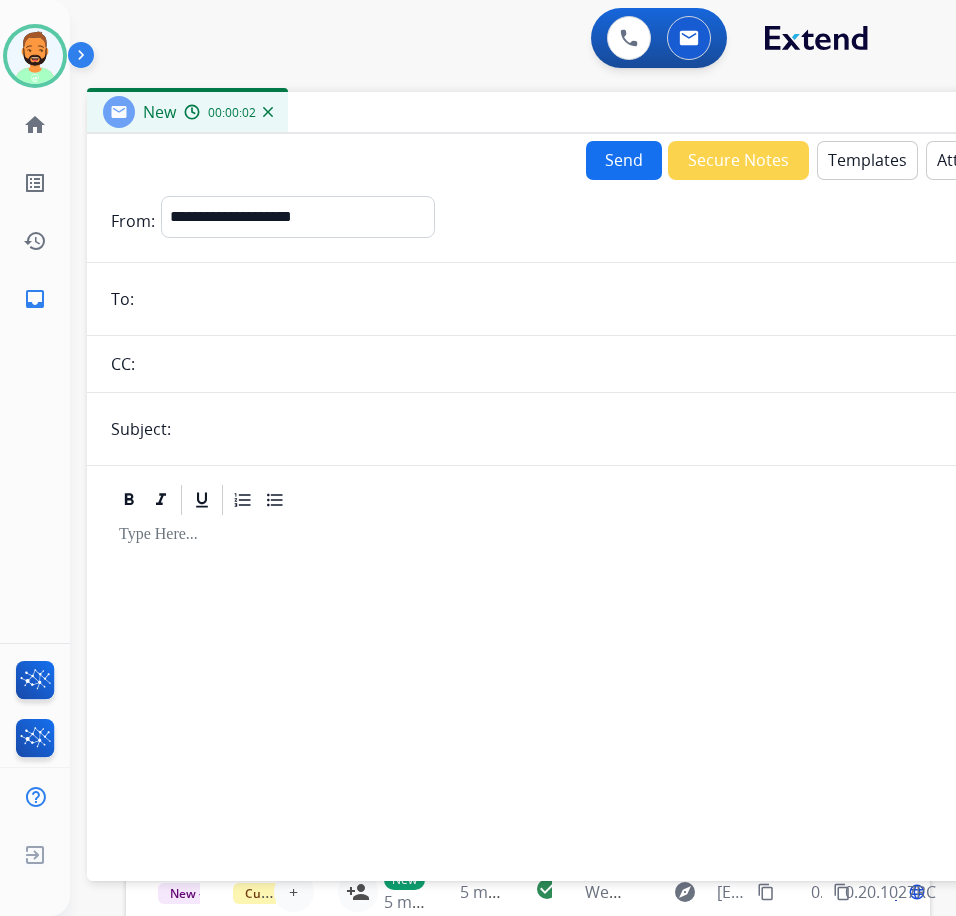 drag, startPoint x: 229, startPoint y: 135, endPoint x: 407, endPoint y: 104, distance: 180.67928 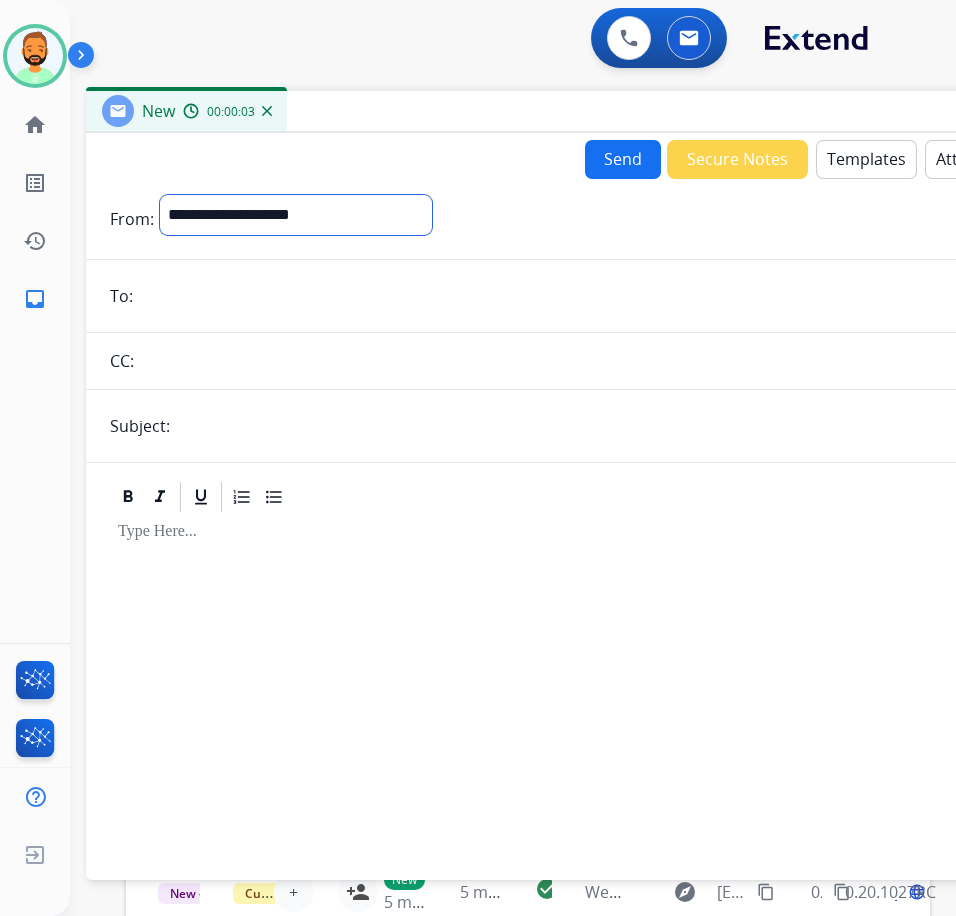 click on "**********" at bounding box center [296, 215] 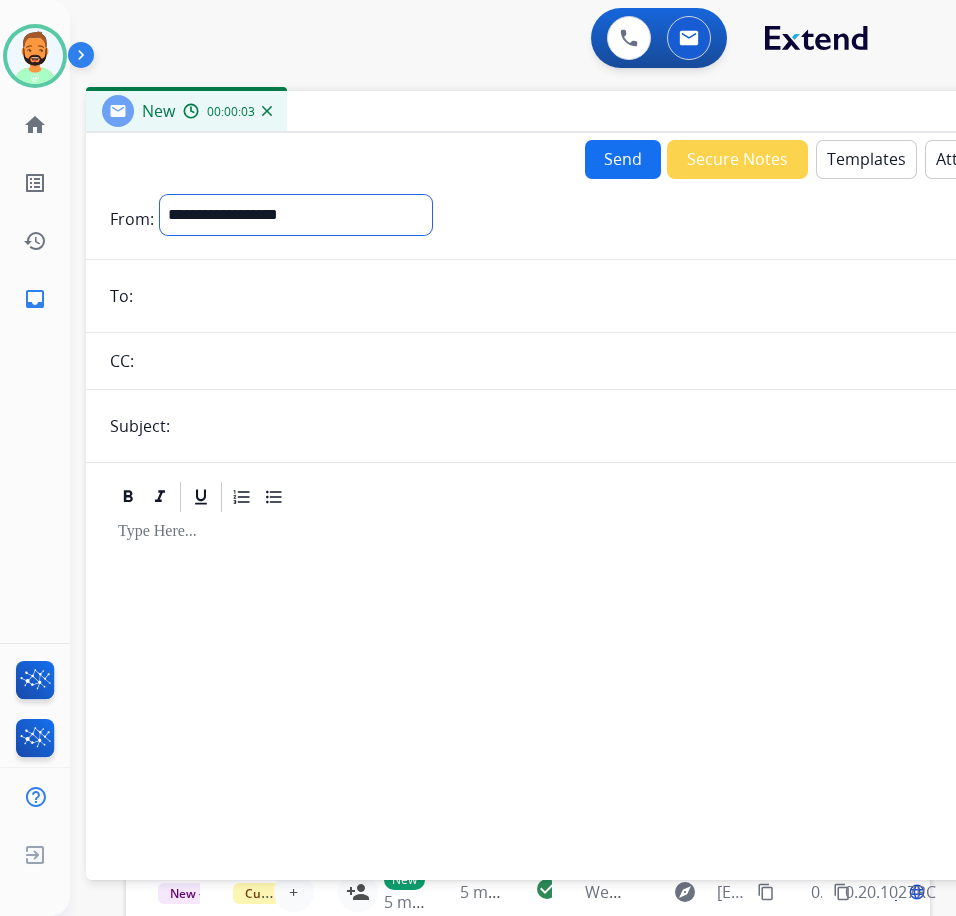 click on "**********" at bounding box center (296, 215) 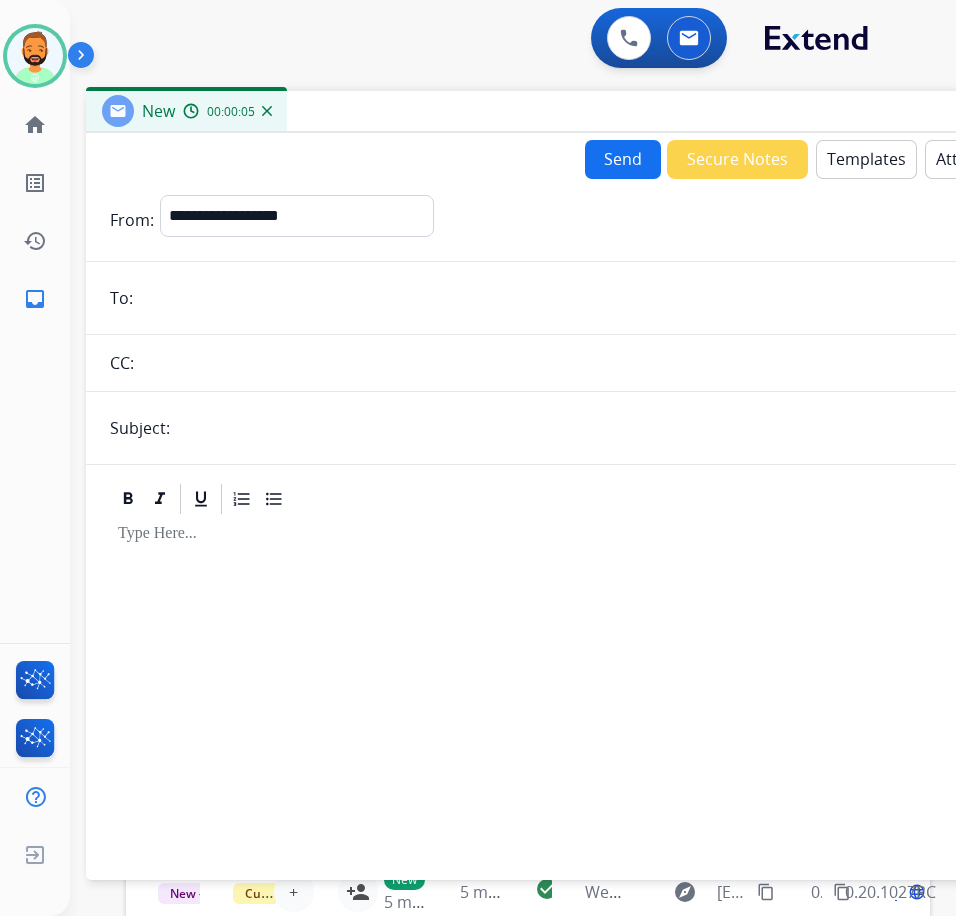 paste on "**********" 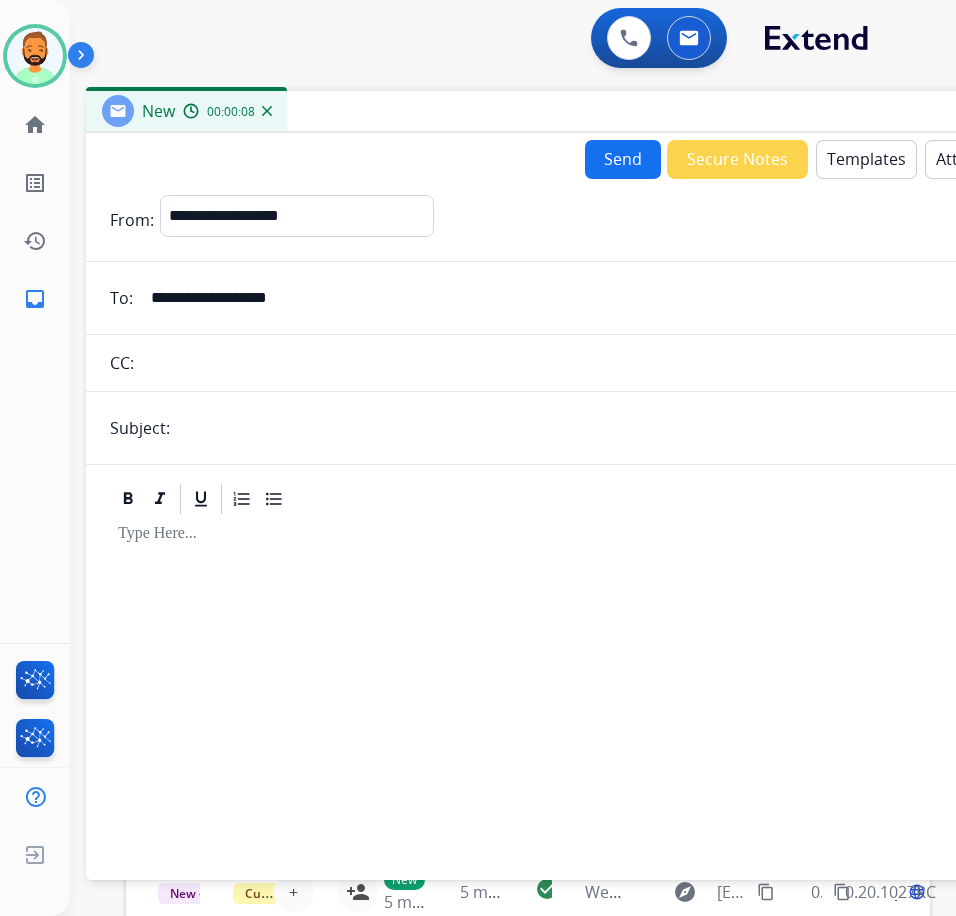 type on "**********" 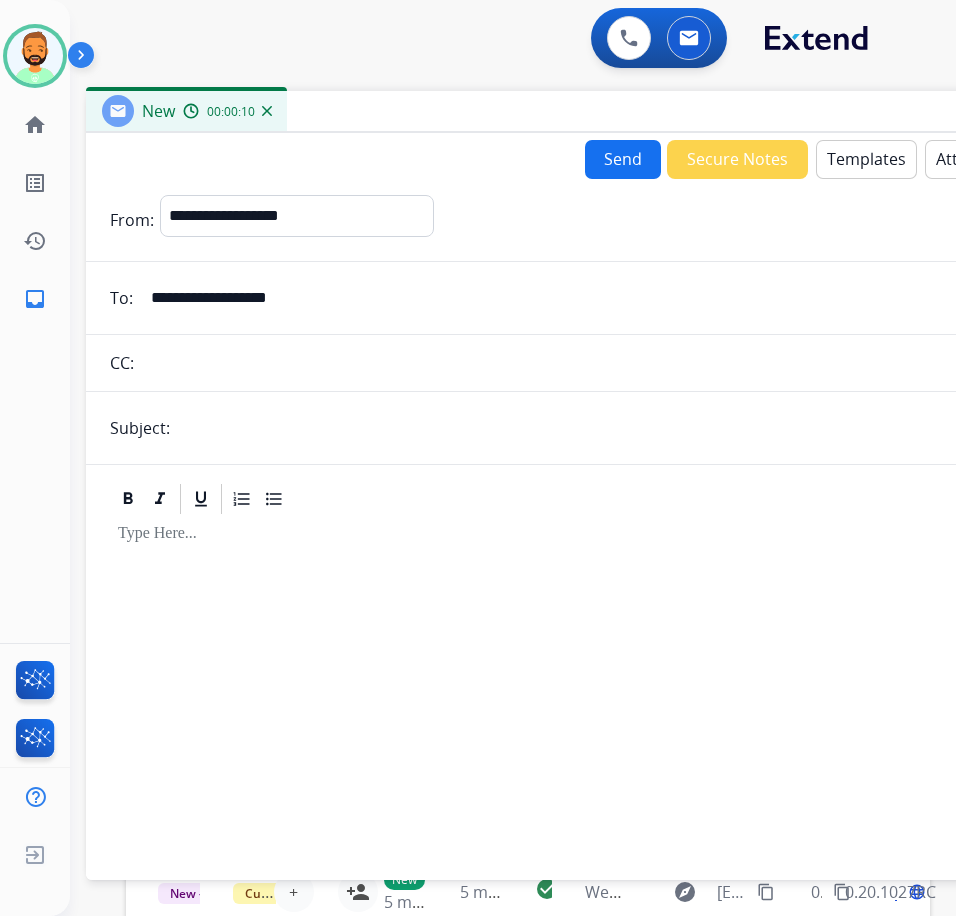 click at bounding box center (586, 534) 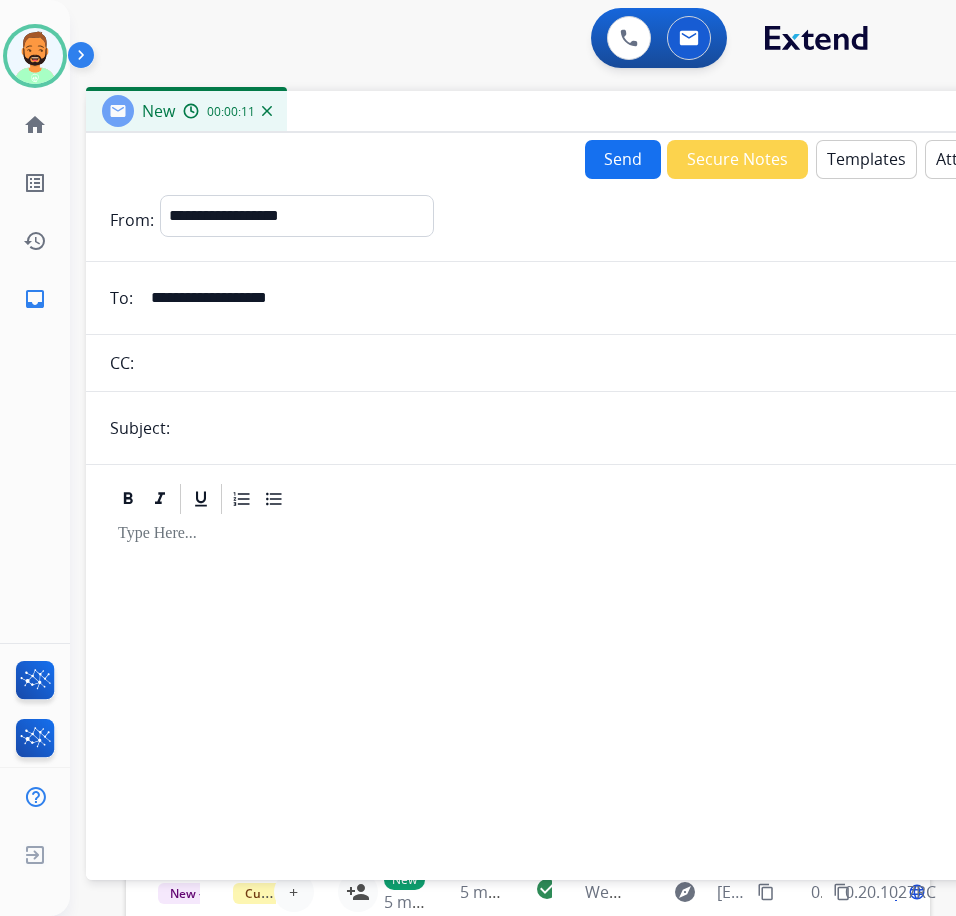 click on "Templates" at bounding box center [866, 159] 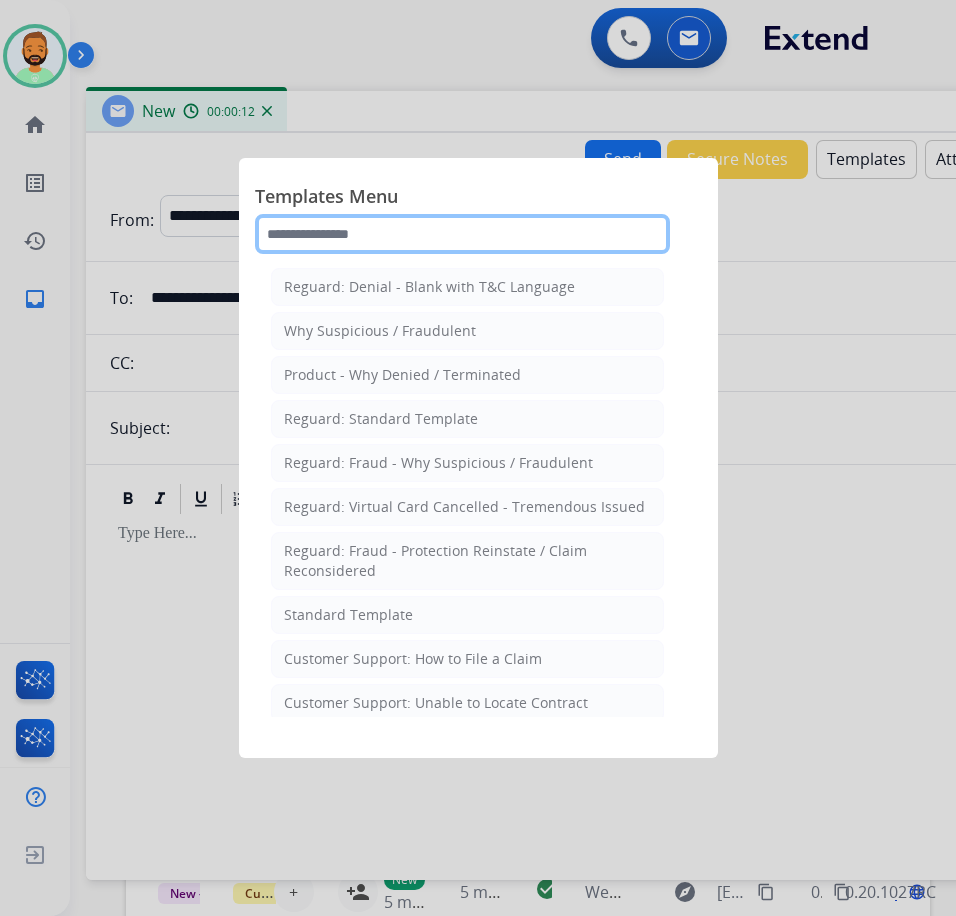 click 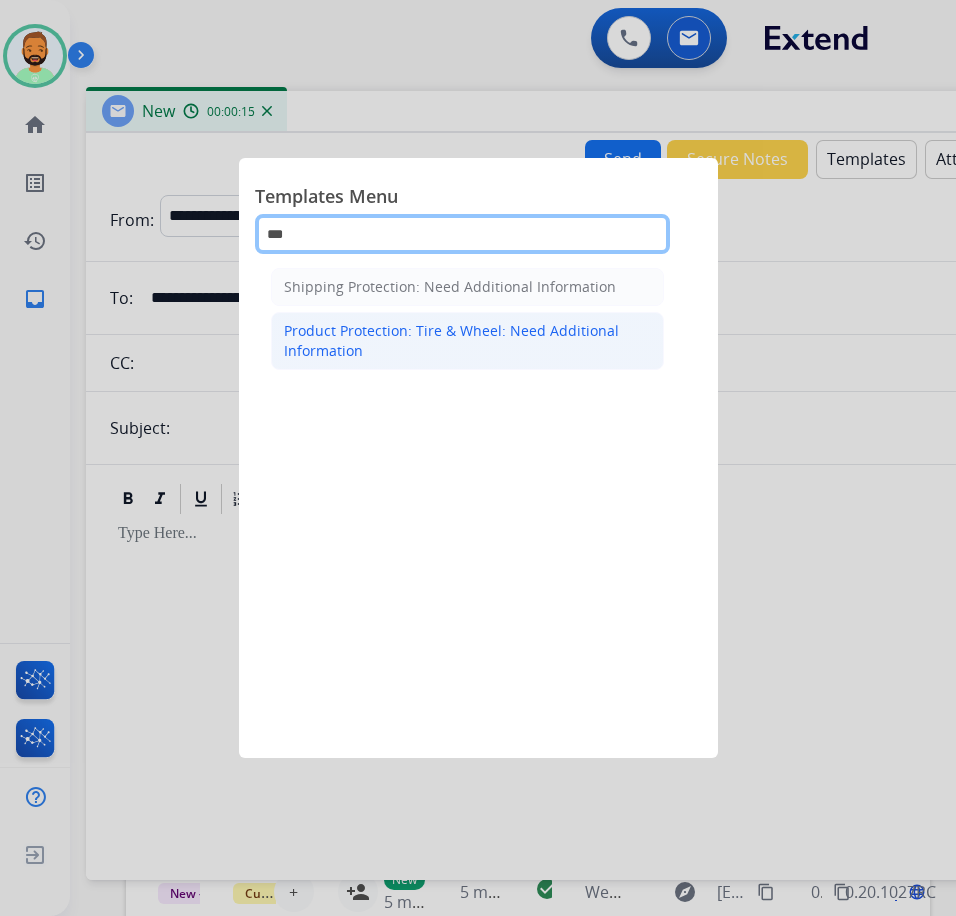 type on "***" 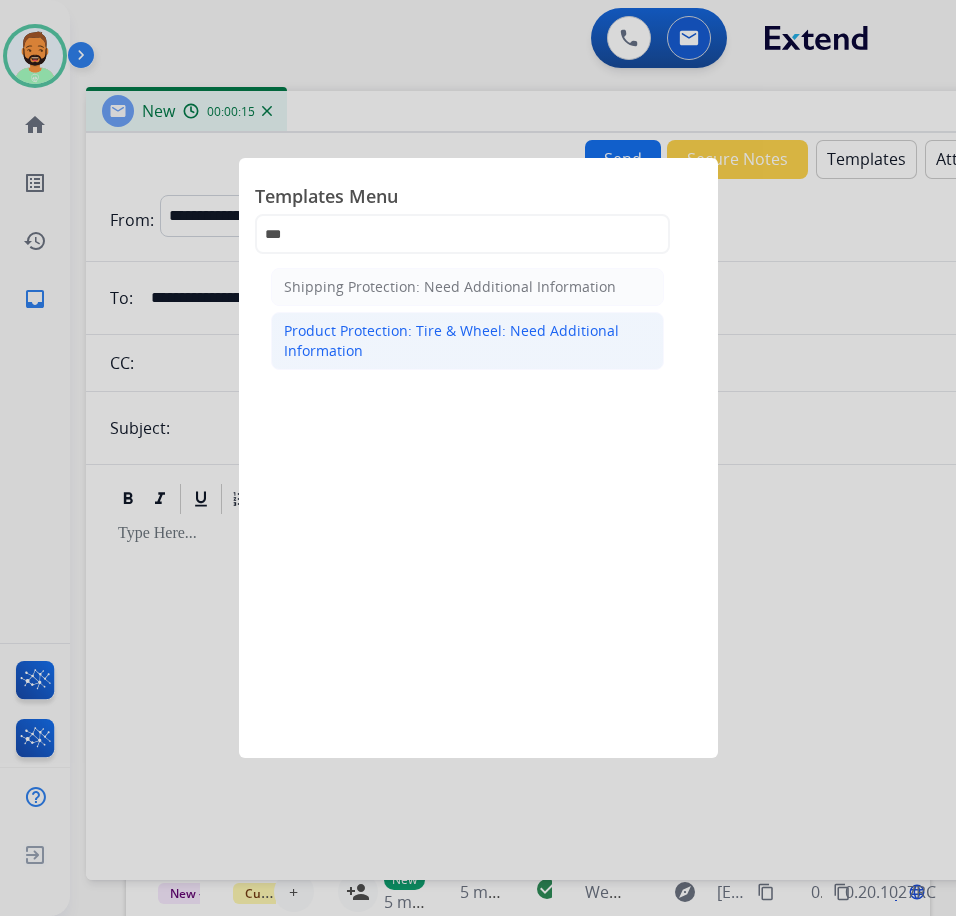 click on "Product Protection: Tire & Wheel: Need Additional Information" 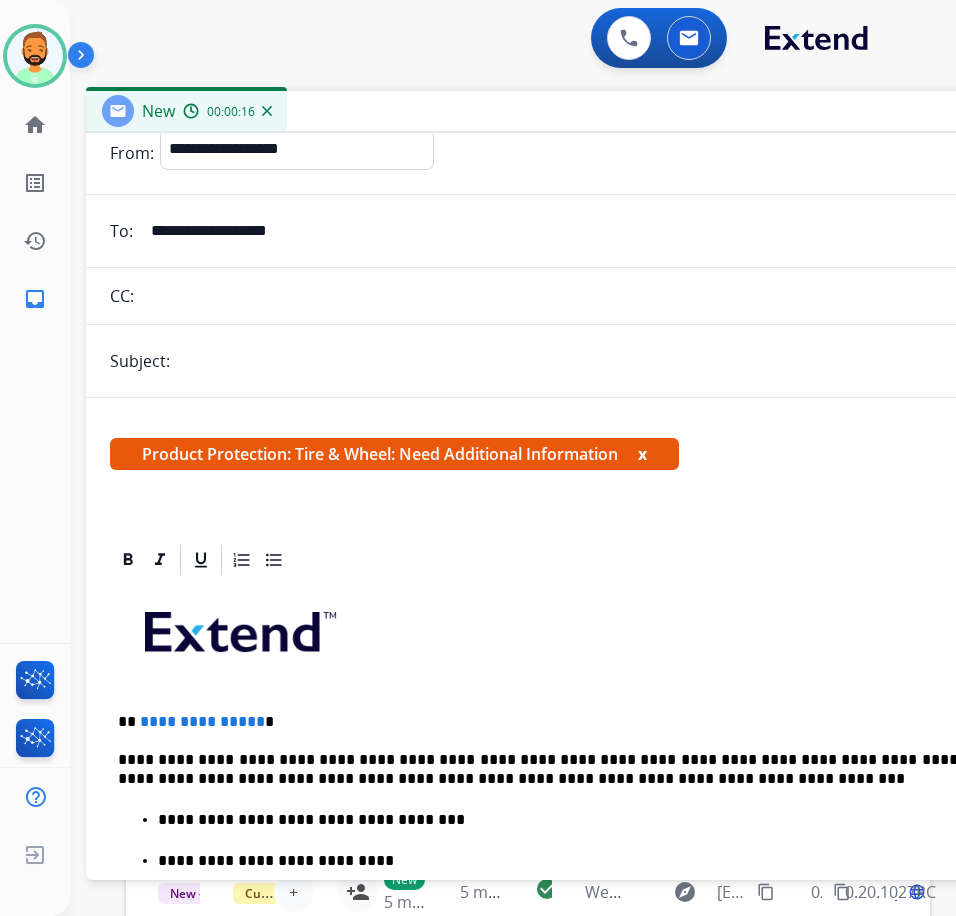 scroll, scrollTop: 100, scrollLeft: 0, axis: vertical 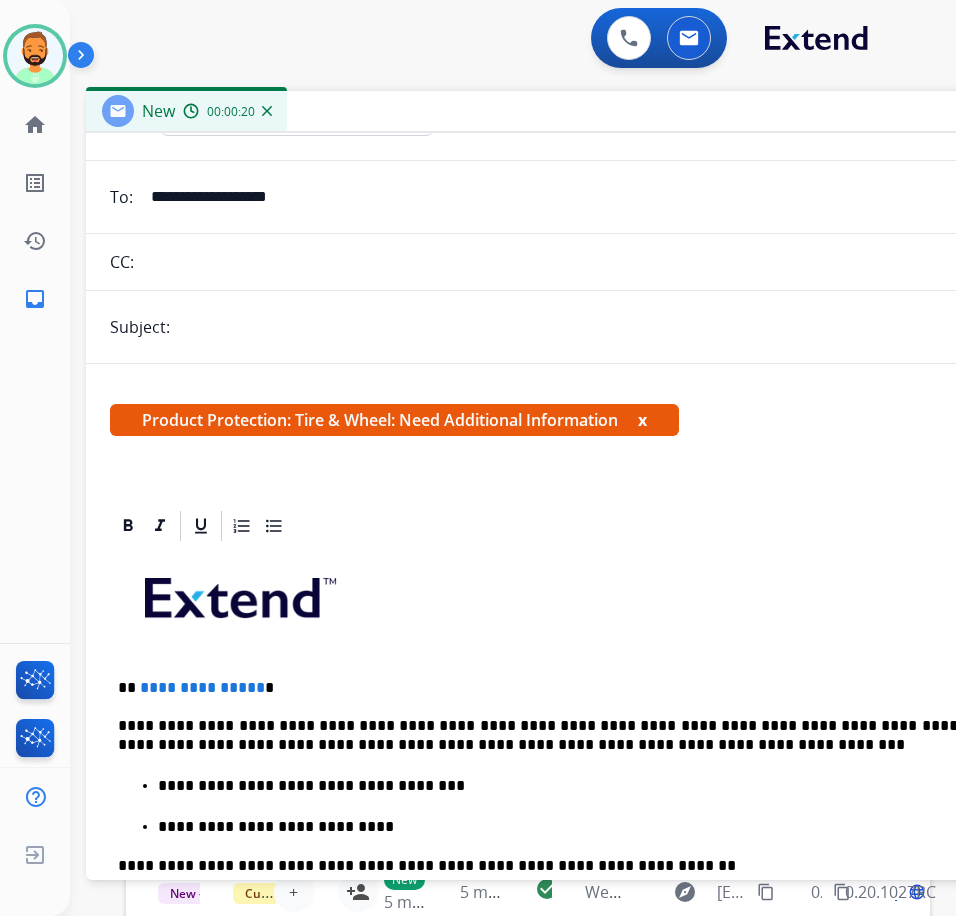 click on "**********" at bounding box center [586, 872] 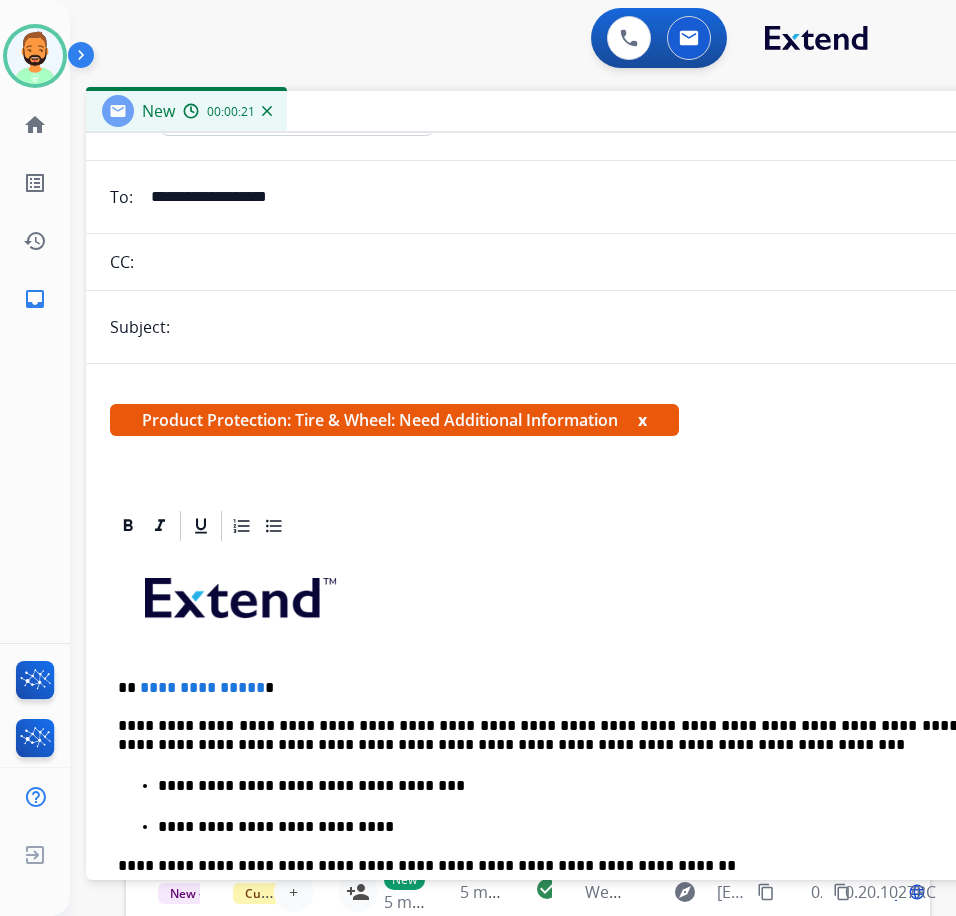 type 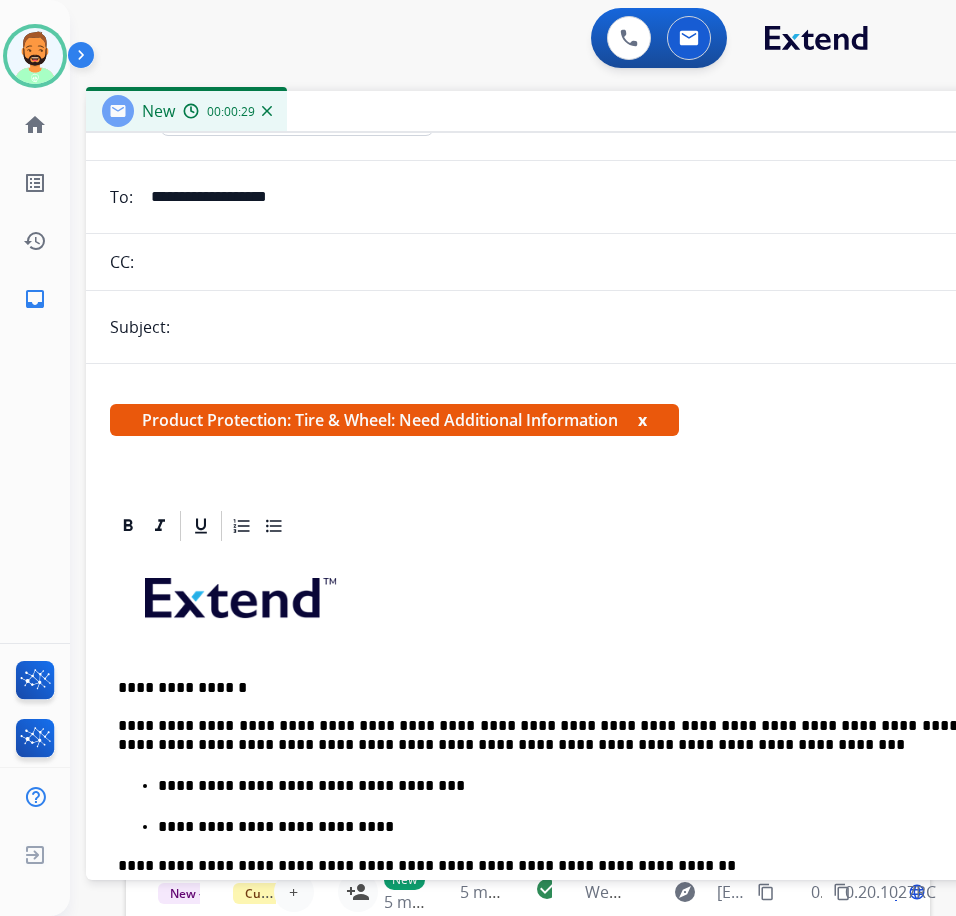 click on "**********" at bounding box center [578, 735] 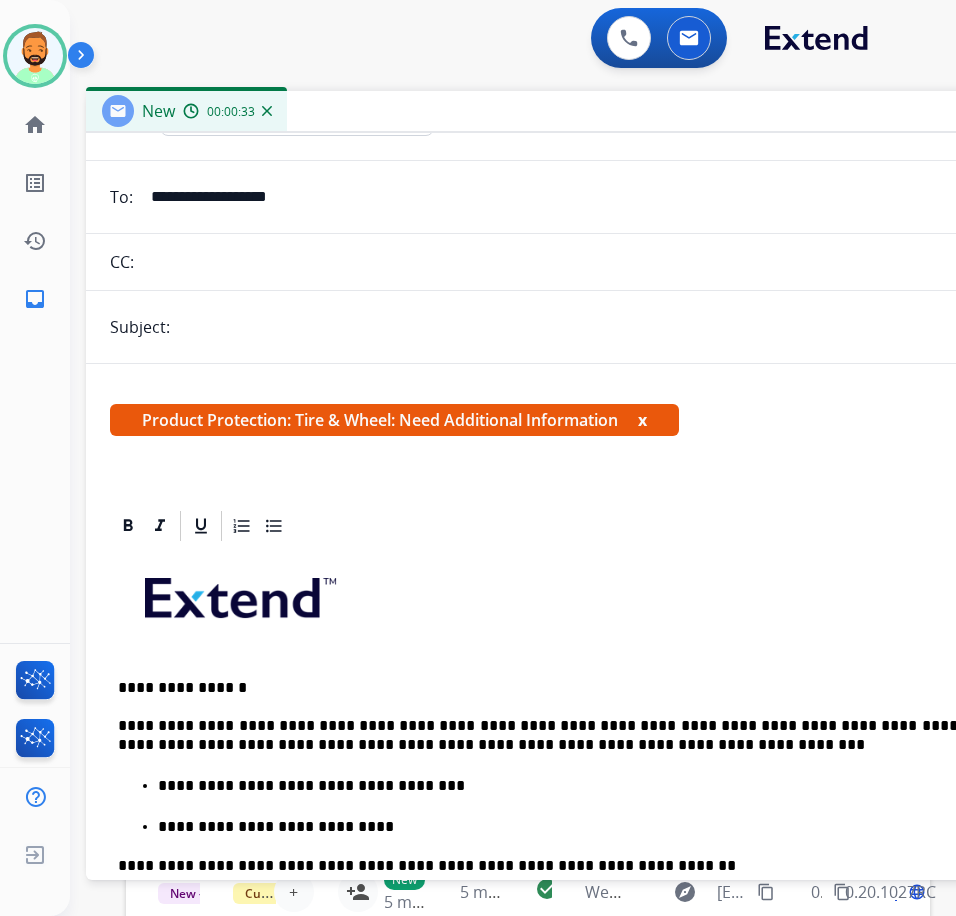 drag, startPoint x: 789, startPoint y: 726, endPoint x: 788, endPoint y: 749, distance: 23.021729 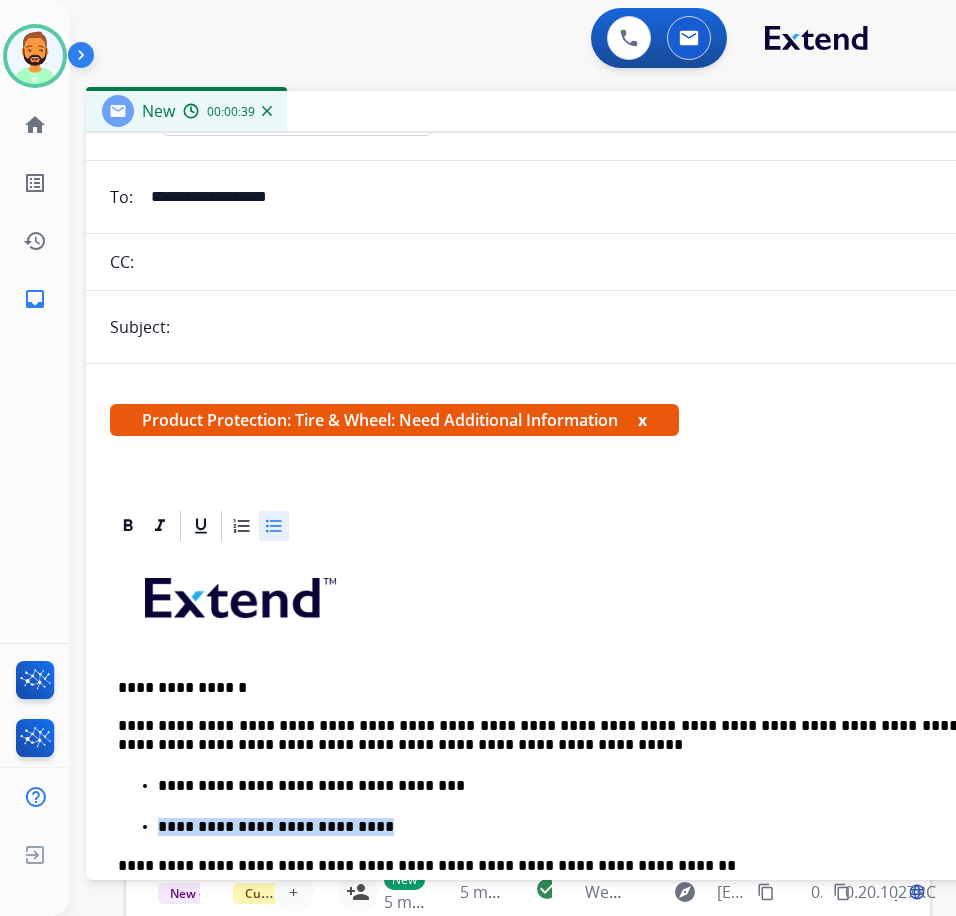 drag, startPoint x: 390, startPoint y: 820, endPoint x: 129, endPoint y: 824, distance: 261.03064 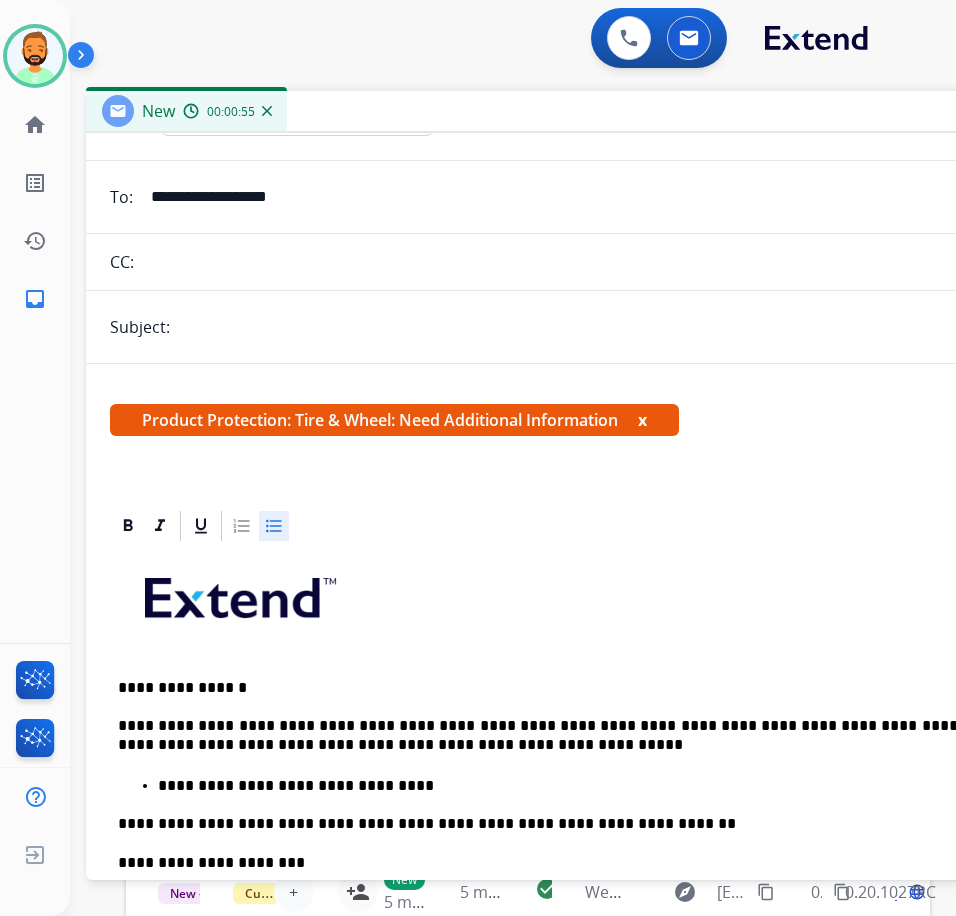 scroll, scrollTop: 0, scrollLeft: 0, axis: both 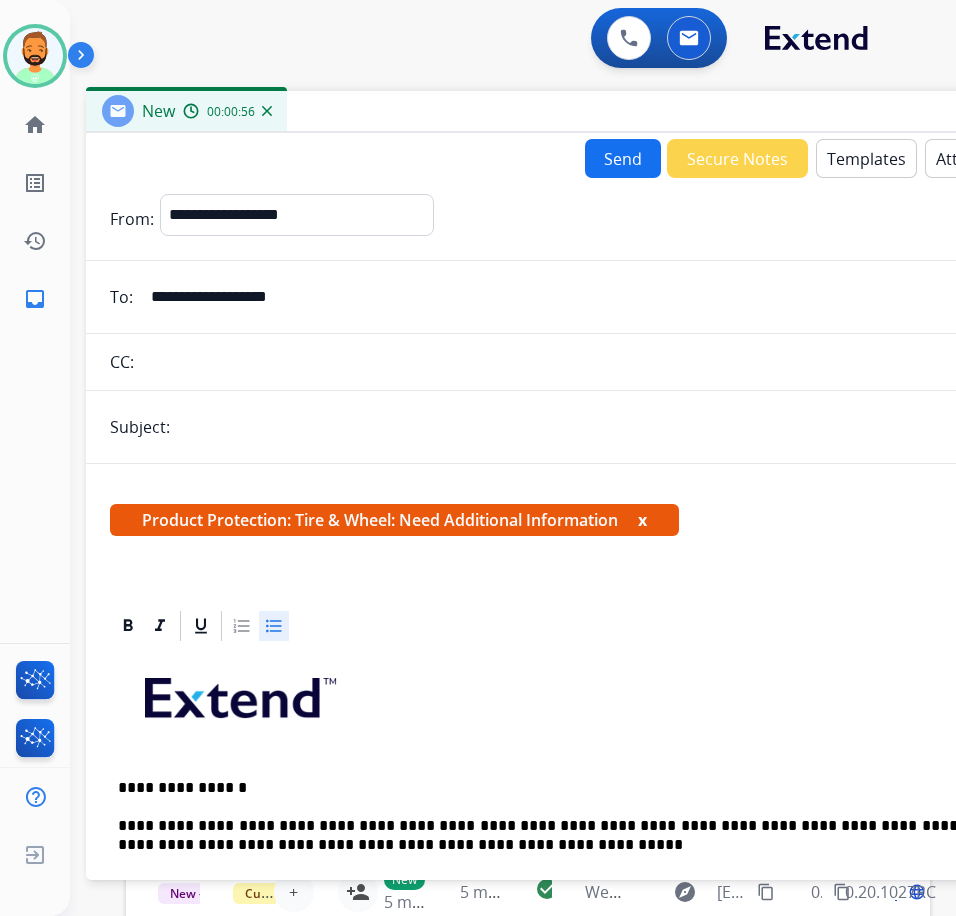 click on "Send" at bounding box center (623, 158) 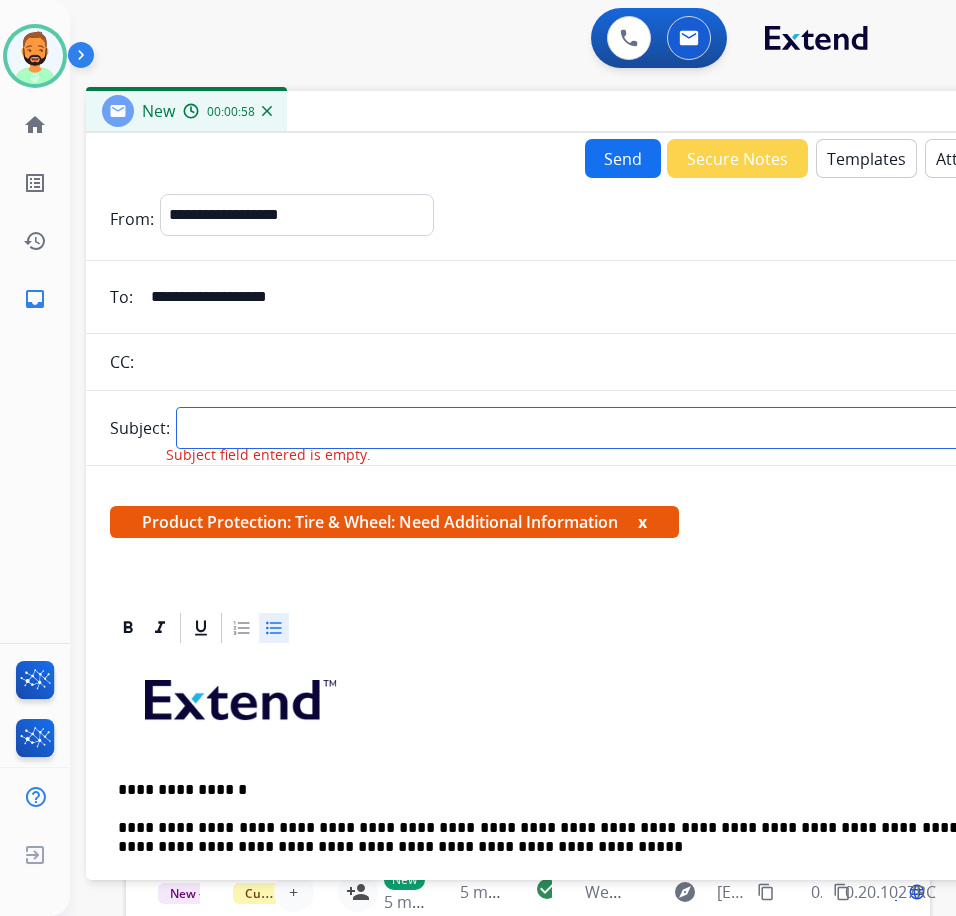 click at bounding box center [619, 428] 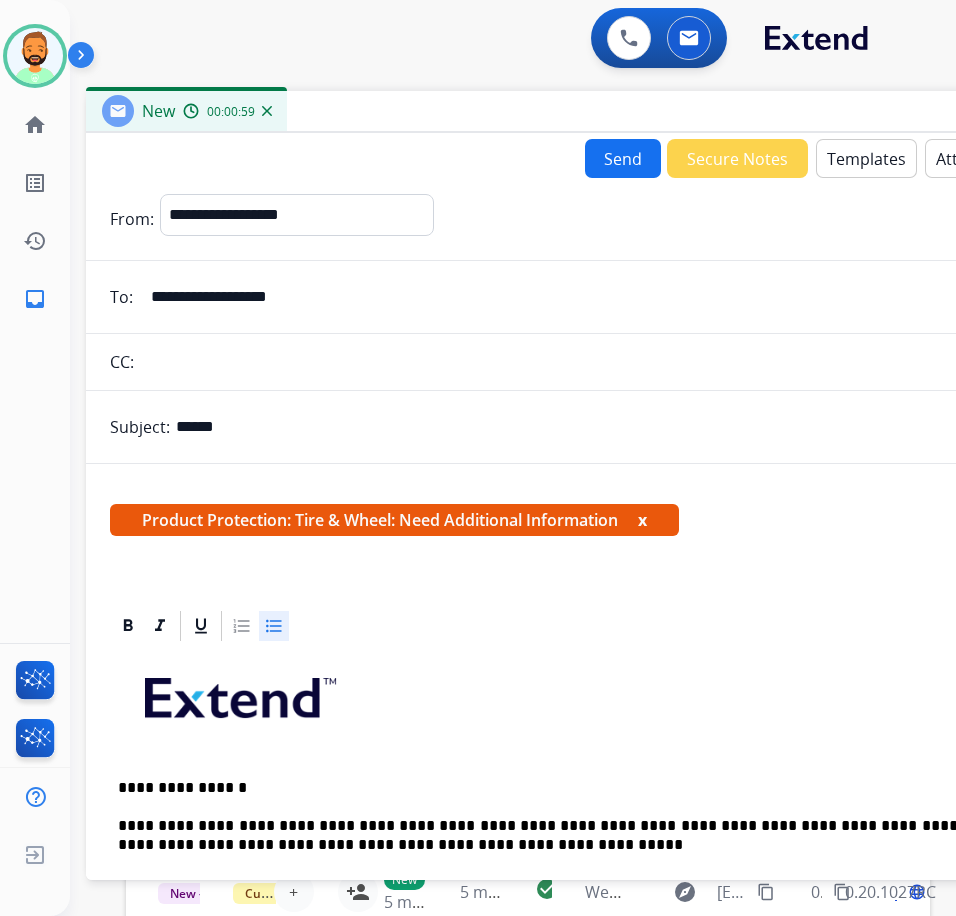 click on "Send" at bounding box center (623, 158) 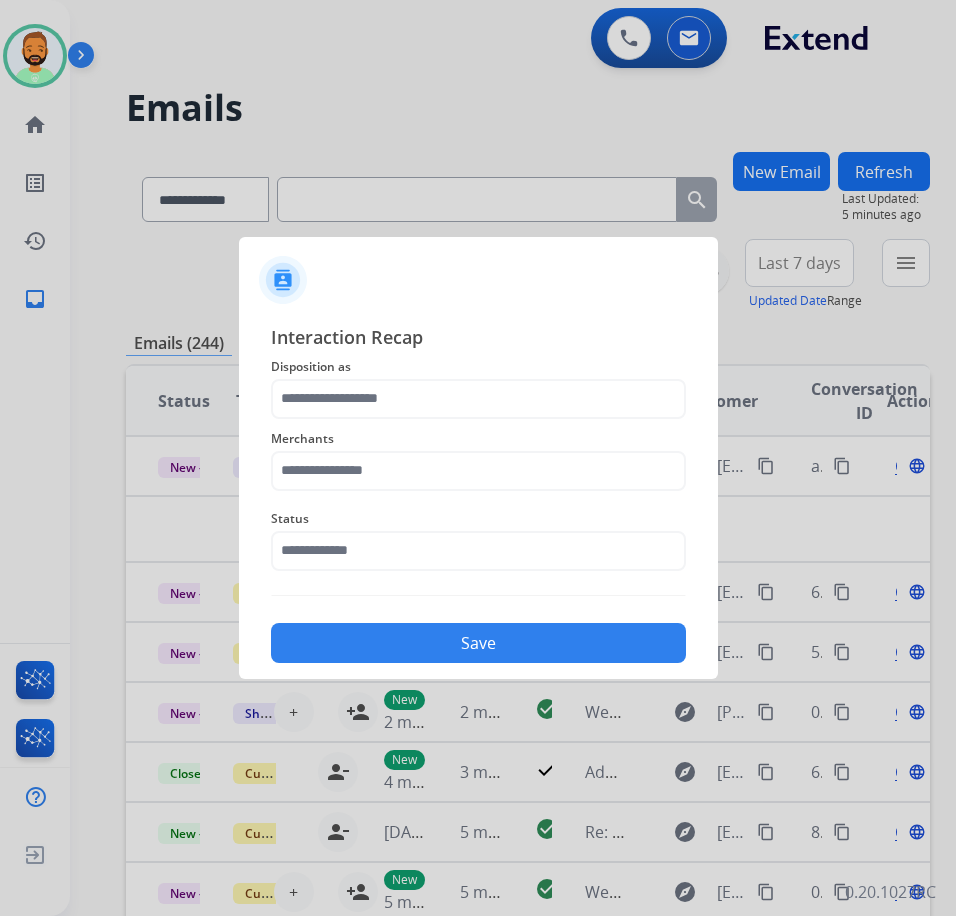 click on "Disposition as" 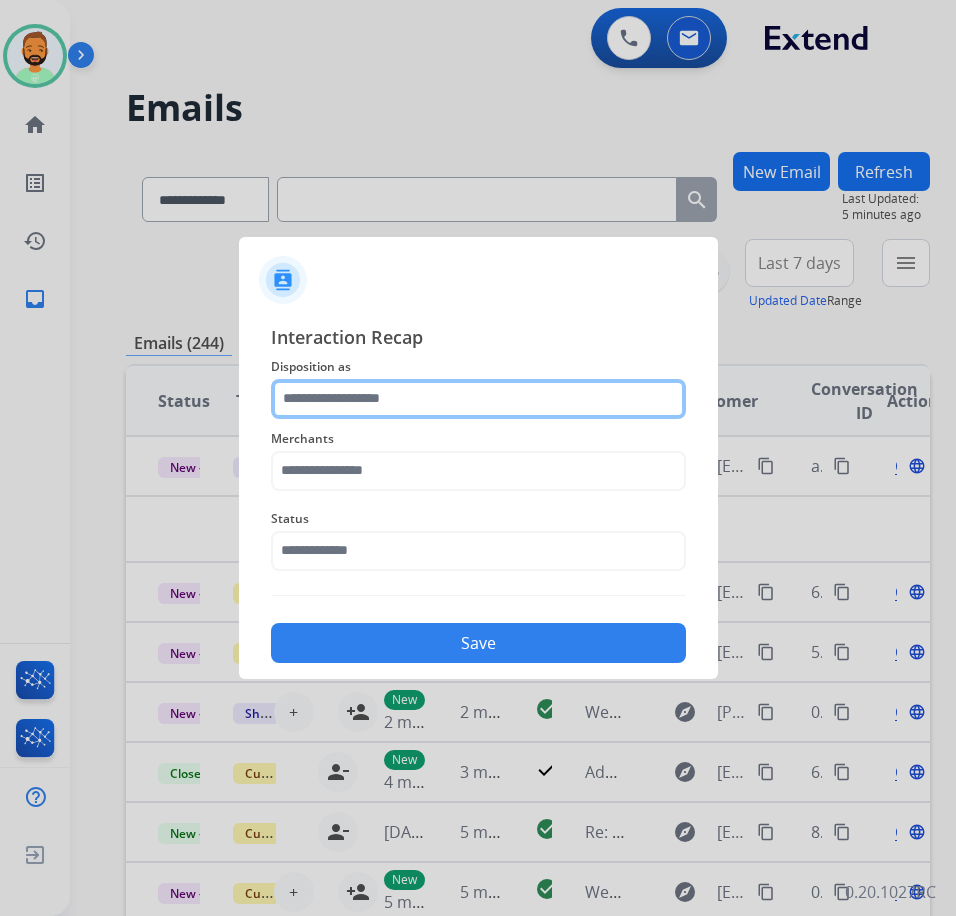 click 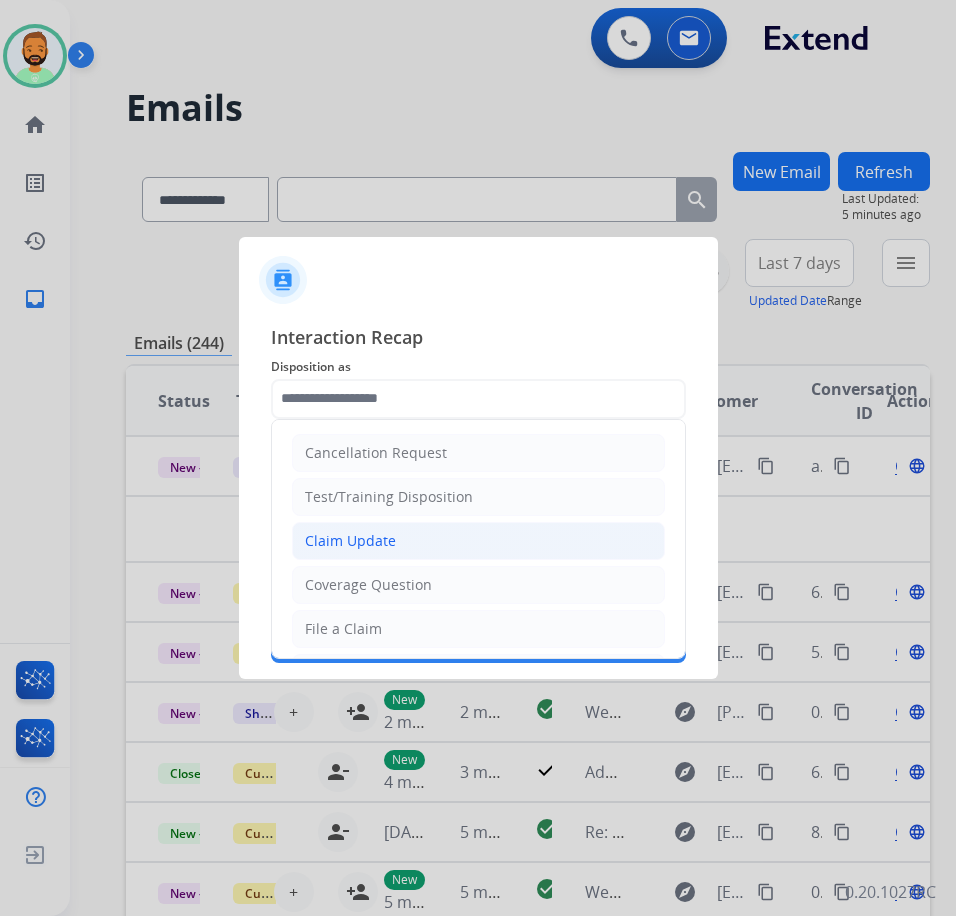 click on "Claim Update" 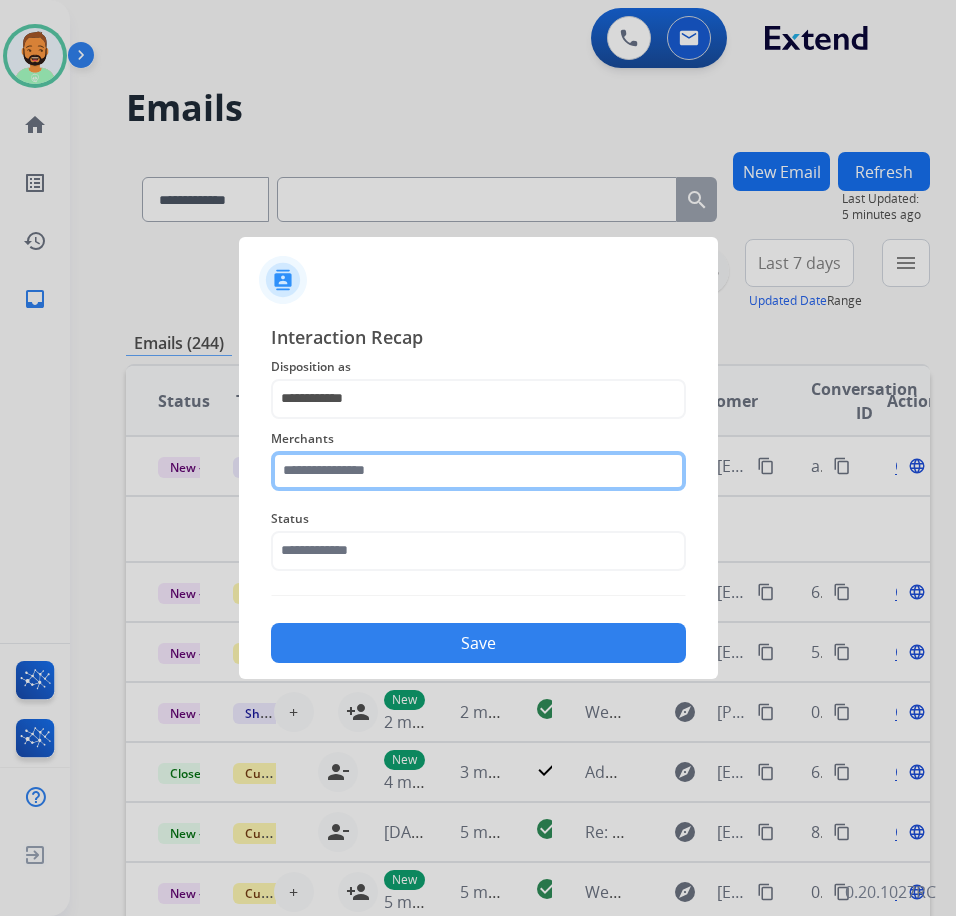 click 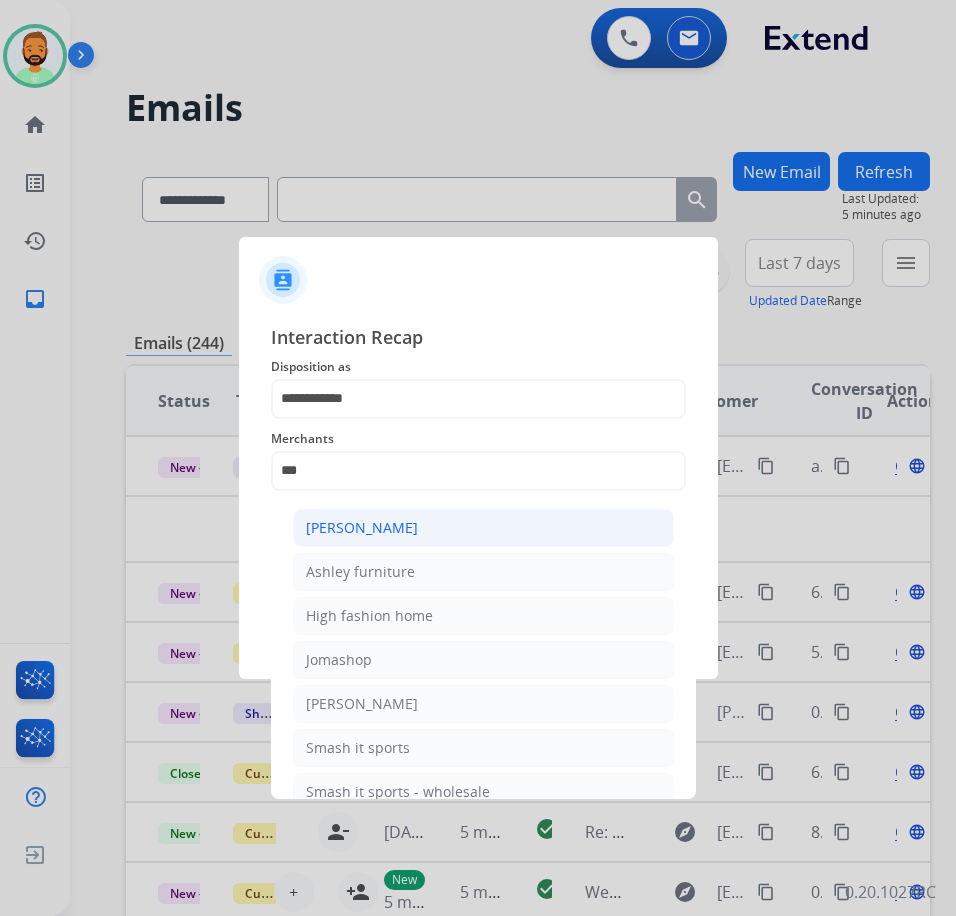click on "[PERSON_NAME]" 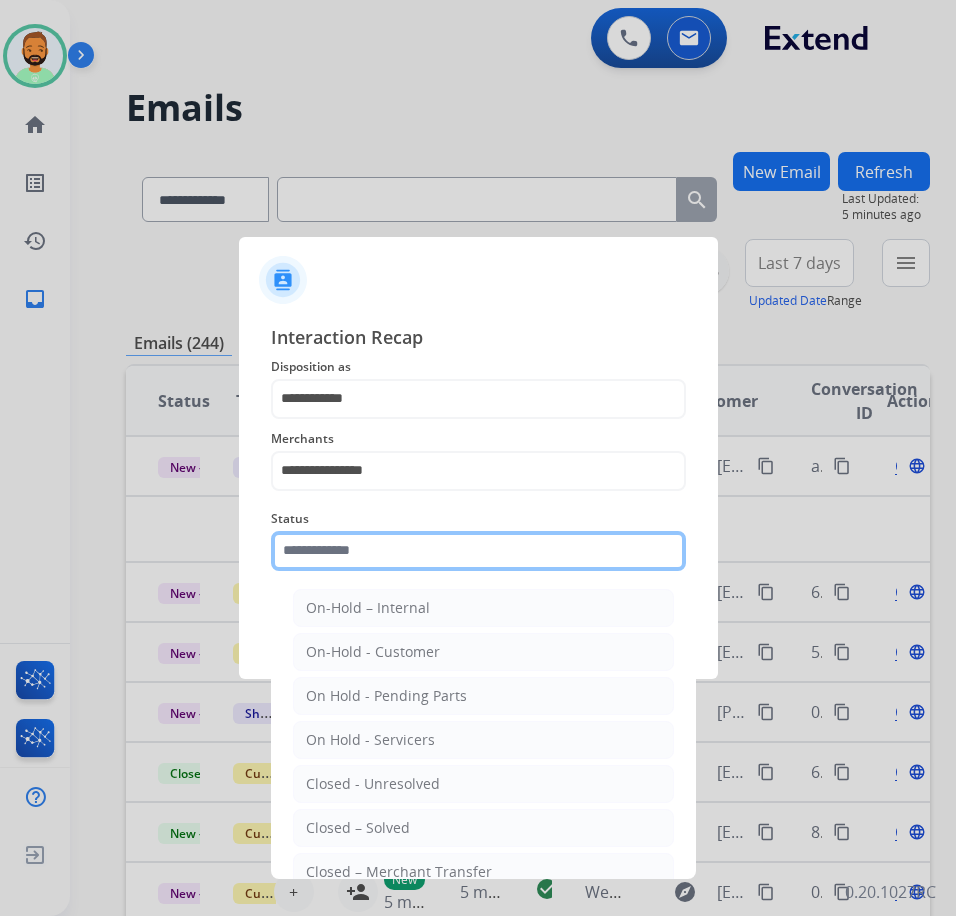click 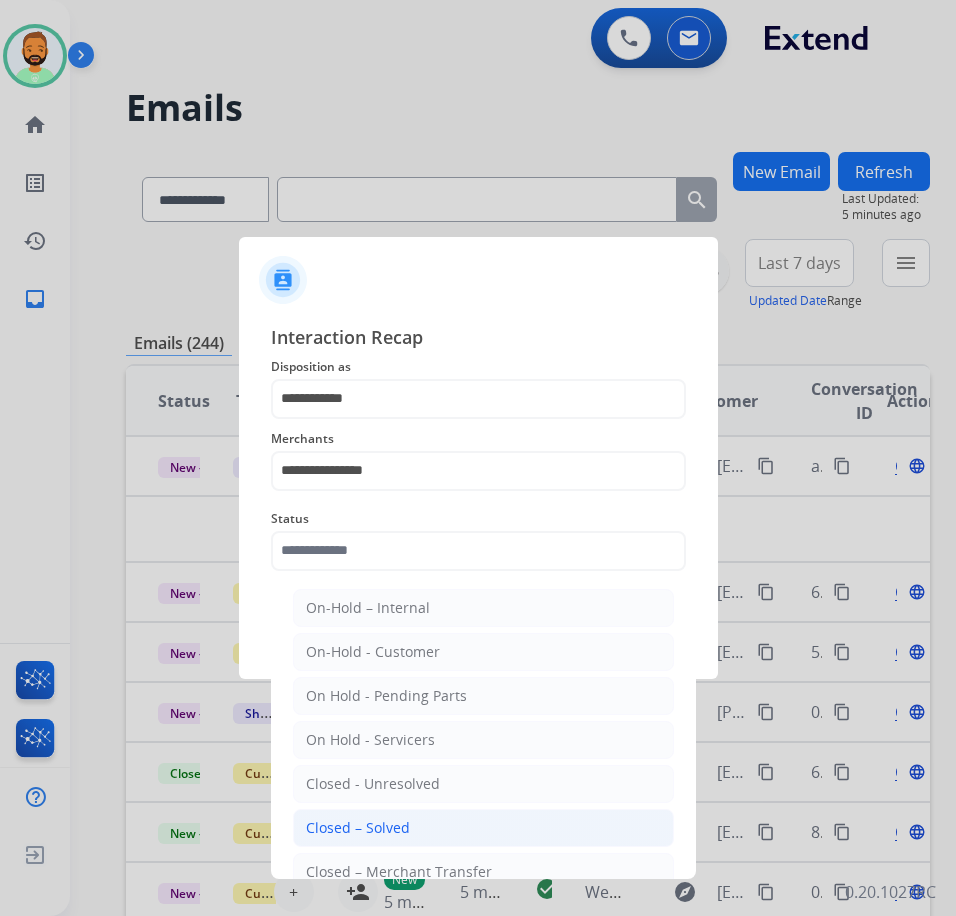 click on "Closed – Solved" 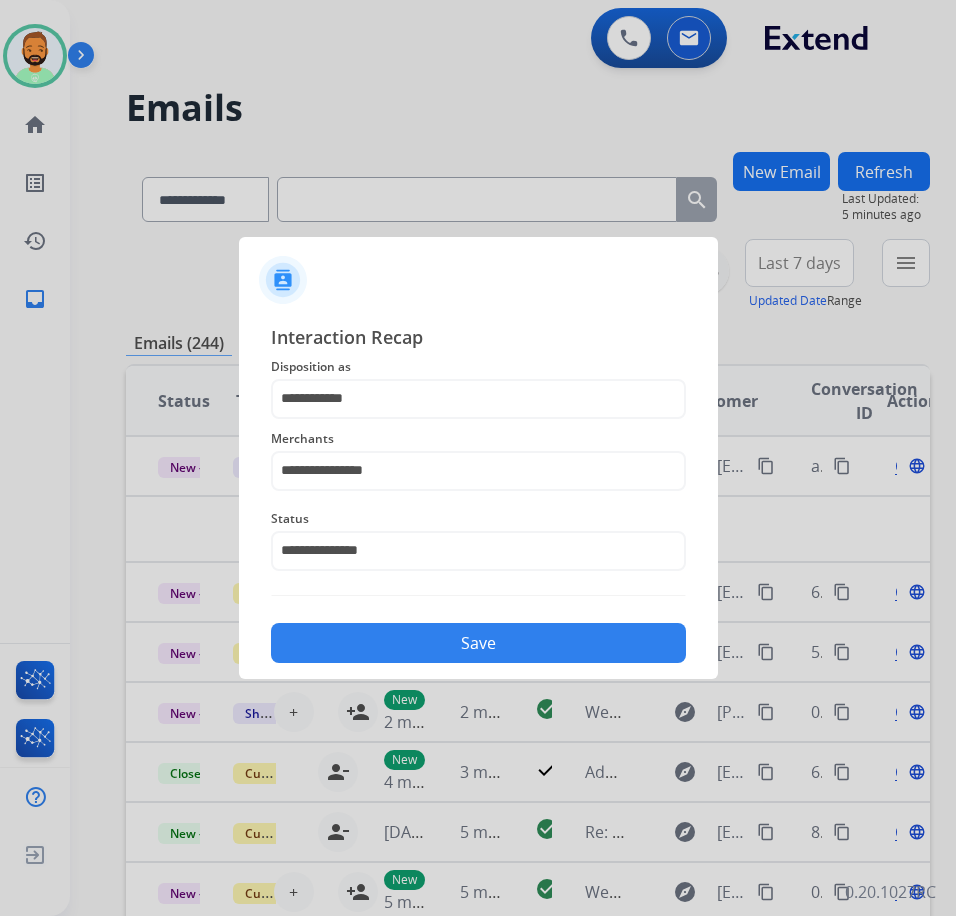 click on "Save" 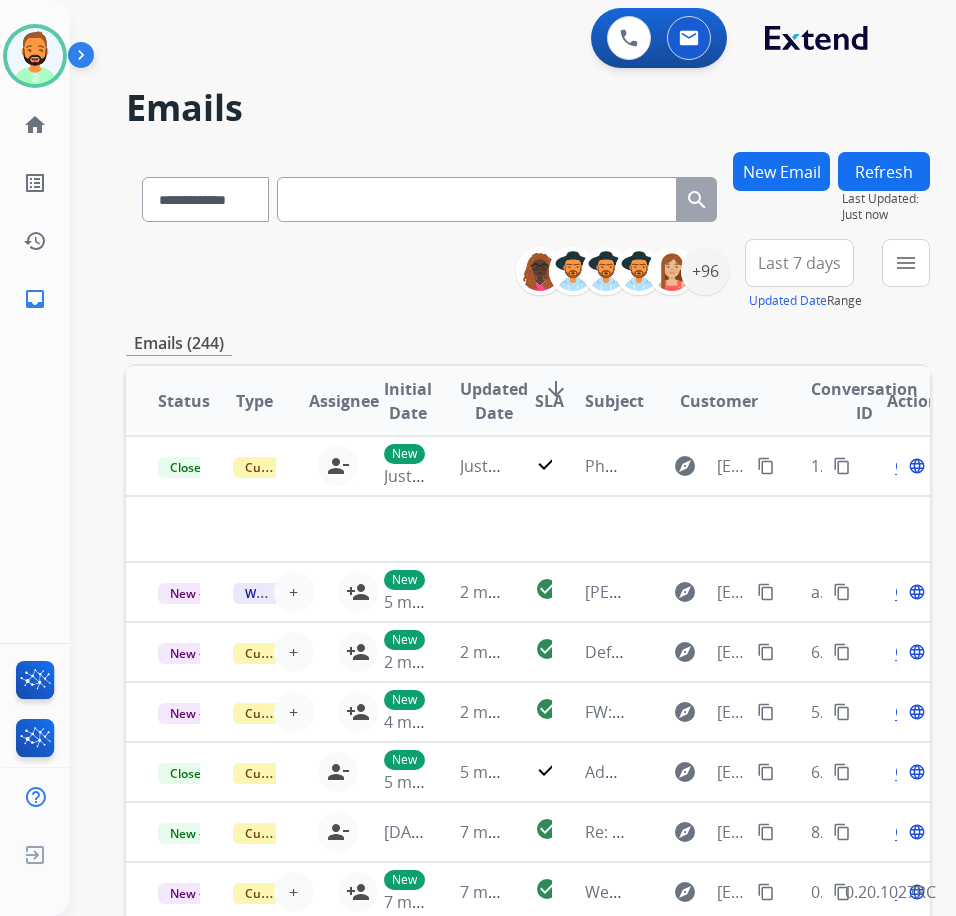 click on "Last 7 days" at bounding box center [799, 263] 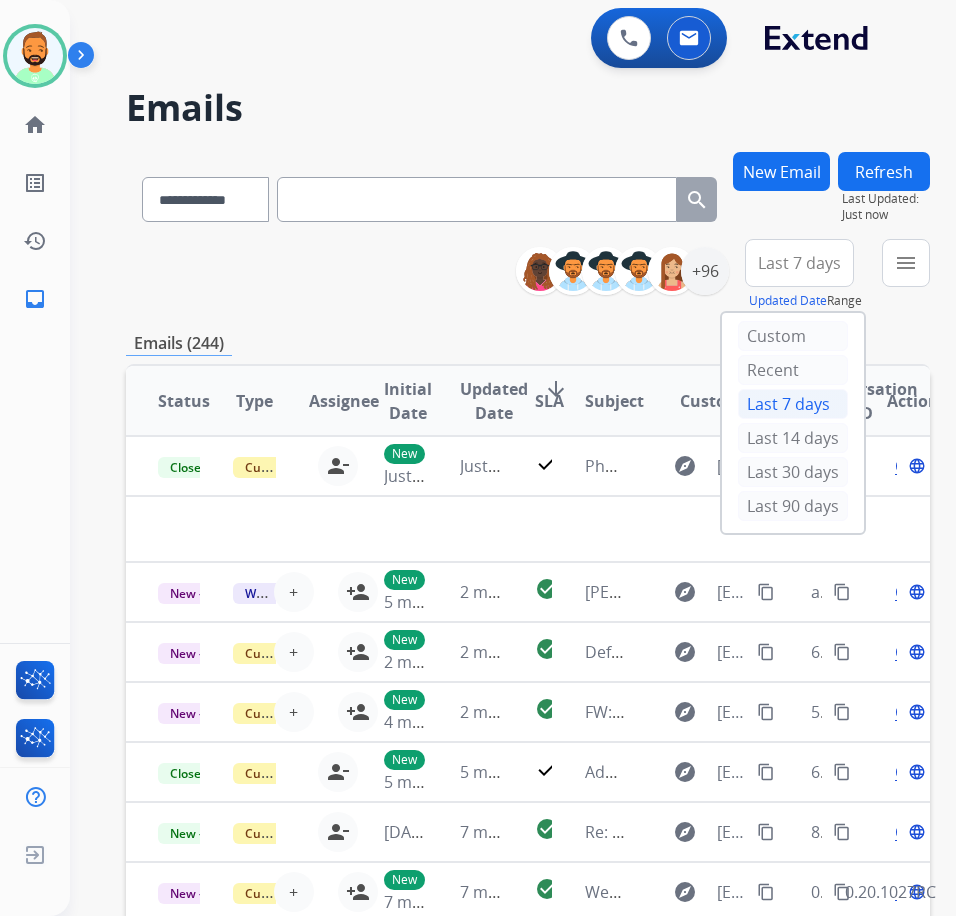 click on "Emails (244)" at bounding box center [528, 343] 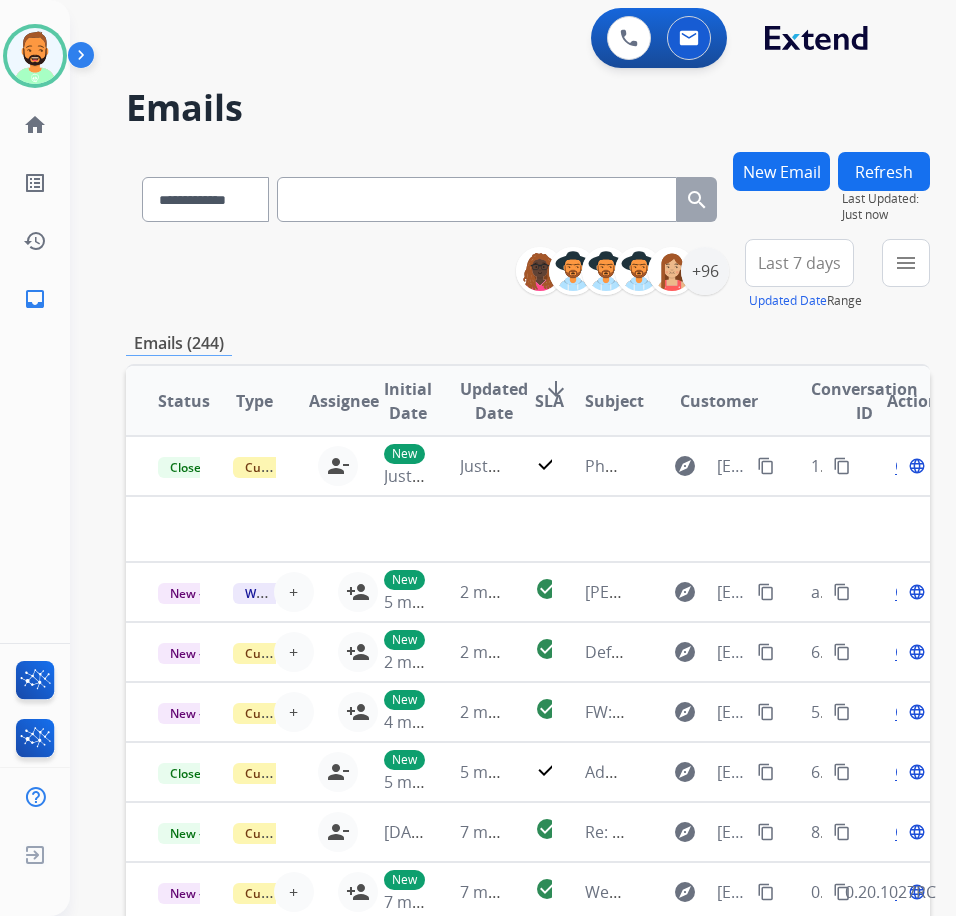 click on "Last 7 days" at bounding box center [799, 263] 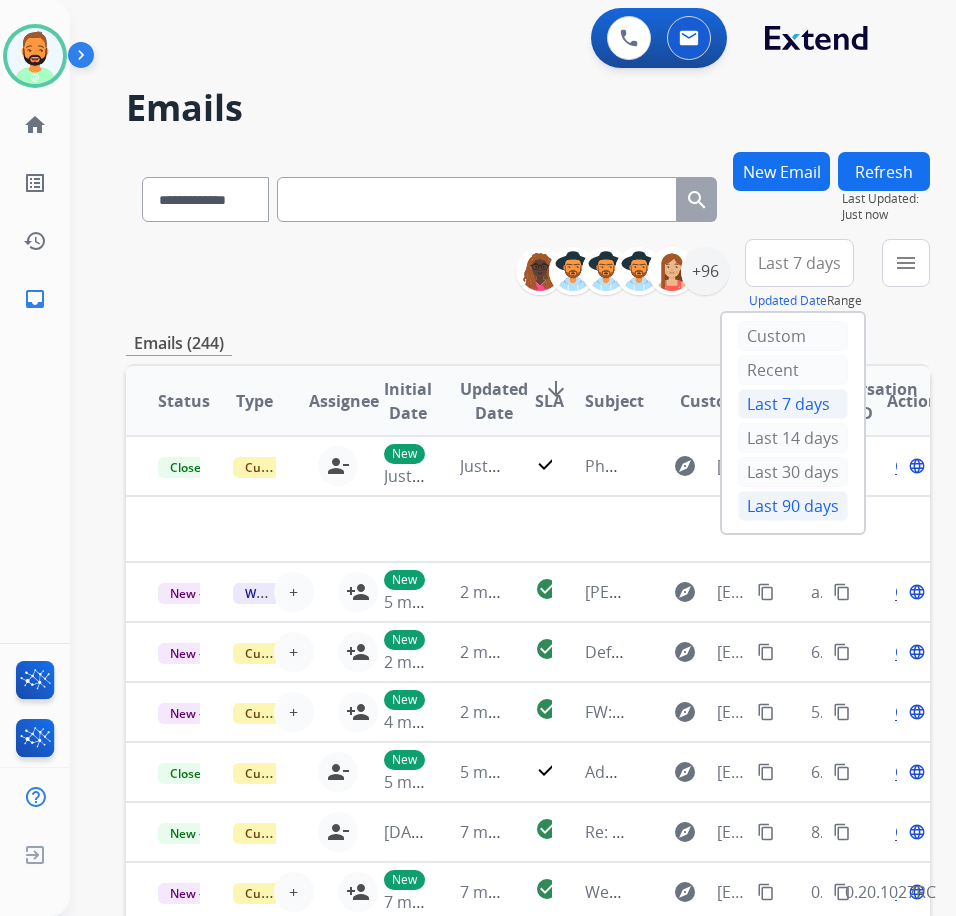 click on "Last 90 days" at bounding box center (793, 506) 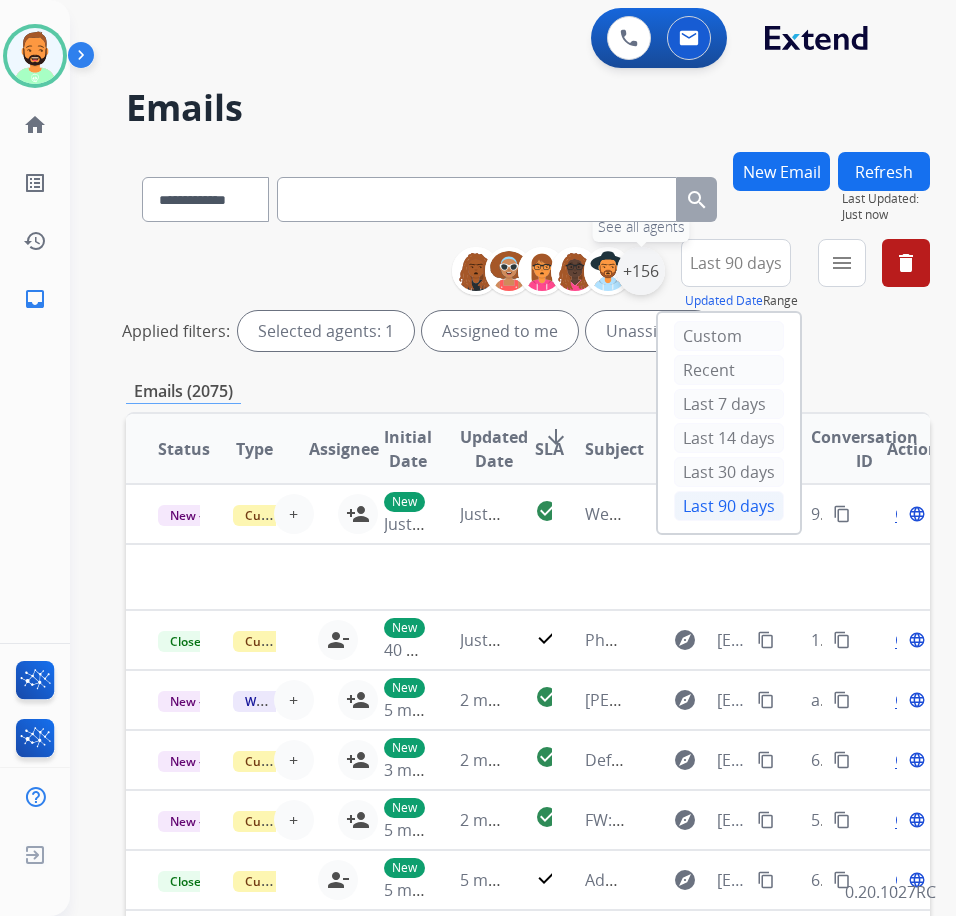 click on "+156" at bounding box center (641, 271) 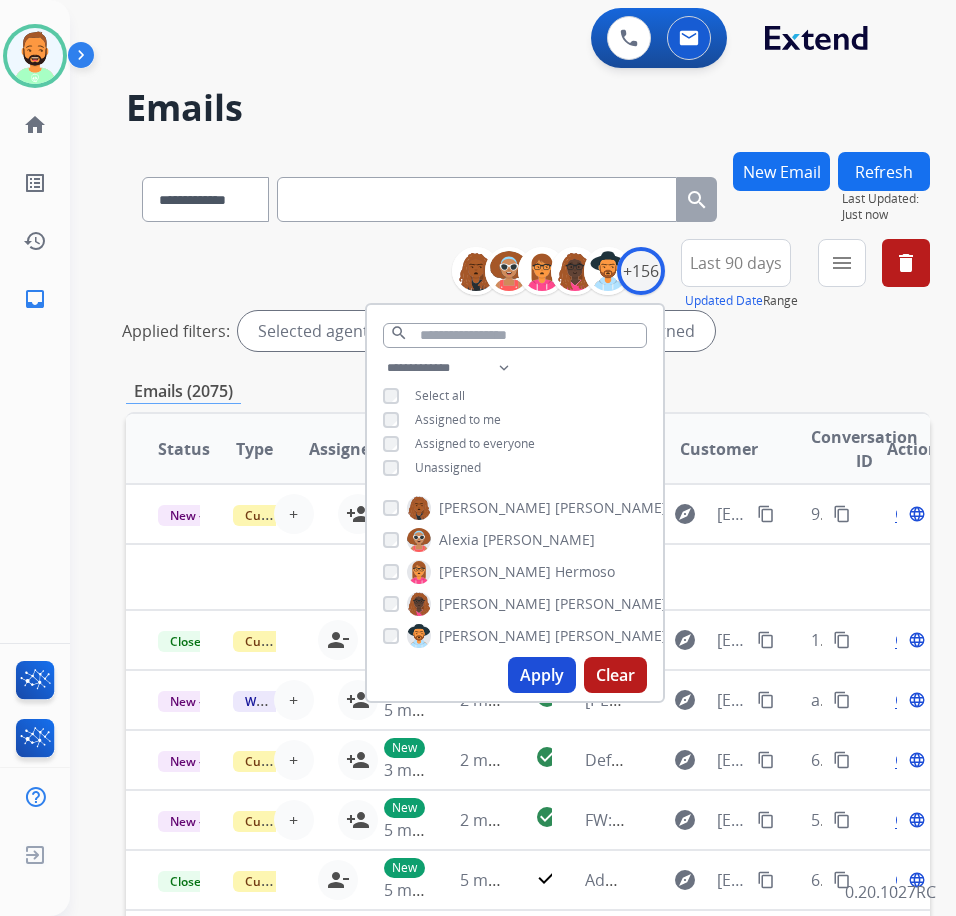 click on "Unassigned" at bounding box center [448, 467] 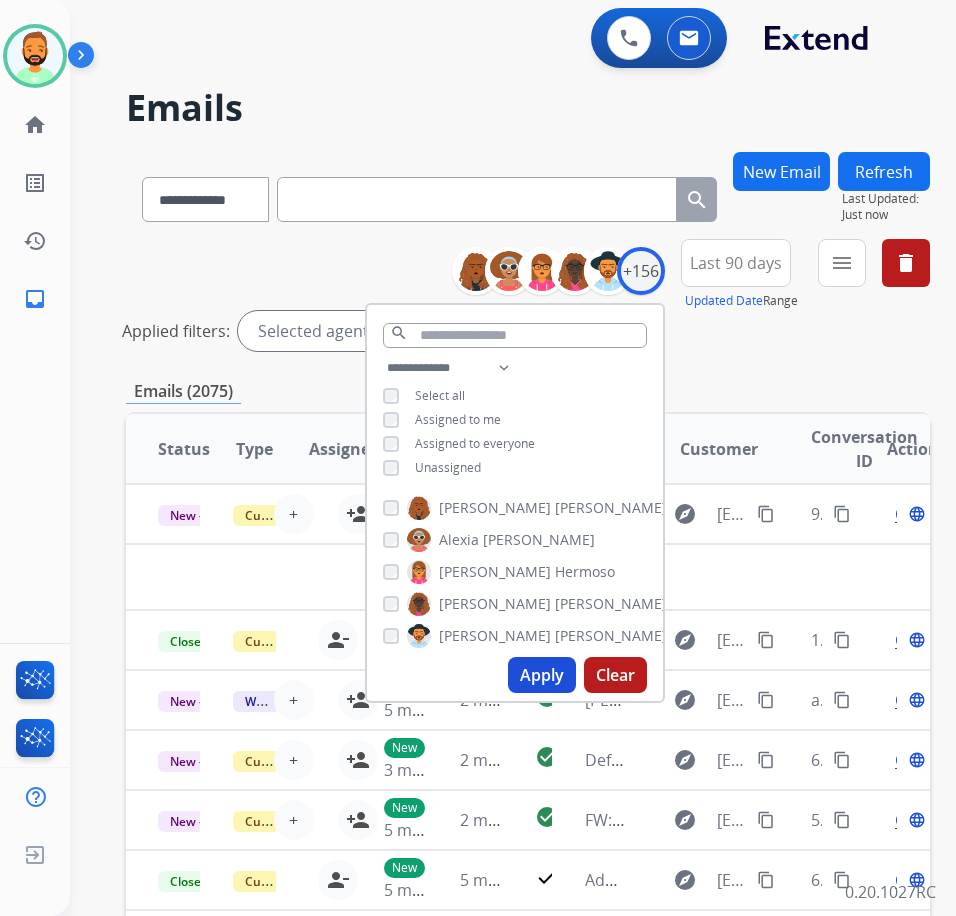 click on "Apply" at bounding box center (542, 675) 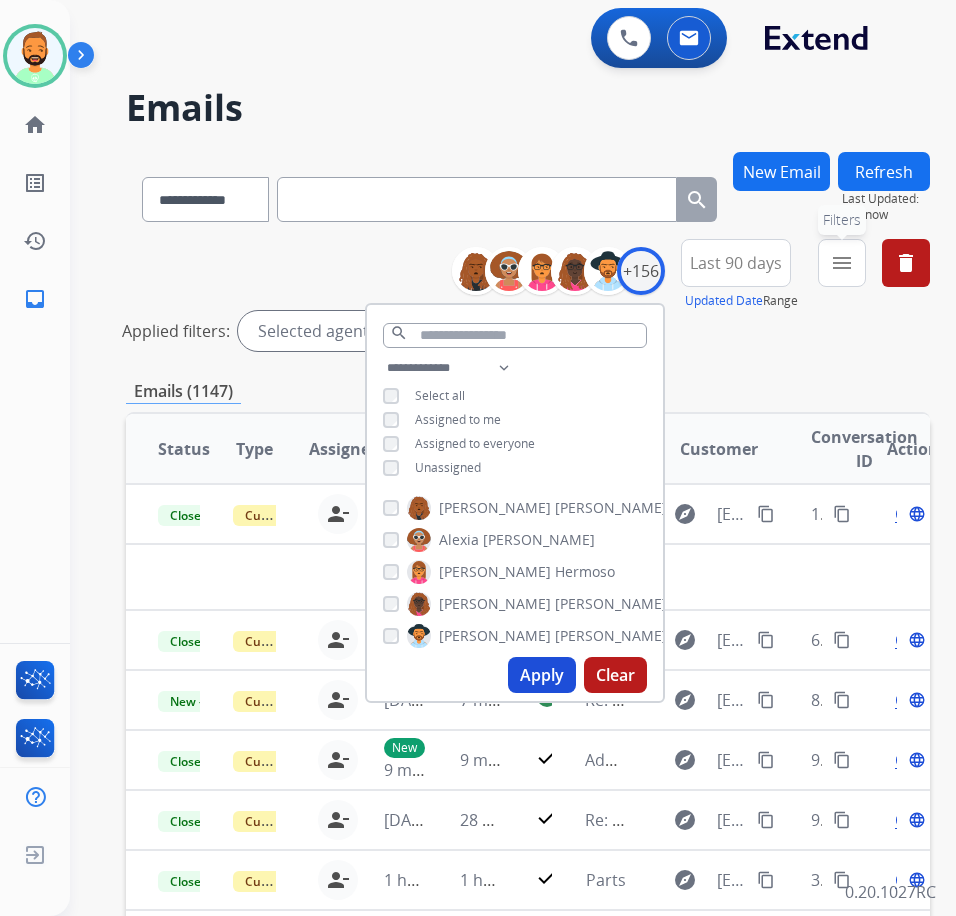 click on "menu" at bounding box center [842, 263] 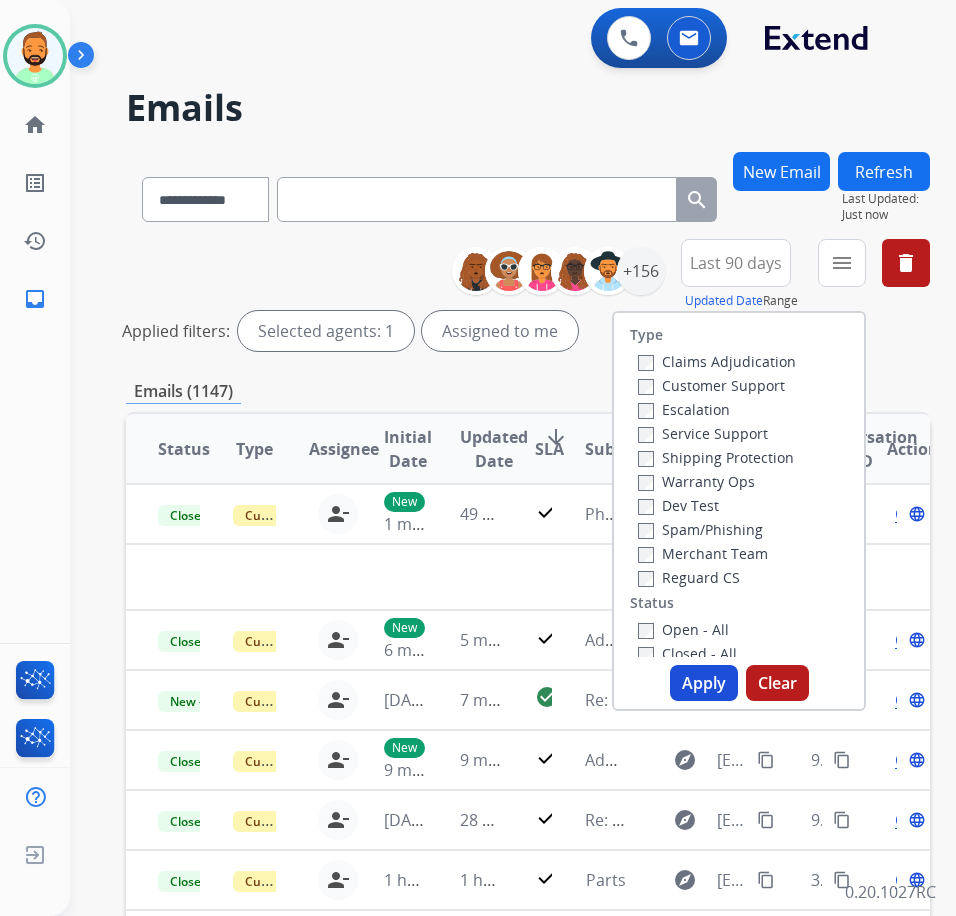 click on "Customer Support" at bounding box center [711, 385] 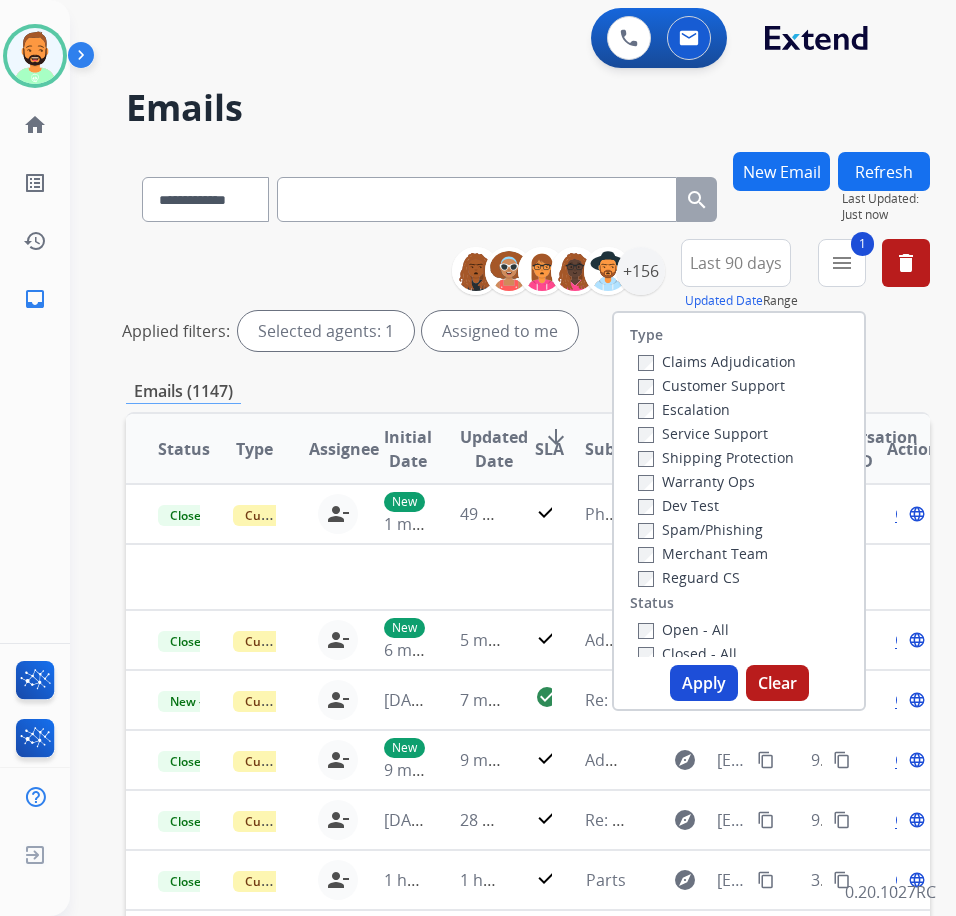 click on "Shipping Protection" at bounding box center (716, 457) 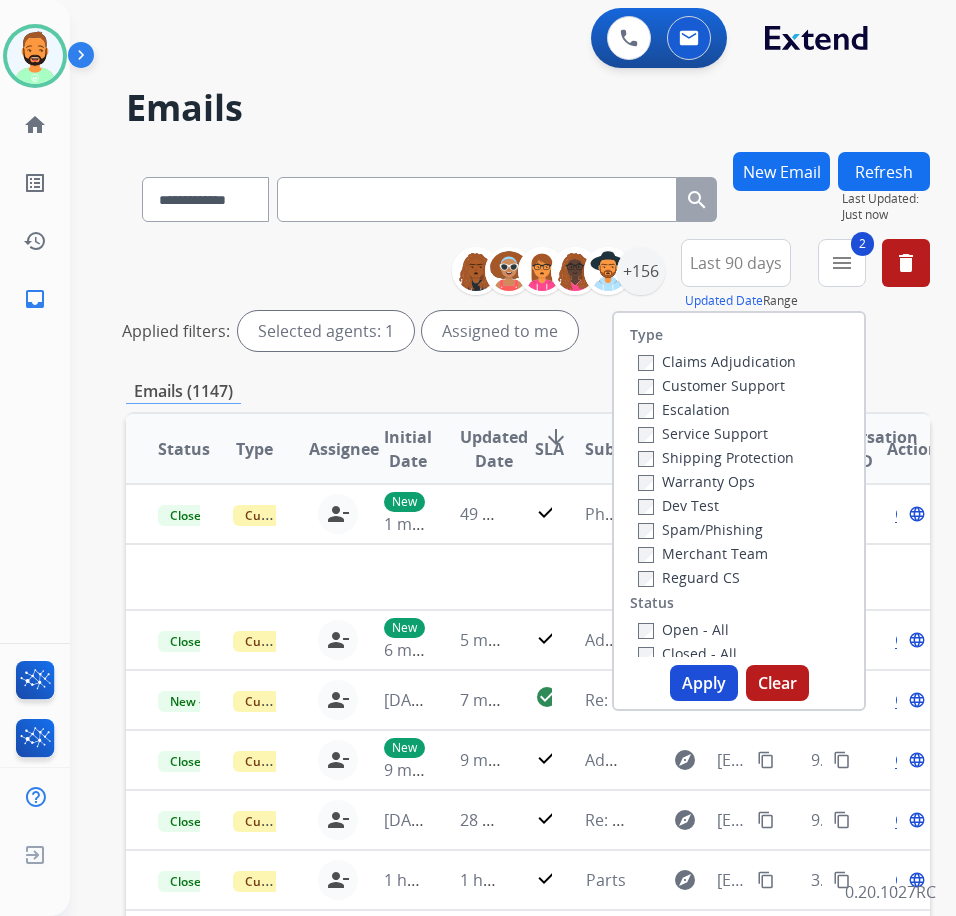 click on "Open - All" at bounding box center (683, 629) 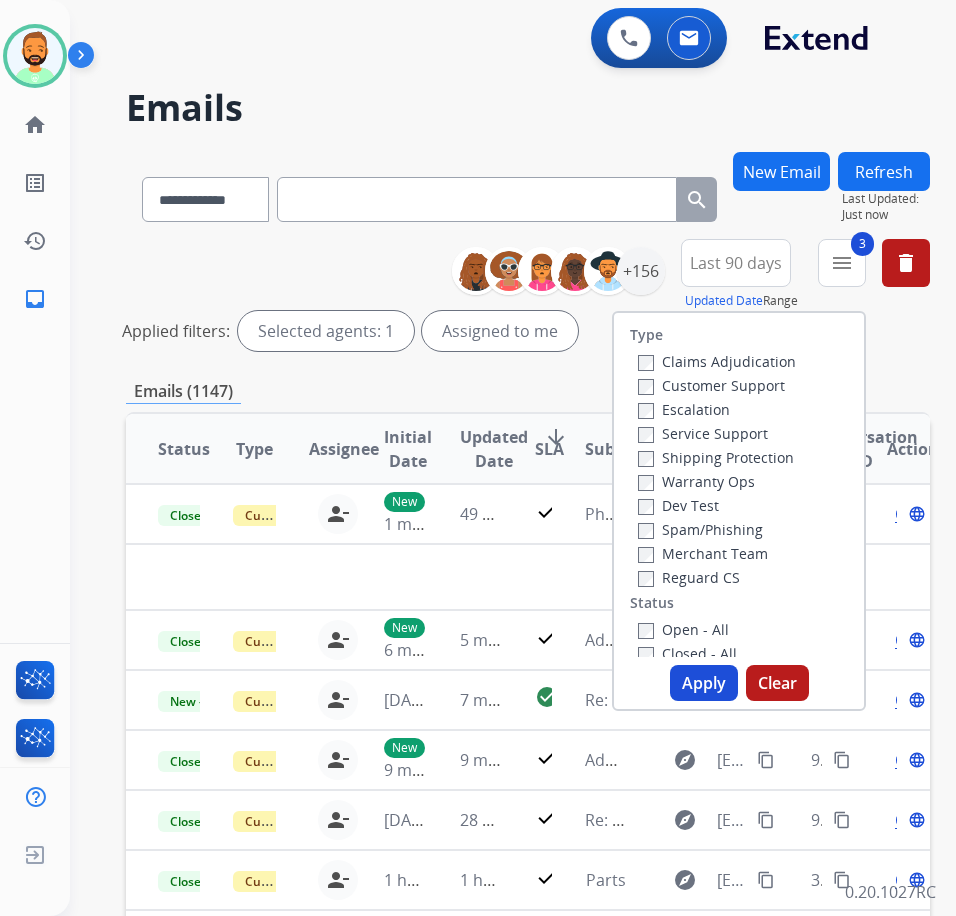 click on "Apply" at bounding box center (704, 683) 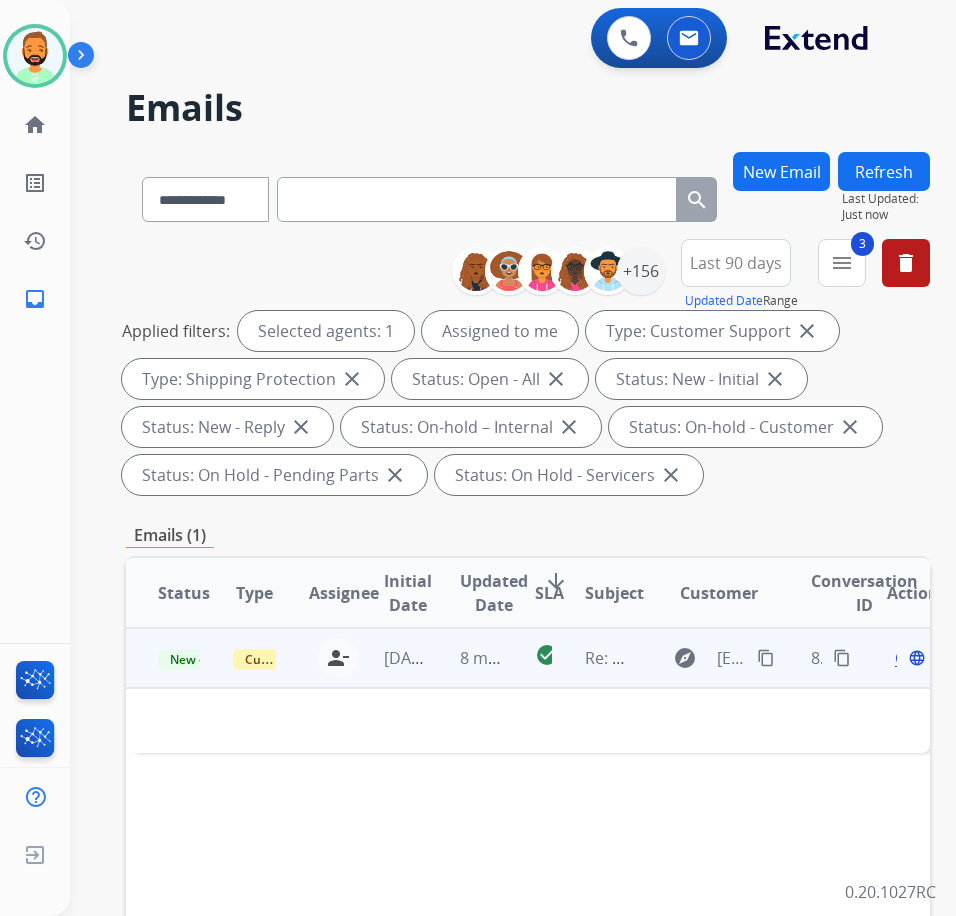 click on "8 minutes ago" at bounding box center [465, 658] 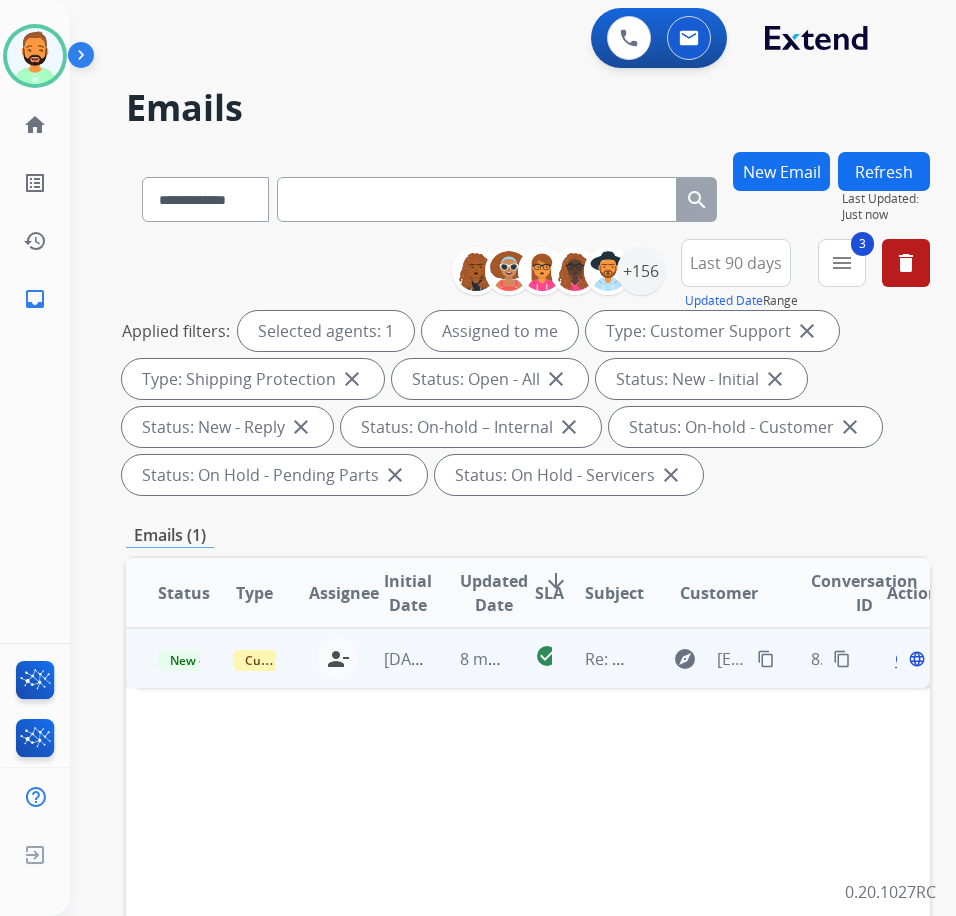 click on "8 minutes ago" at bounding box center (465, 658) 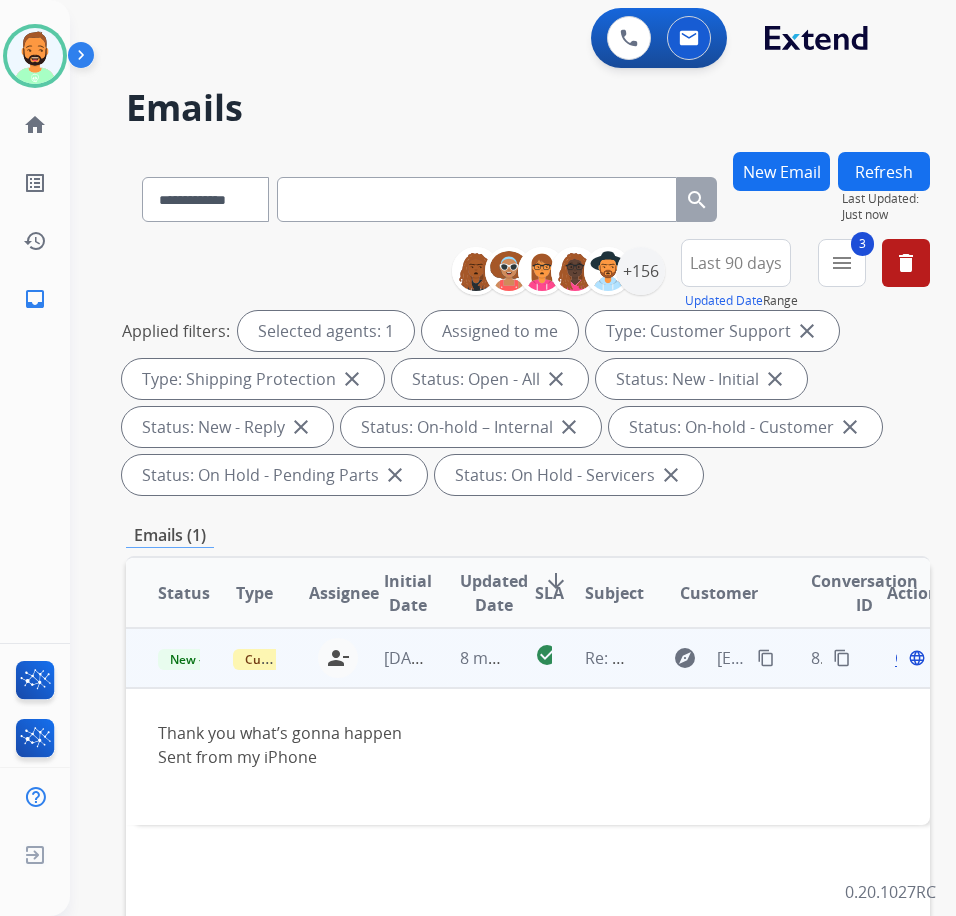 click on "Open" at bounding box center [915, 658] 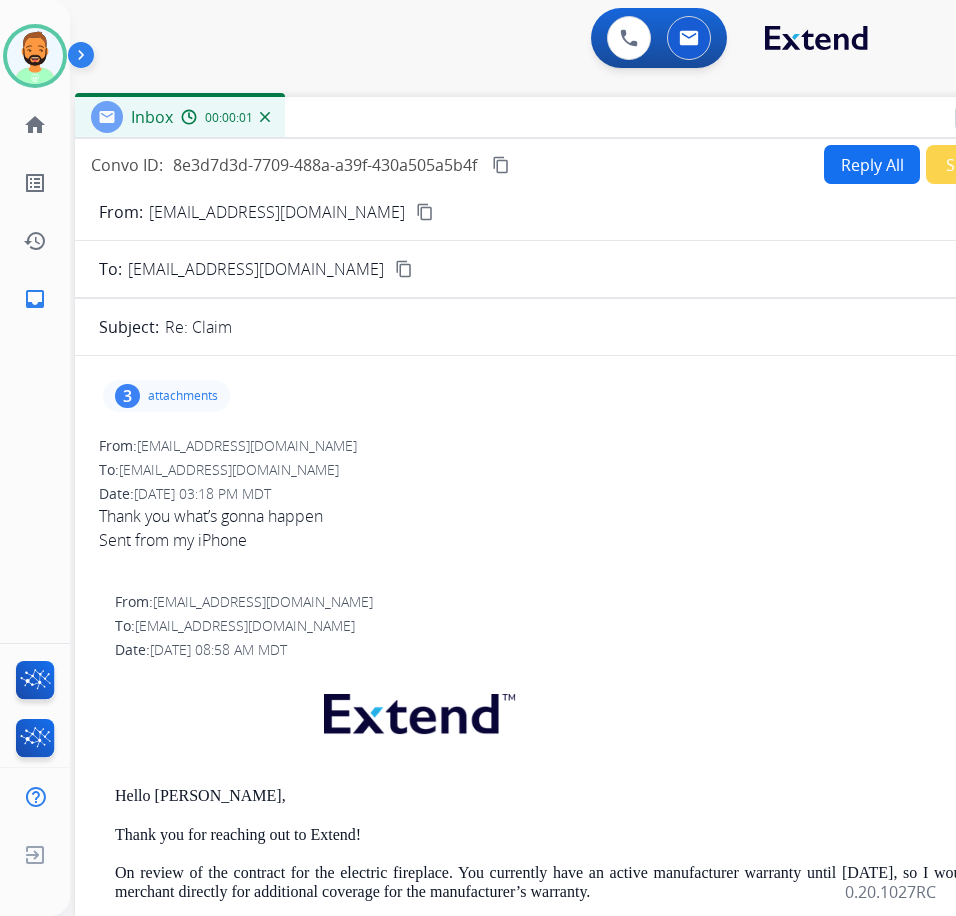 drag, startPoint x: 373, startPoint y: 141, endPoint x: 540, endPoint y: 116, distance: 168.86089 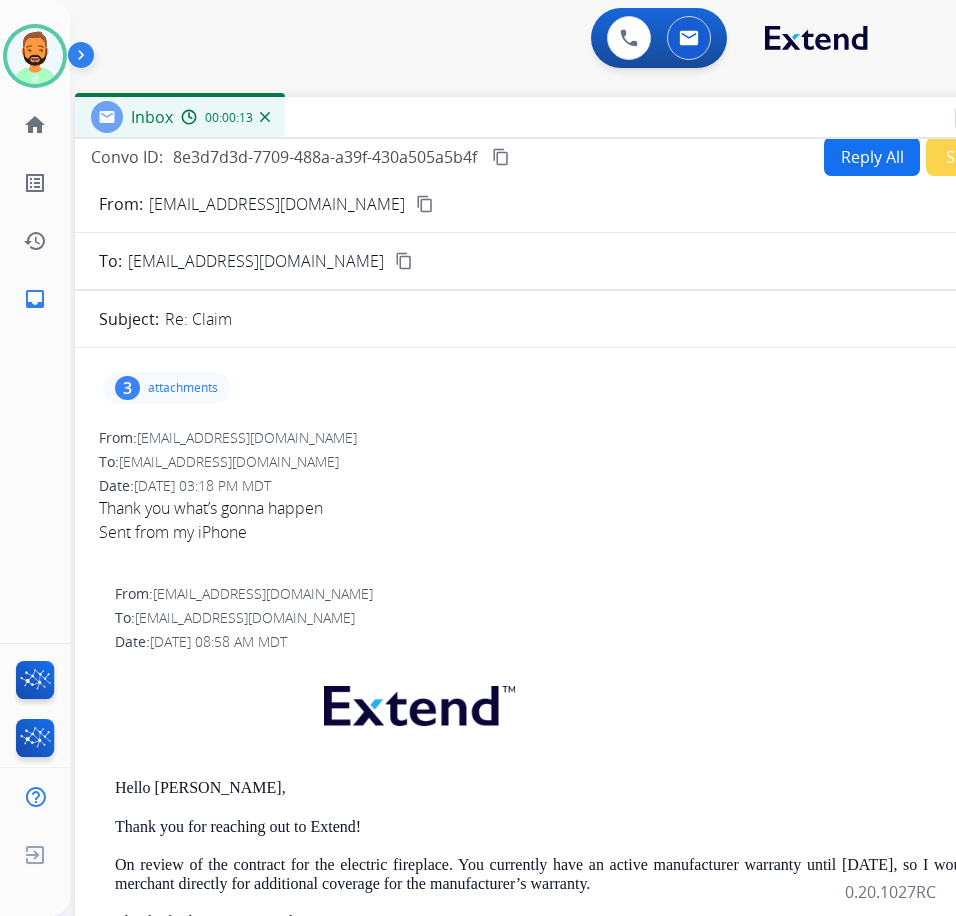 scroll, scrollTop: 0, scrollLeft: 0, axis: both 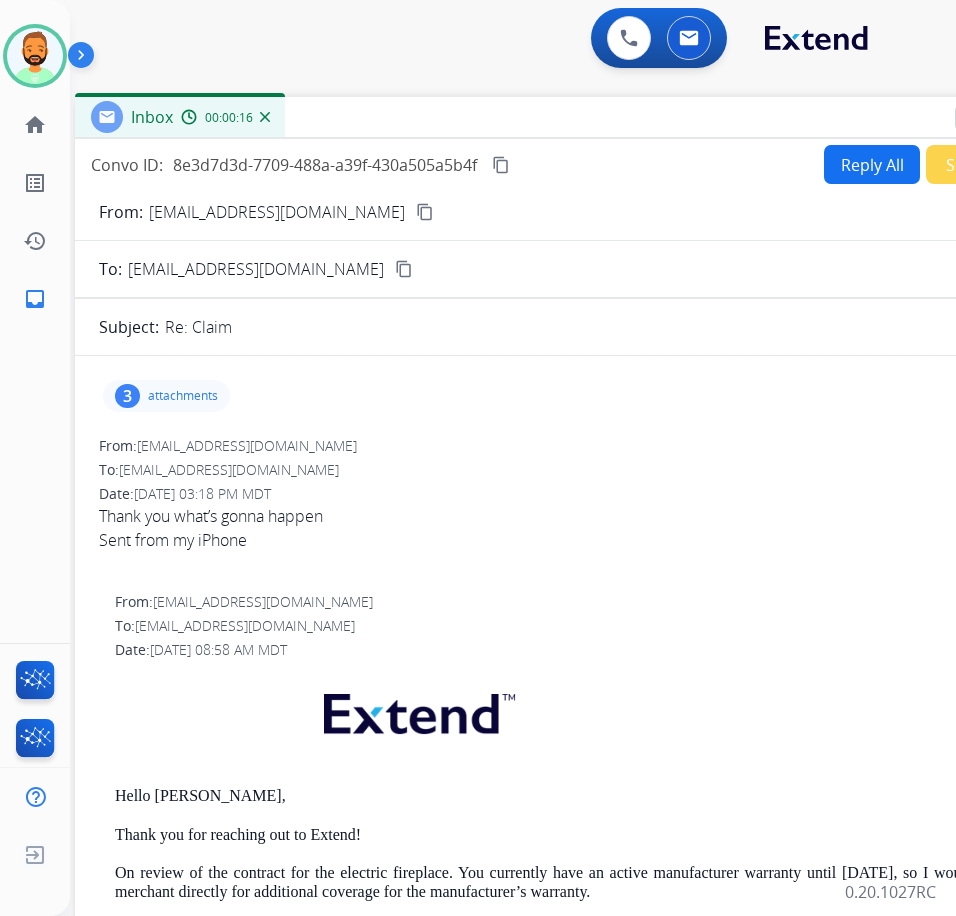click on "Reply All" at bounding box center [872, 164] 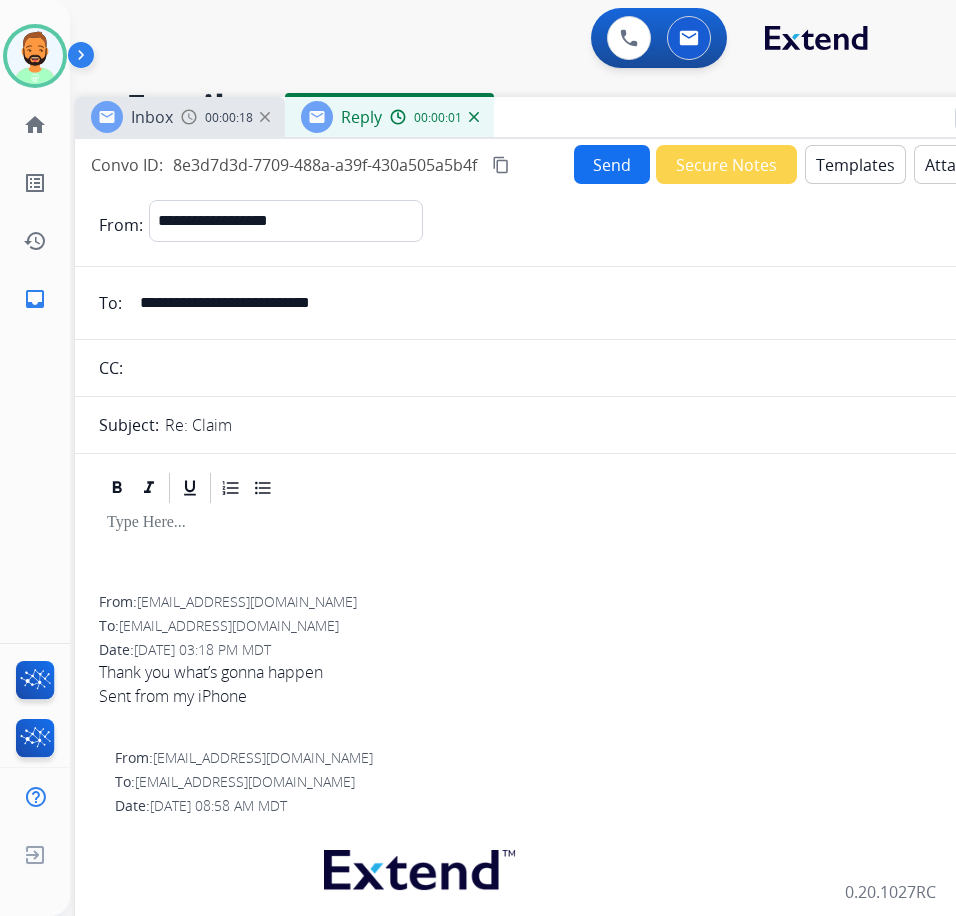 click on "Templates" at bounding box center [855, 164] 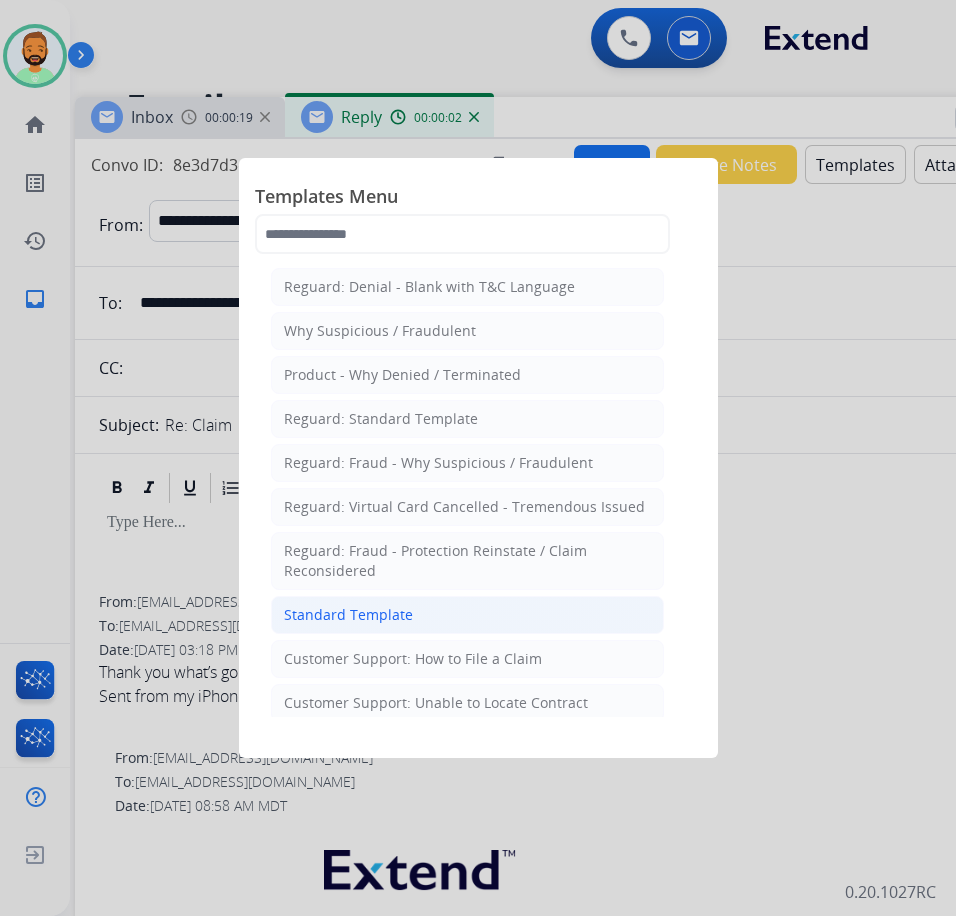 click on "Standard Template" 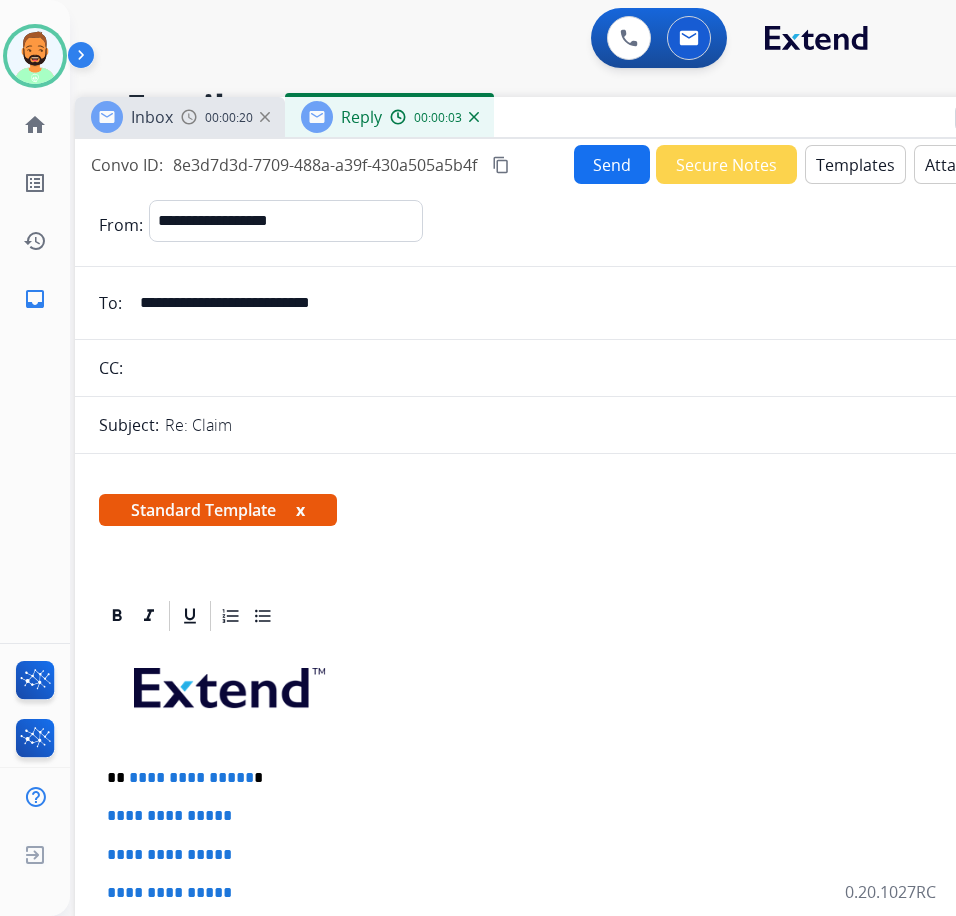 click on "**********" at bounding box center [567, 778] 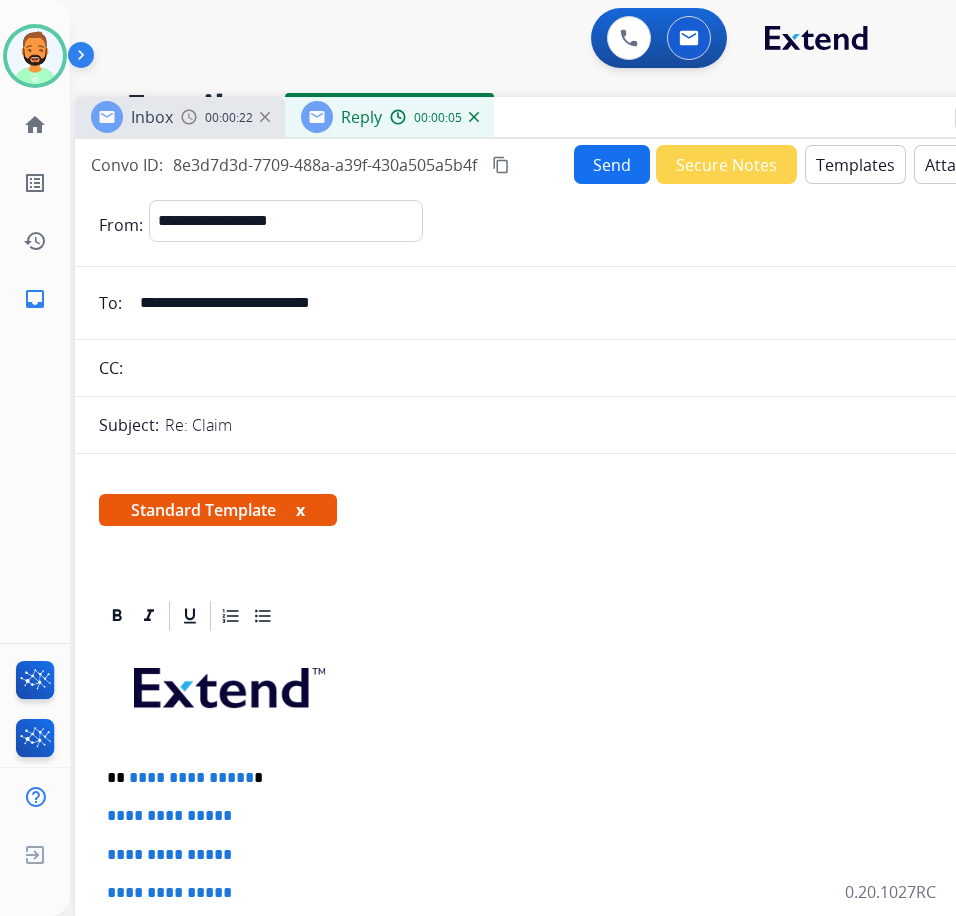 type 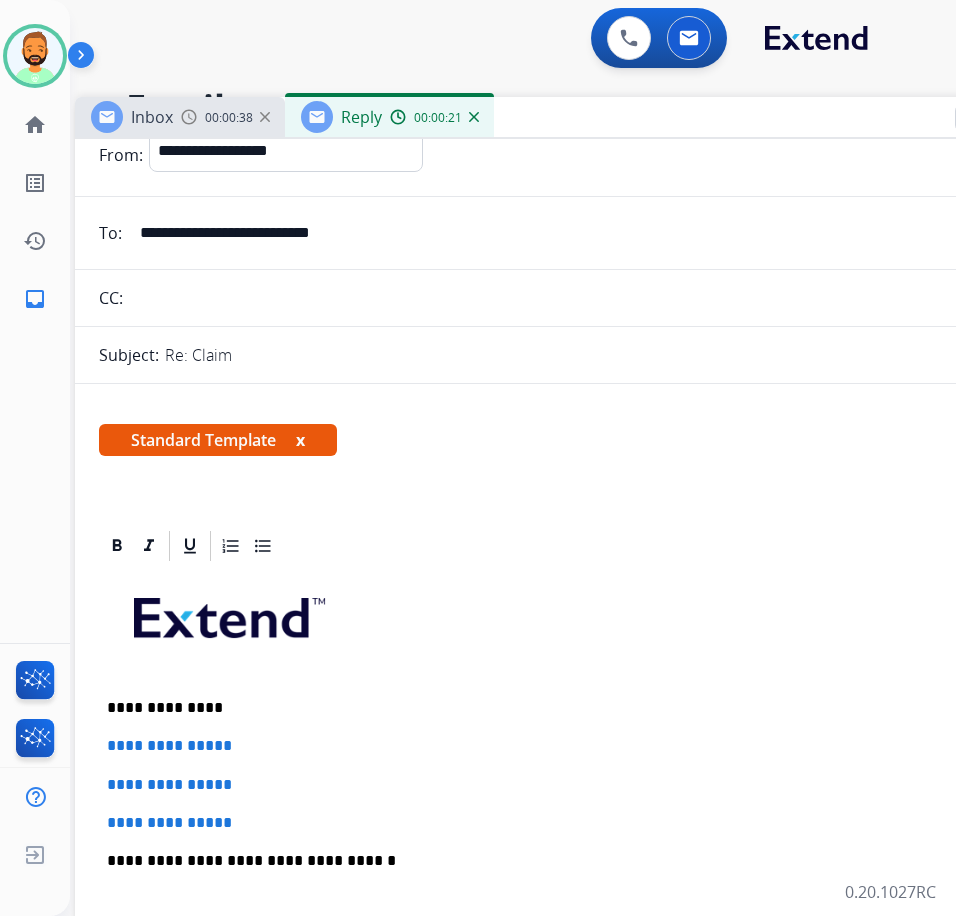 scroll, scrollTop: 200, scrollLeft: 0, axis: vertical 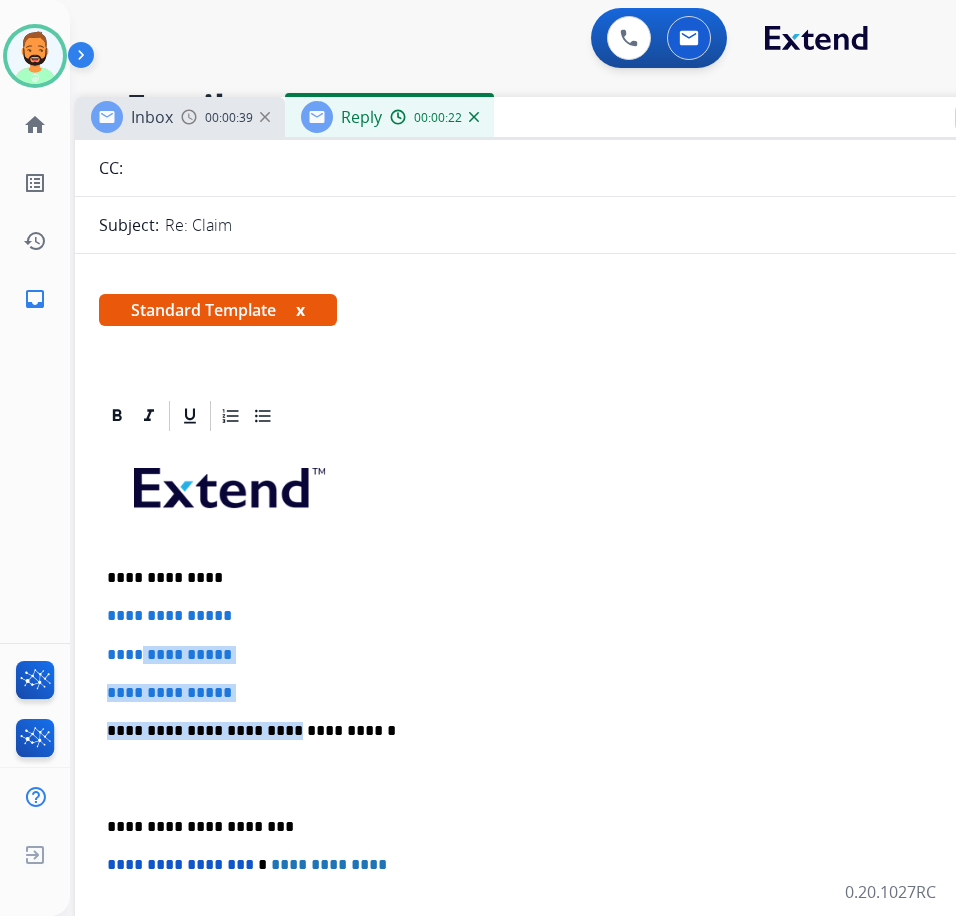 drag, startPoint x: 268, startPoint y: 704, endPoint x: 149, endPoint y: 656, distance: 128.31601 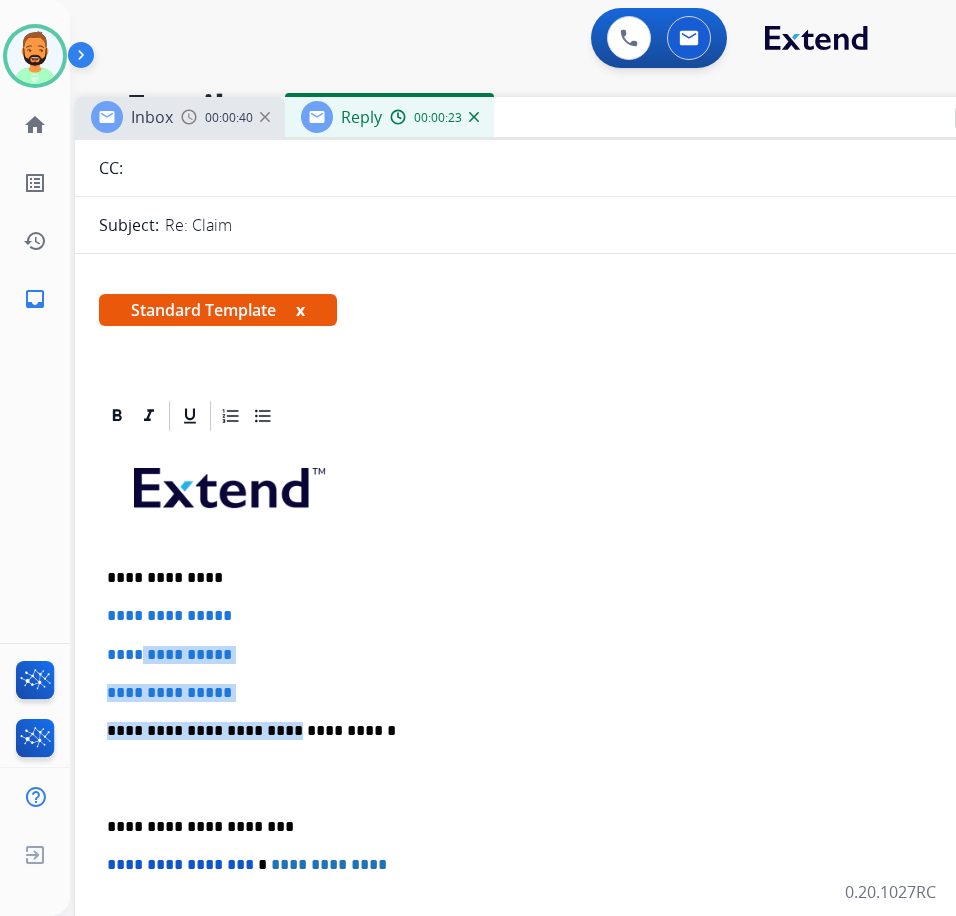 click on "**********" at bounding box center (575, 693) 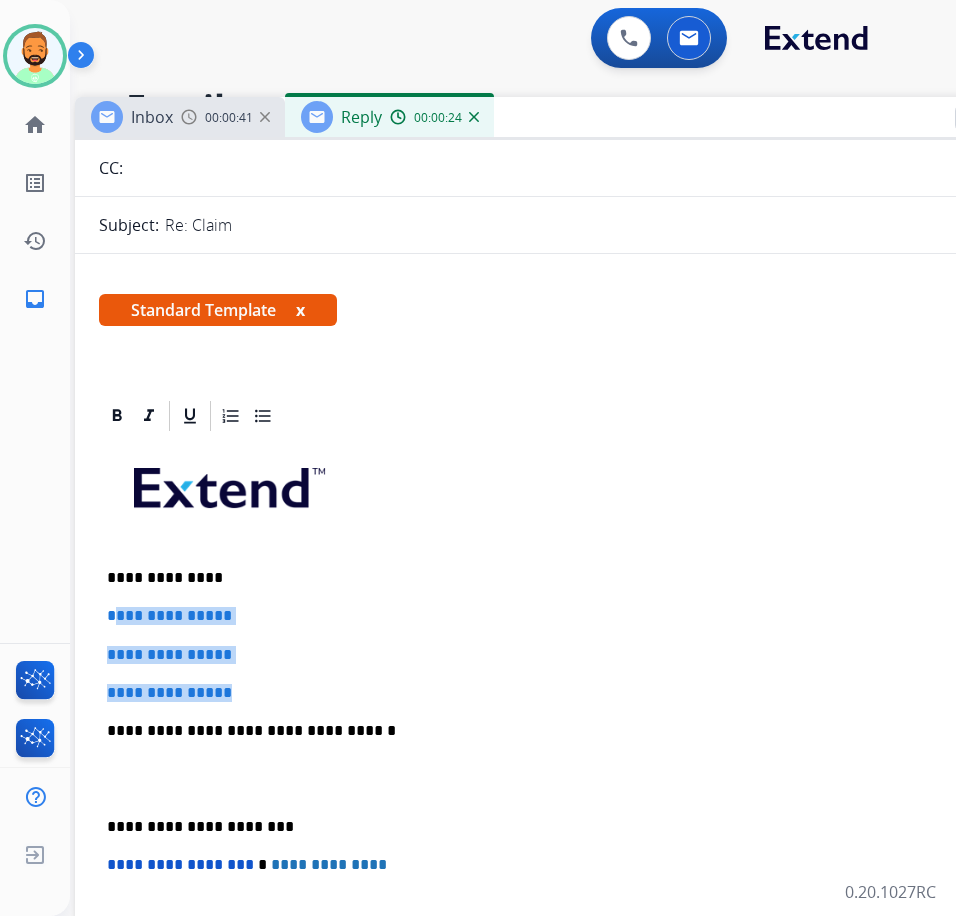 drag, startPoint x: 302, startPoint y: 688, endPoint x: 117, endPoint y: 613, distance: 199.62465 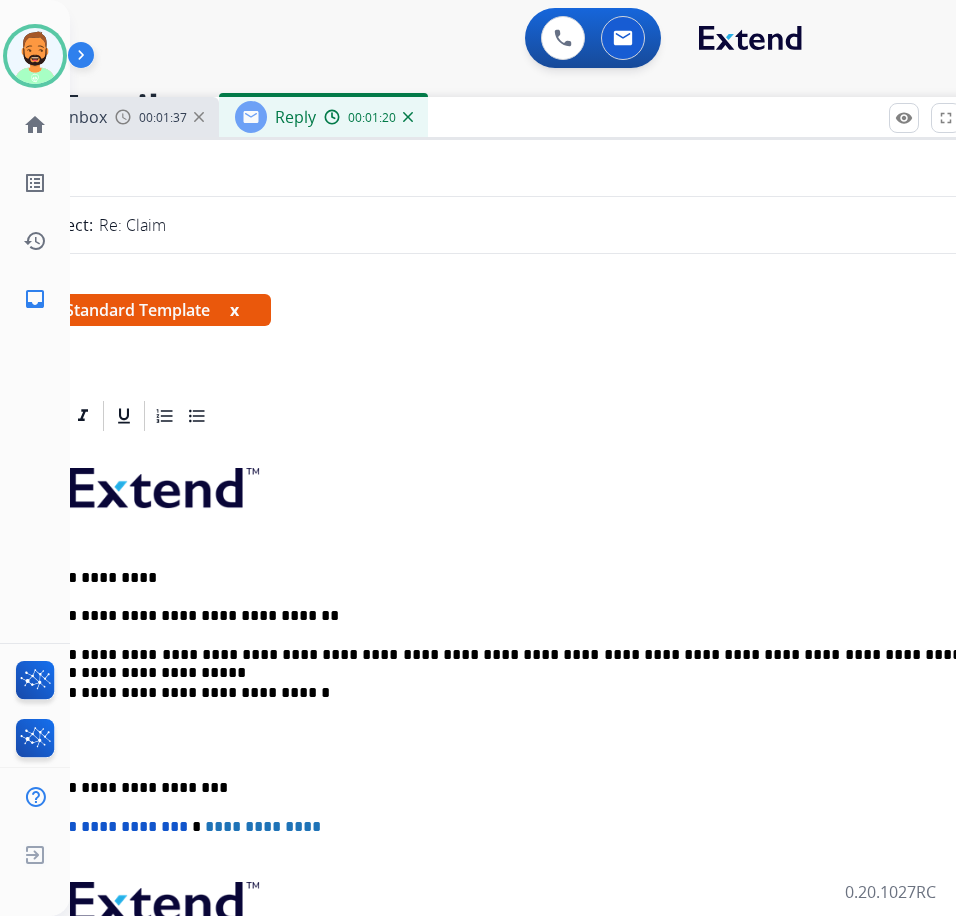 scroll, scrollTop: 0, scrollLeft: 70, axis: horizontal 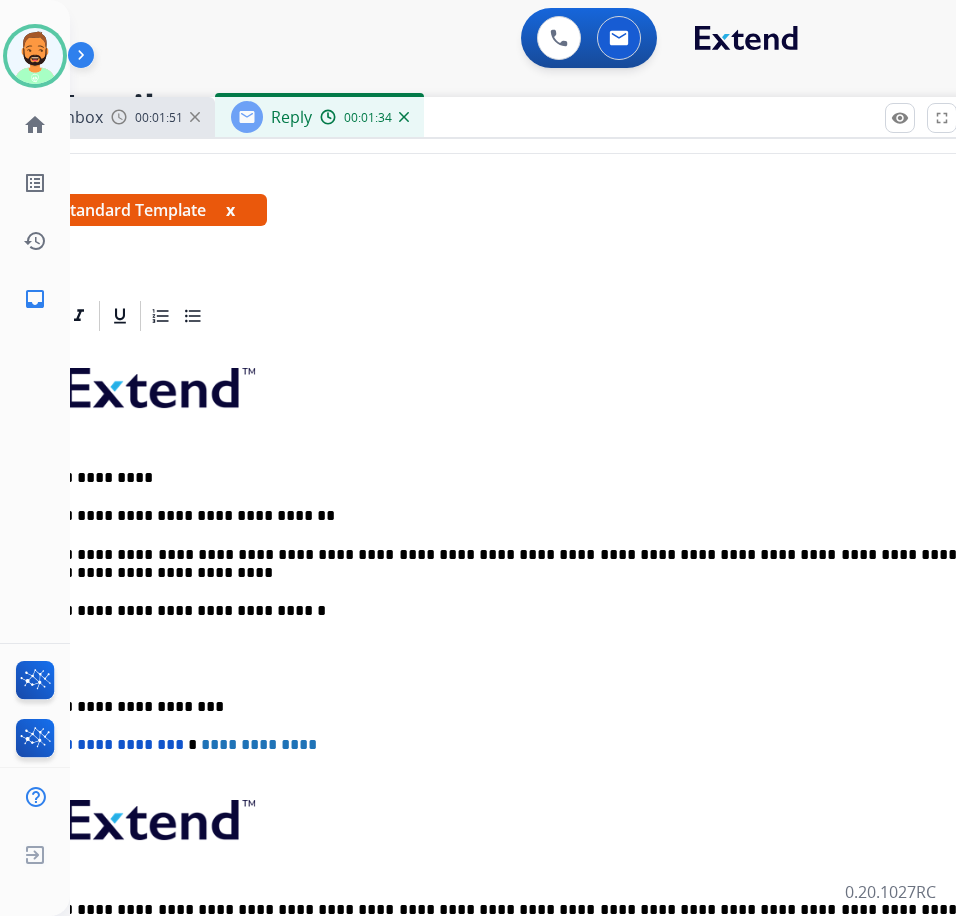 drag, startPoint x: 61, startPoint y: 691, endPoint x: 85, endPoint y: 697, distance: 24.738634 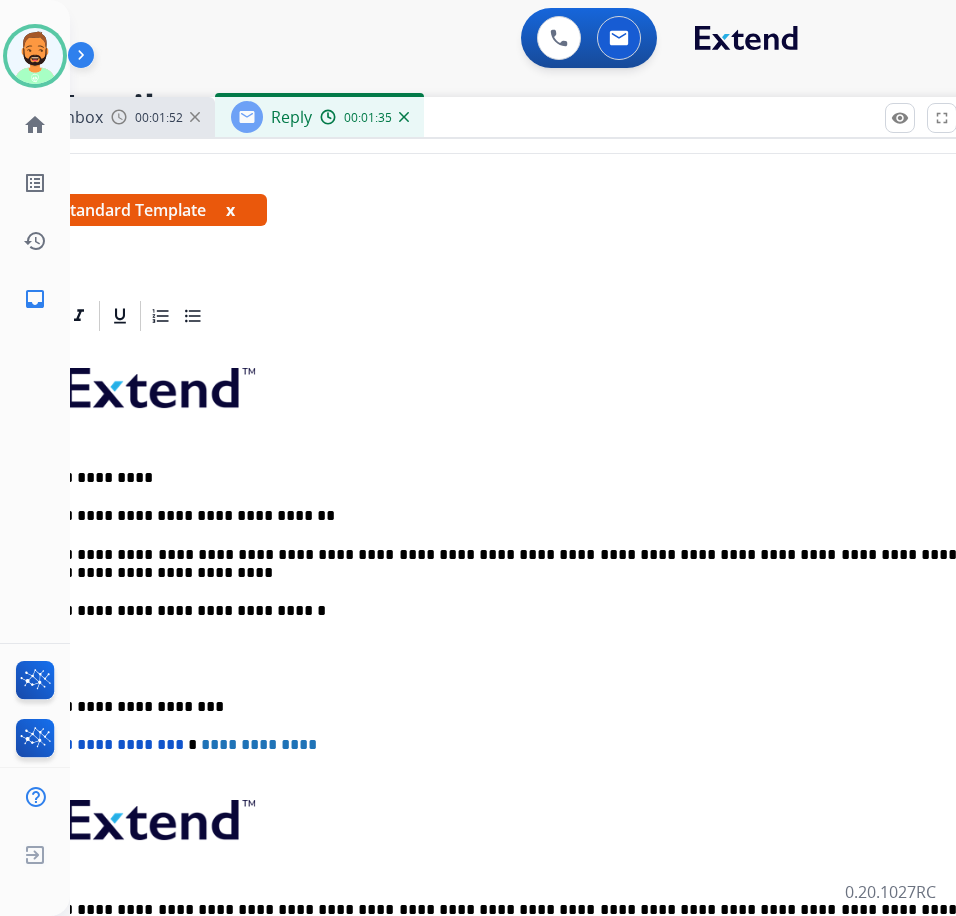 click on "**********" at bounding box center (505, 668) 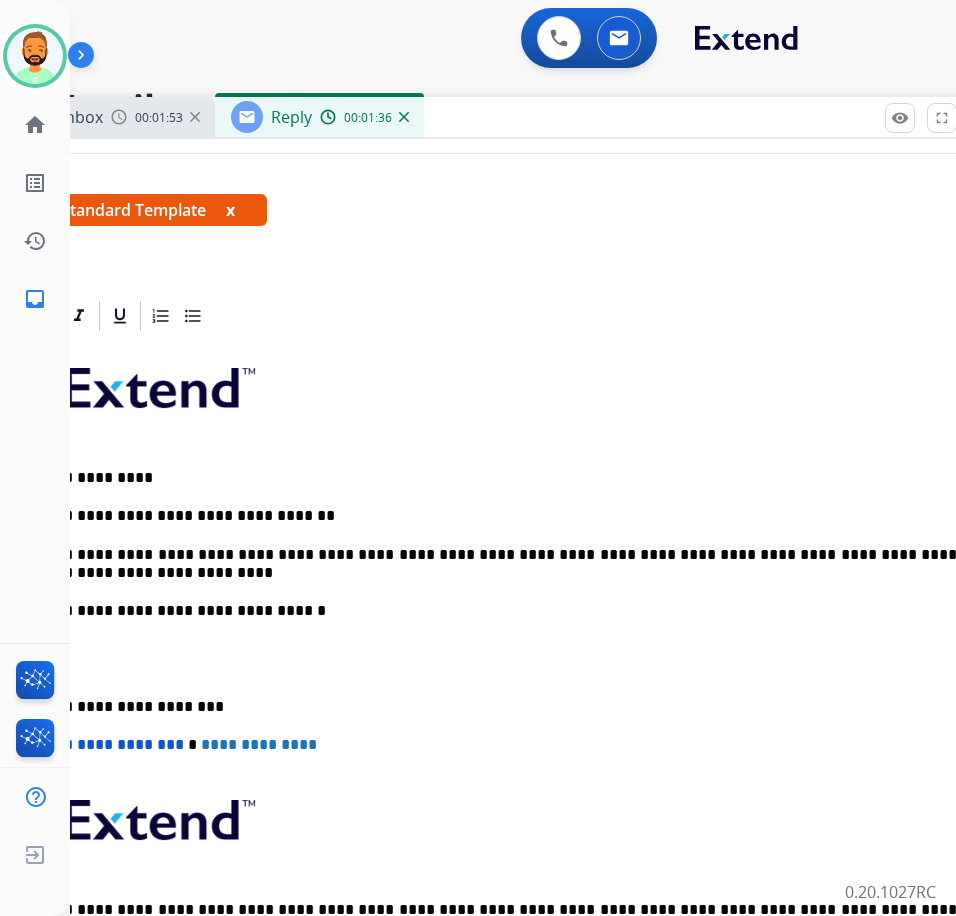 drag, startPoint x: 70, startPoint y: 704, endPoint x: 91, endPoint y: 716, distance: 24.186773 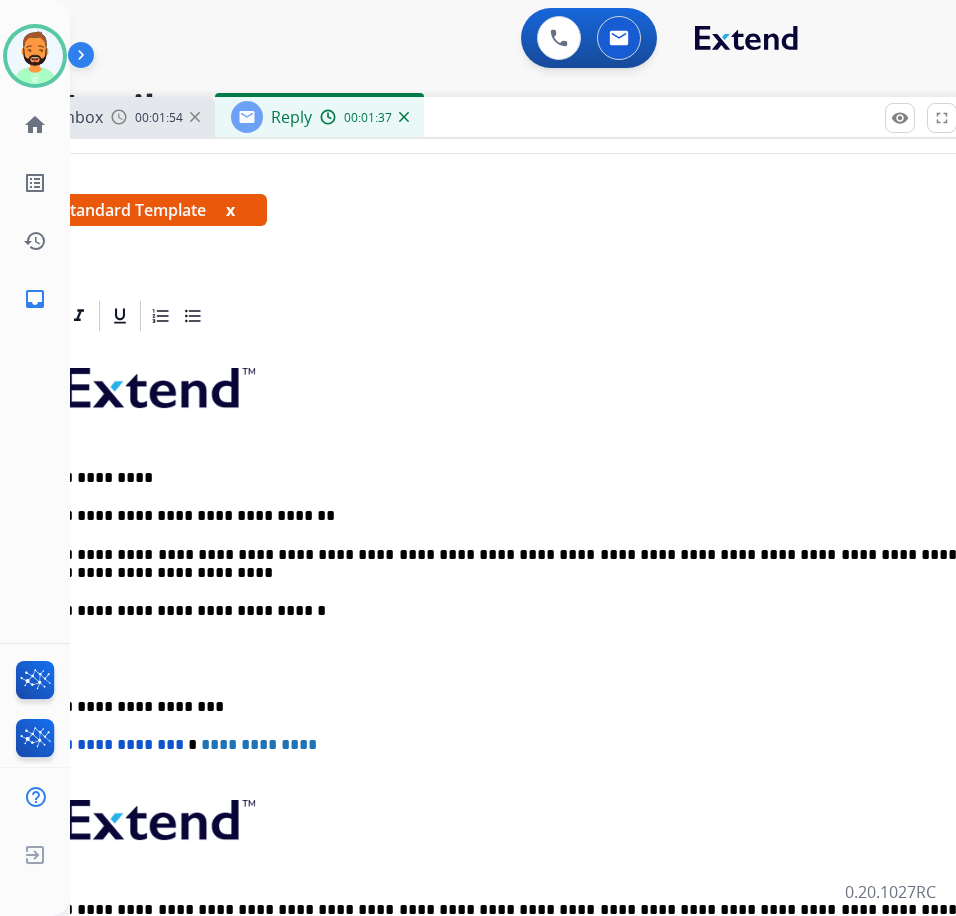 click on "**********" at bounding box center [497, 707] 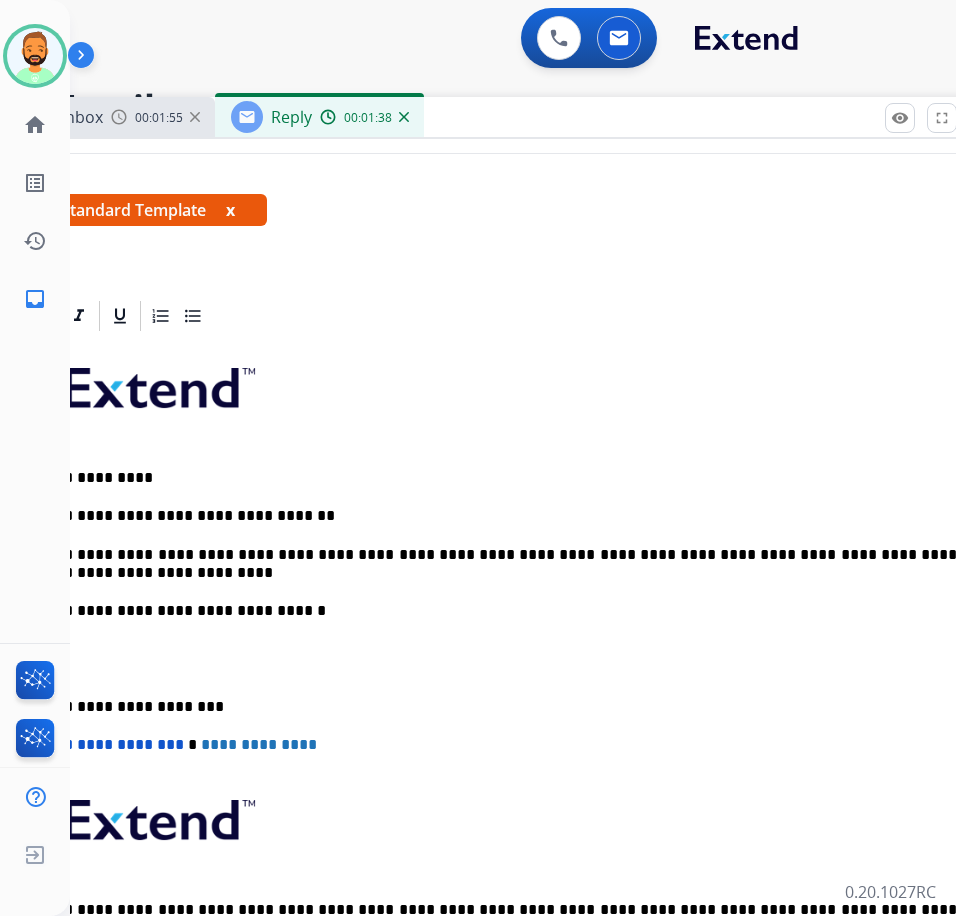 drag, startPoint x: 88, startPoint y: 694, endPoint x: 107, endPoint y: 726, distance: 37.215588 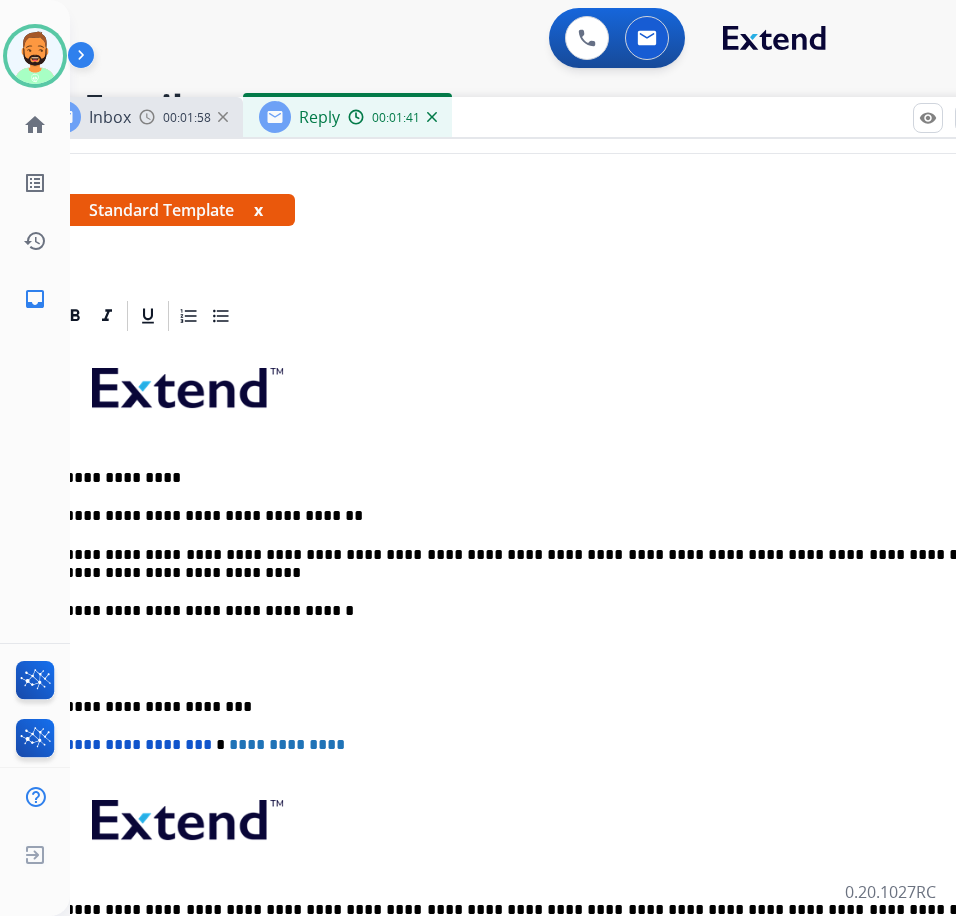 scroll, scrollTop: 0, scrollLeft: 32, axis: horizontal 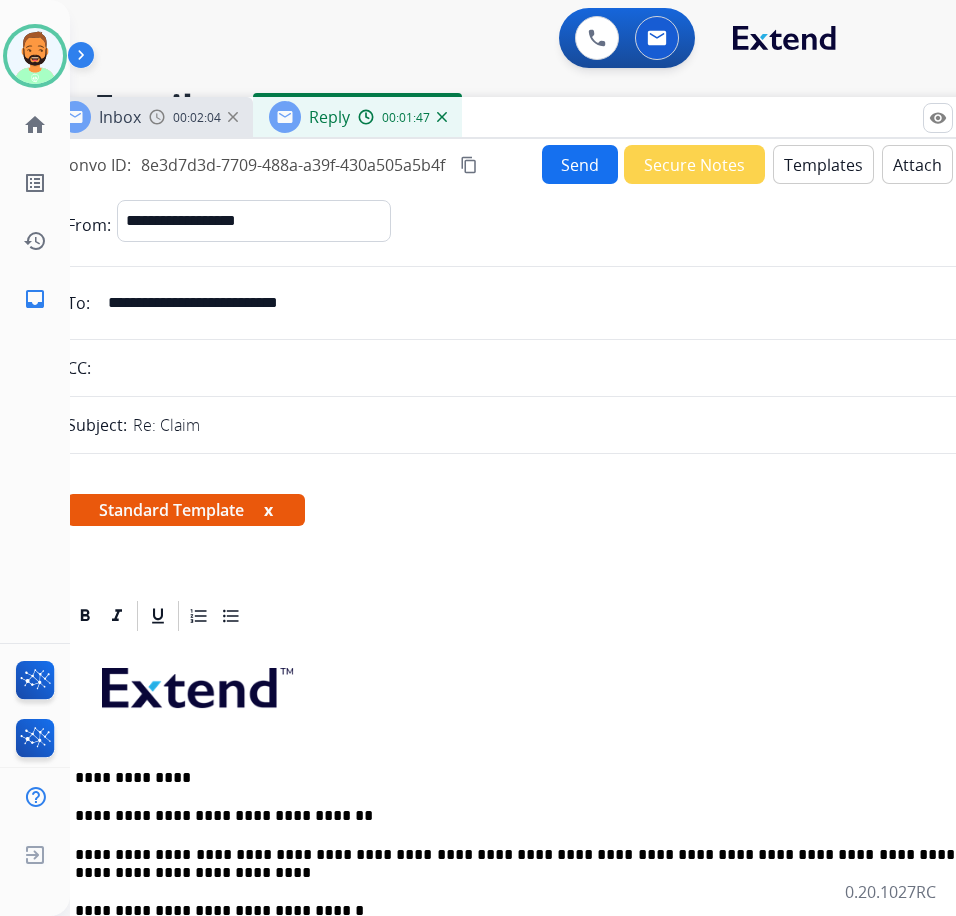 click on "Send" at bounding box center [580, 164] 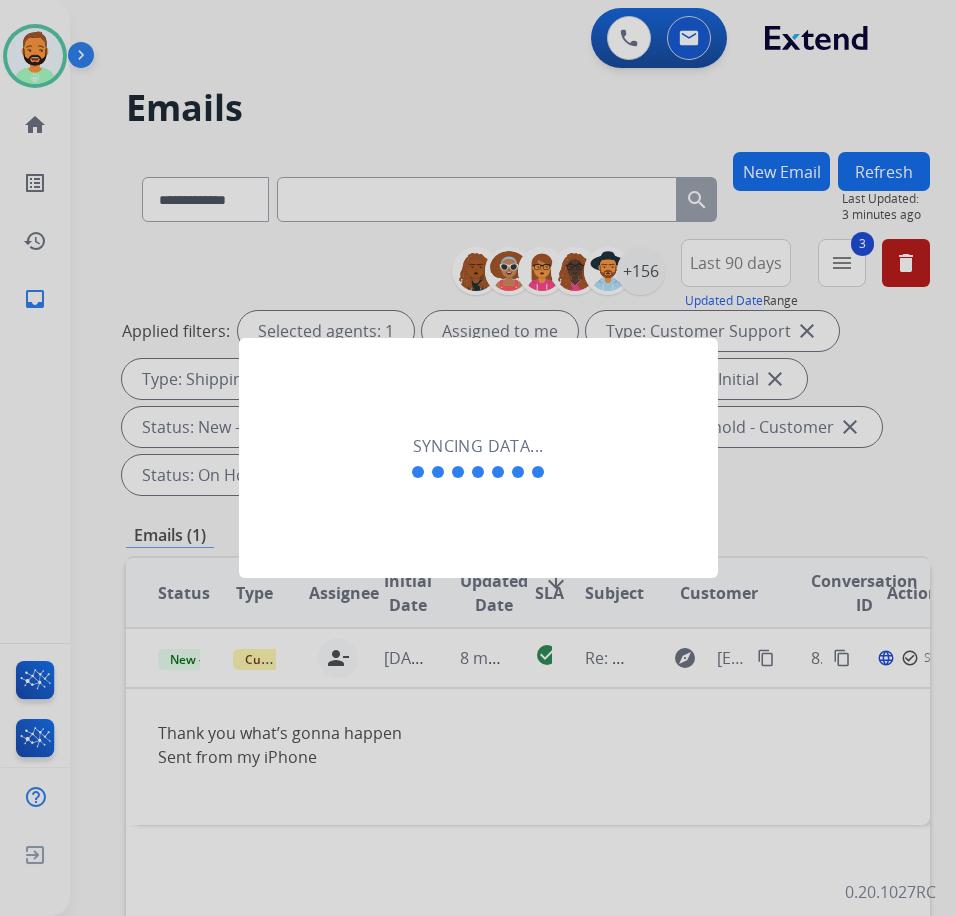 scroll, scrollTop: 0, scrollLeft: 0, axis: both 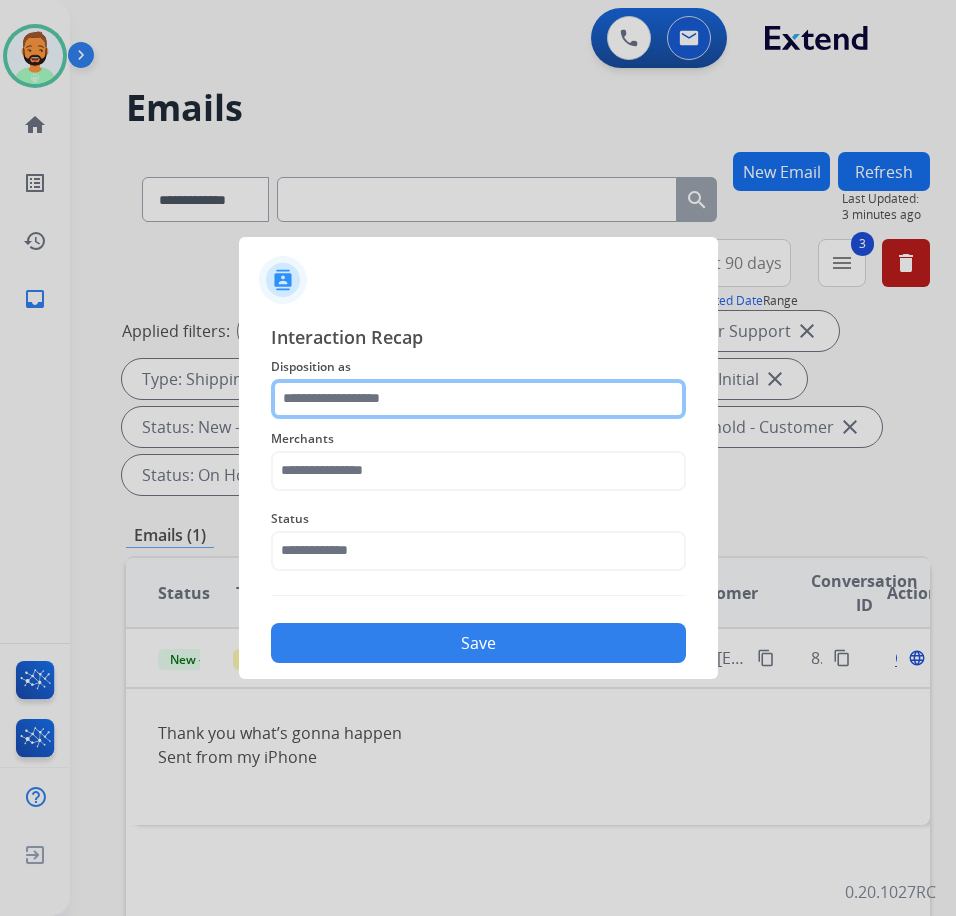 click 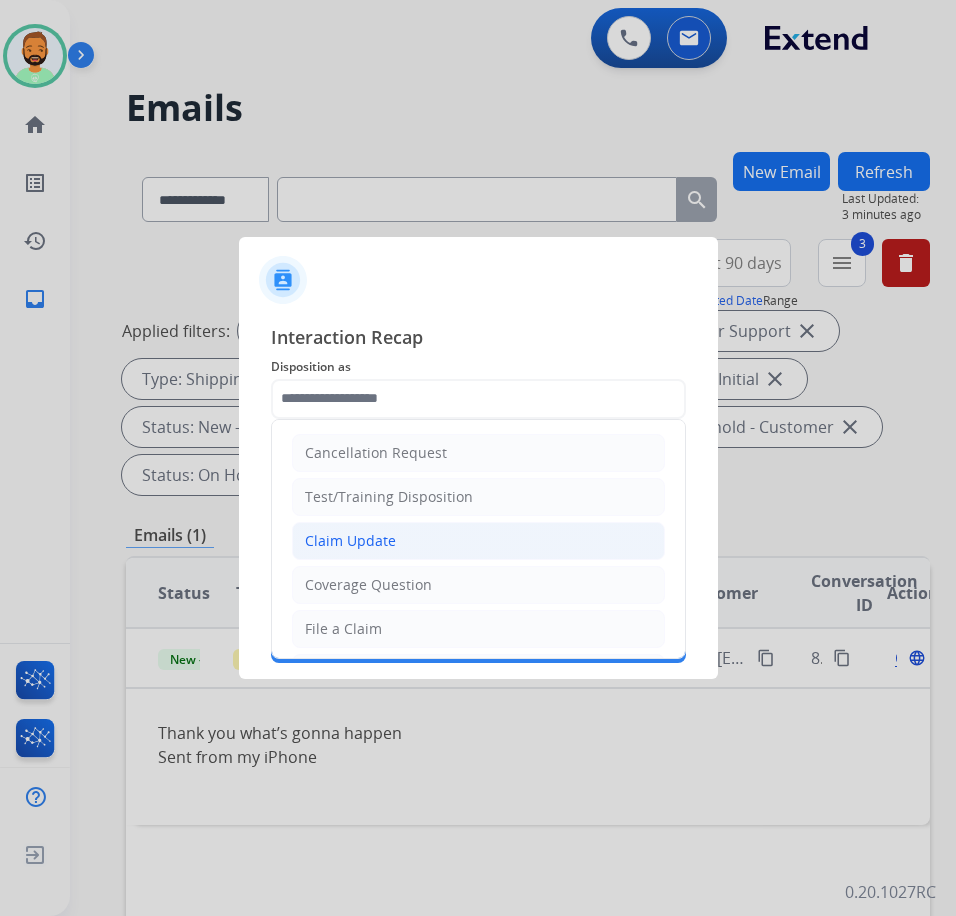 click on "Claim Update" 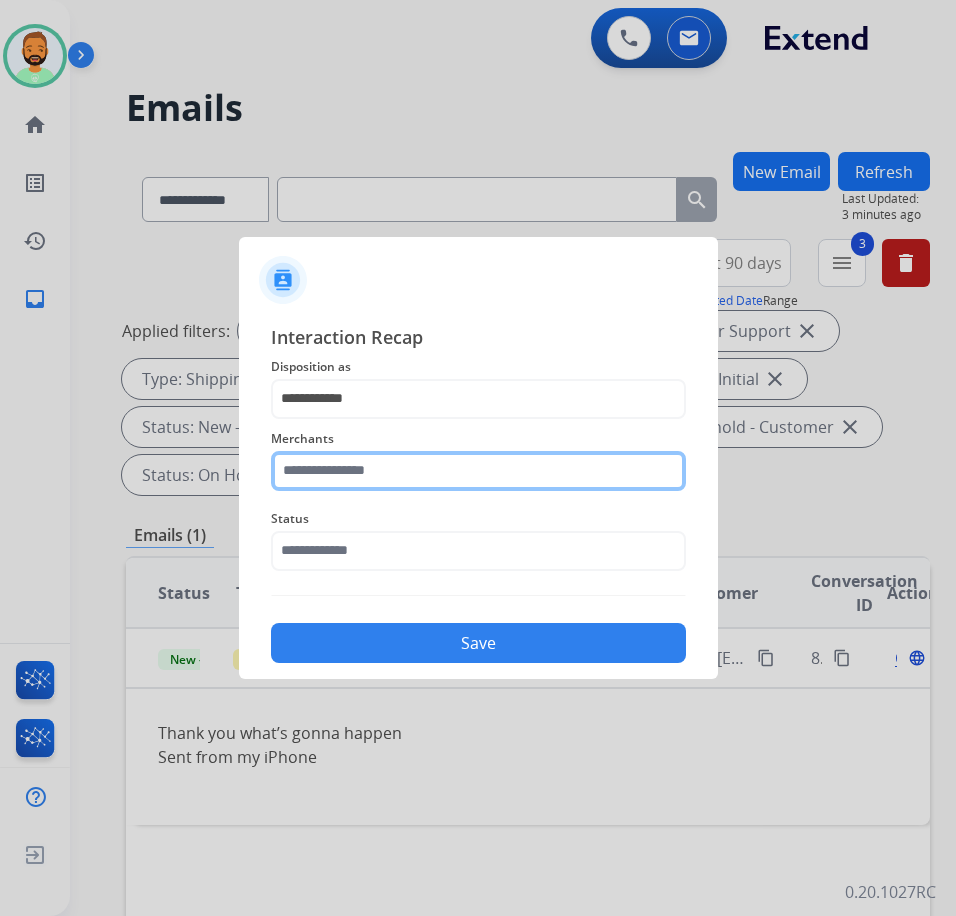 click 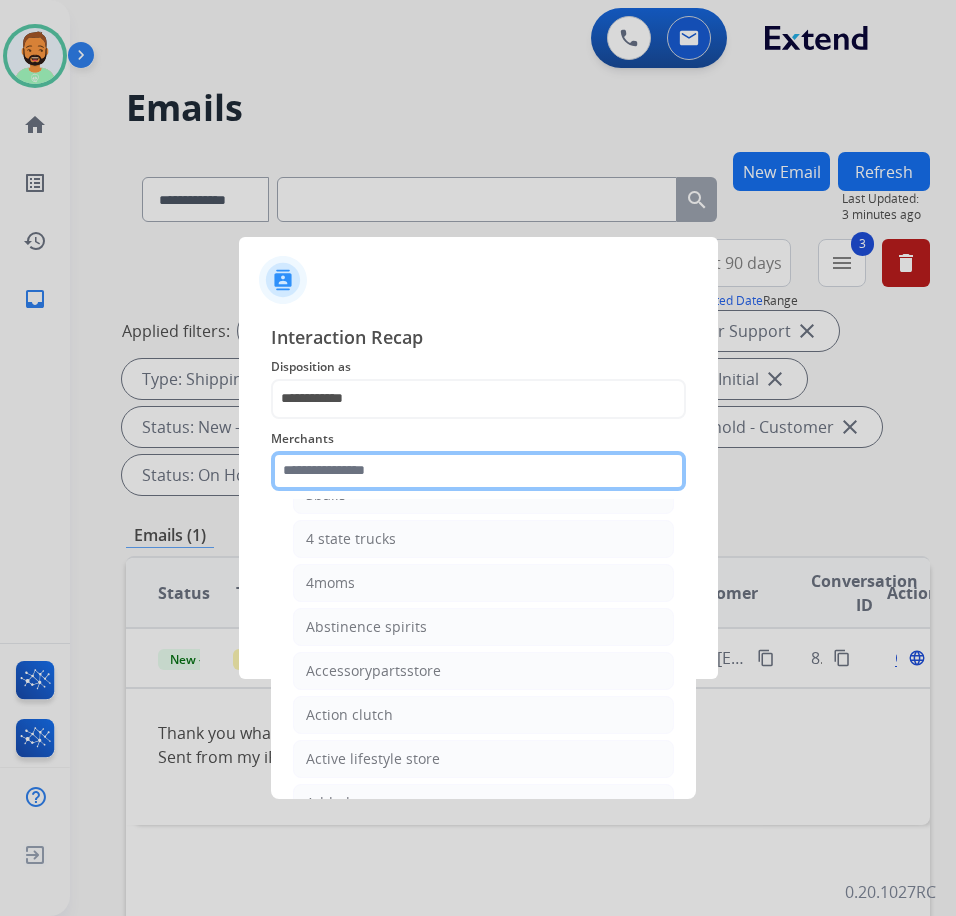 scroll, scrollTop: 0, scrollLeft: 0, axis: both 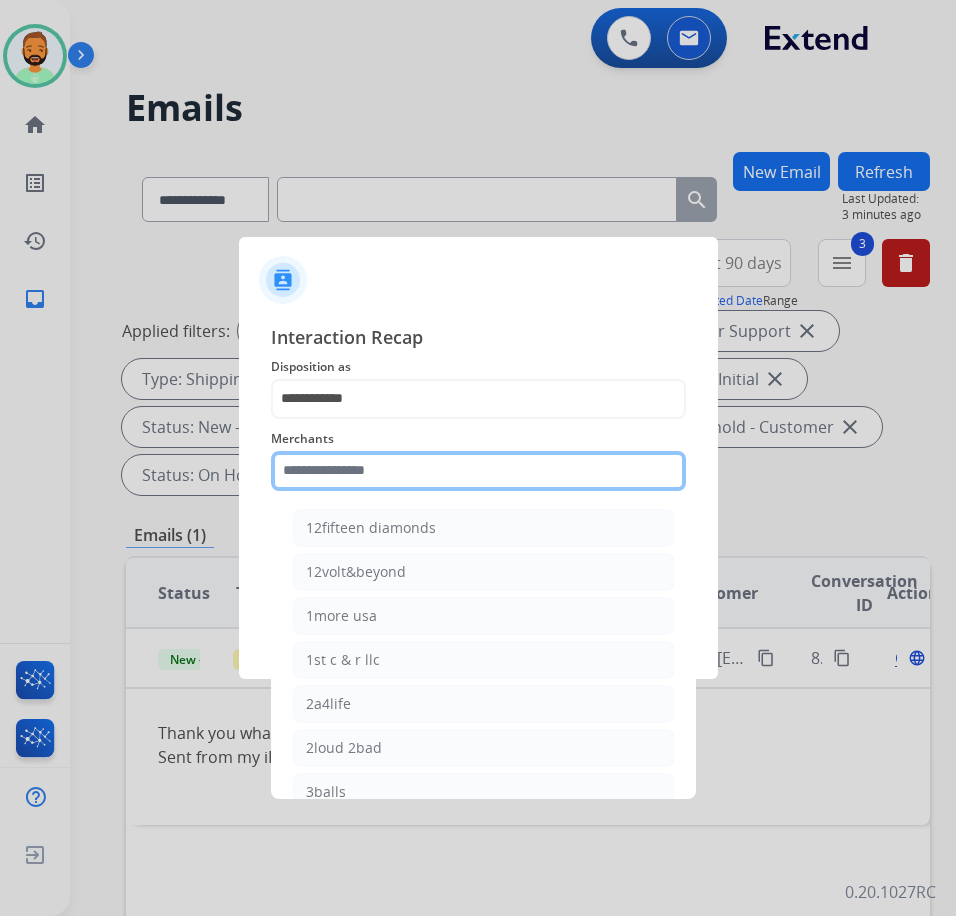 click 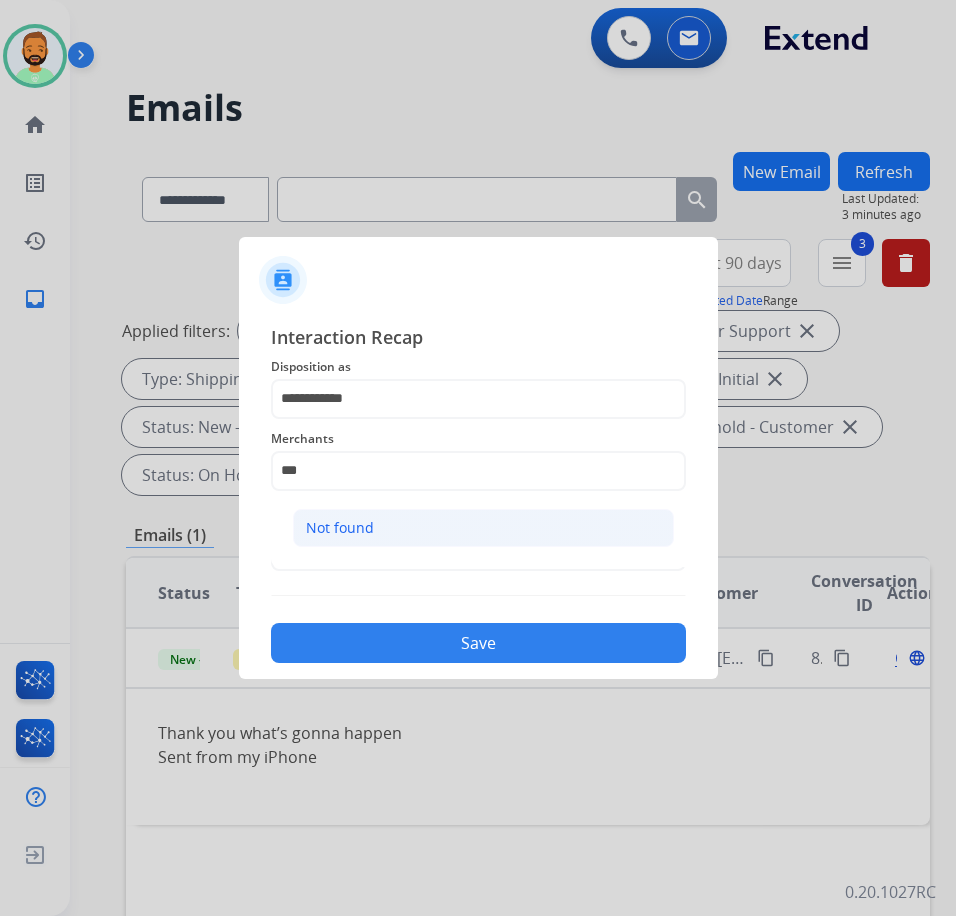 click on "Not found" 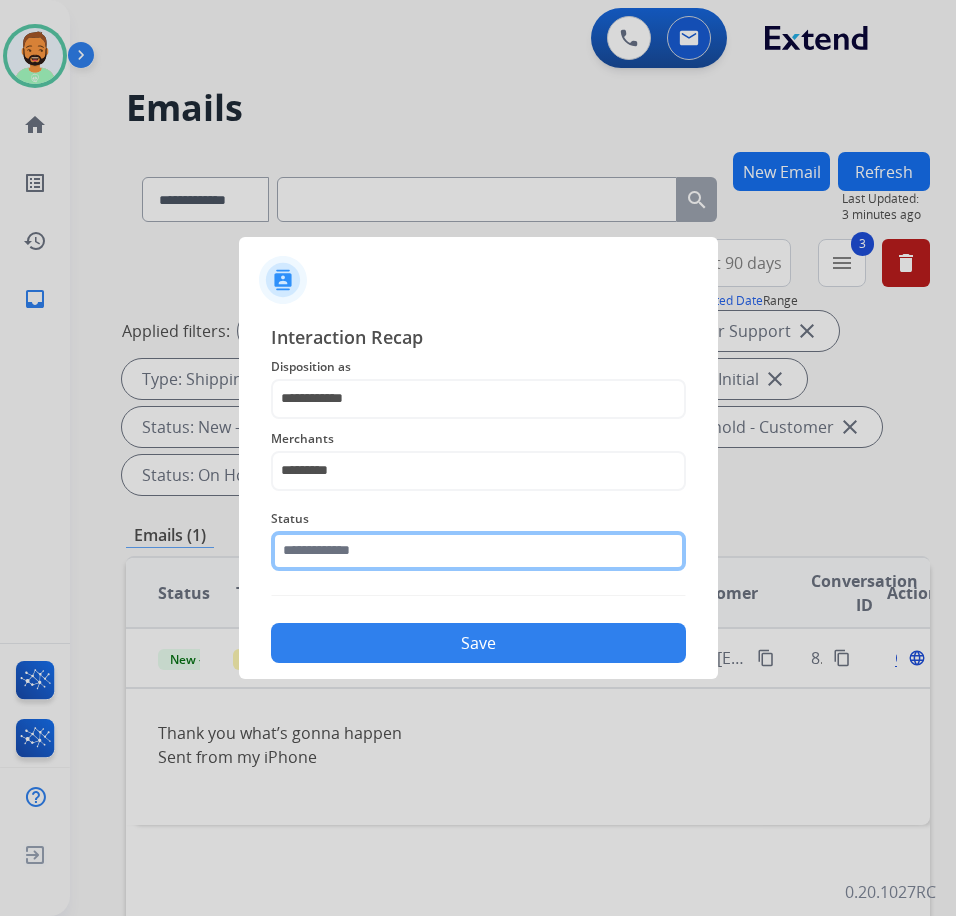 click 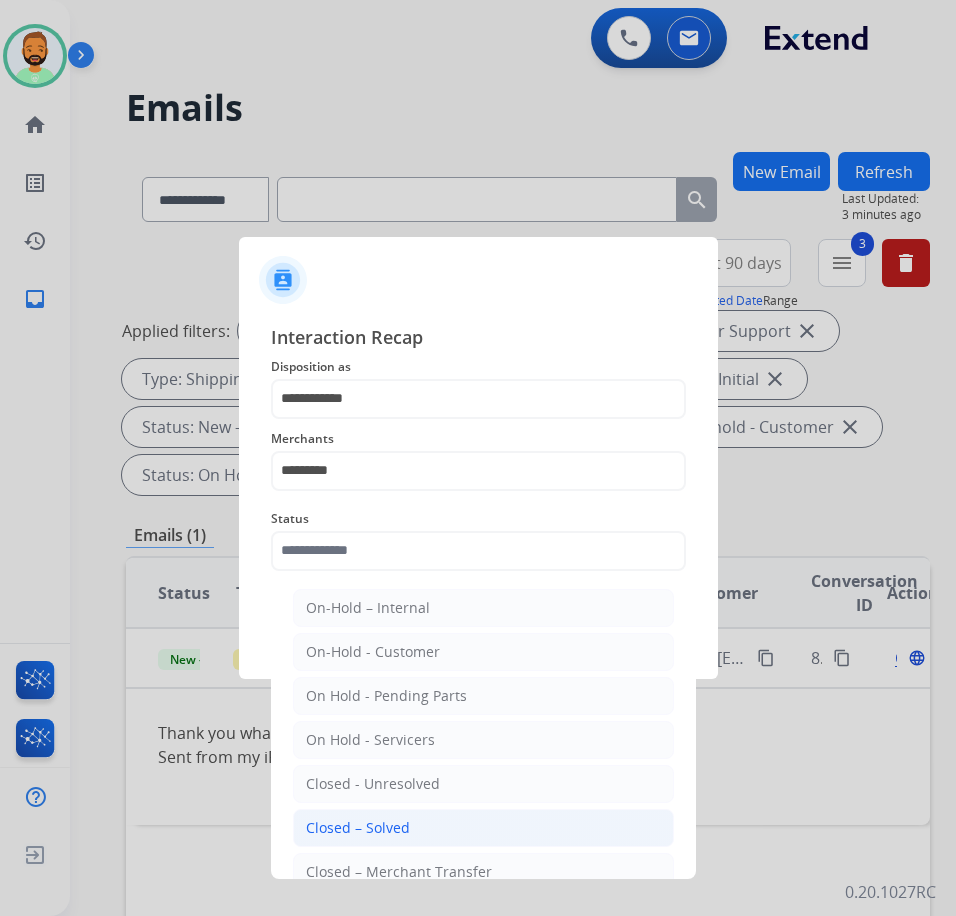click on "Closed – Solved" 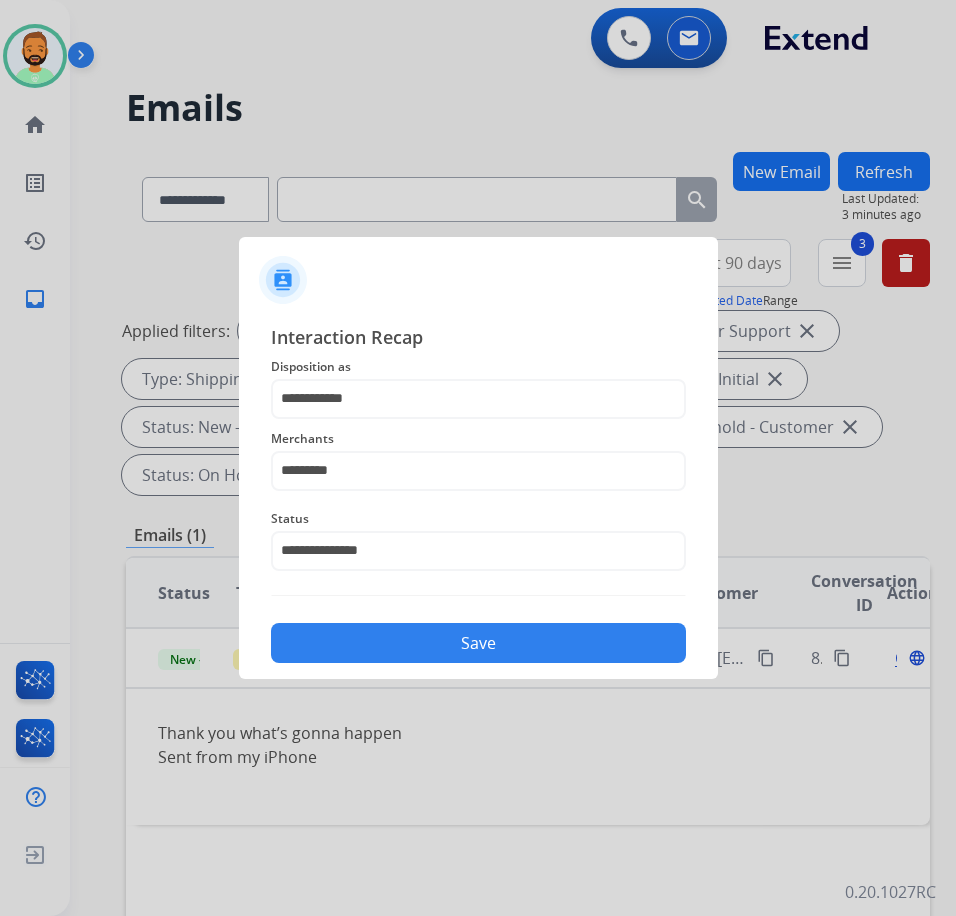 click on "Save" 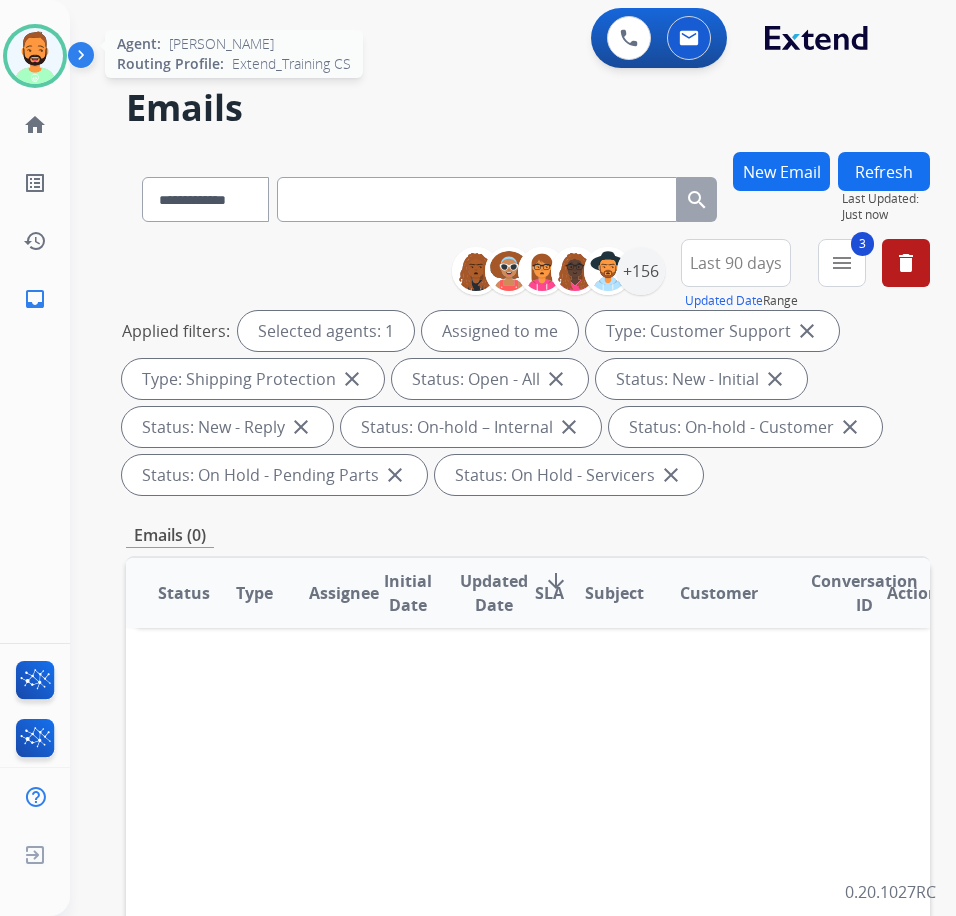 click at bounding box center [35, 56] 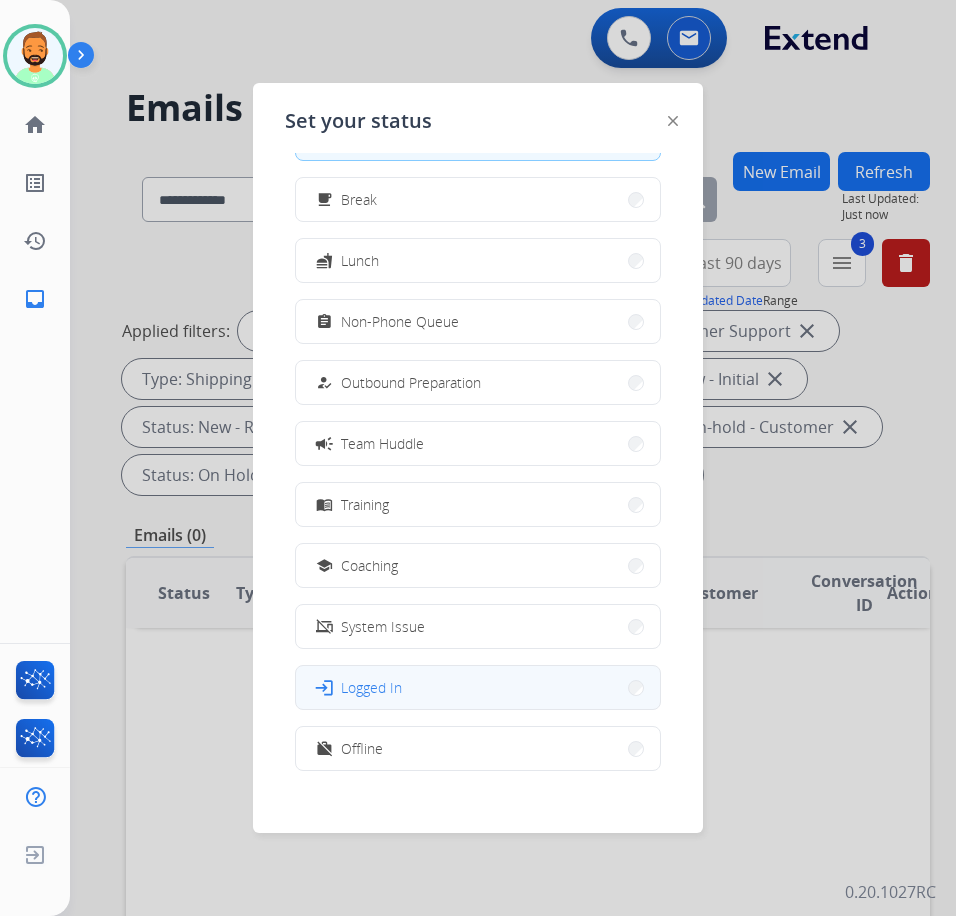 scroll, scrollTop: 67, scrollLeft: 0, axis: vertical 